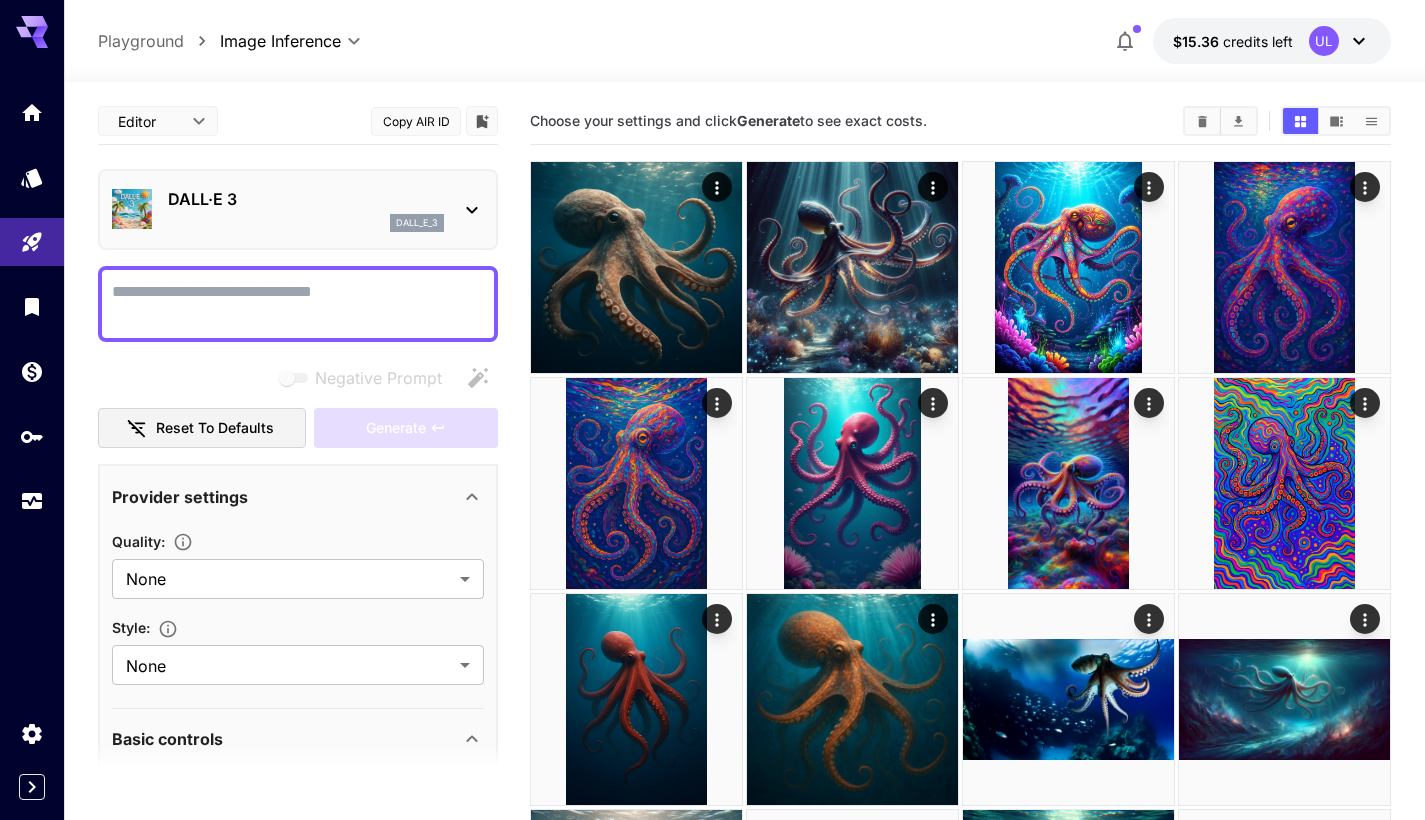 scroll, scrollTop: 0, scrollLeft: 0, axis: both 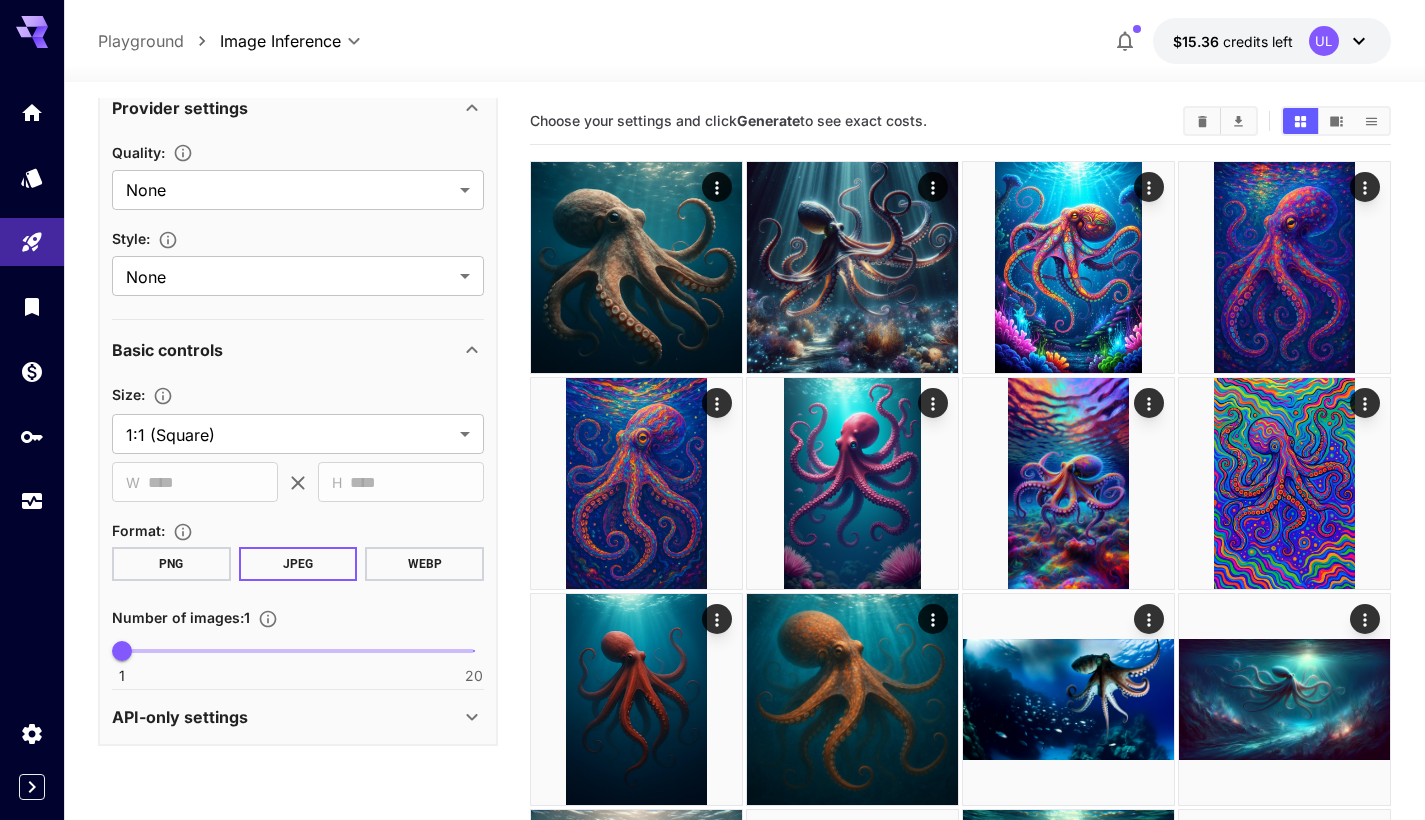 click on "API-only settings" at bounding box center [286, 717] 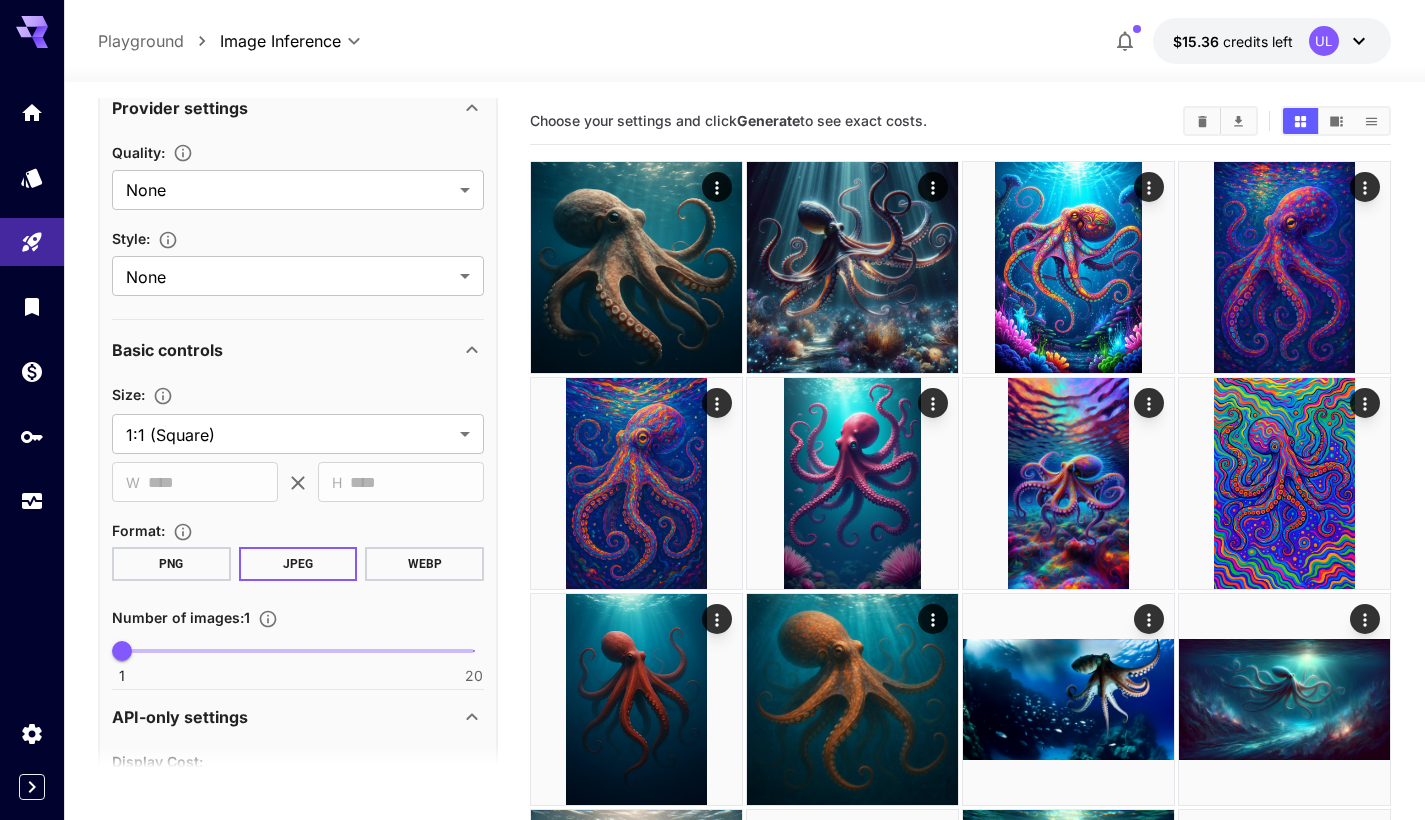 click 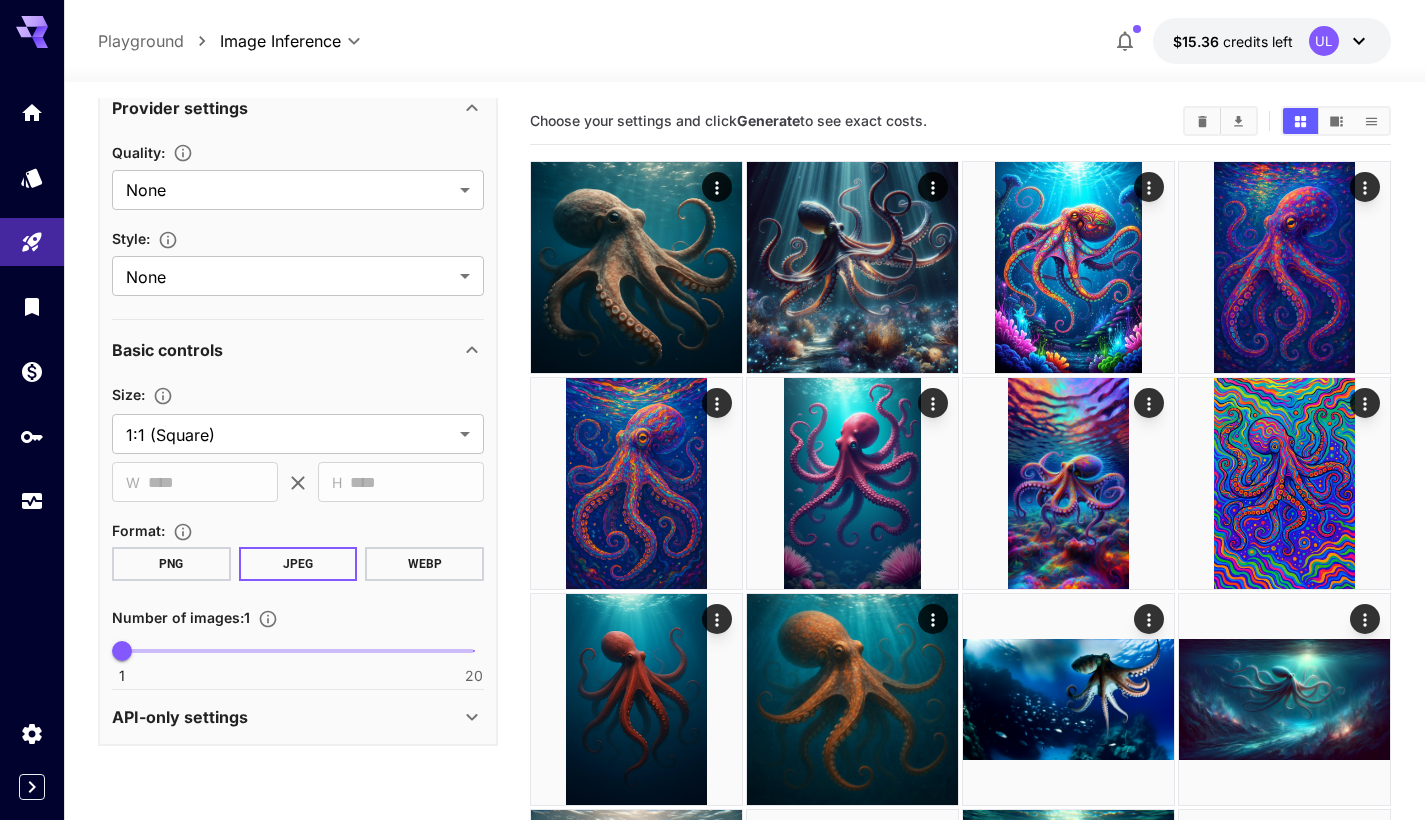 scroll, scrollTop: 191, scrollLeft: 0, axis: vertical 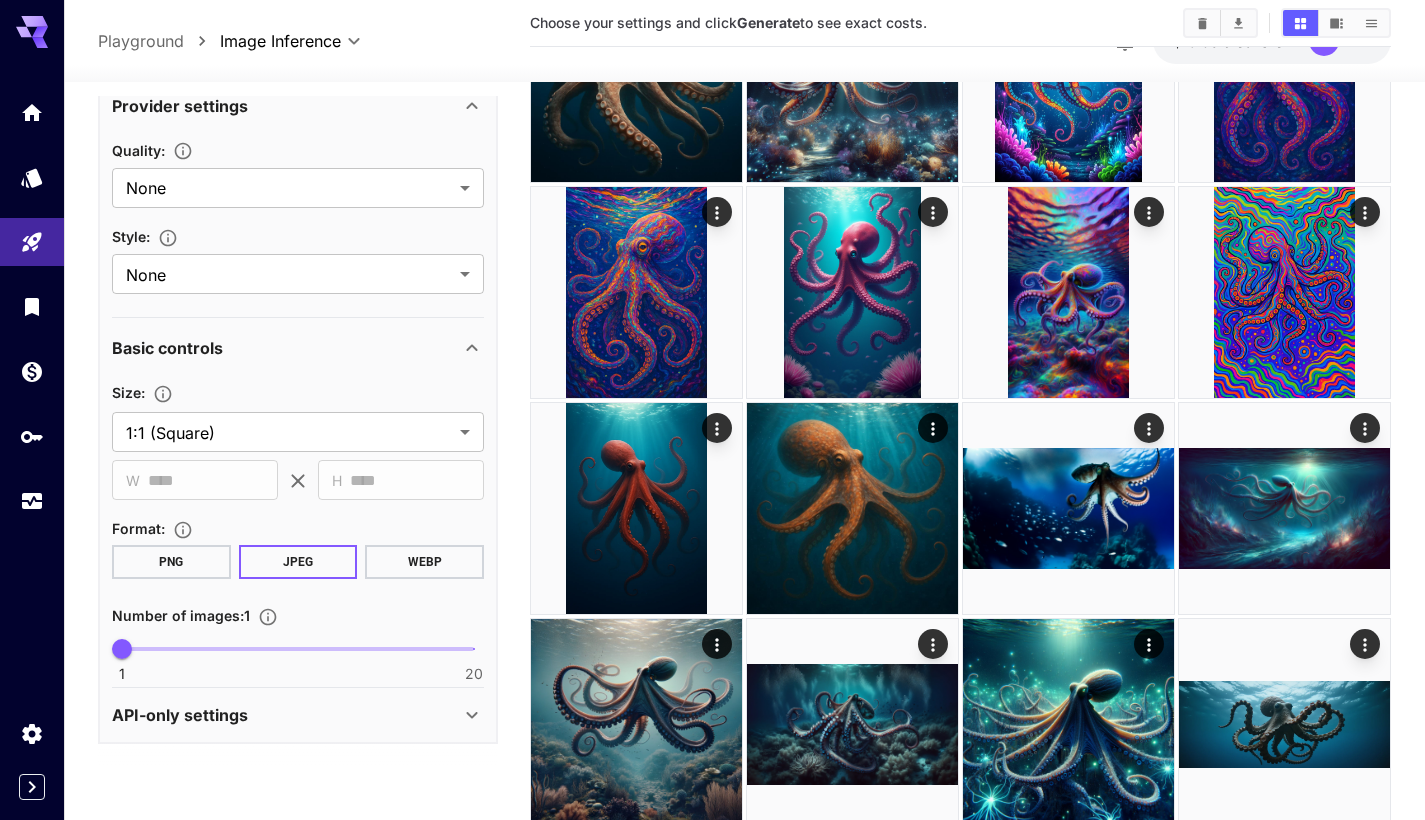 click 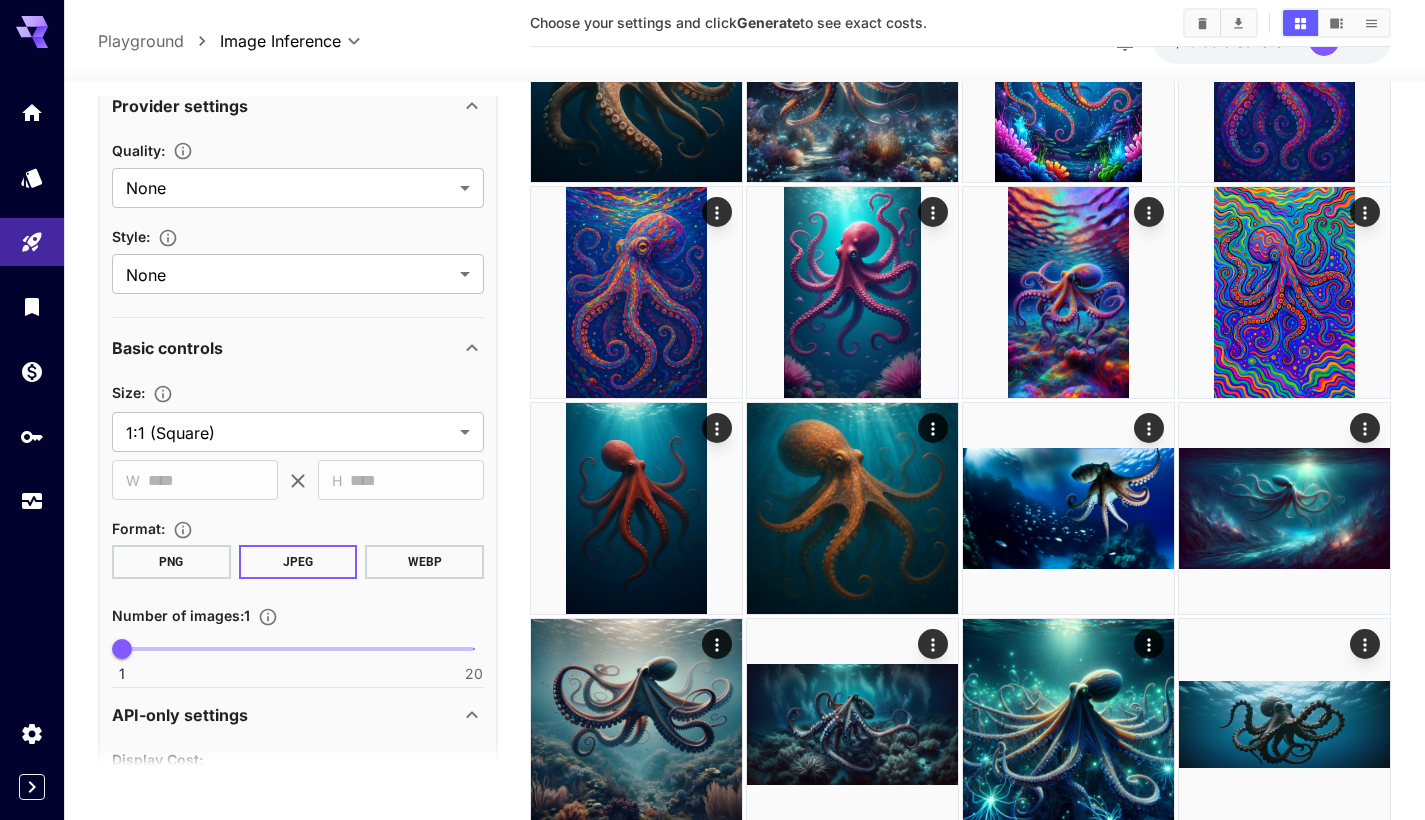 scroll, scrollTop: 657, scrollLeft: 0, axis: vertical 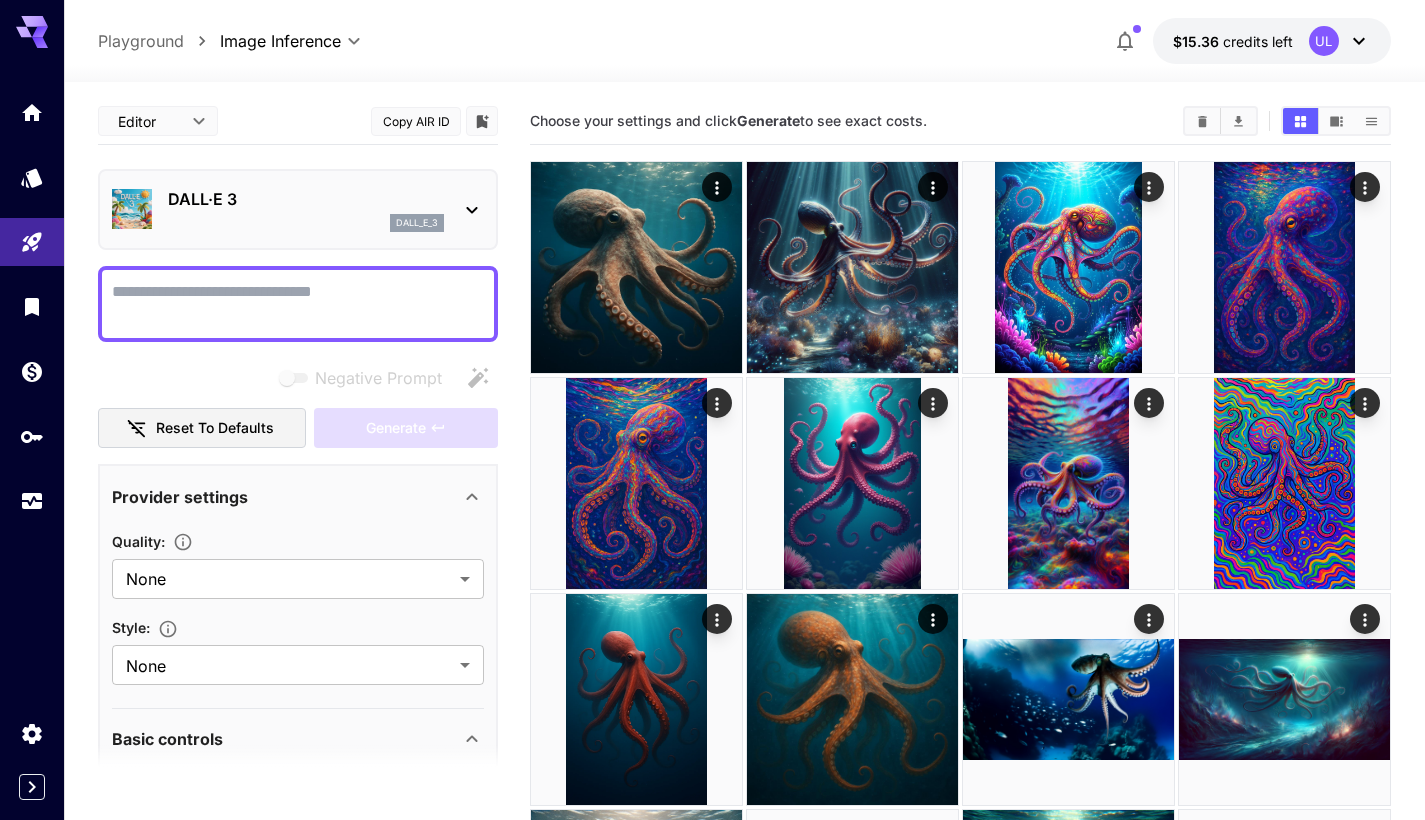 click on "DALL·E 3" at bounding box center [306, 199] 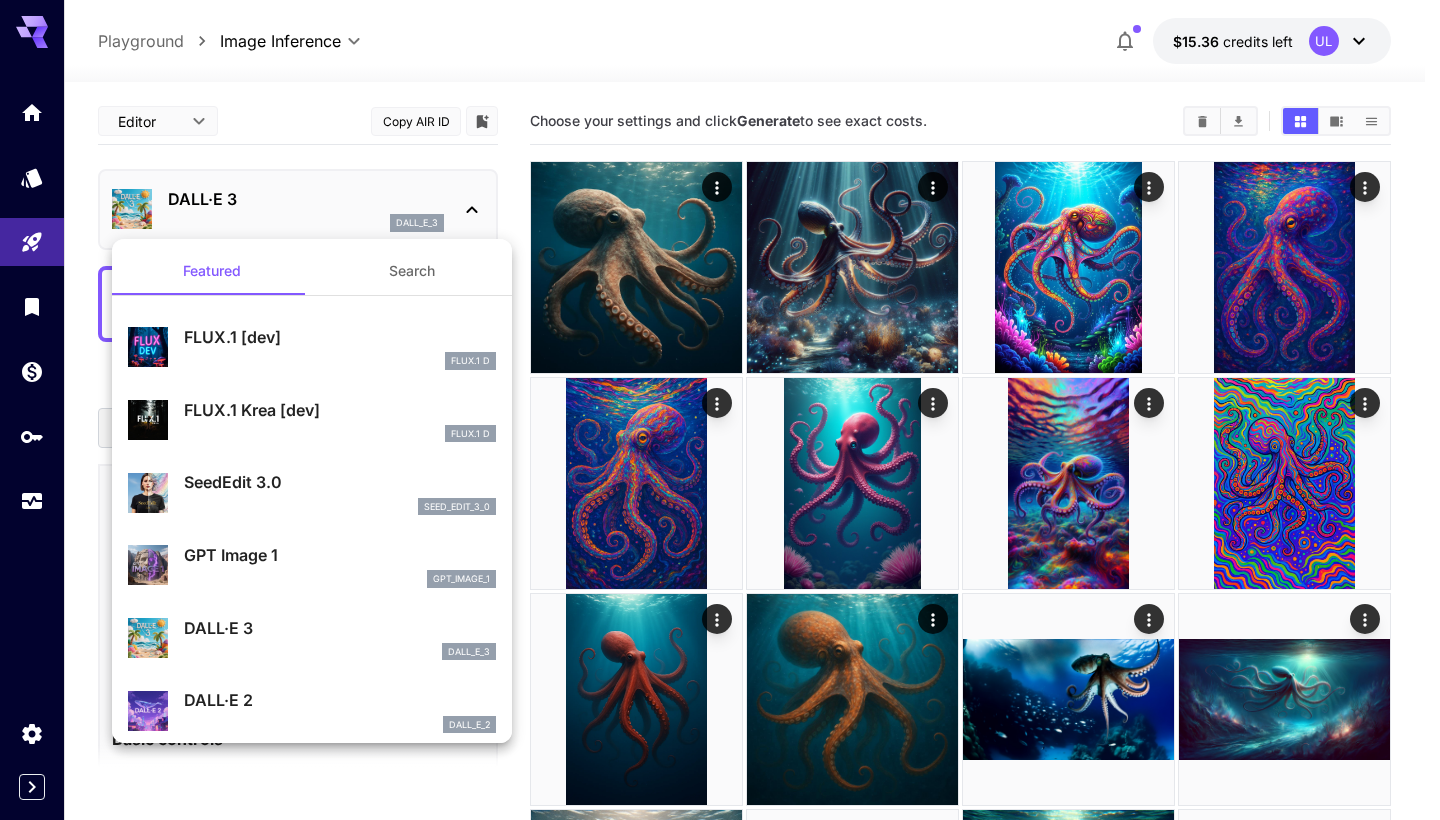 click on "seed_edit_3_0" at bounding box center [340, 507] 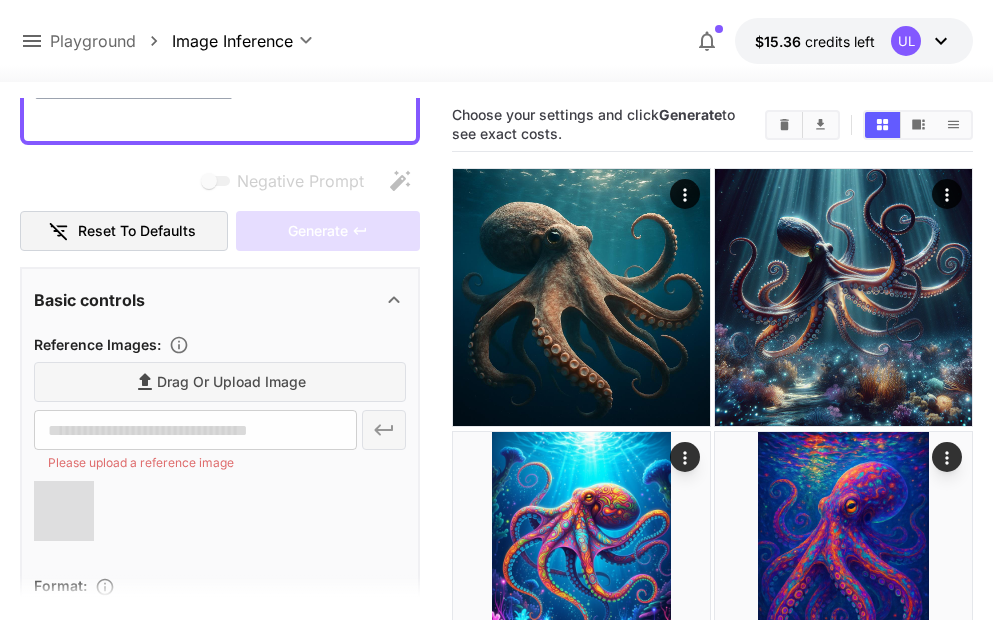 scroll, scrollTop: 304, scrollLeft: 0, axis: vertical 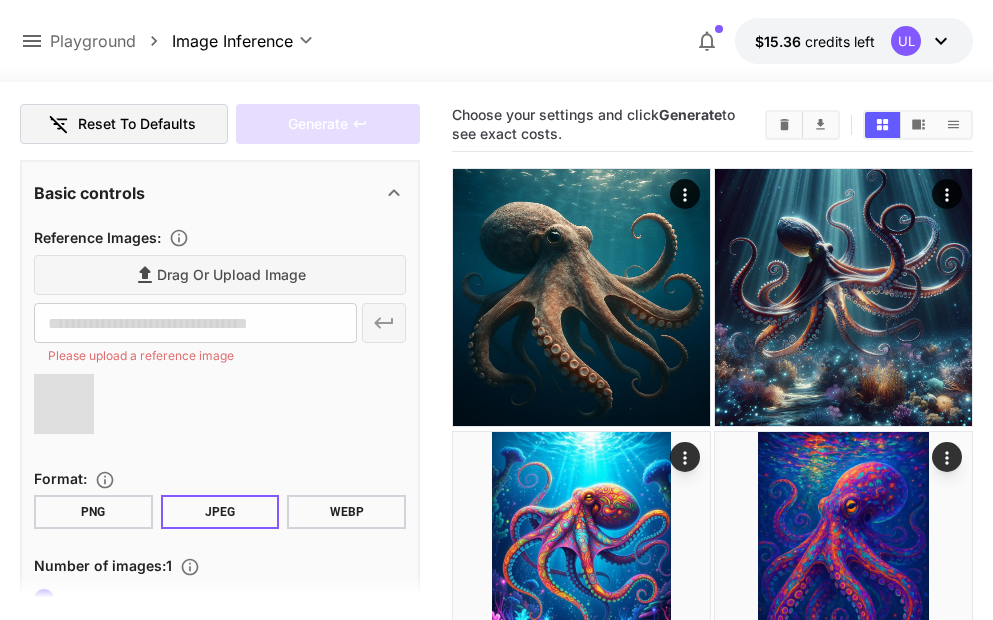 click on "WEBP" at bounding box center [346, 512] 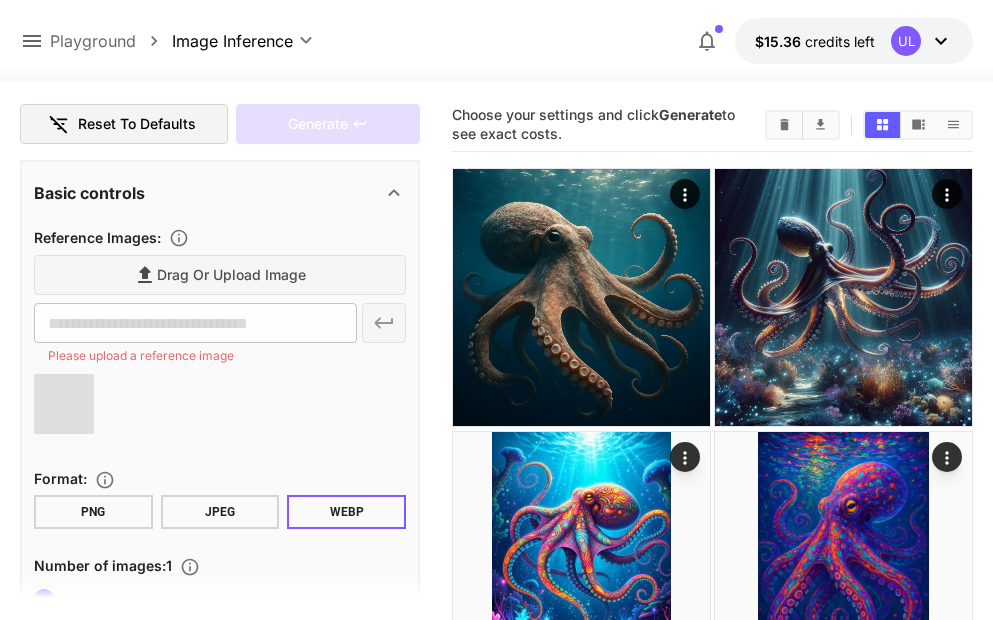 type on "**********" 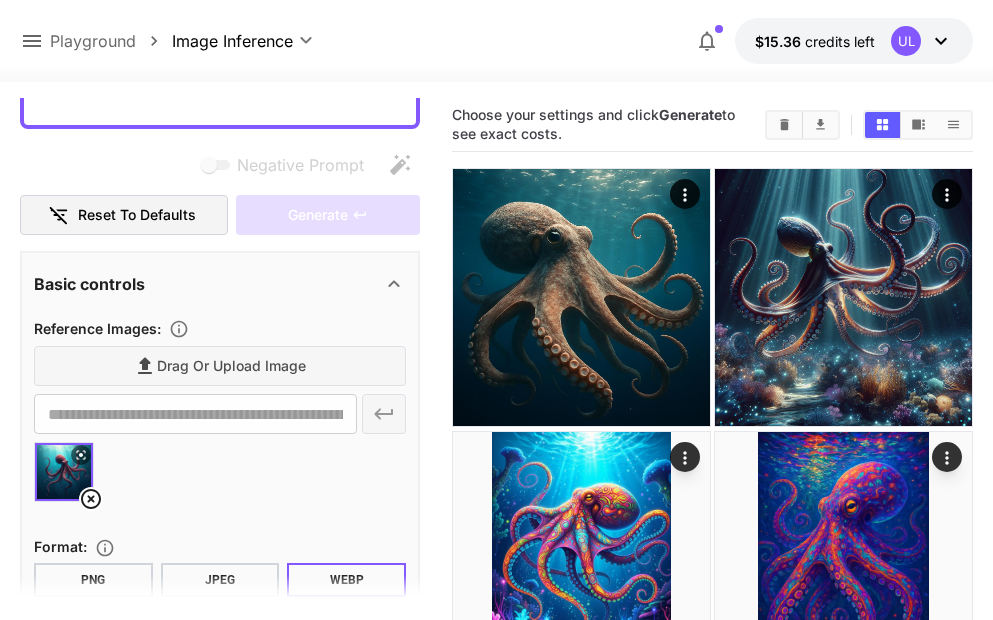 scroll, scrollTop: 57, scrollLeft: 0, axis: vertical 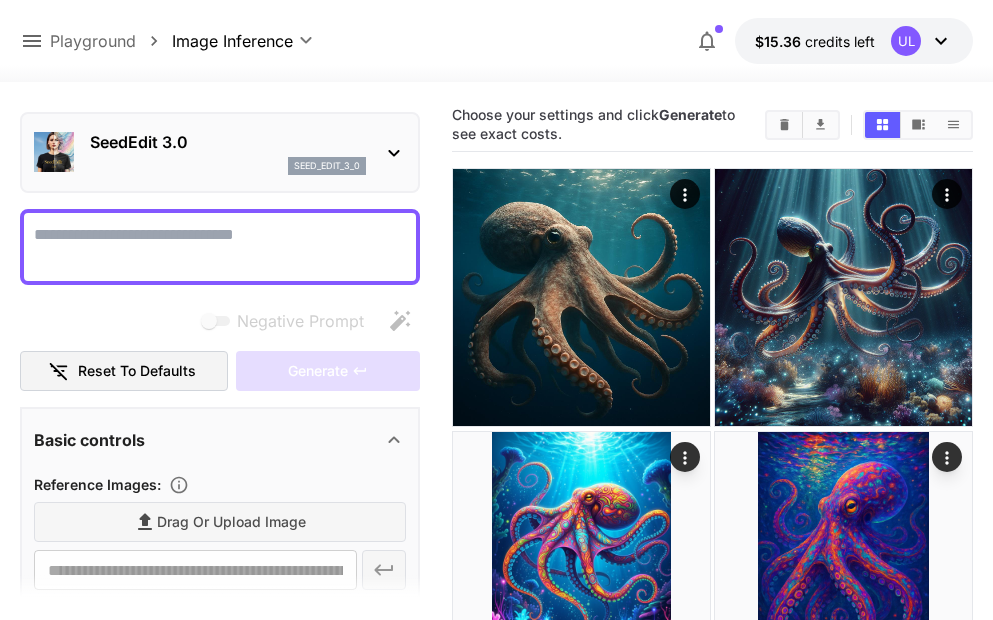click on "Negative Prompt" at bounding box center [220, 247] 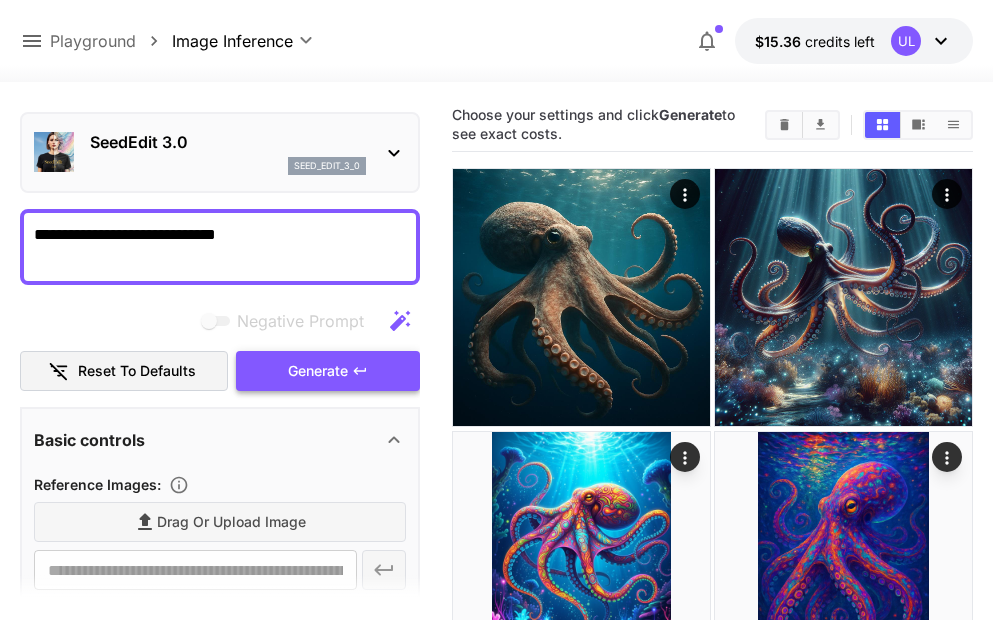 type on "**********" 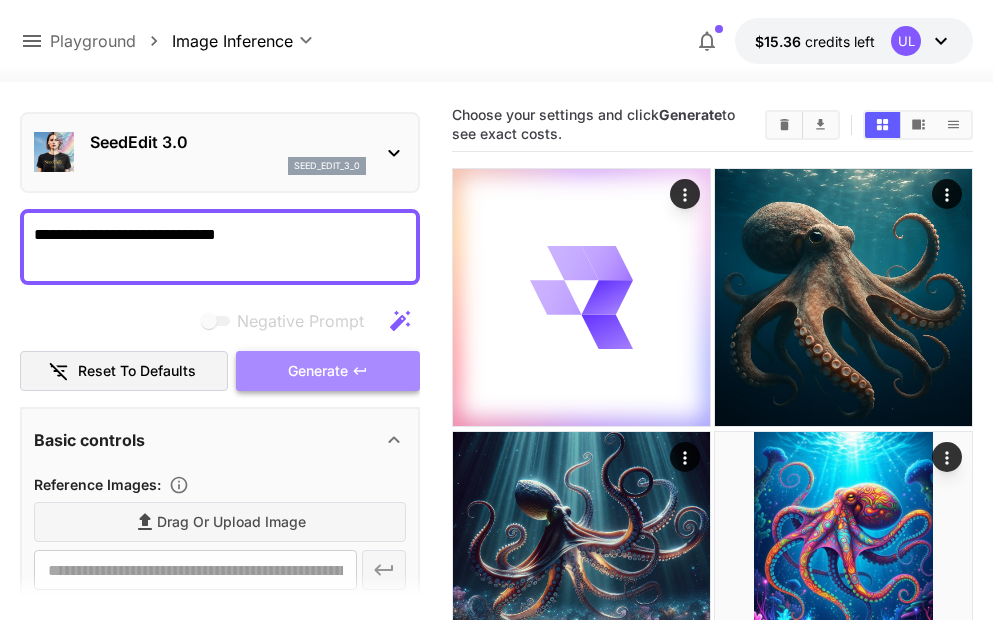 click on "Generate" at bounding box center [318, 371] 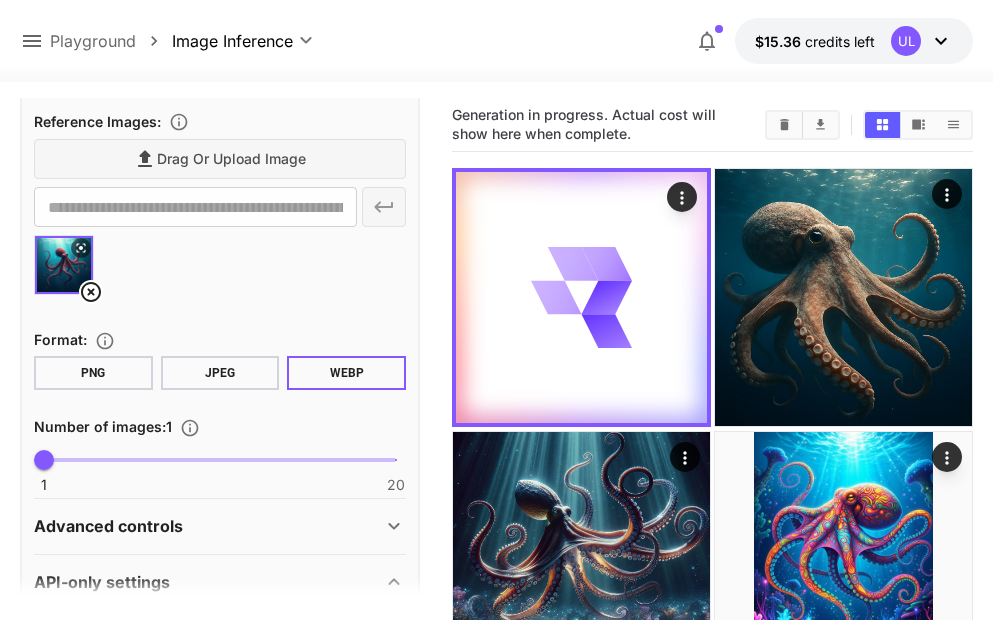 scroll, scrollTop: 722, scrollLeft: 0, axis: vertical 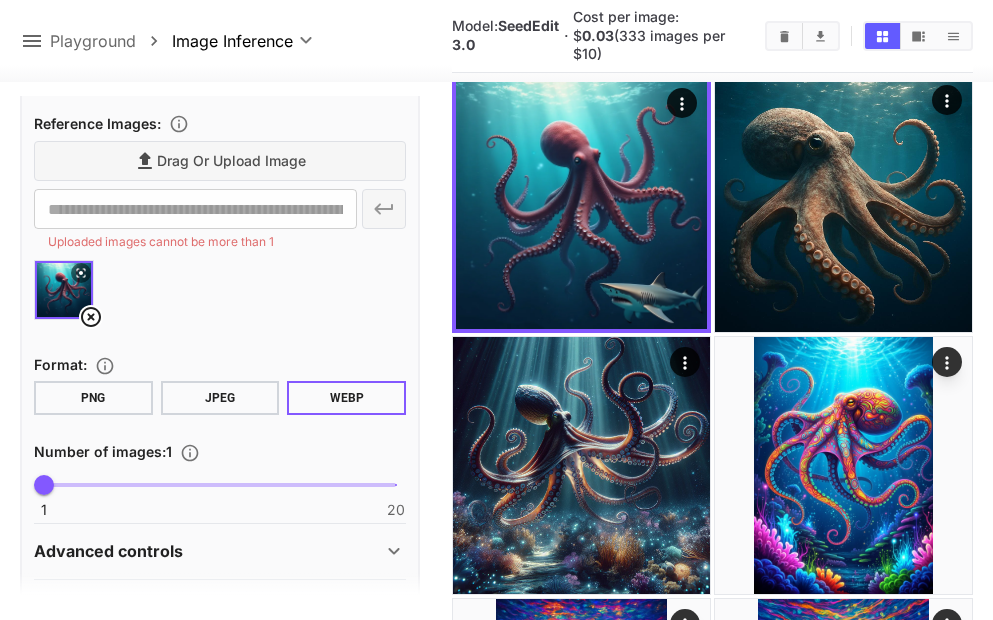 click 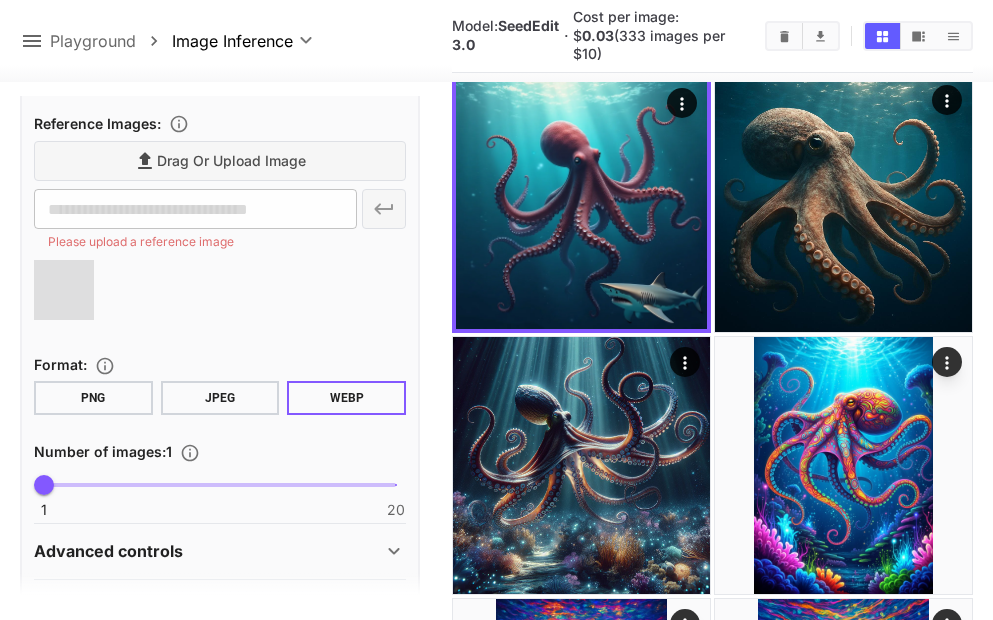 scroll, scrollTop: 39, scrollLeft: 0, axis: vertical 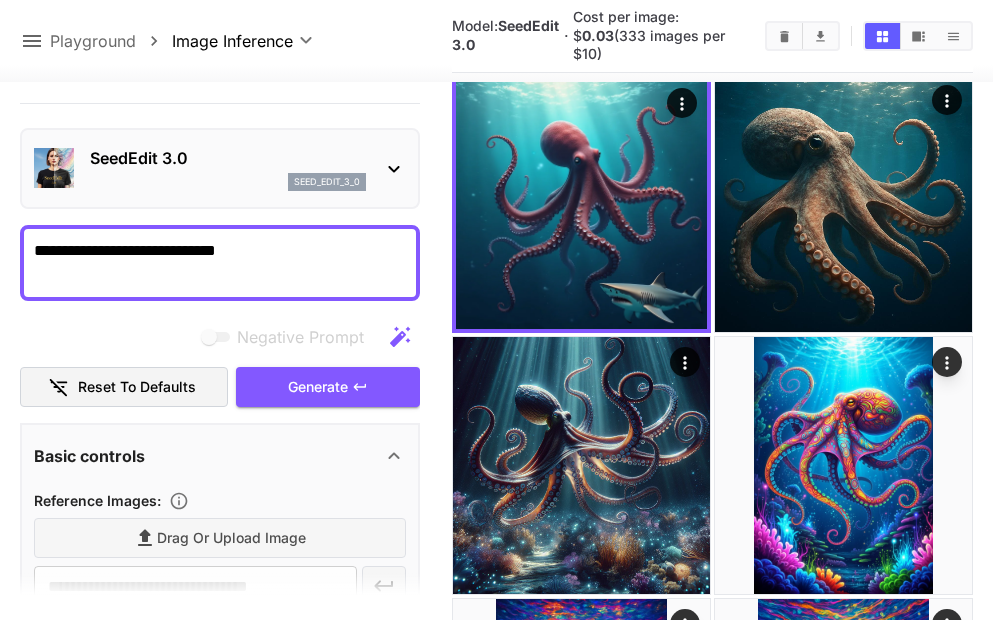 type on "**********" 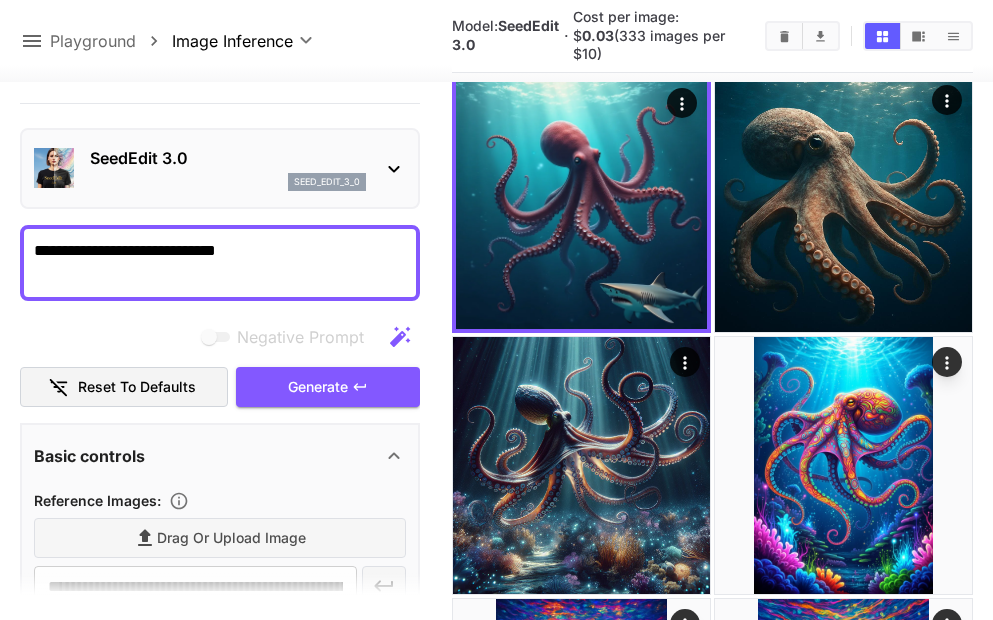 click on "**********" at bounding box center [220, 263] 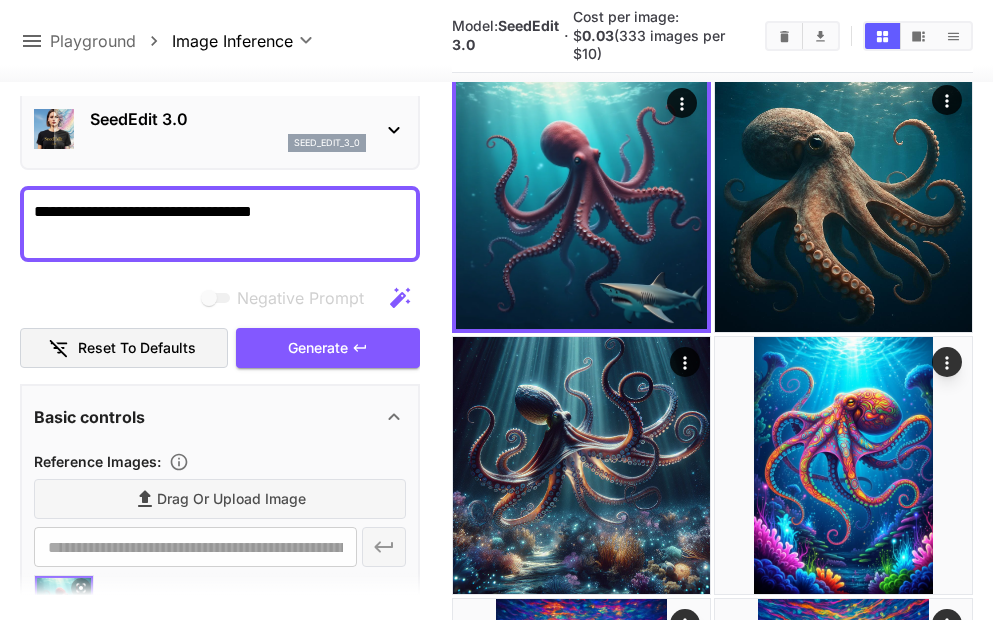 scroll, scrollTop: 100, scrollLeft: 0, axis: vertical 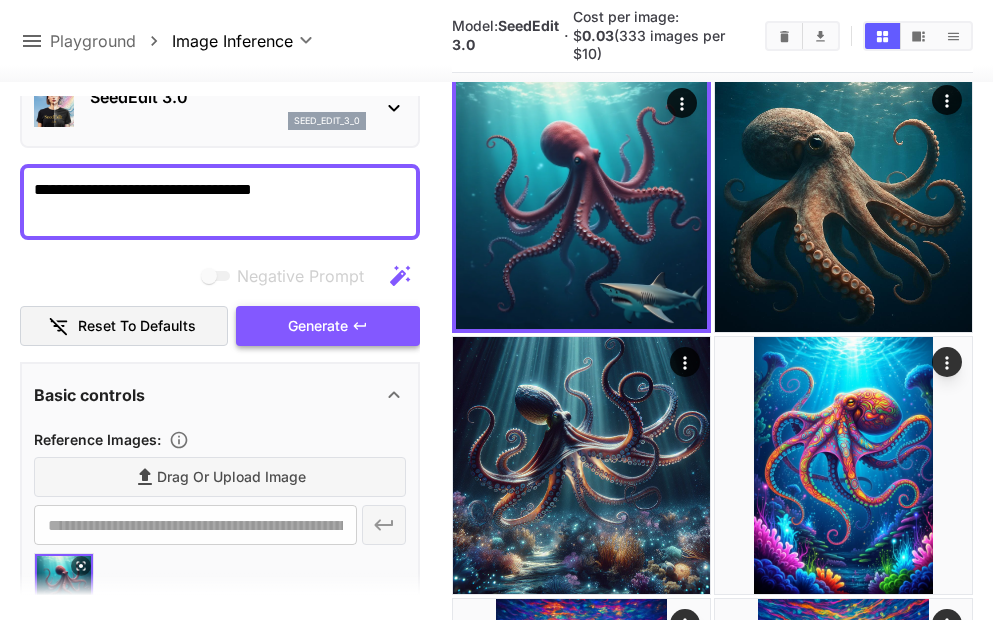 type on "**********" 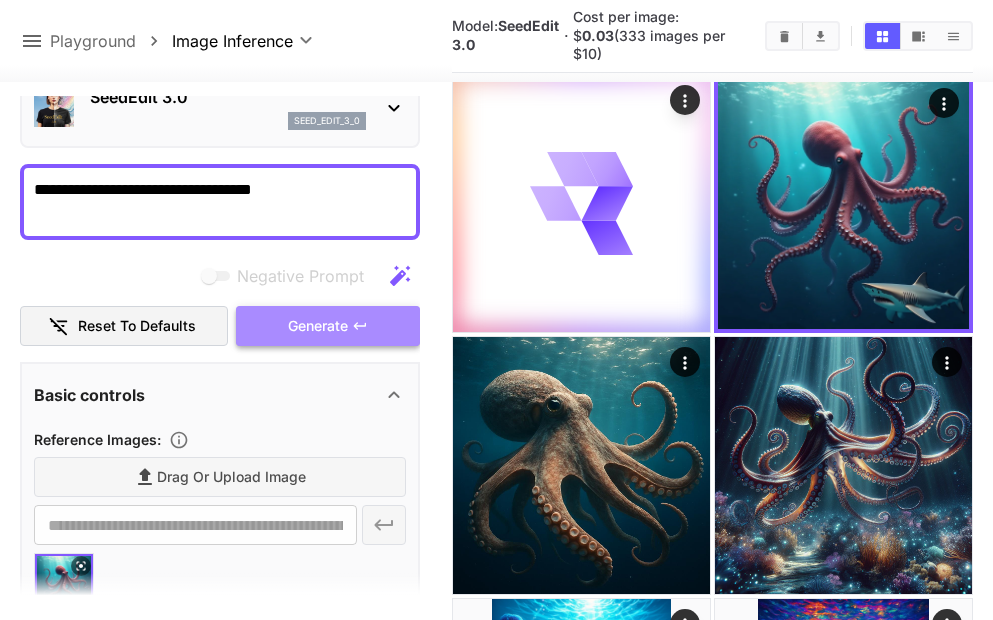 click on "Generate" at bounding box center [318, 326] 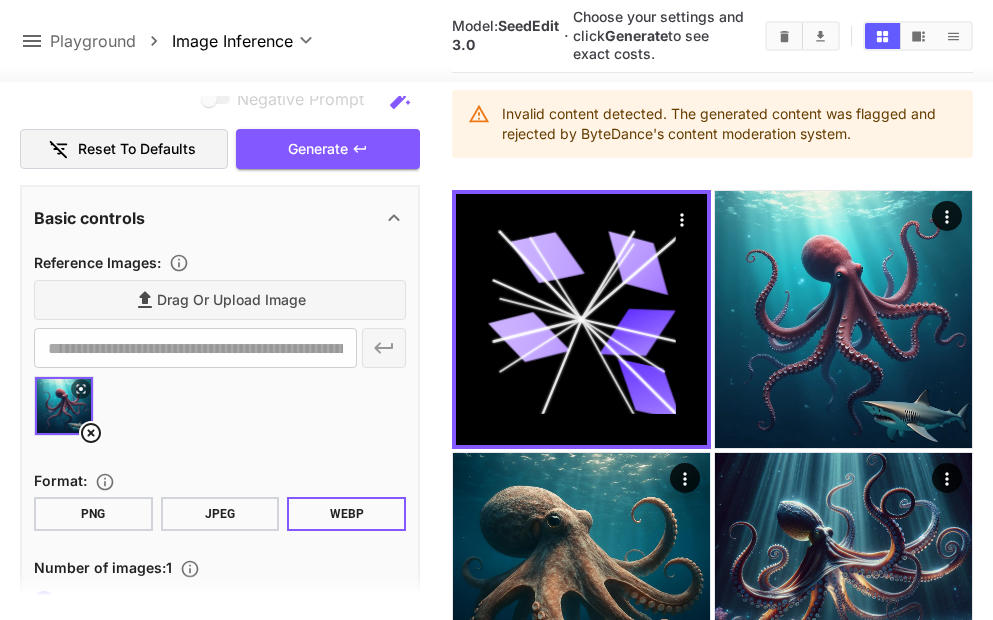scroll, scrollTop: 260, scrollLeft: 0, axis: vertical 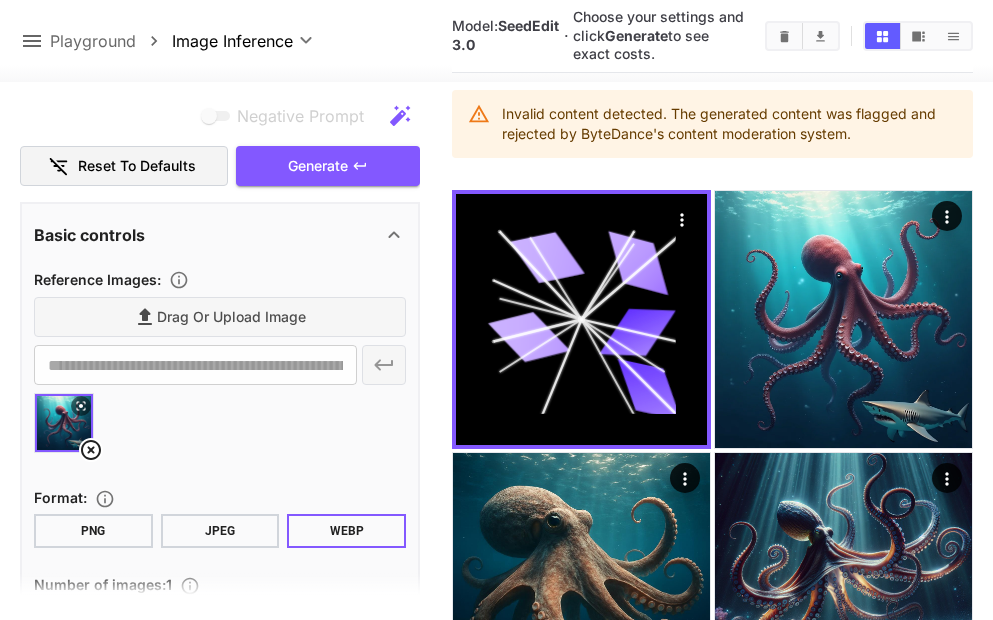 drag, startPoint x: 86, startPoint y: 444, endPoint x: 122, endPoint y: 445, distance: 36.013885 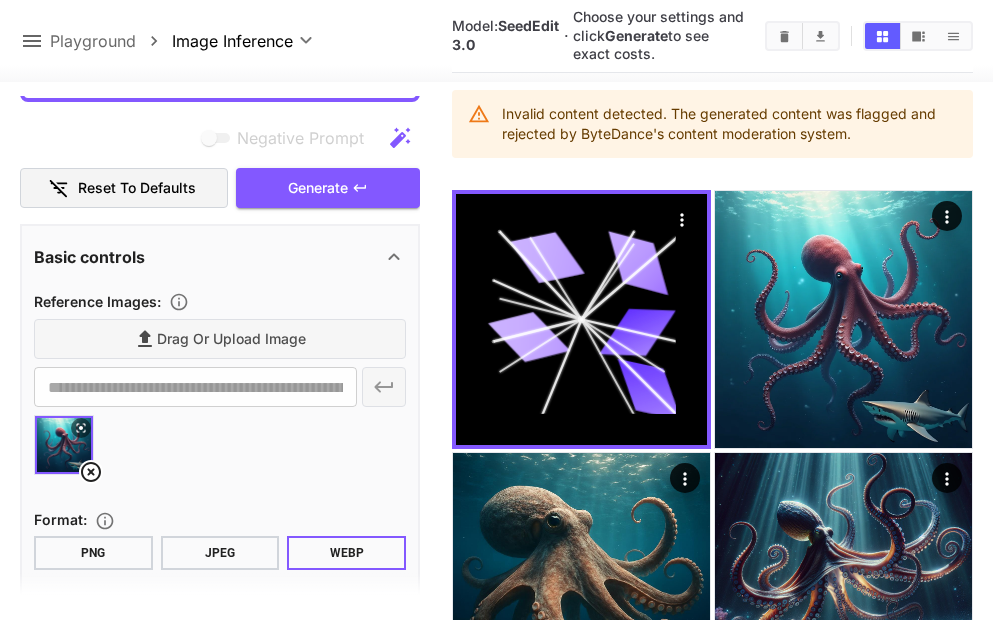 scroll, scrollTop: 32, scrollLeft: 0, axis: vertical 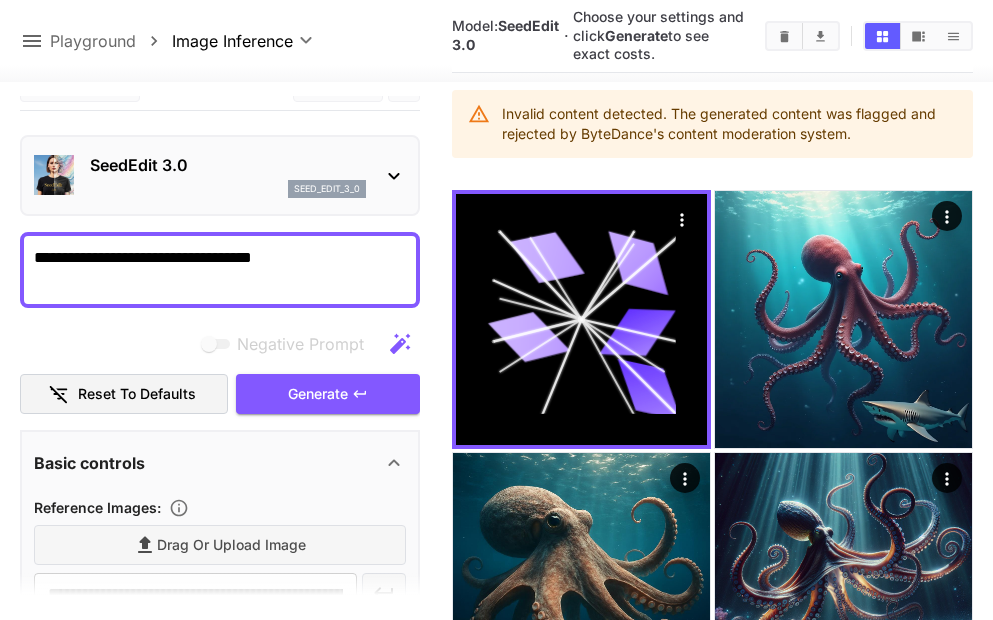 drag, startPoint x: 38, startPoint y: 258, endPoint x: 78, endPoint y: 259, distance: 40.012497 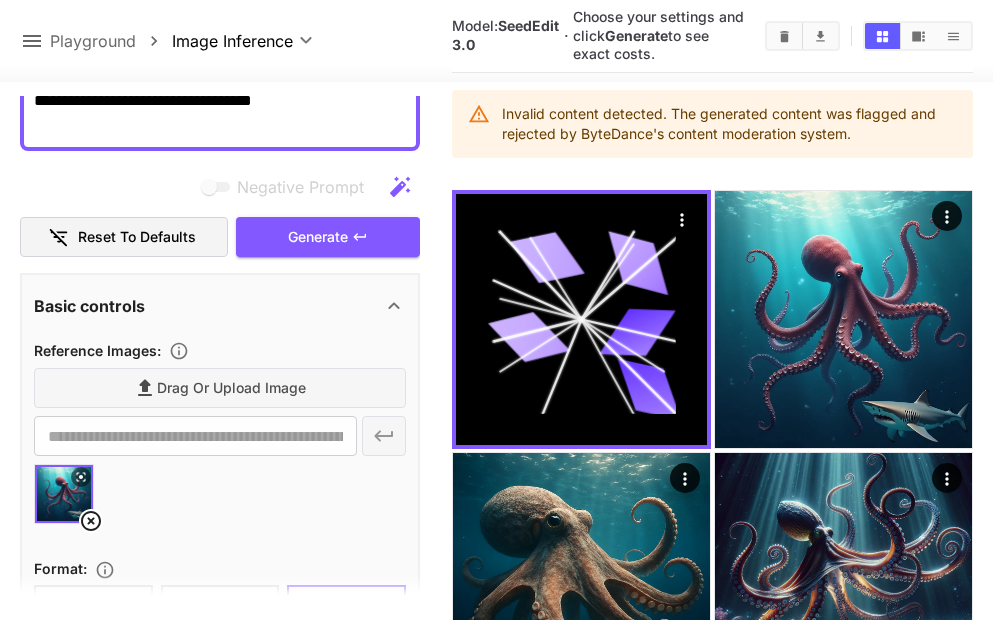 click 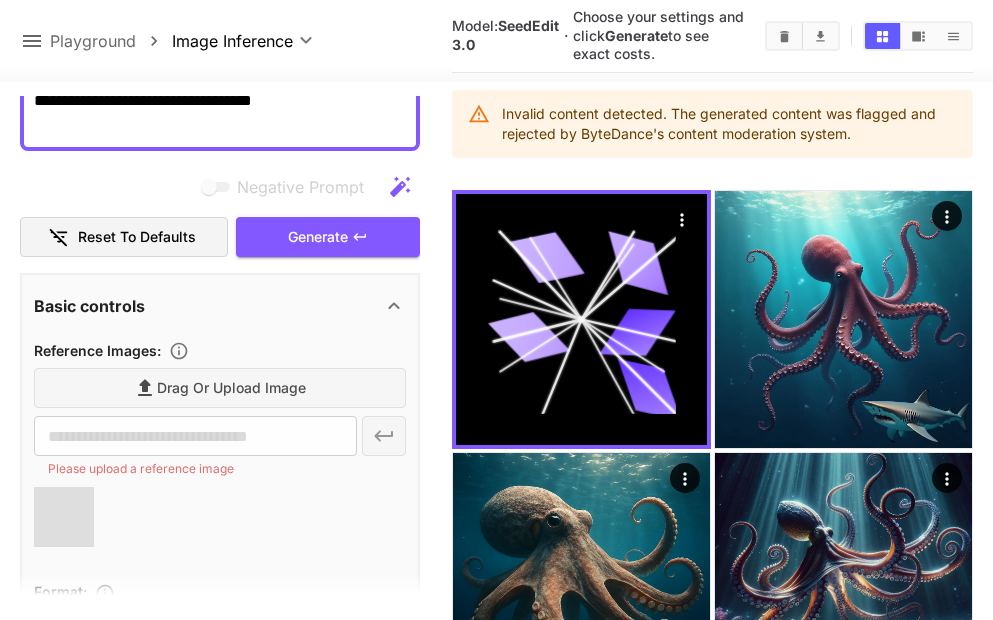 type on "**********" 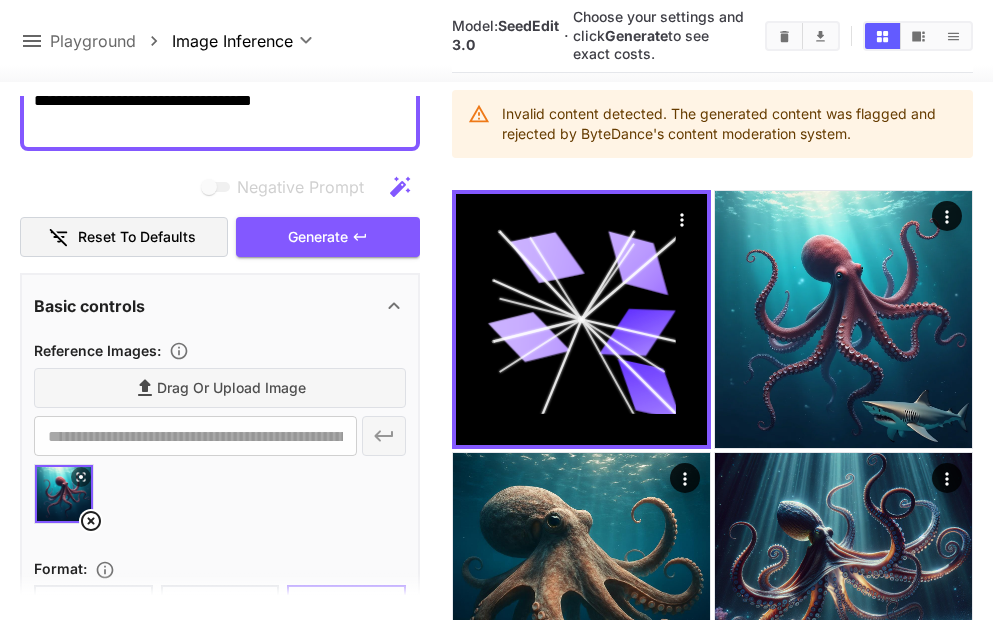 drag, startPoint x: 77, startPoint y: 213, endPoint x: -39, endPoint y: 199, distance: 116.841774 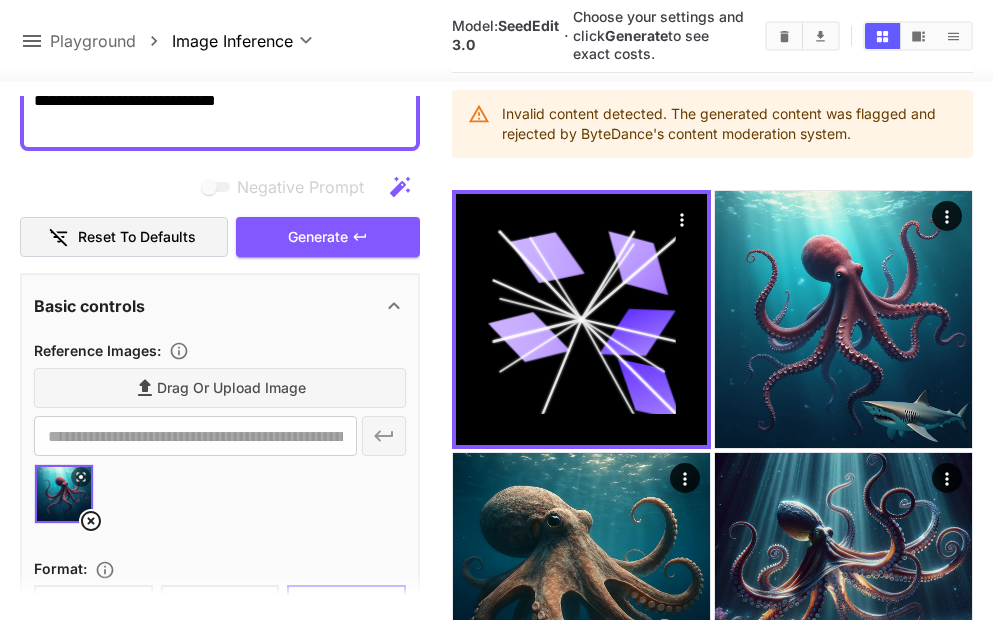 drag, startPoint x: 293, startPoint y: 218, endPoint x: 154, endPoint y: 215, distance: 139.03236 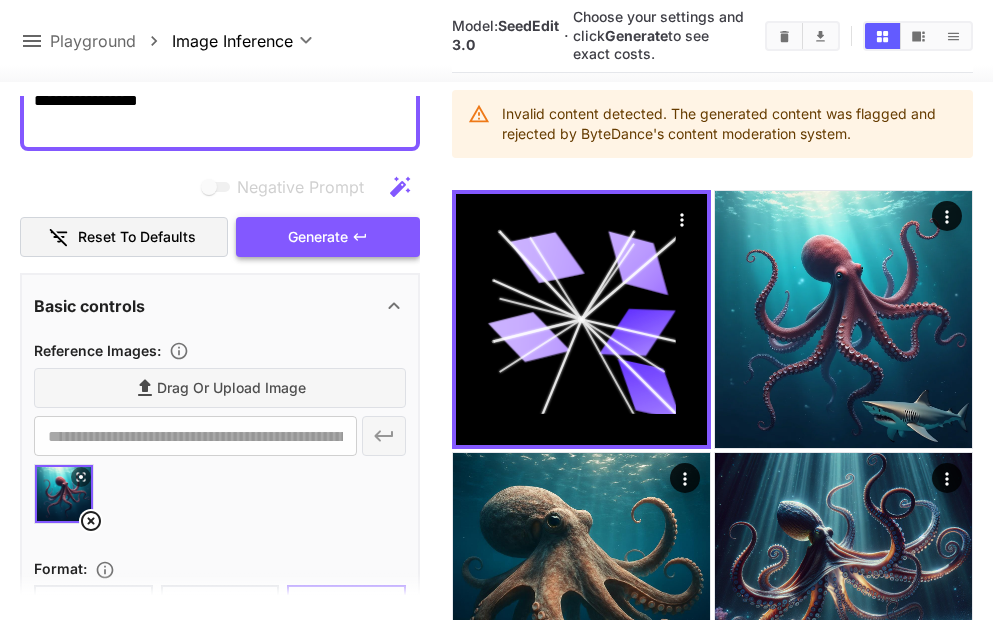 type on "**********" 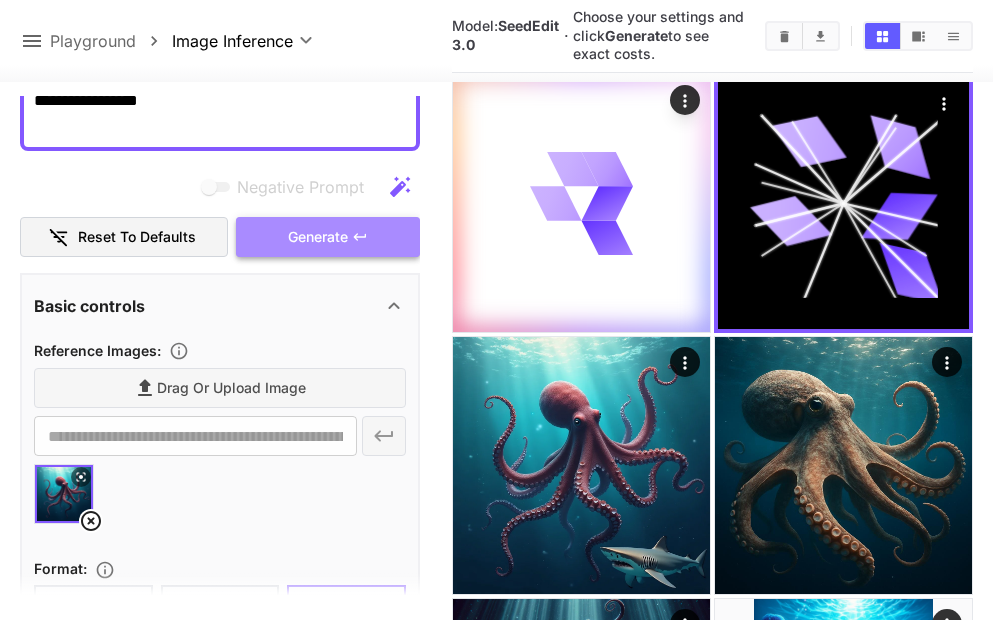 click on "Generate" at bounding box center (328, 237) 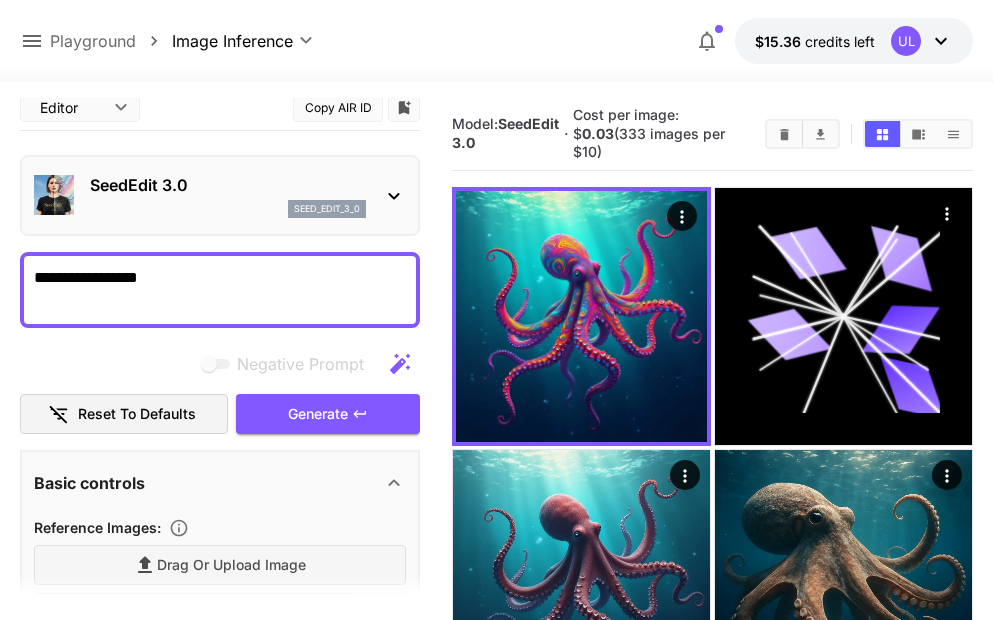 scroll, scrollTop: 0, scrollLeft: 0, axis: both 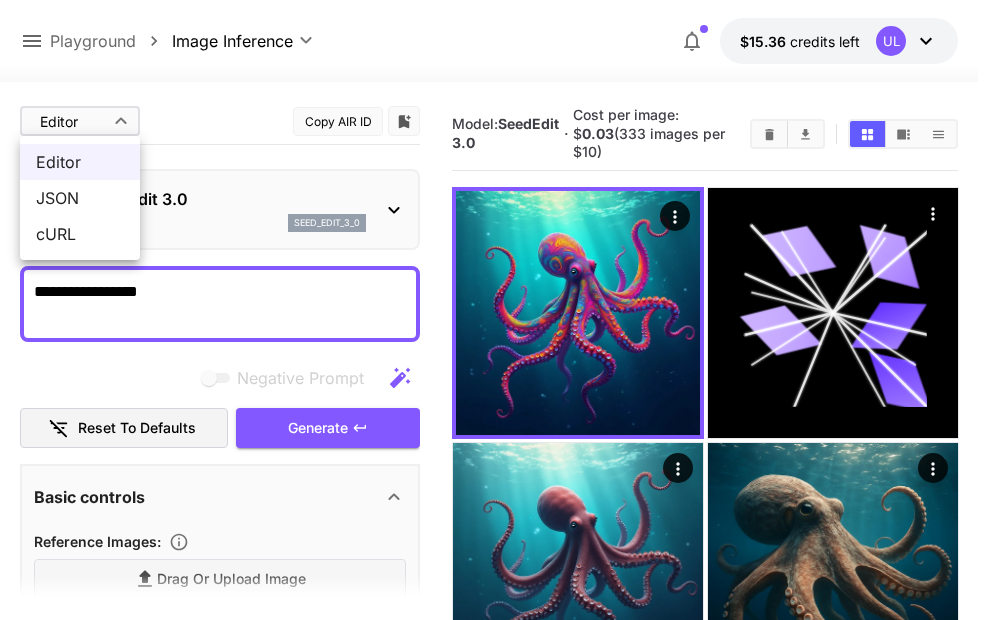 click on "**********" at bounding box center [496, 1808] 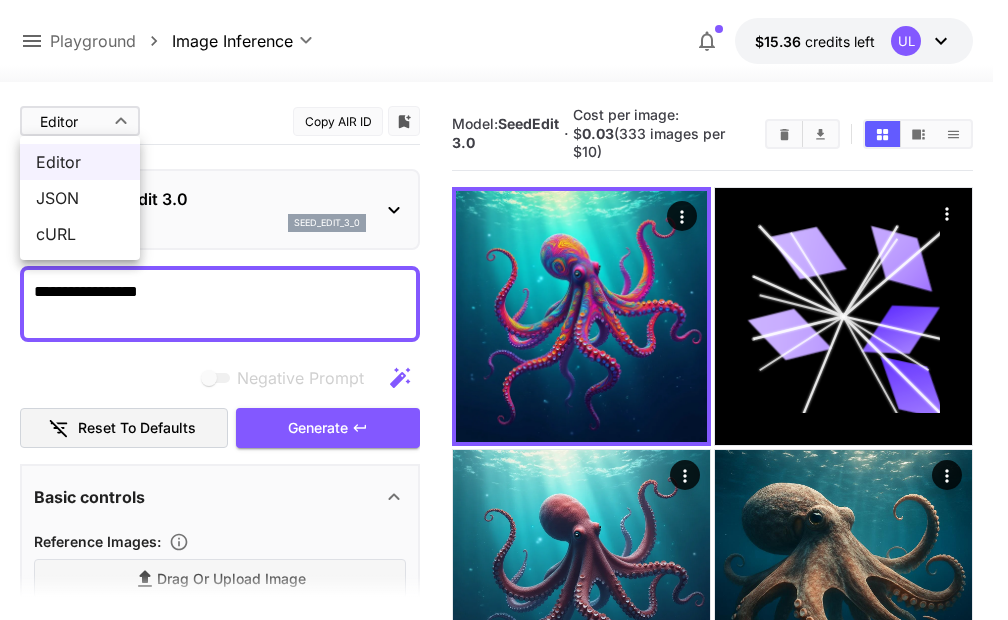 click on "JSON" at bounding box center [80, 198] 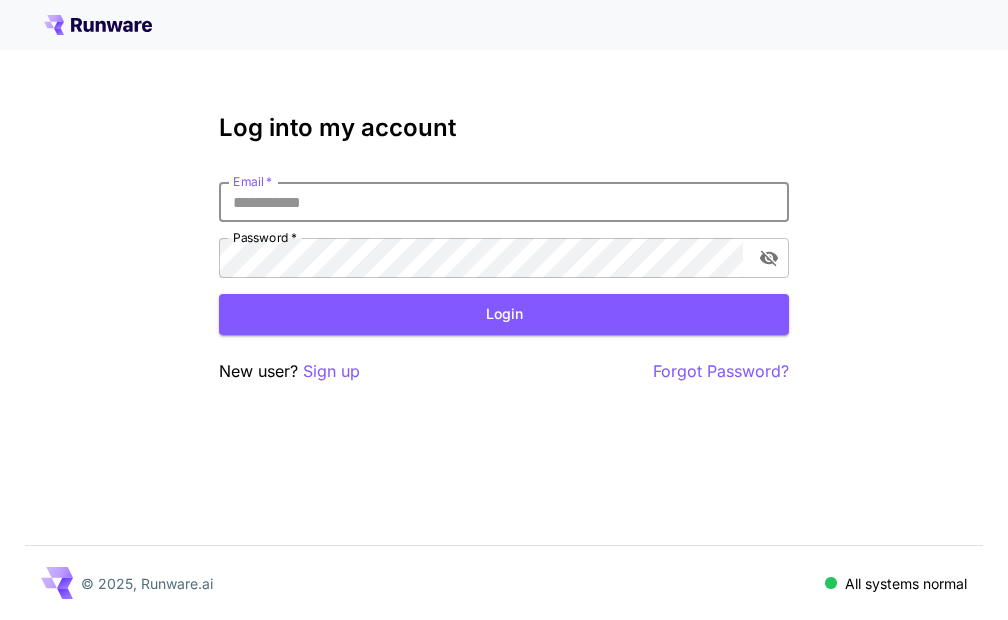 type on "**********" 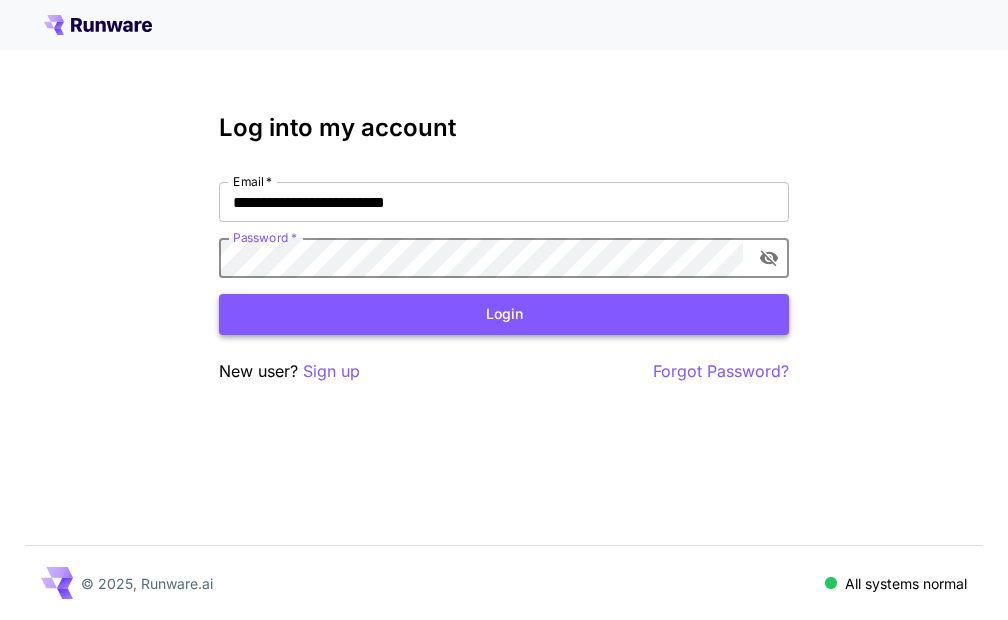 click on "Login" at bounding box center (504, 314) 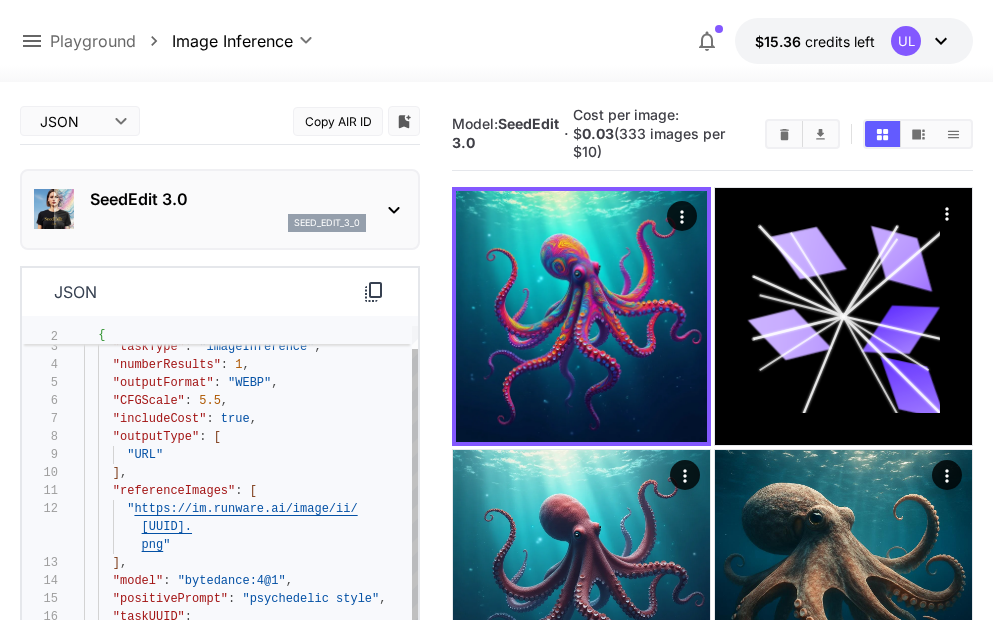 type on "**********" 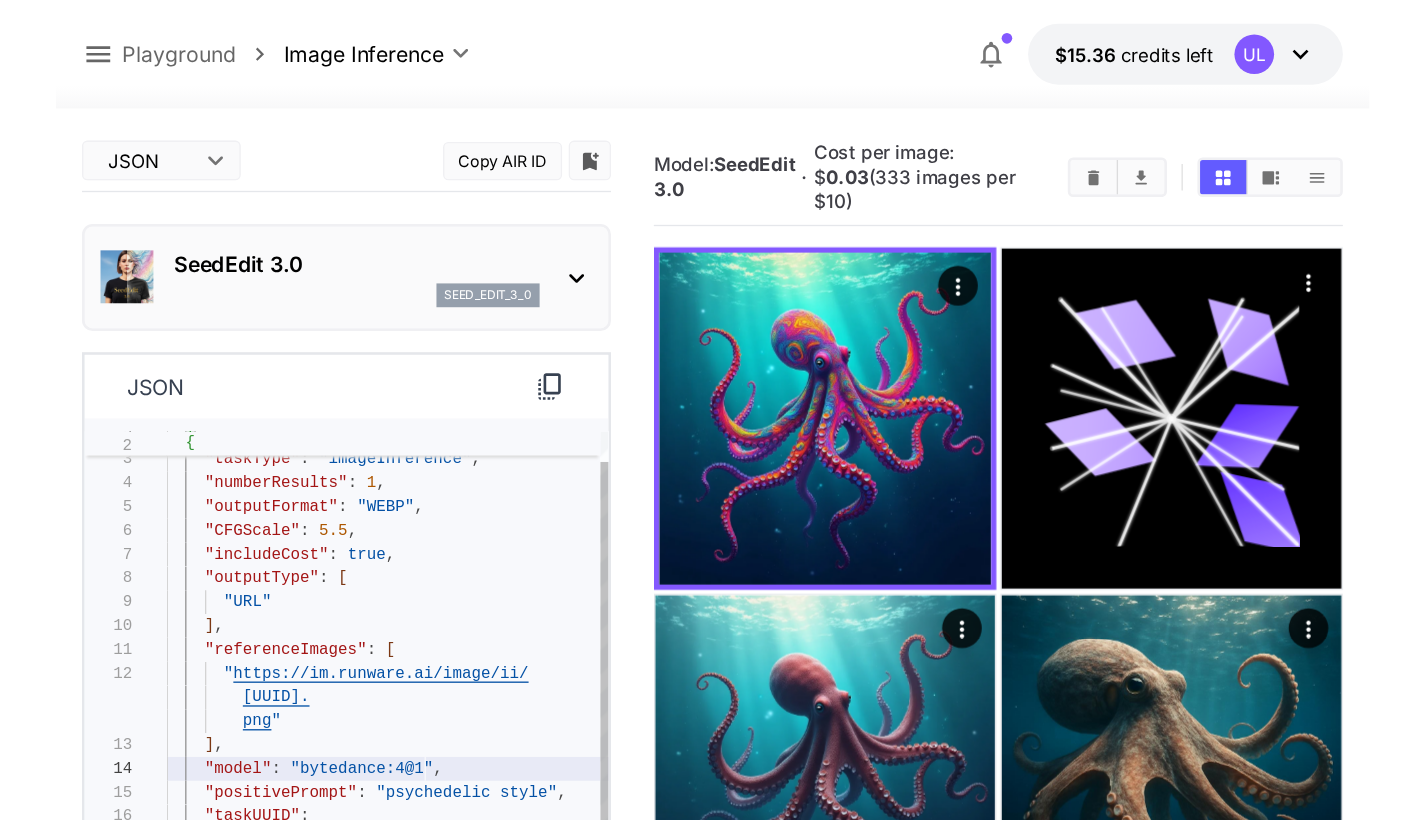 scroll, scrollTop: 90, scrollLeft: 0, axis: vertical 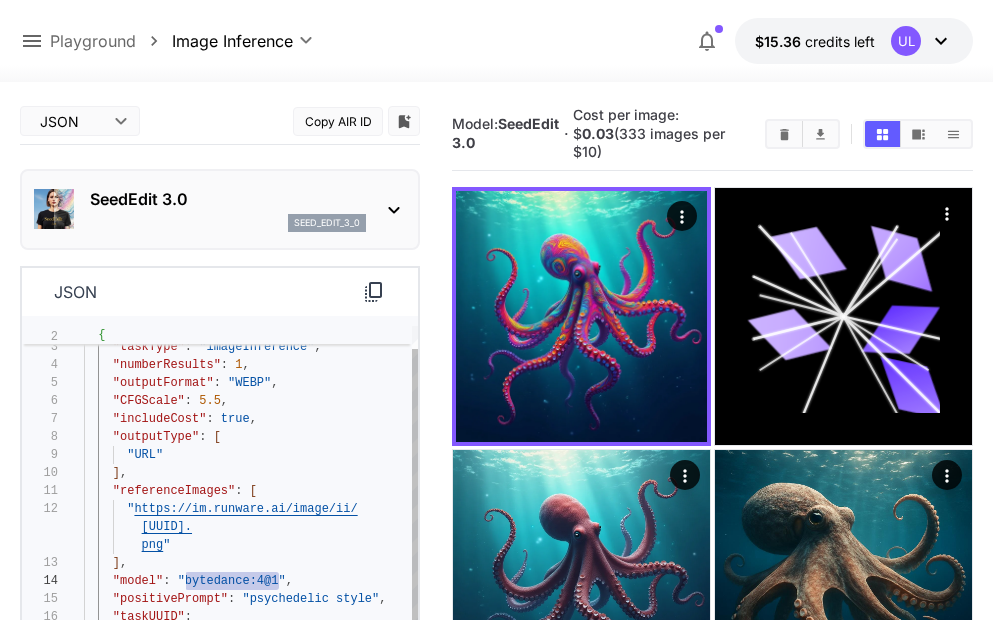 drag, startPoint x: 279, startPoint y: 582, endPoint x: 184, endPoint y: 580, distance: 95.02105 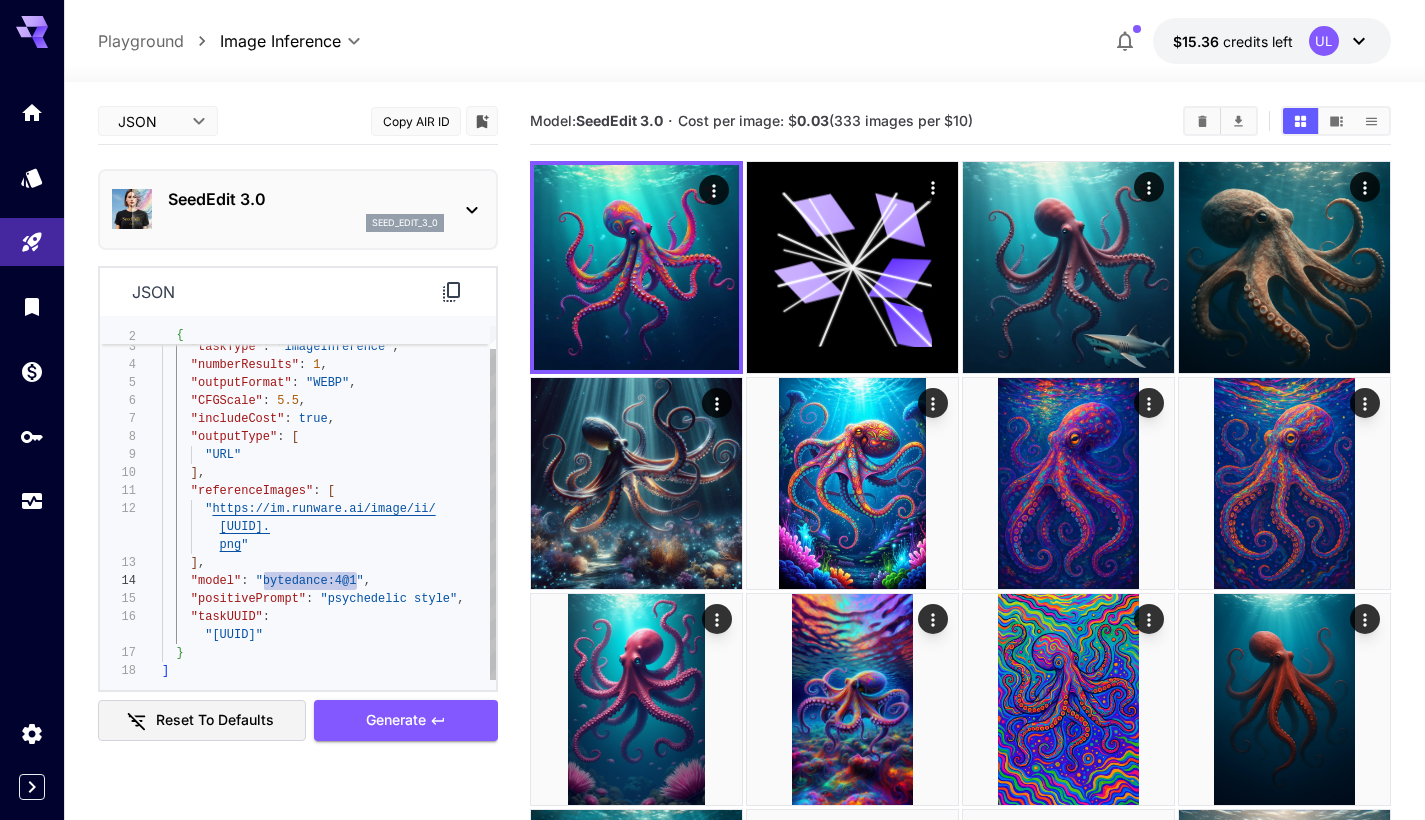 click on ""model" :   "bytedance:4@1" ," at bounding box center (266, 581) 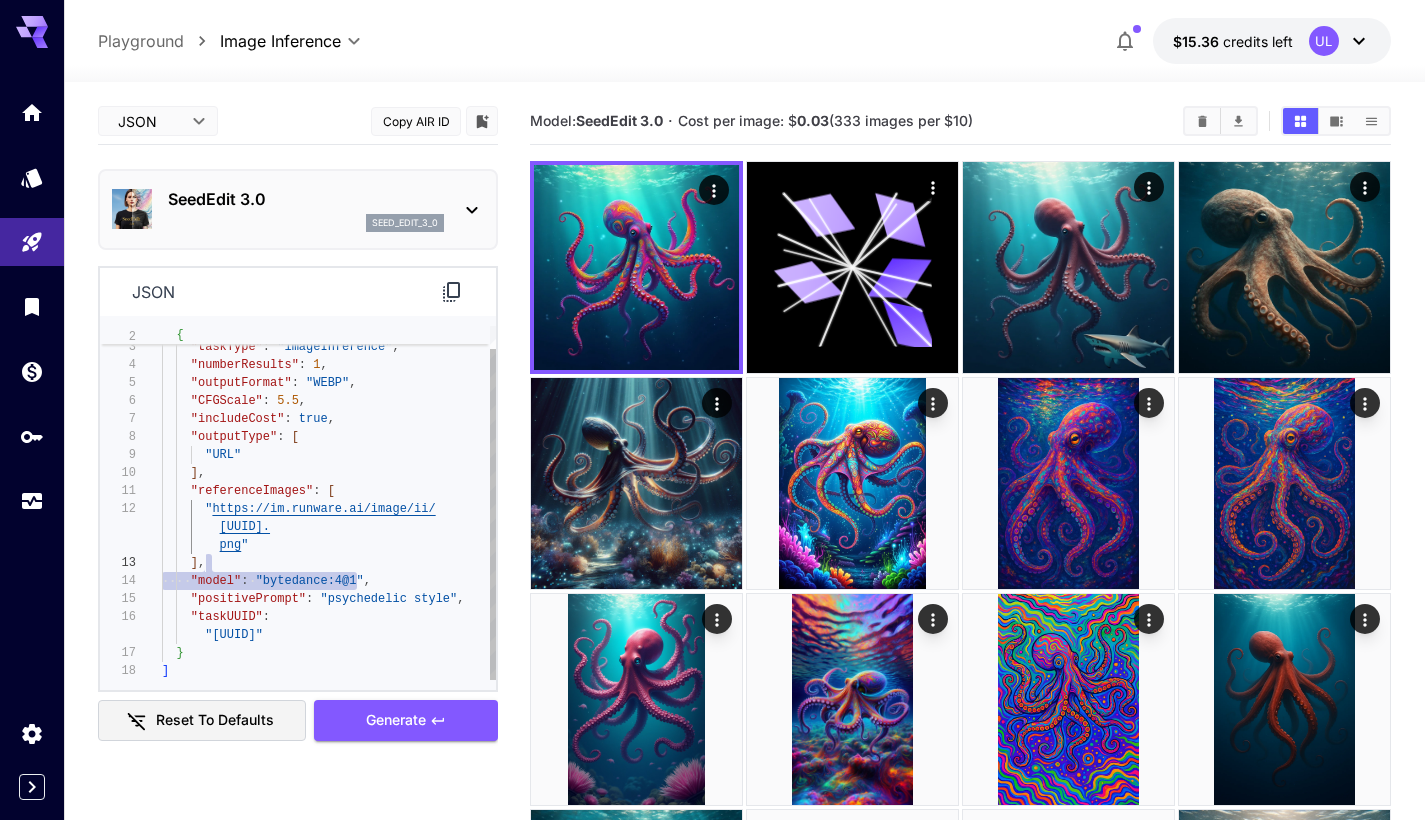 scroll, scrollTop: 90, scrollLeft: 0, axis: vertical 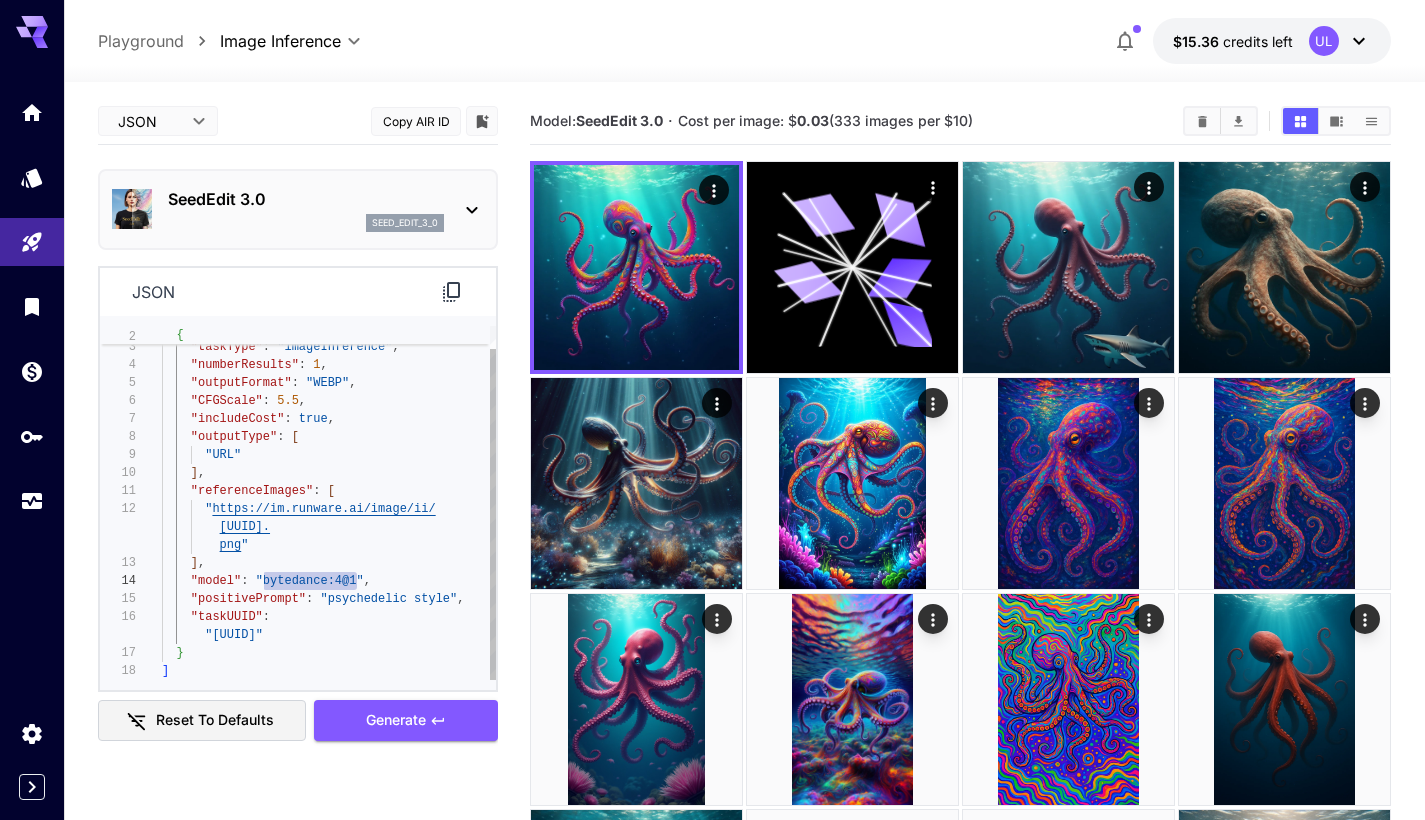 drag, startPoint x: 359, startPoint y: 578, endPoint x: 266, endPoint y: 579, distance: 93.00538 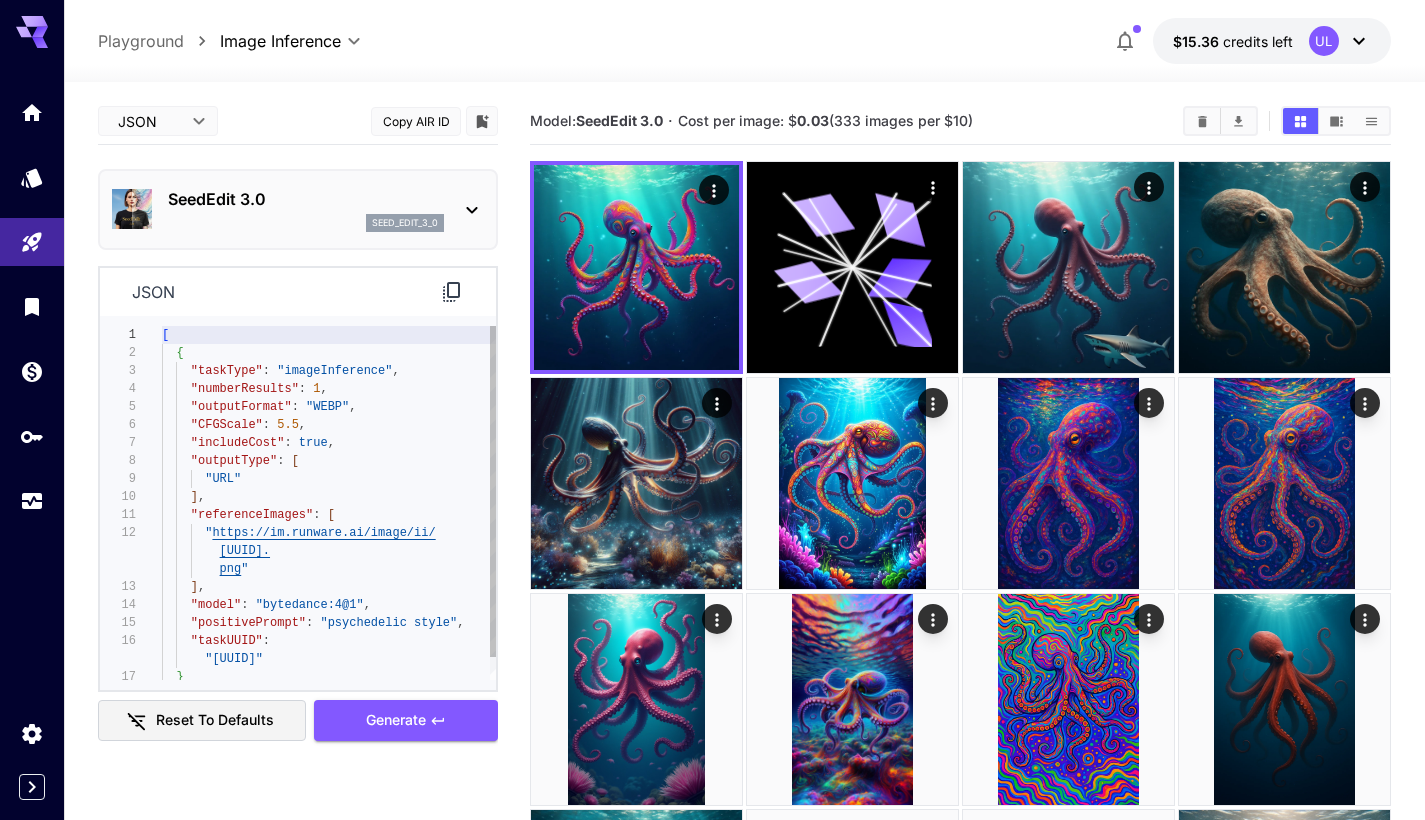 type on "**********" 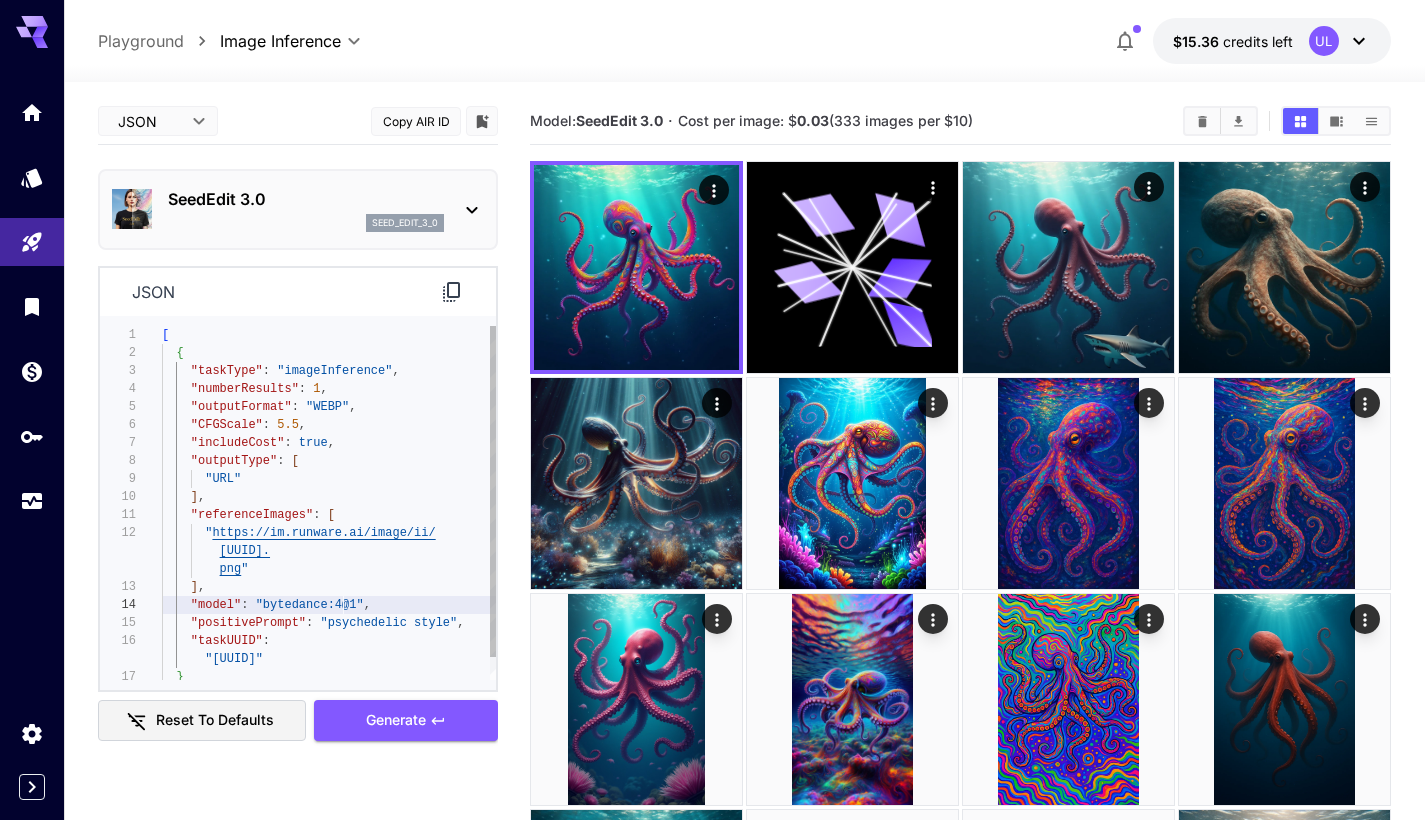 drag, startPoint x: 345, startPoint y: 611, endPoint x: 354, endPoint y: 604, distance: 11.401754 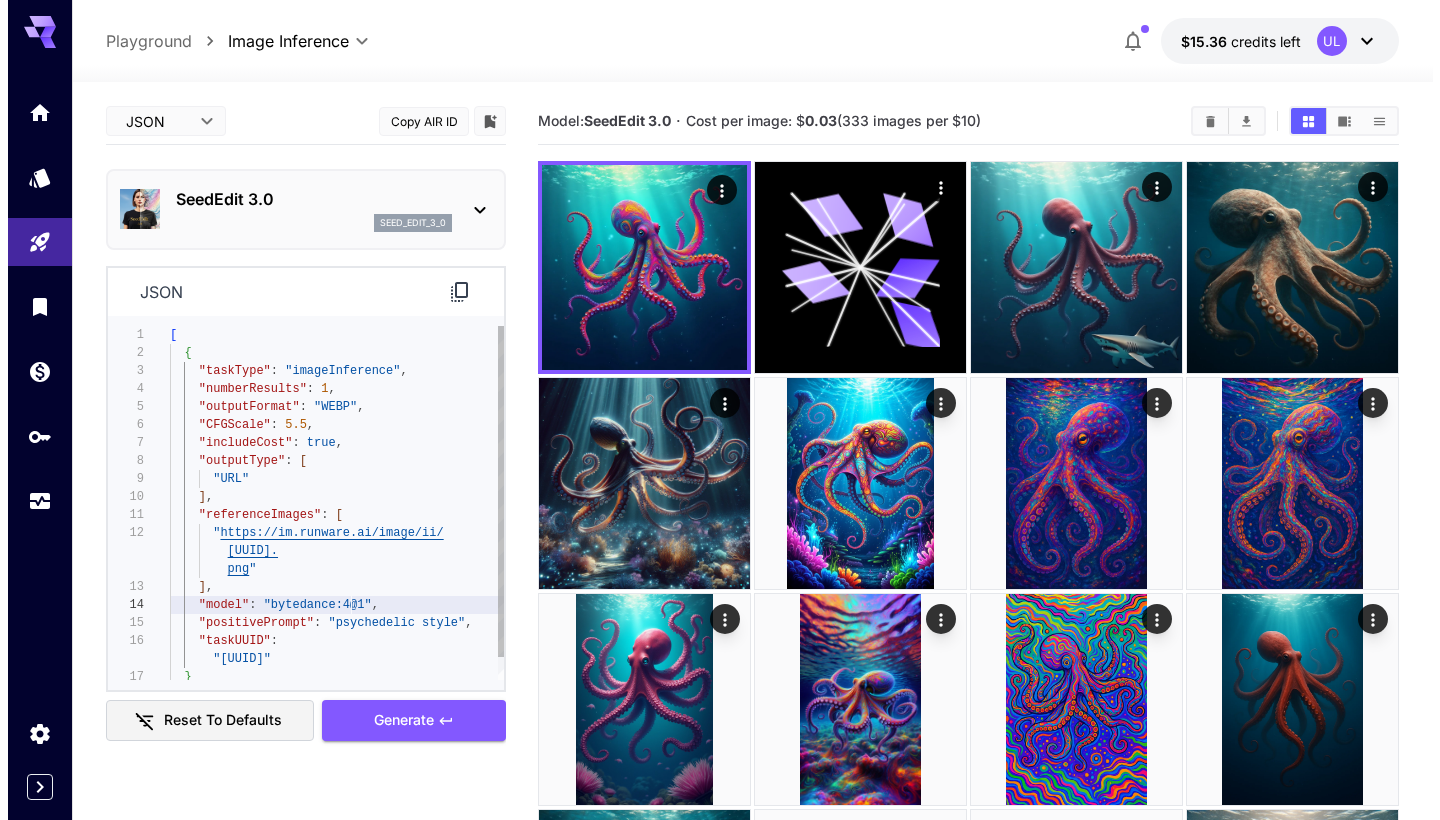 scroll, scrollTop: 90, scrollLeft: 0, axis: vertical 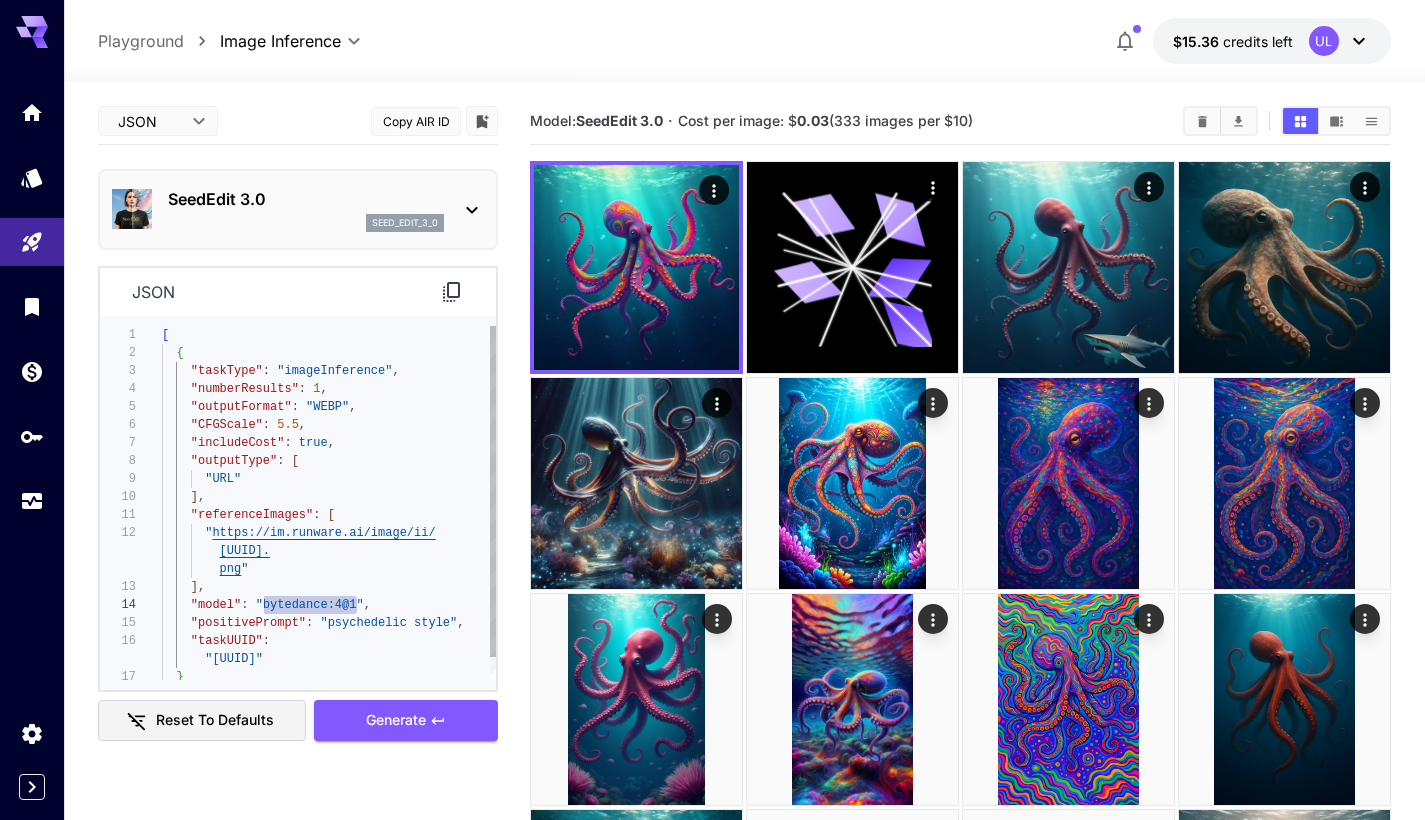 drag, startPoint x: 355, startPoint y: 605, endPoint x: 262, endPoint y: 604, distance: 93.00538 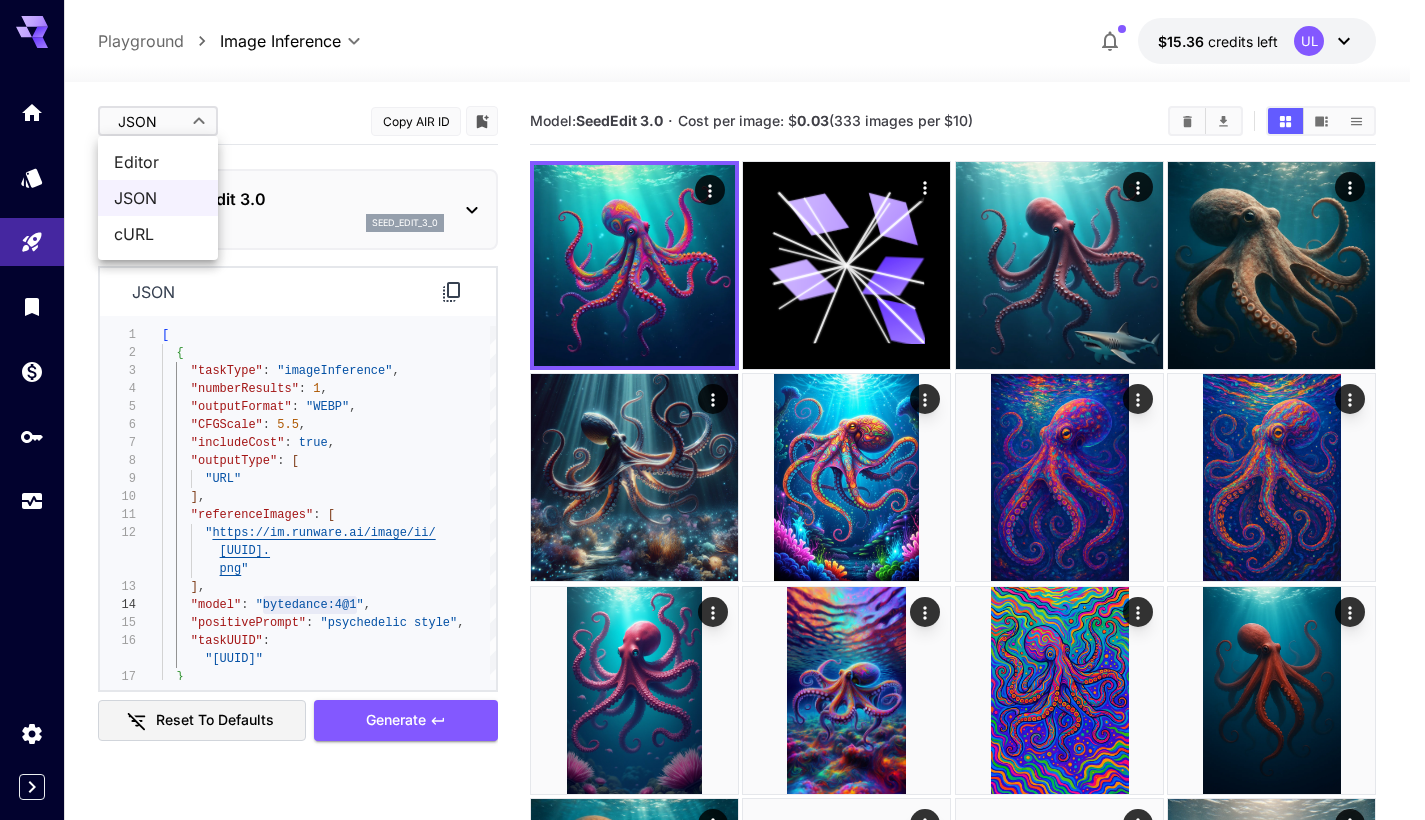click on "**********" at bounding box center [712, 852] 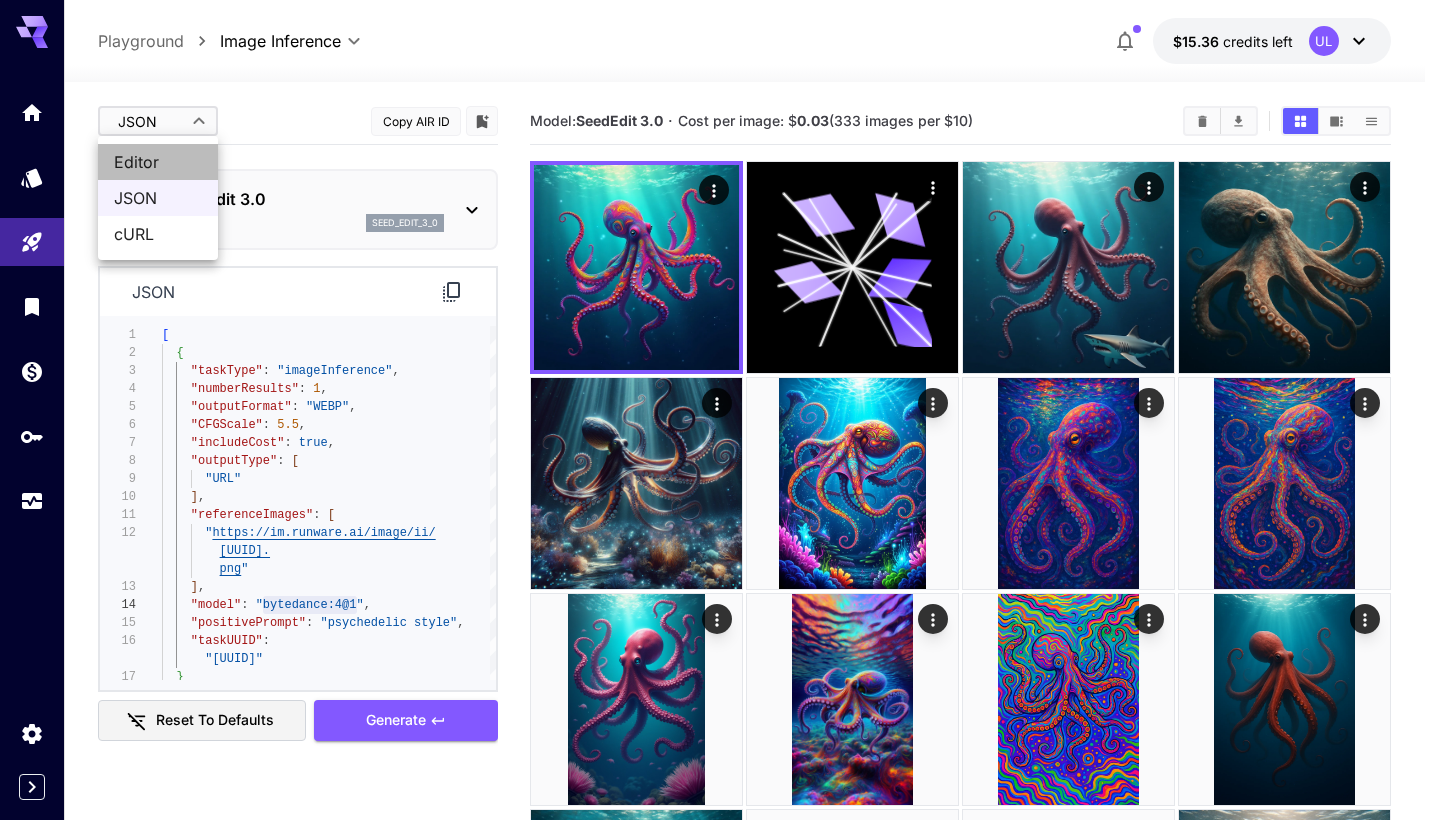 click on "Editor" at bounding box center [158, 162] 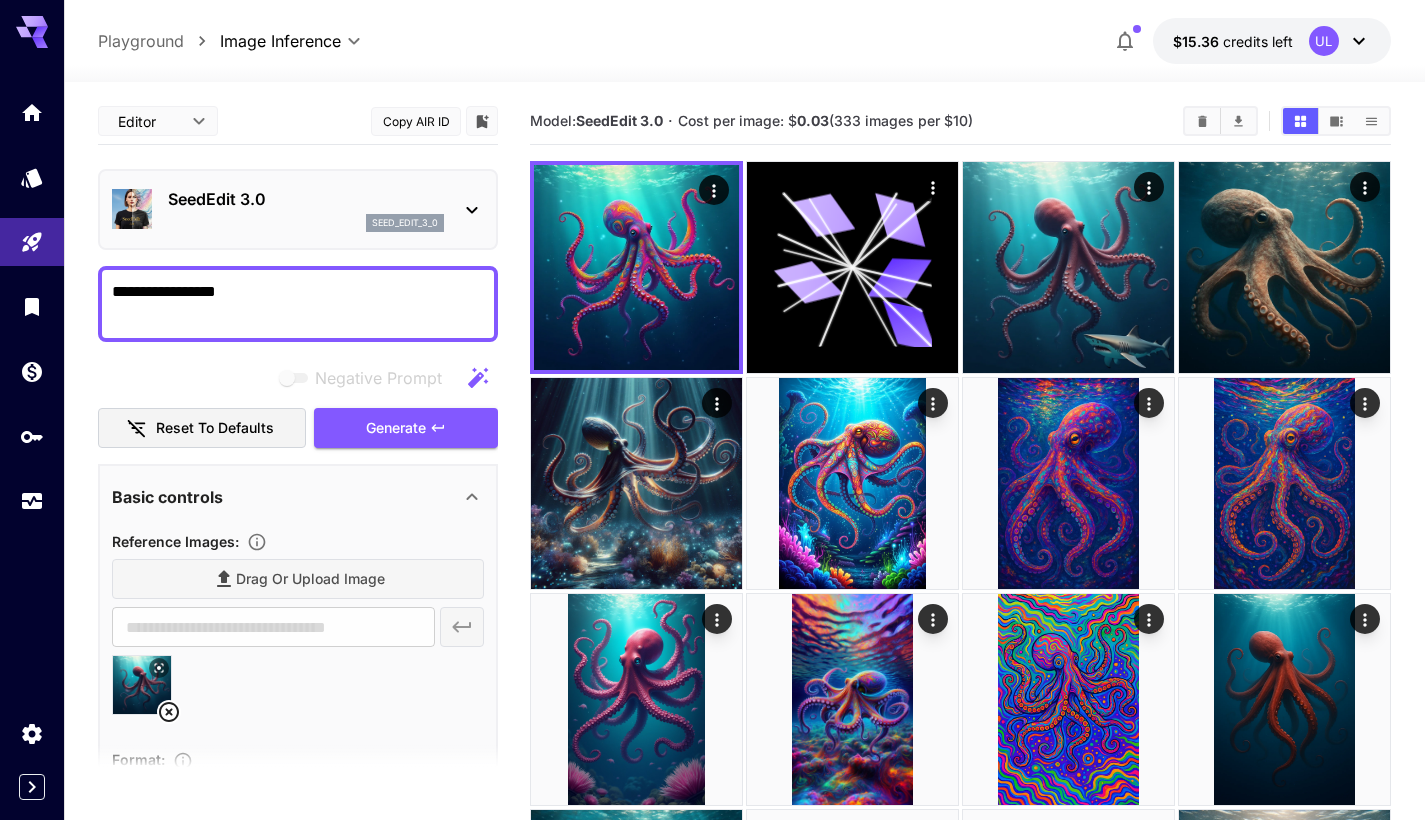 click on "SeedEdit 3.0 seed_edit_3_0" at bounding box center (298, 209) 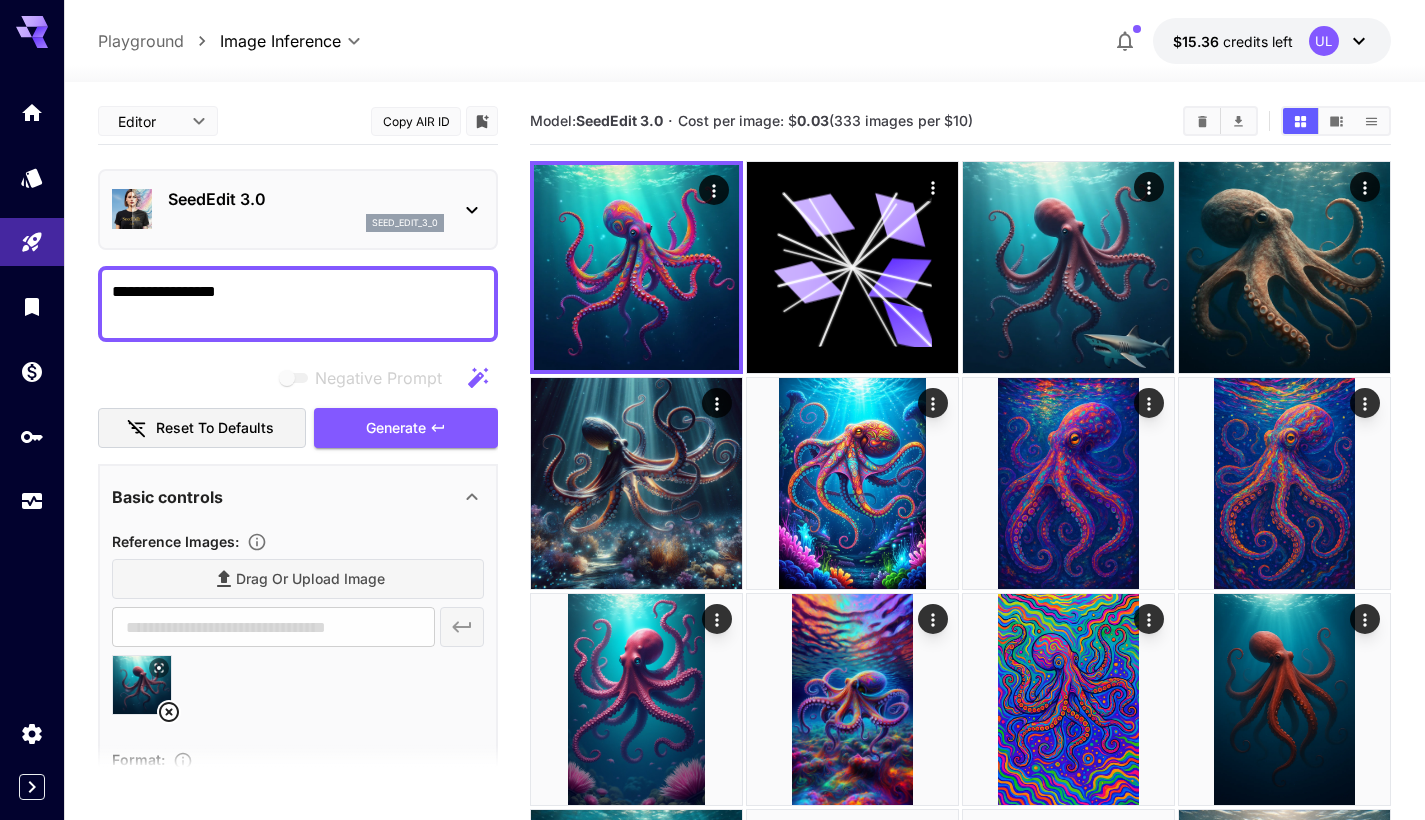 click on "SeedEdit 3.0" at bounding box center [306, 199] 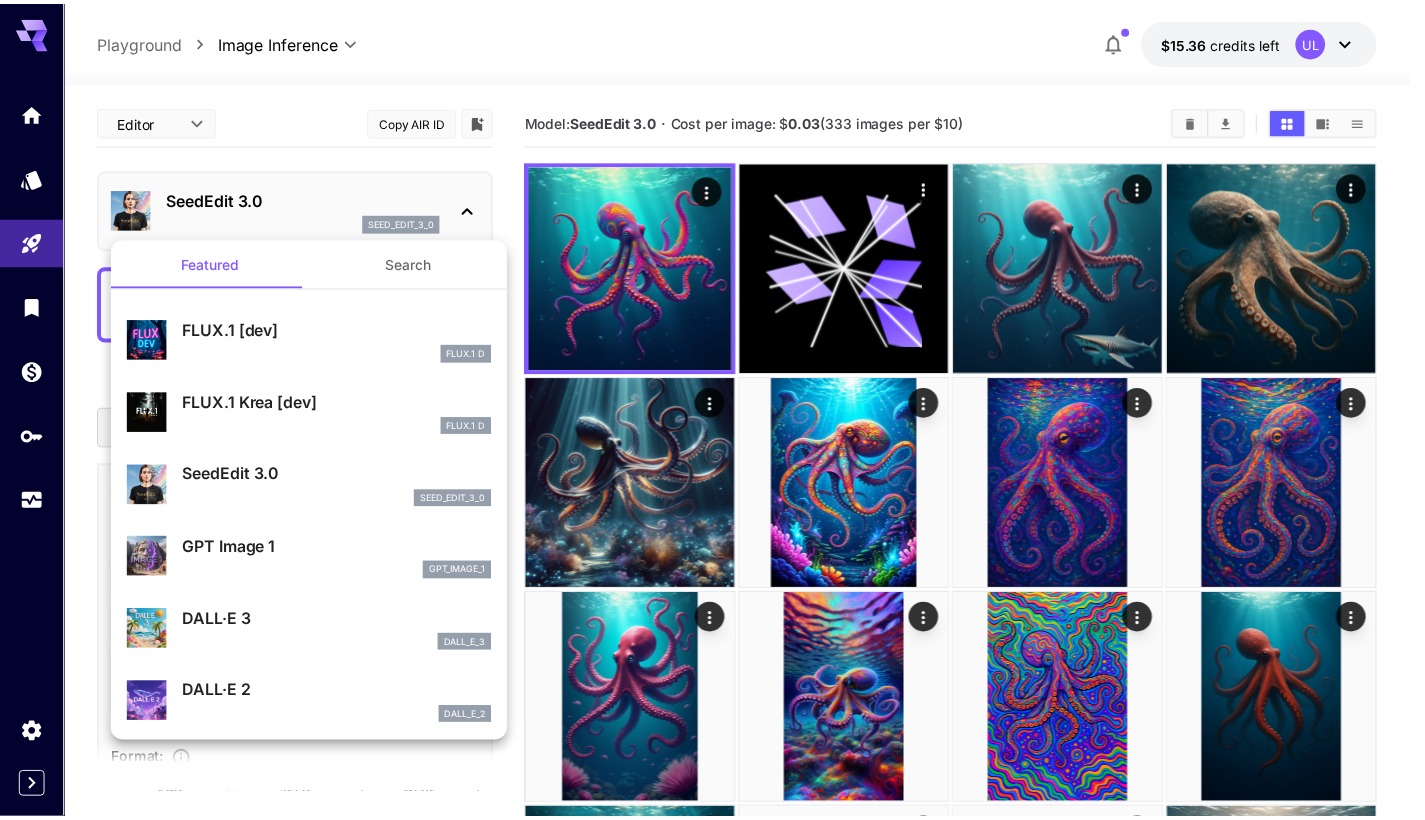 scroll, scrollTop: 12, scrollLeft: 0, axis: vertical 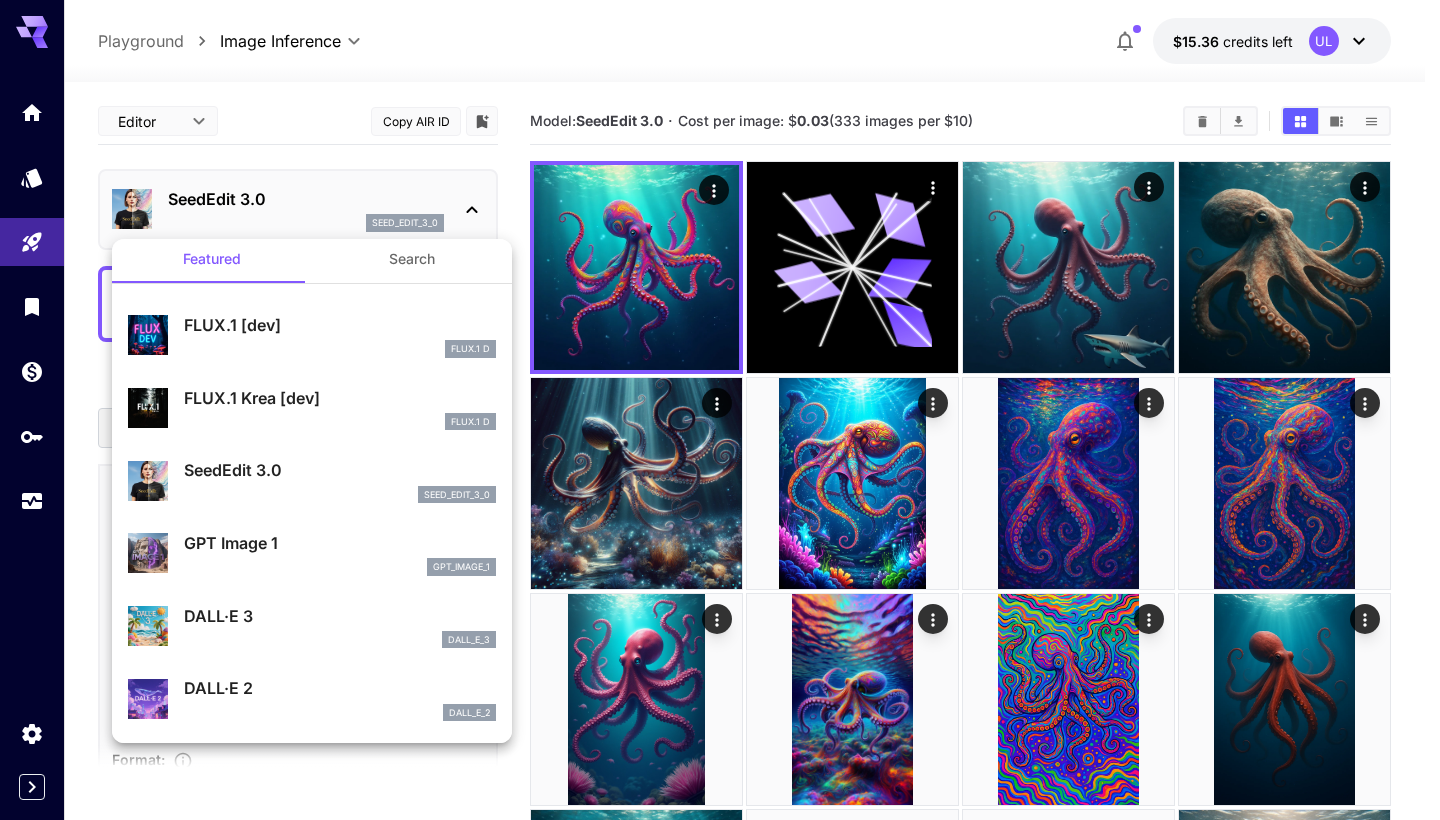 click at bounding box center (720, 410) 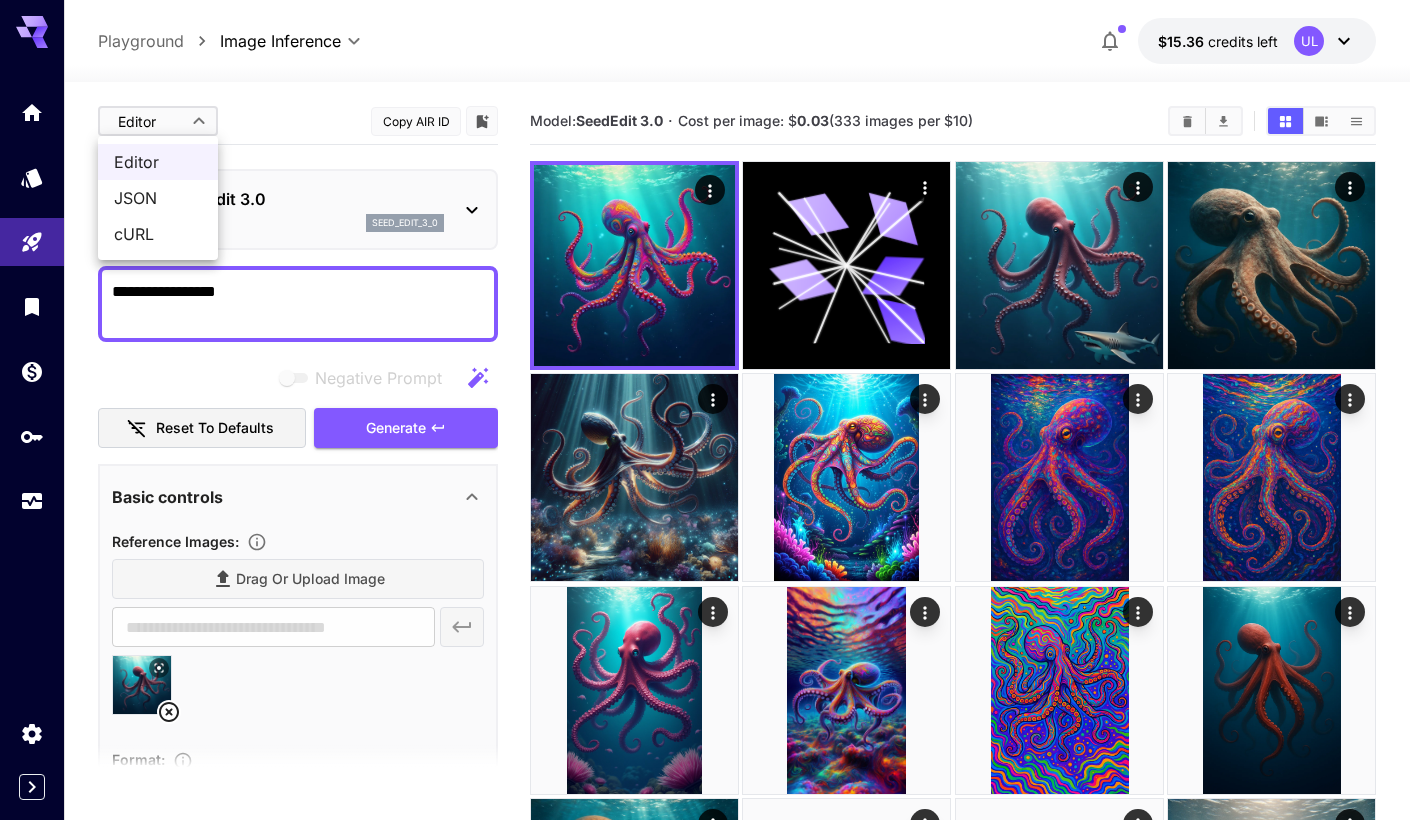 click on "**********" at bounding box center [712, 852] 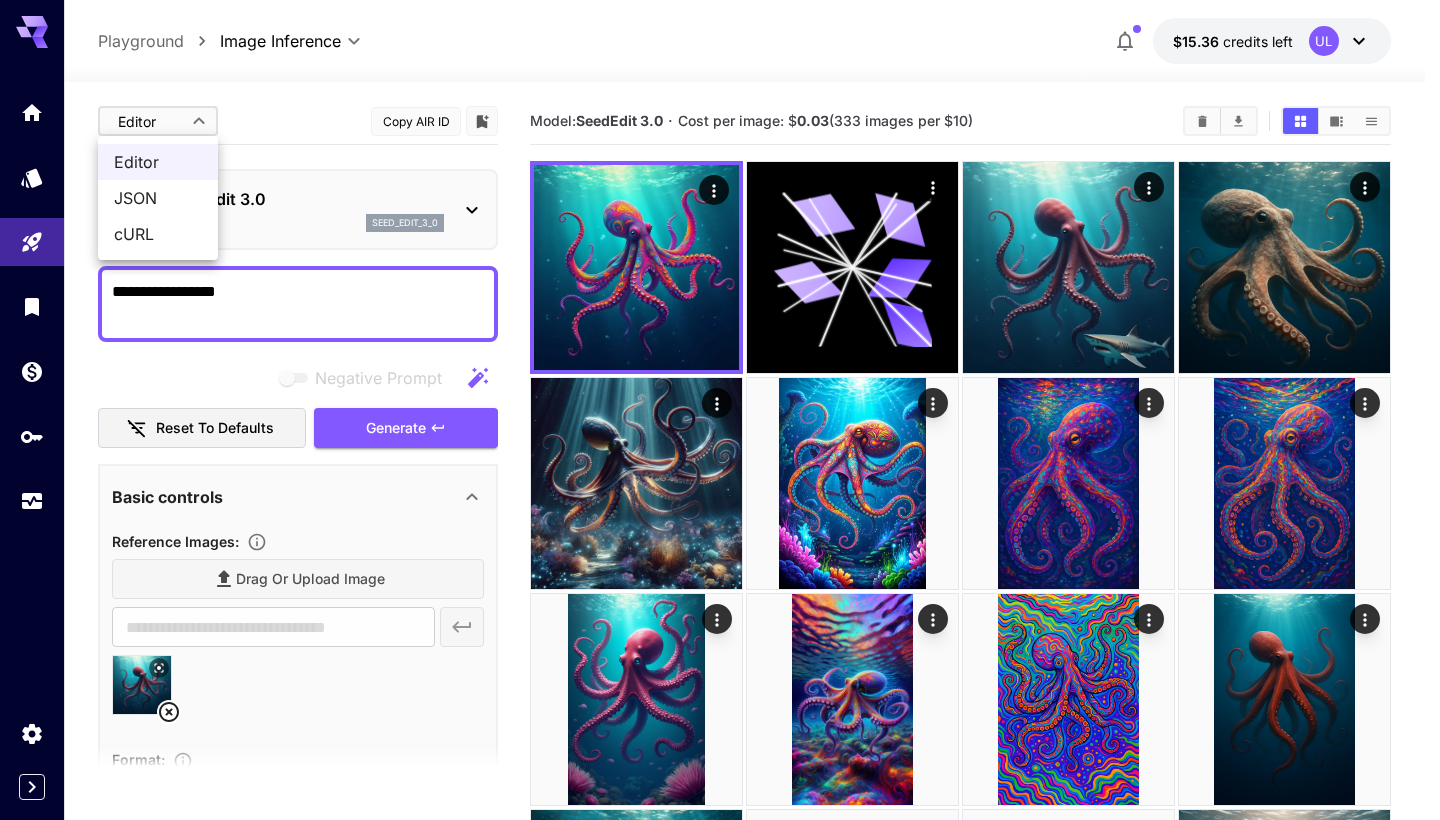 click on "JSON" at bounding box center (158, 198) 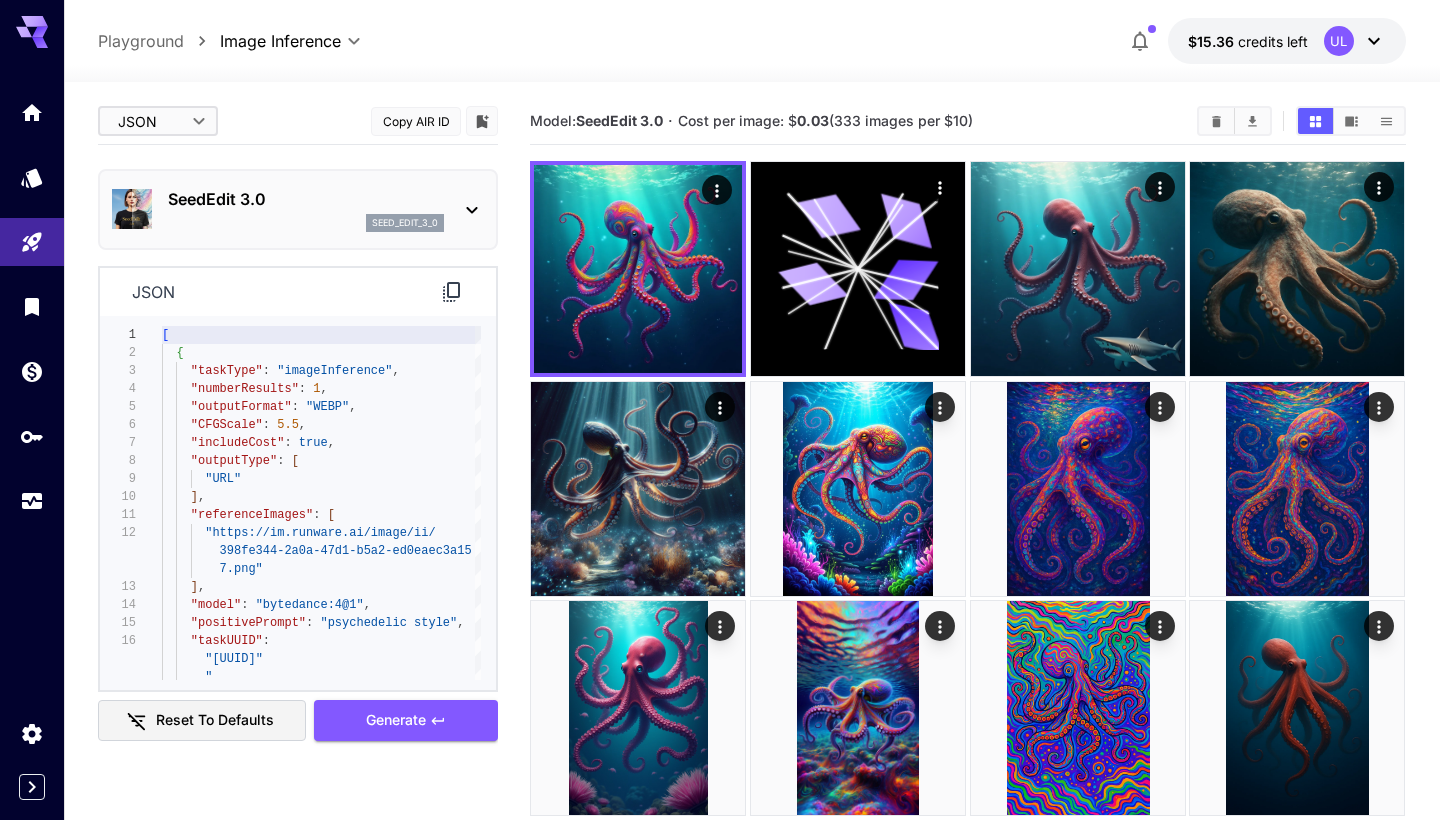 type on "****" 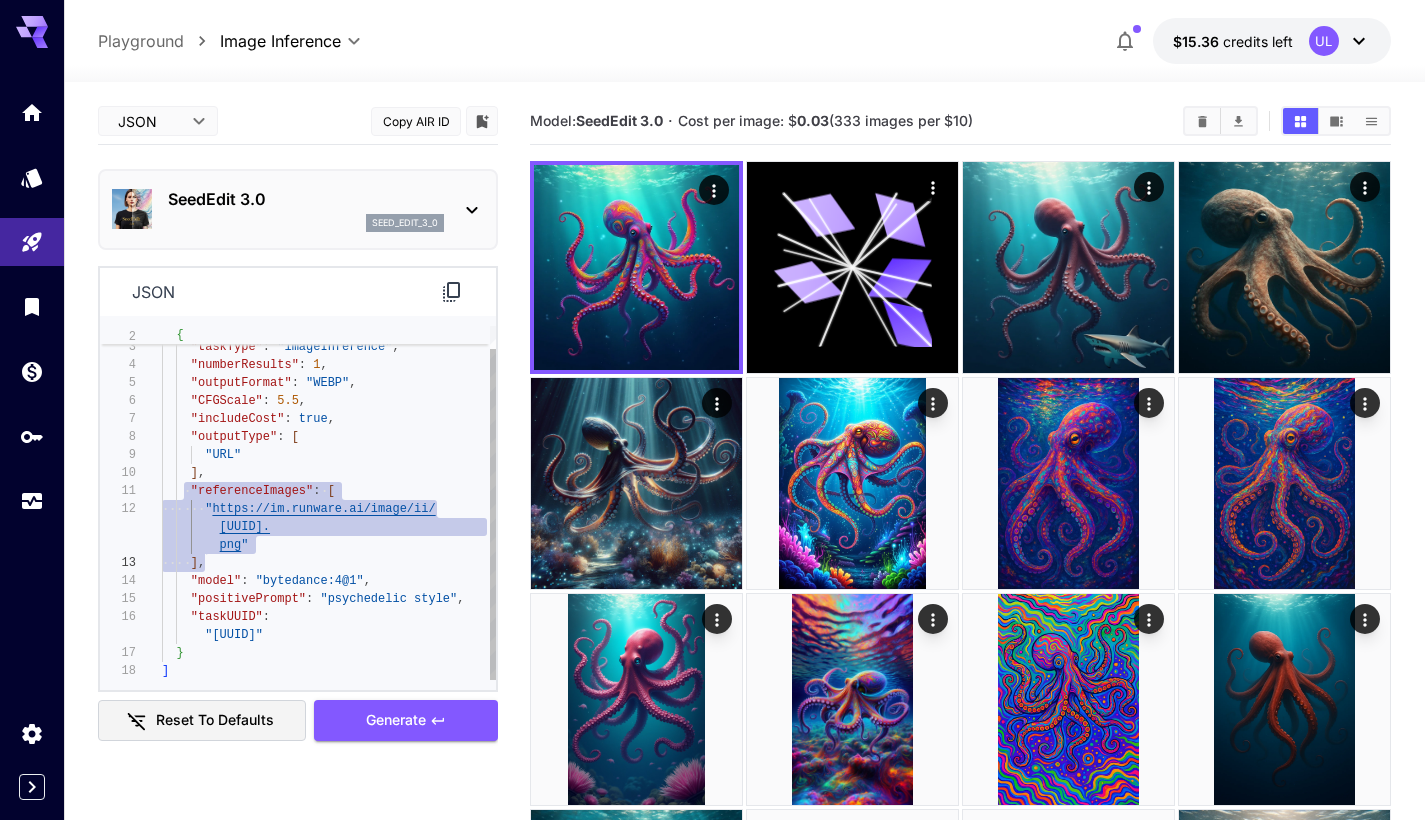 drag, startPoint x: 185, startPoint y: 495, endPoint x: 239, endPoint y: 561, distance: 85.276024 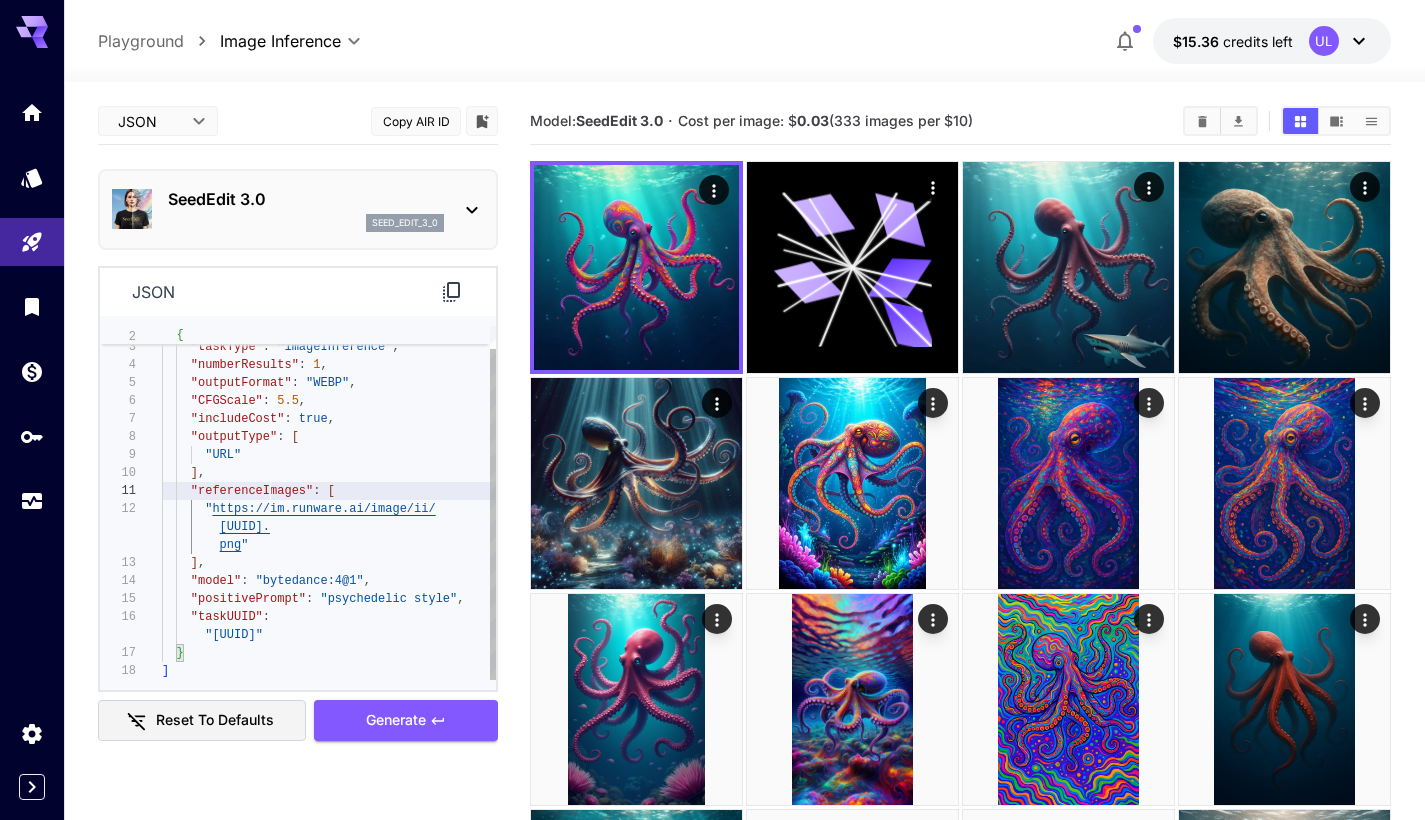 click on ""referenceImages"" at bounding box center [252, 491] 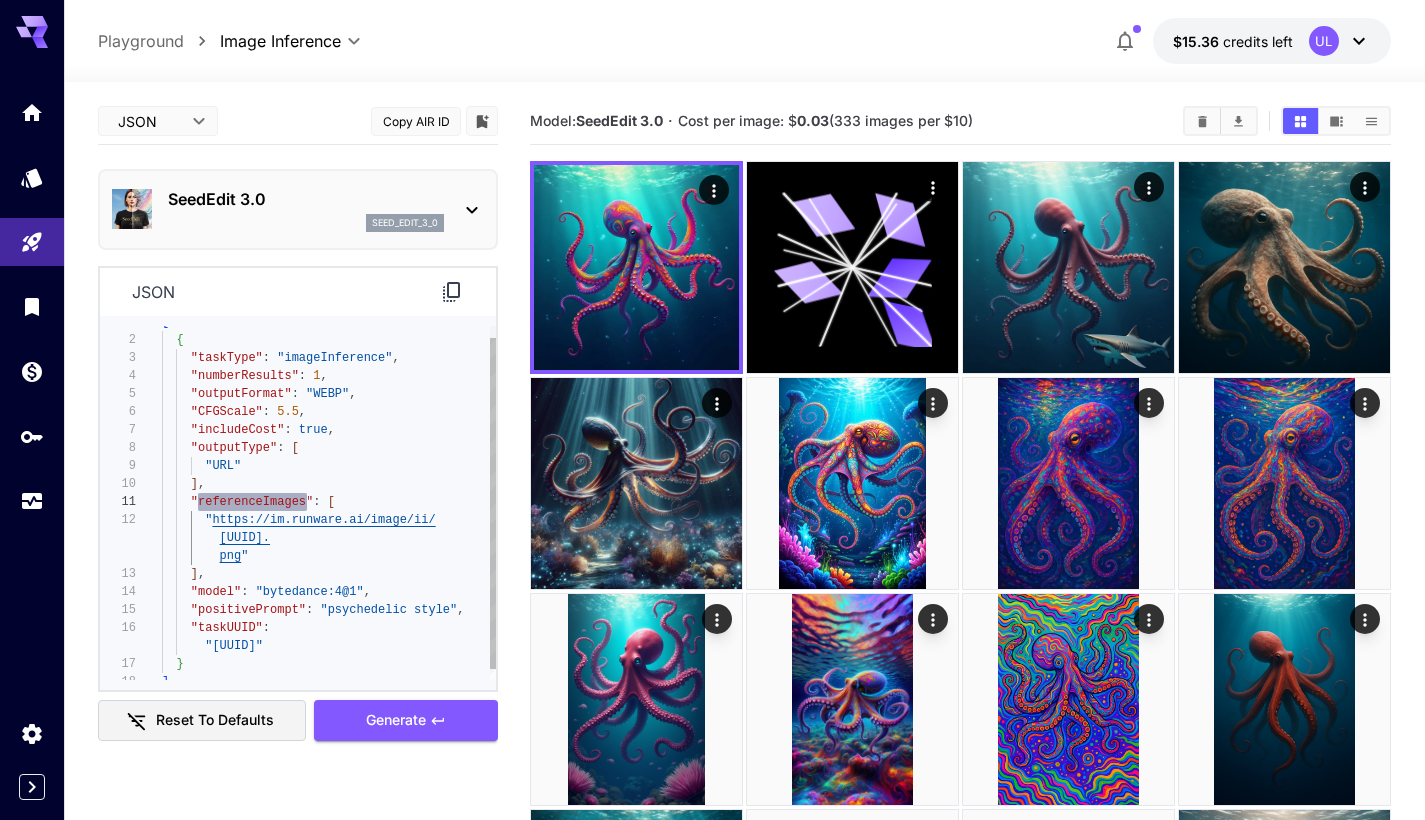 click on ""URL"" at bounding box center [329, 466] 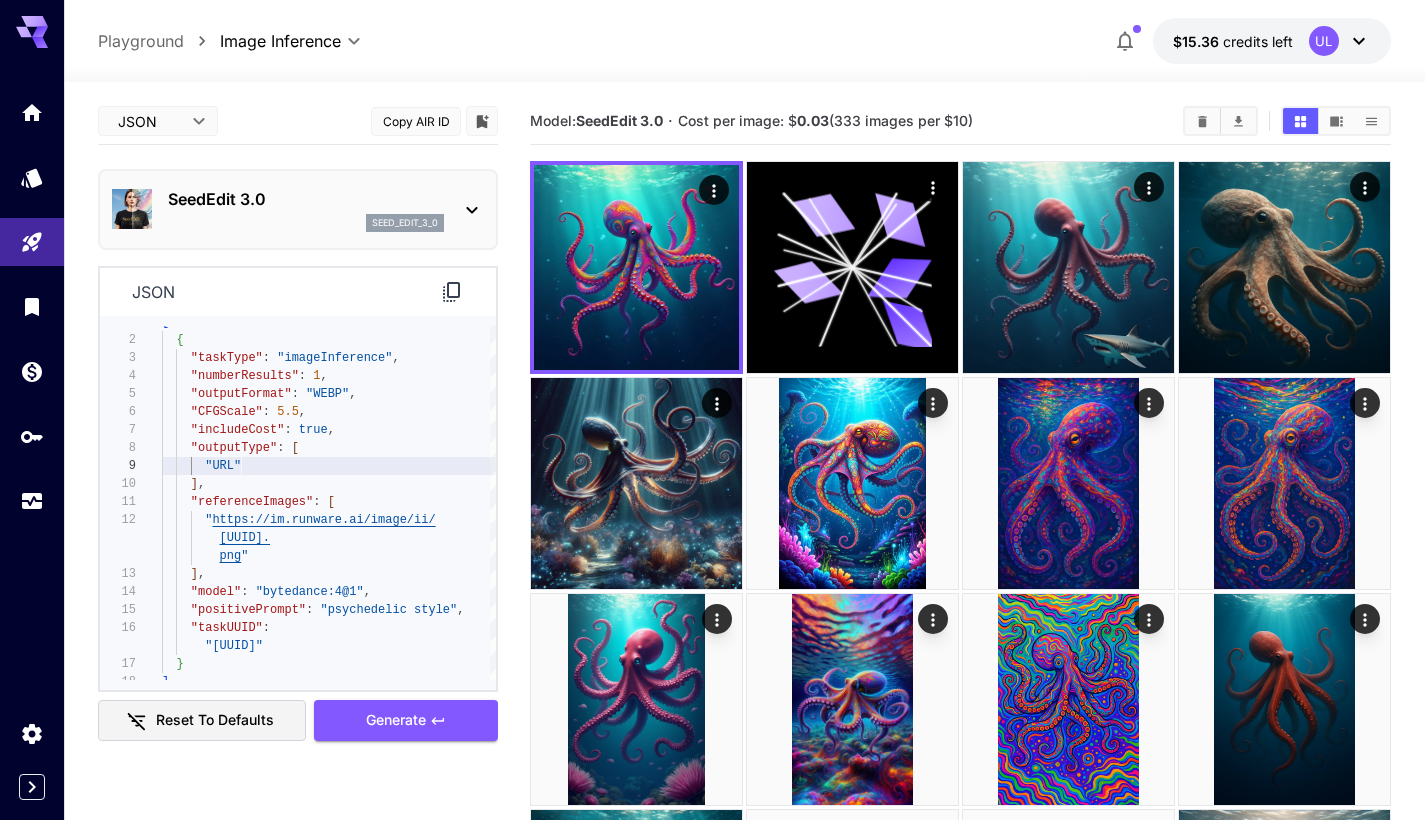 scroll, scrollTop: 144, scrollLeft: 0, axis: vertical 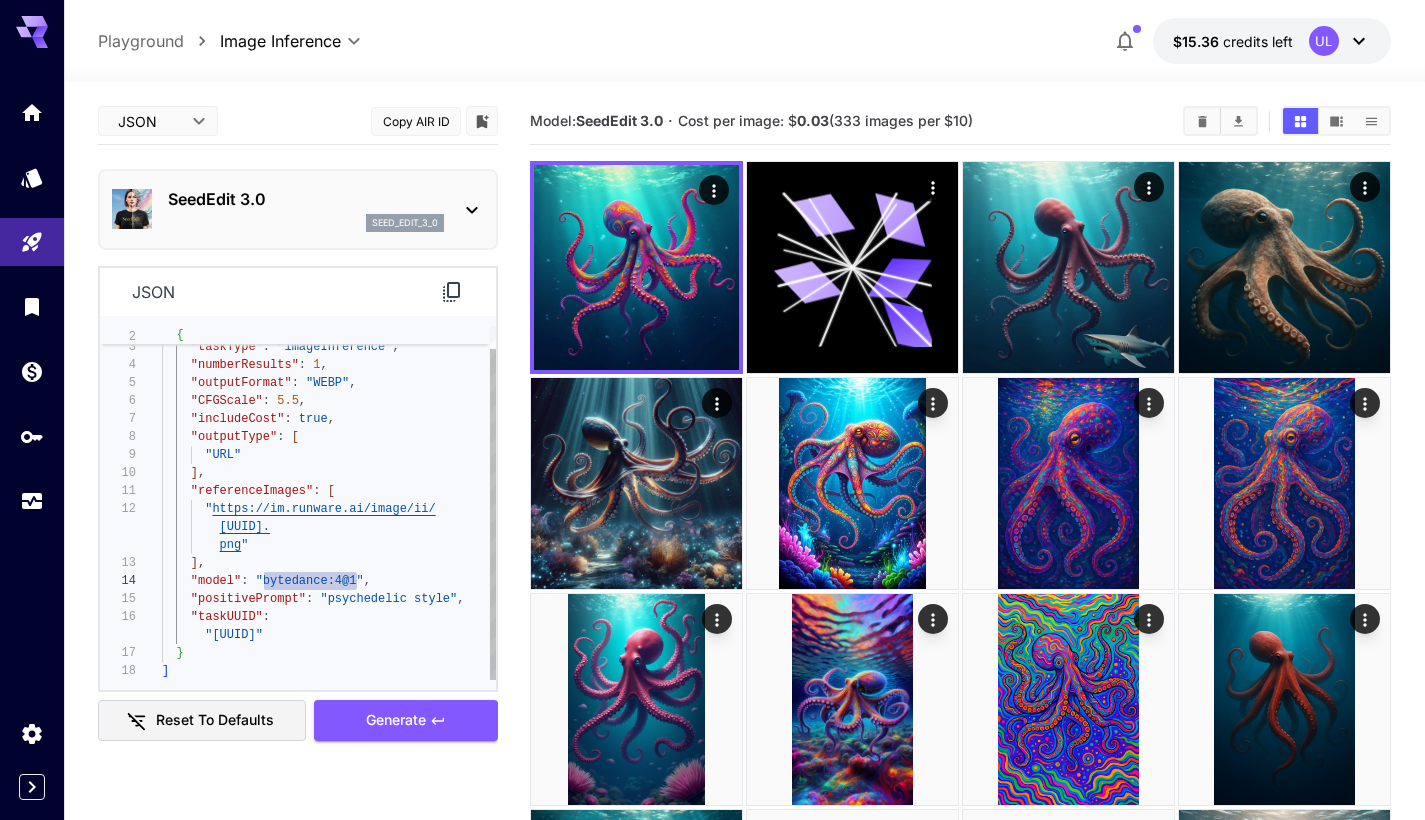 click on ""bytedance:4@1"" at bounding box center (310, 581) 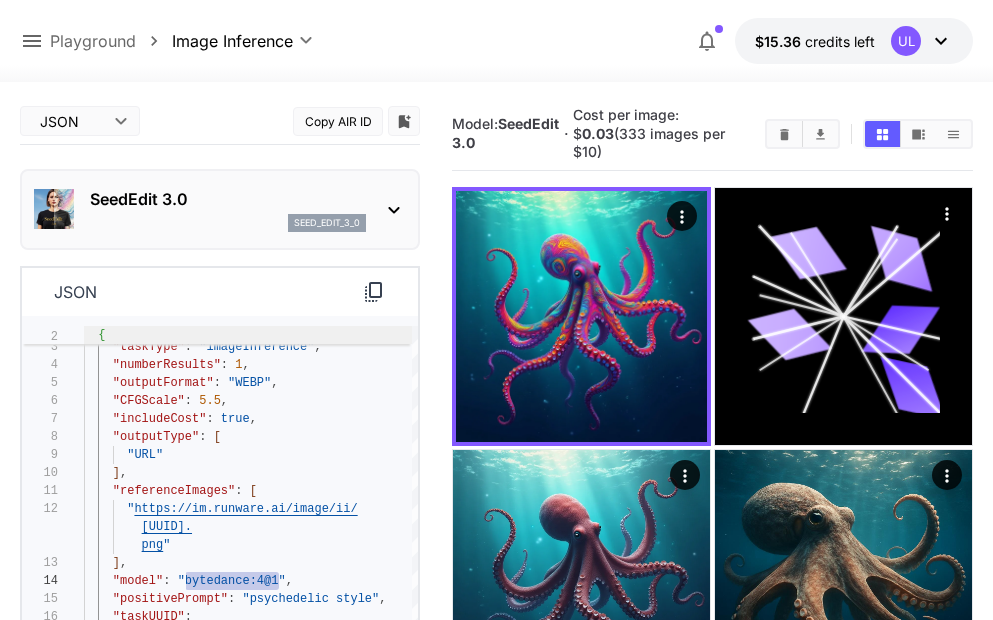 scroll, scrollTop: 127, scrollLeft: 0, axis: vertical 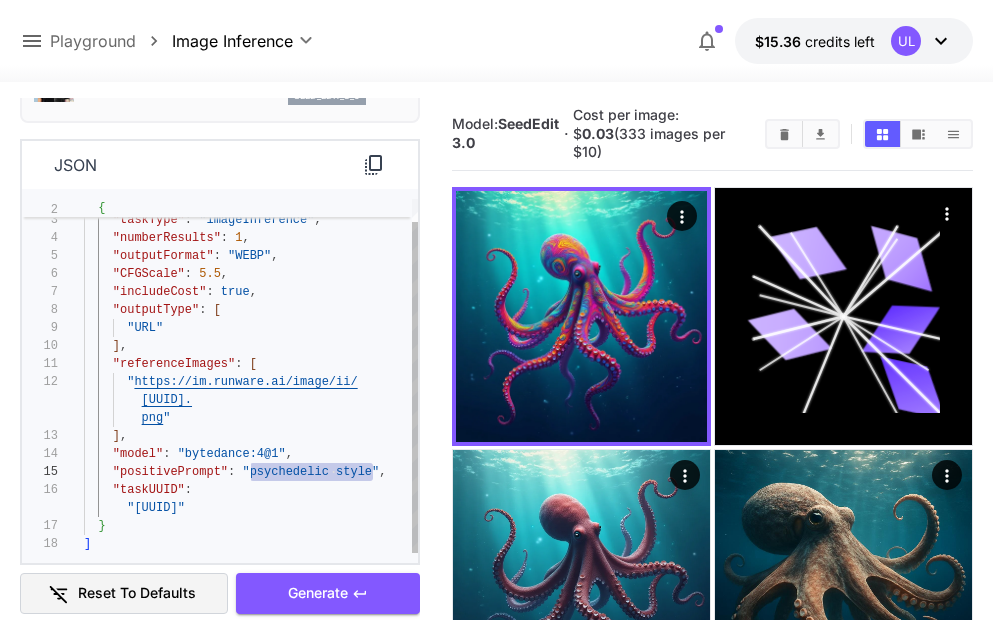 drag, startPoint x: 371, startPoint y: 470, endPoint x: 250, endPoint y: 475, distance: 121.103264 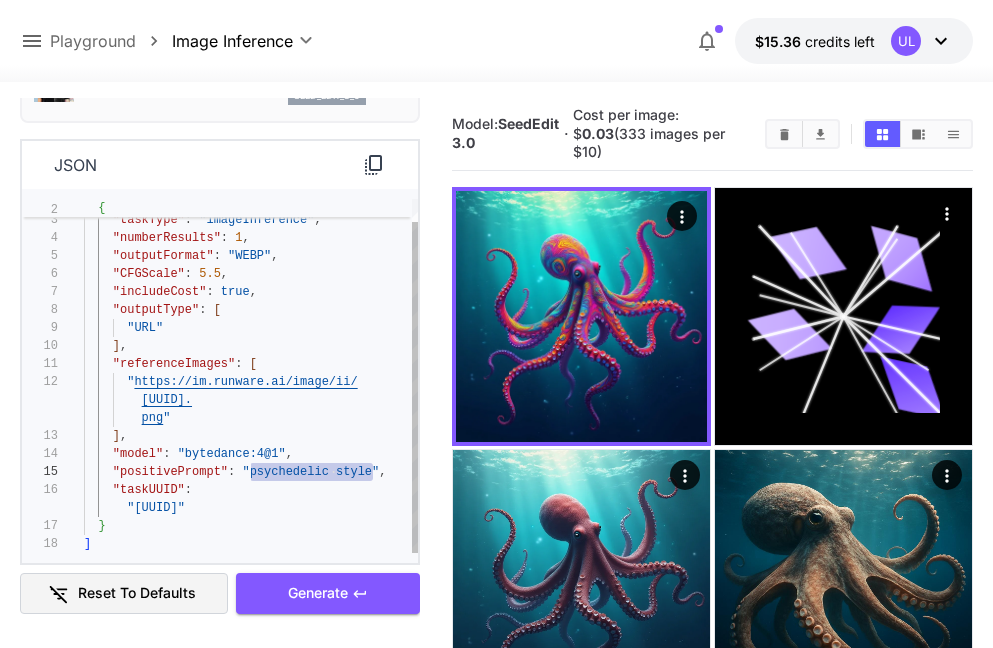 click on "png "" at bounding box center [251, 418] 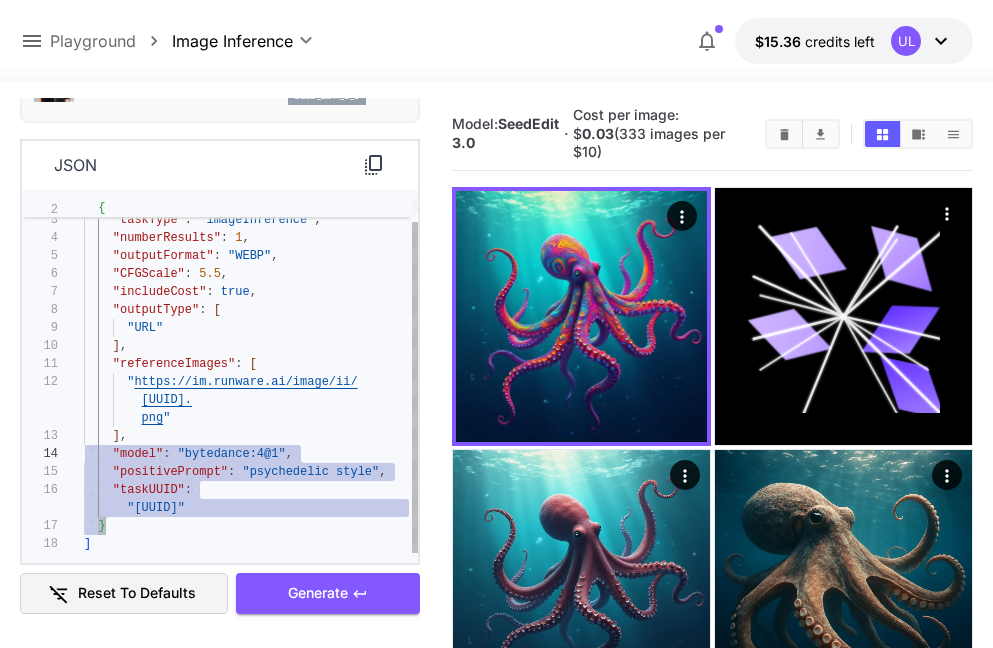 scroll, scrollTop: 0, scrollLeft: 0, axis: both 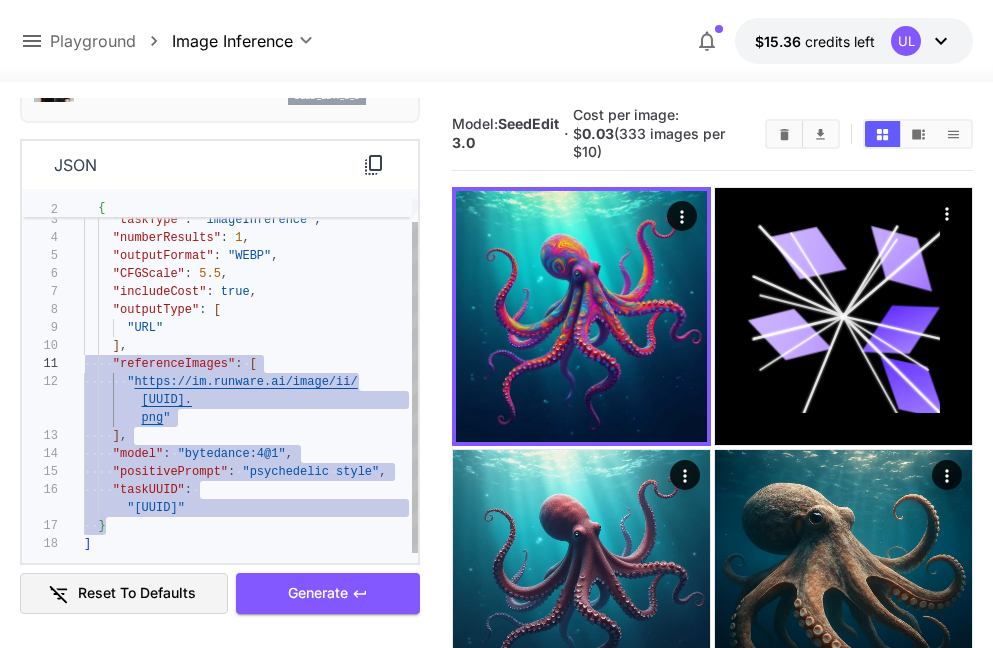 type on "**********" 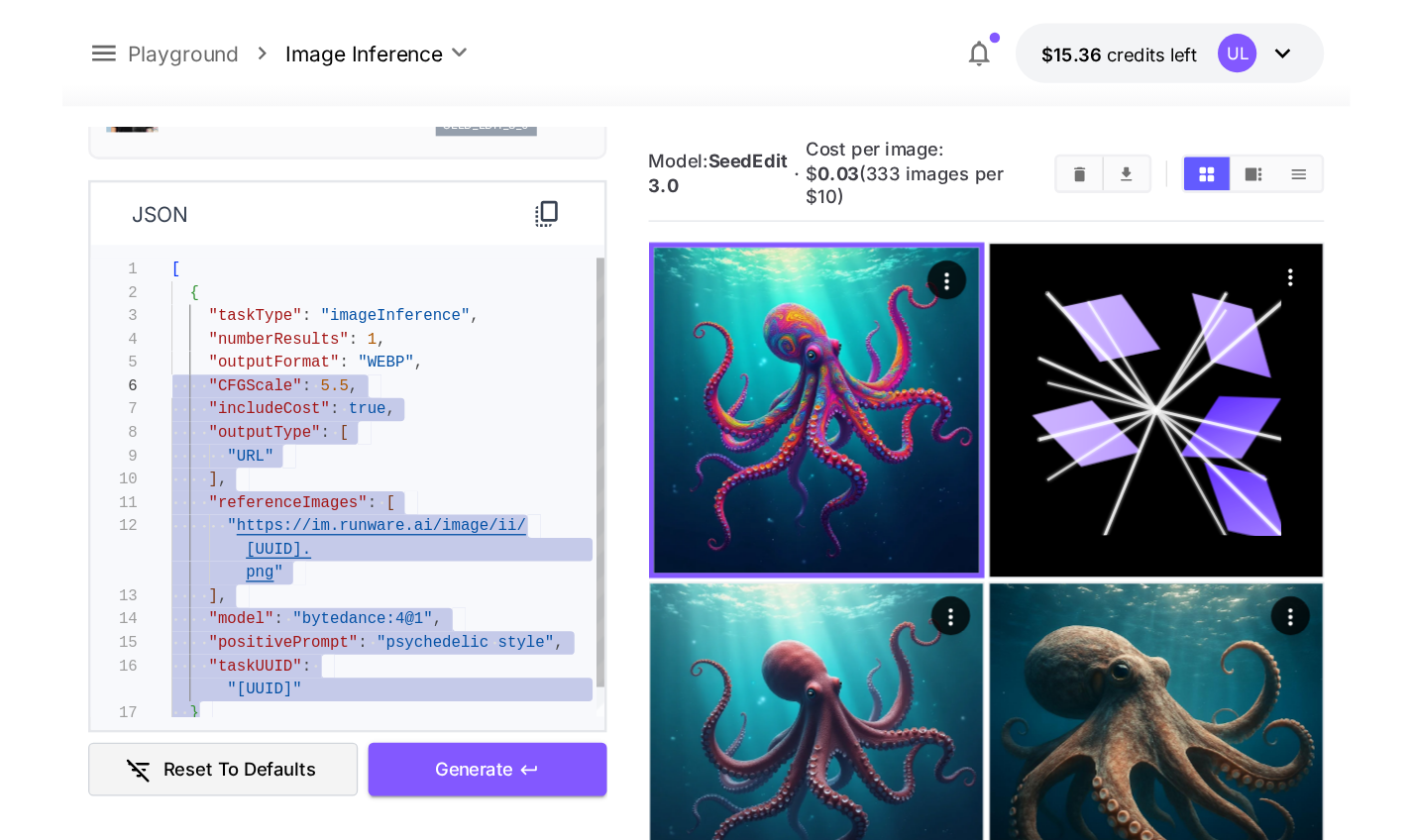 scroll, scrollTop: 18, scrollLeft: 0, axis: vertical 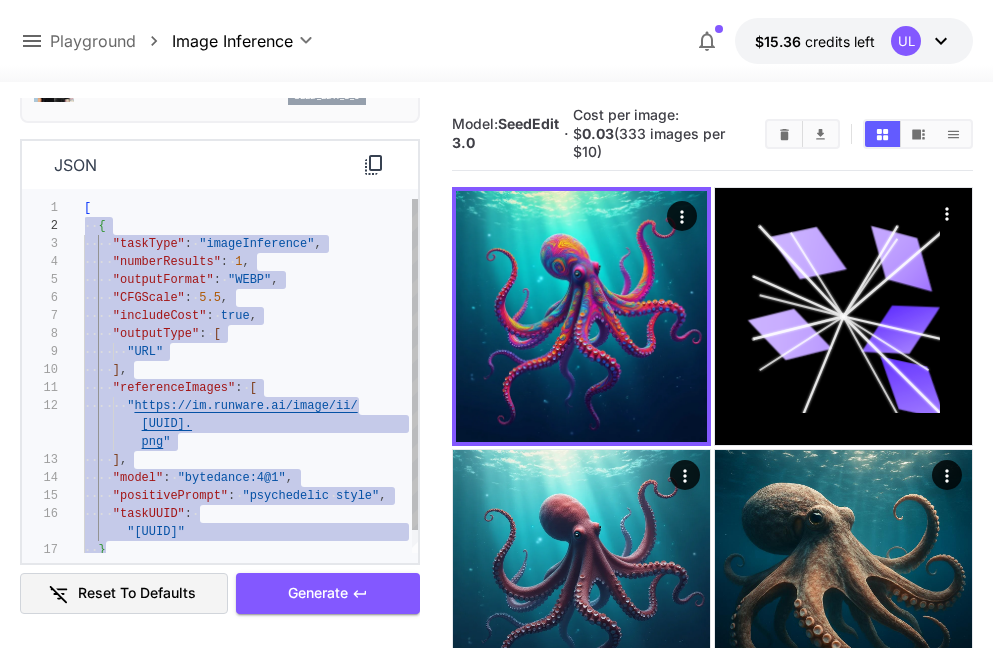 drag, startPoint x: 118, startPoint y: 529, endPoint x: 77, endPoint y: 229, distance: 302.7887 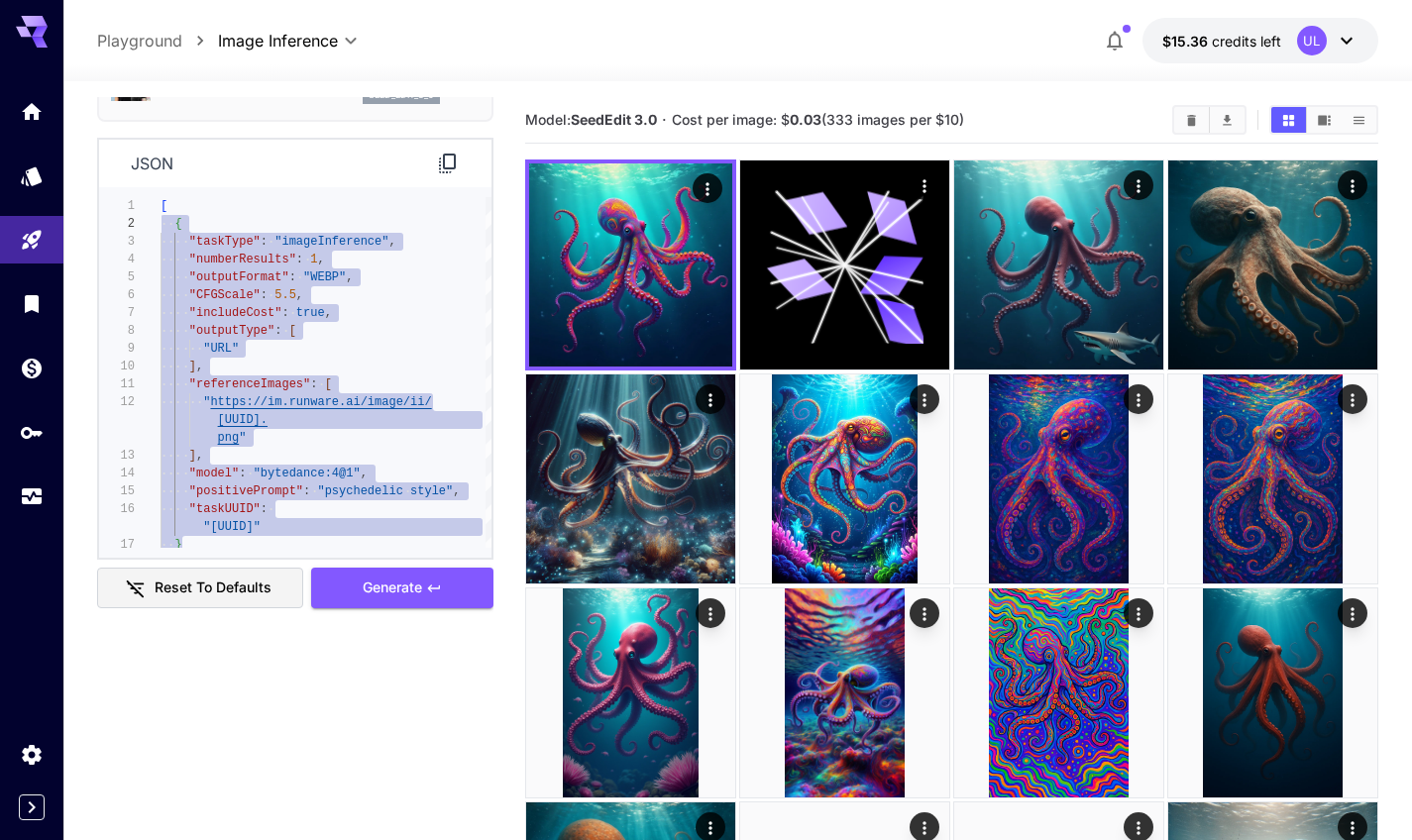 scroll, scrollTop: 0, scrollLeft: 0, axis: both 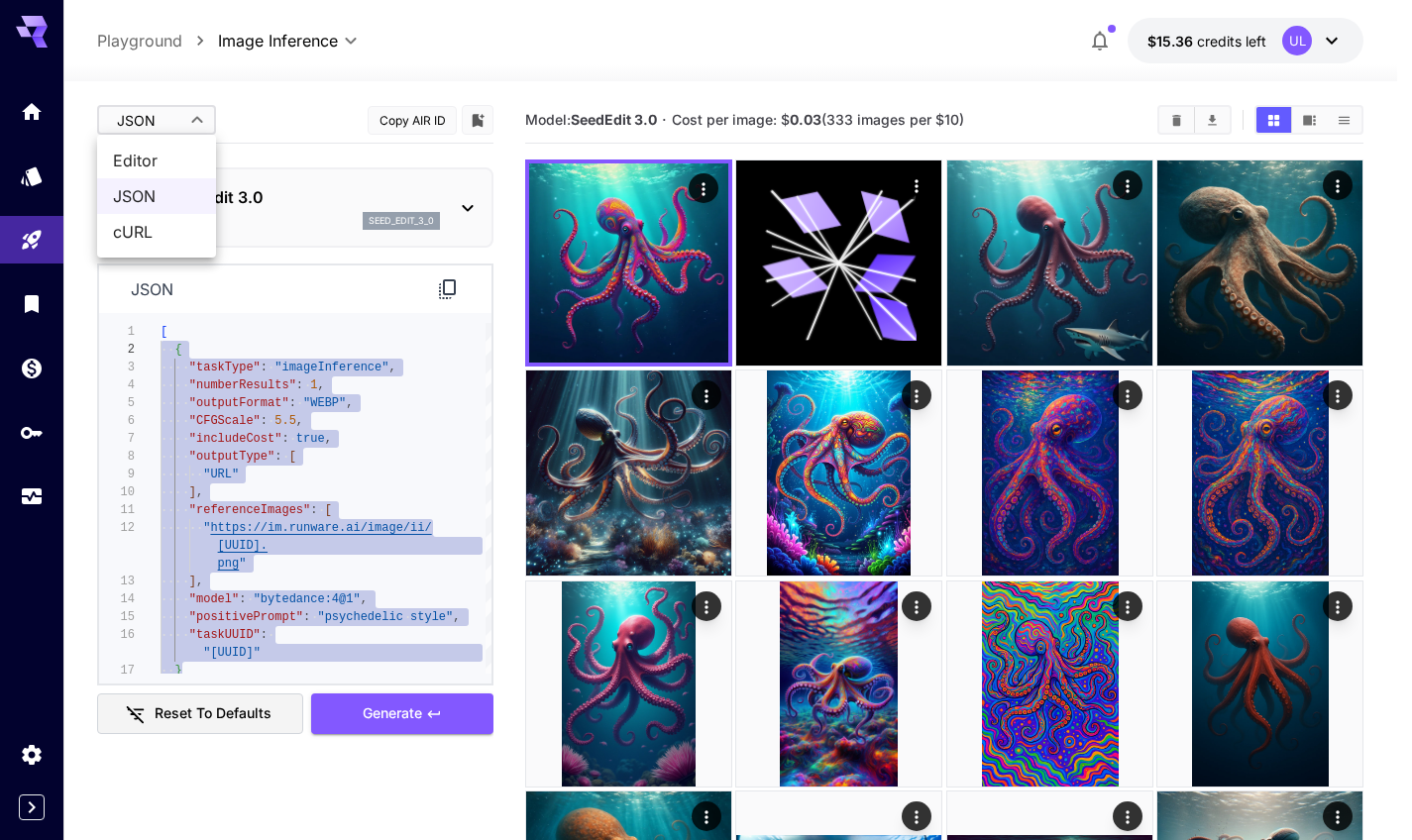 drag, startPoint x: 185, startPoint y: 117, endPoint x: 184, endPoint y: 142, distance: 25.019992 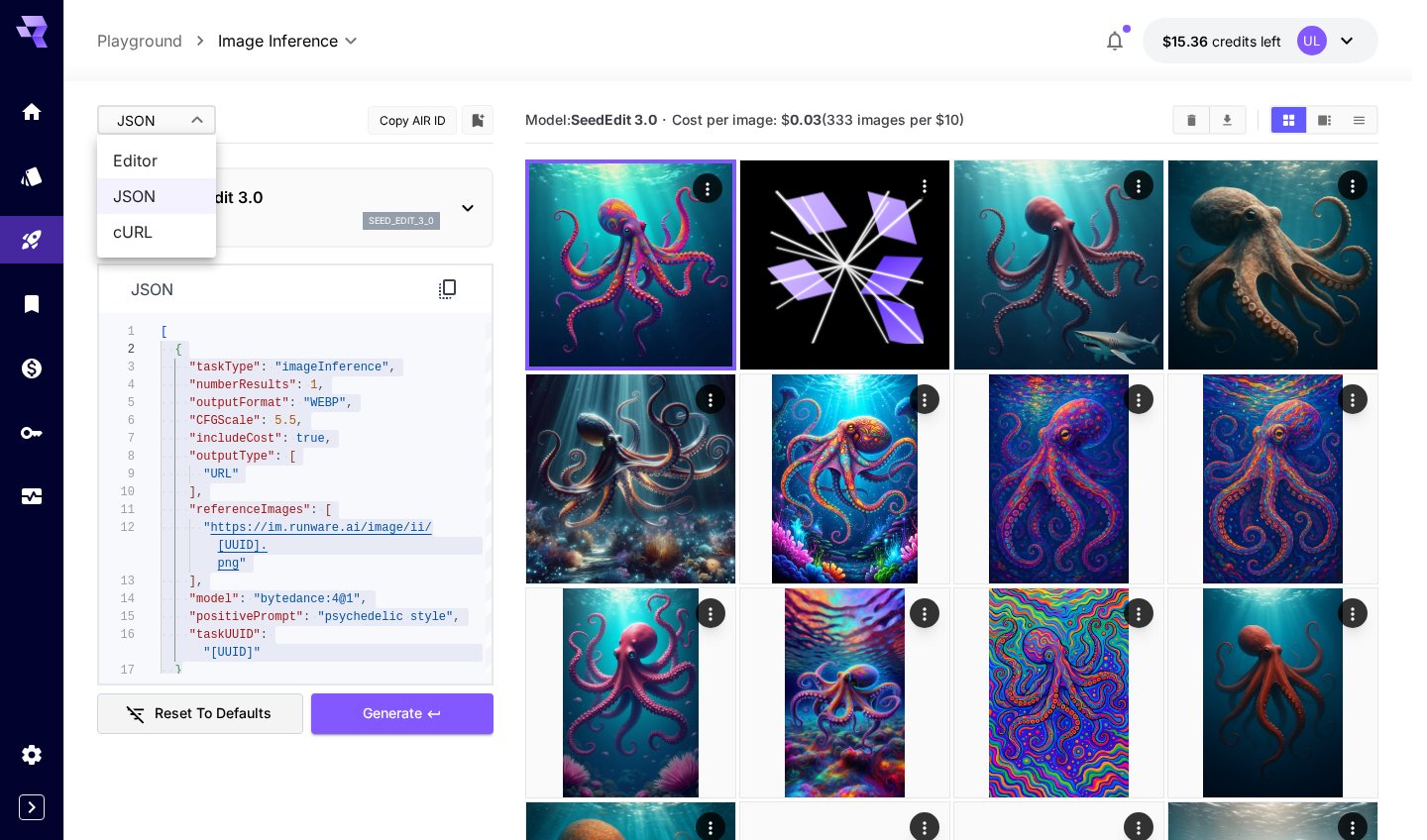 drag, startPoint x: 172, startPoint y: 157, endPoint x: 177, endPoint y: 167, distance: 11.18034 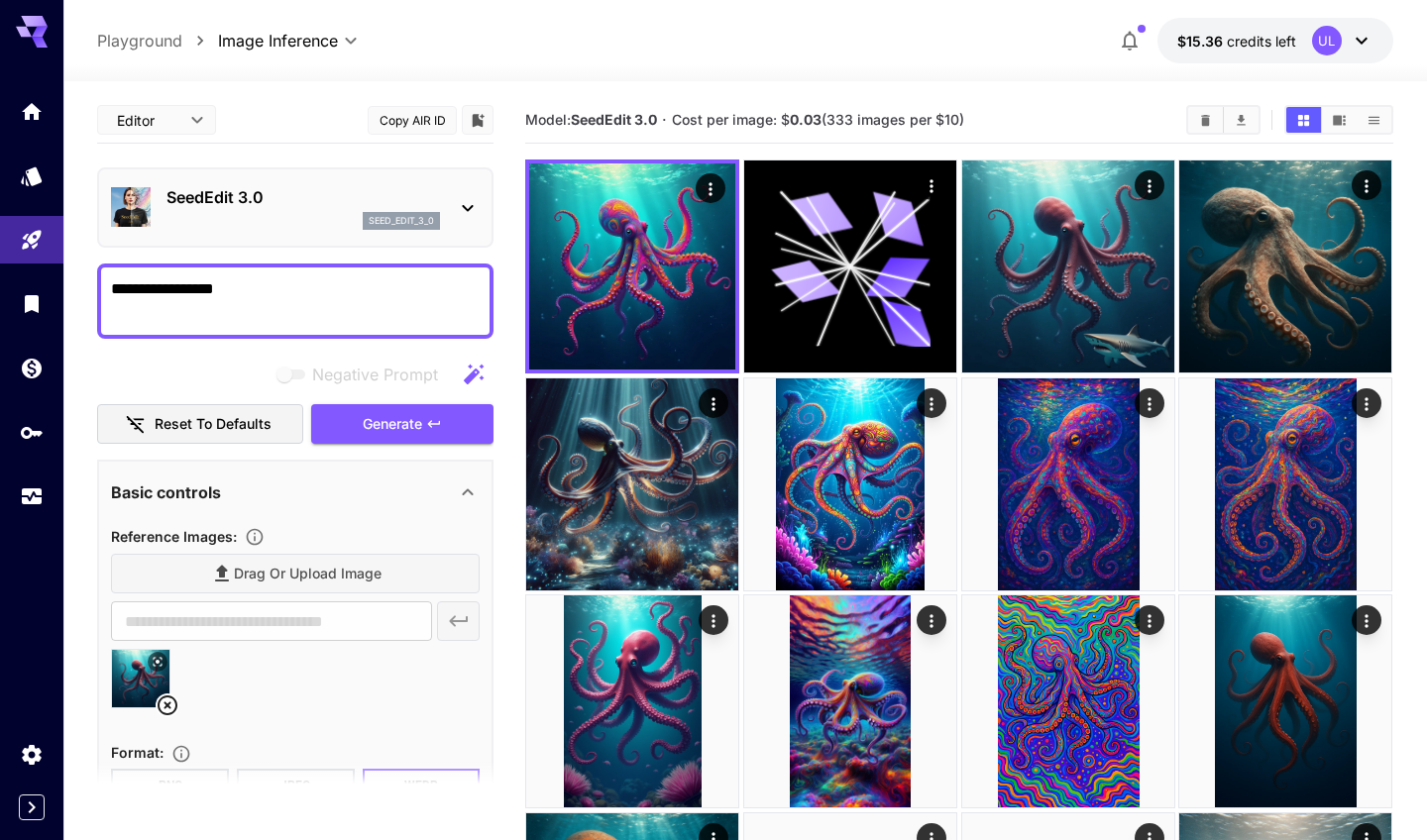 type on "****" 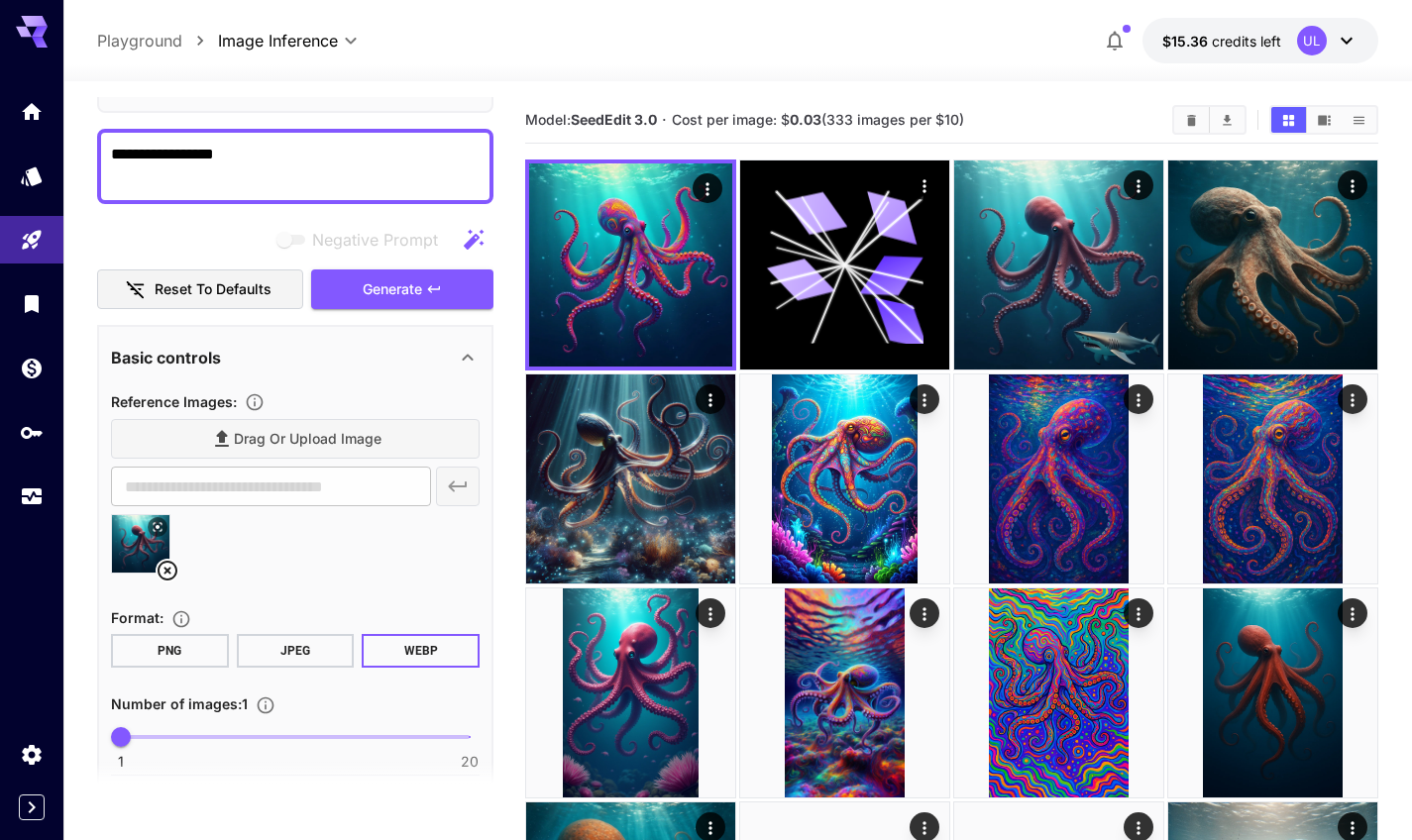 scroll, scrollTop: 172, scrollLeft: 0, axis: vertical 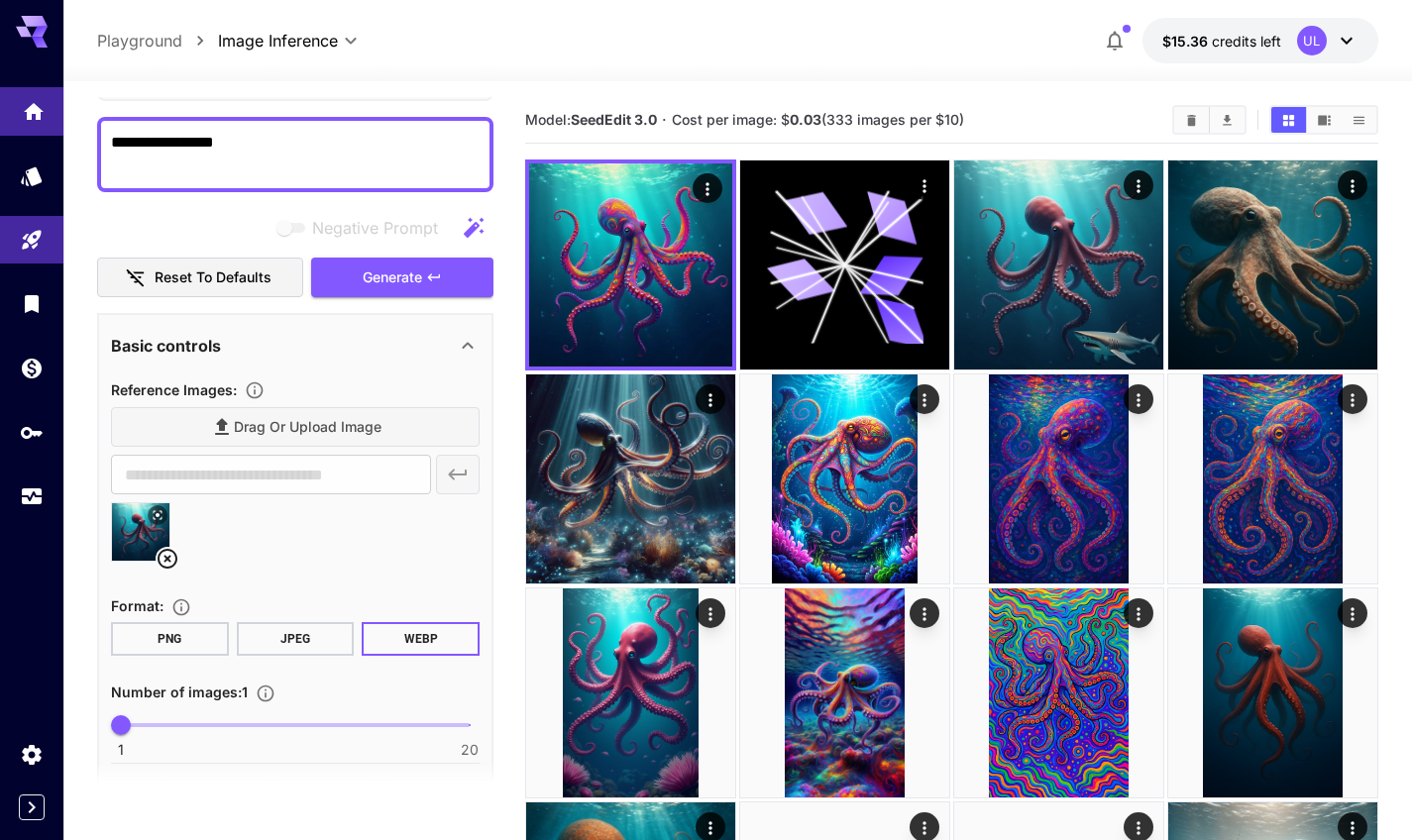 drag, startPoint x: 251, startPoint y: 139, endPoint x: 29, endPoint y: 135, distance: 222.036 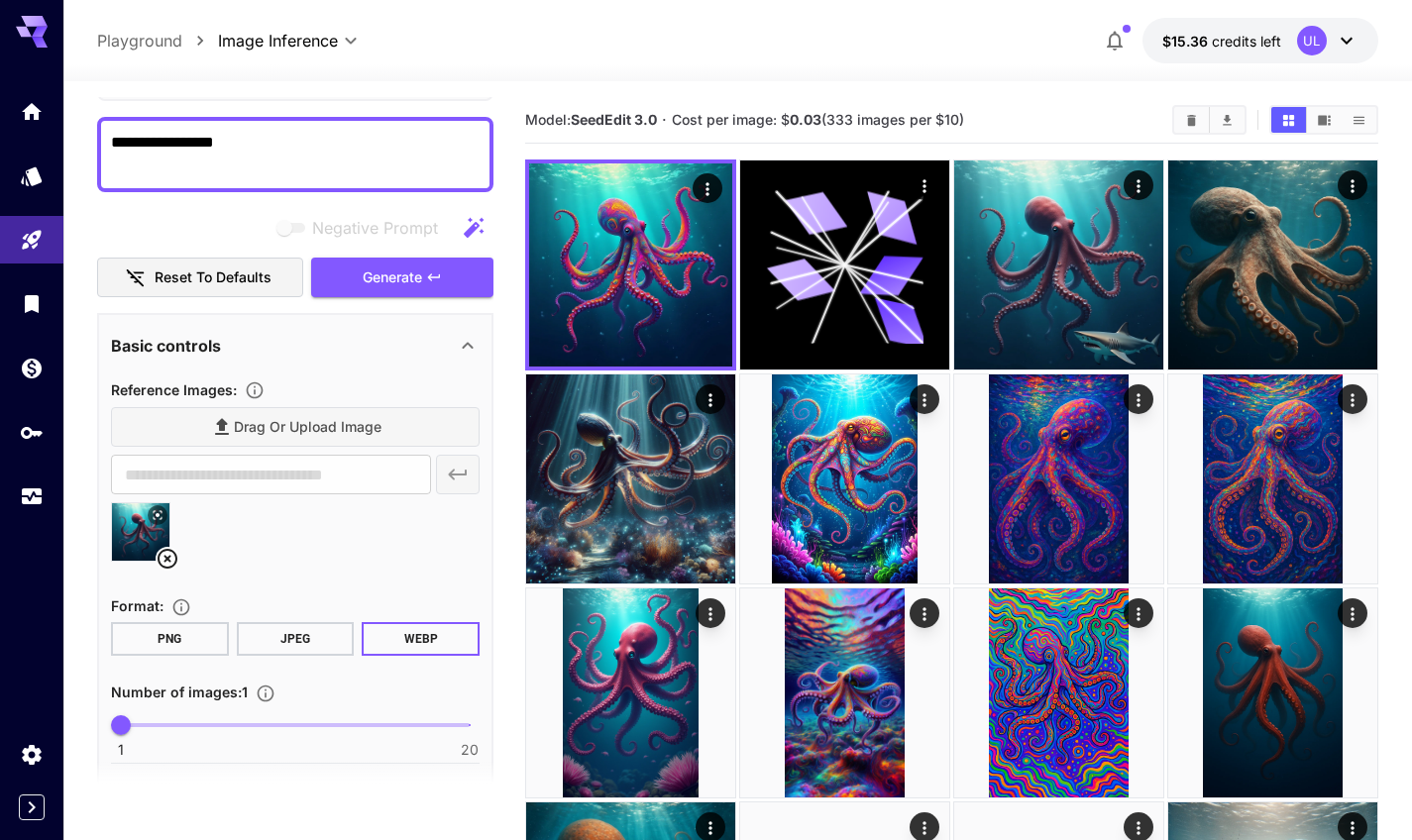 scroll, scrollTop: 0, scrollLeft: 0, axis: both 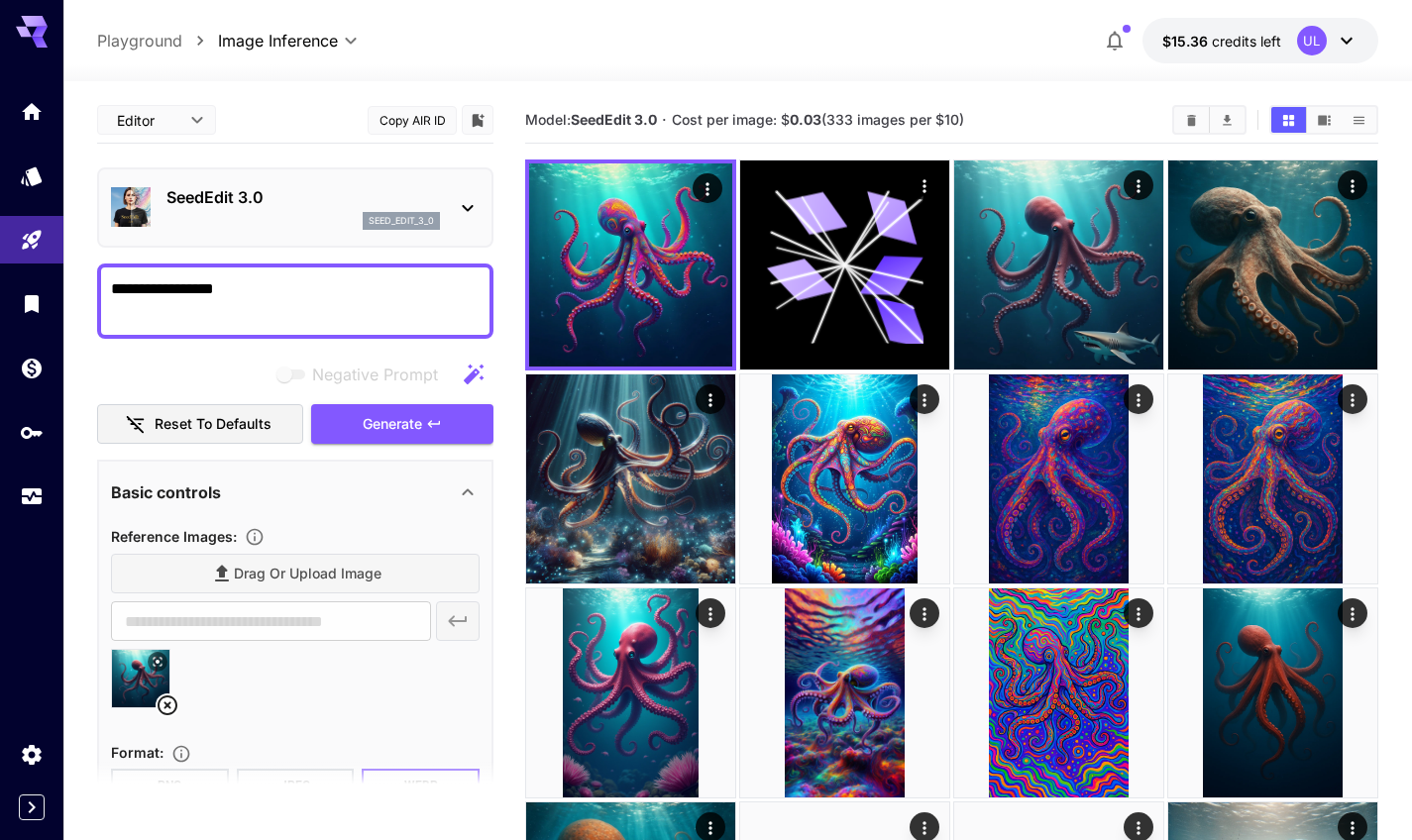 click on "SeedEdit 3.0" at bounding box center [303, 197] 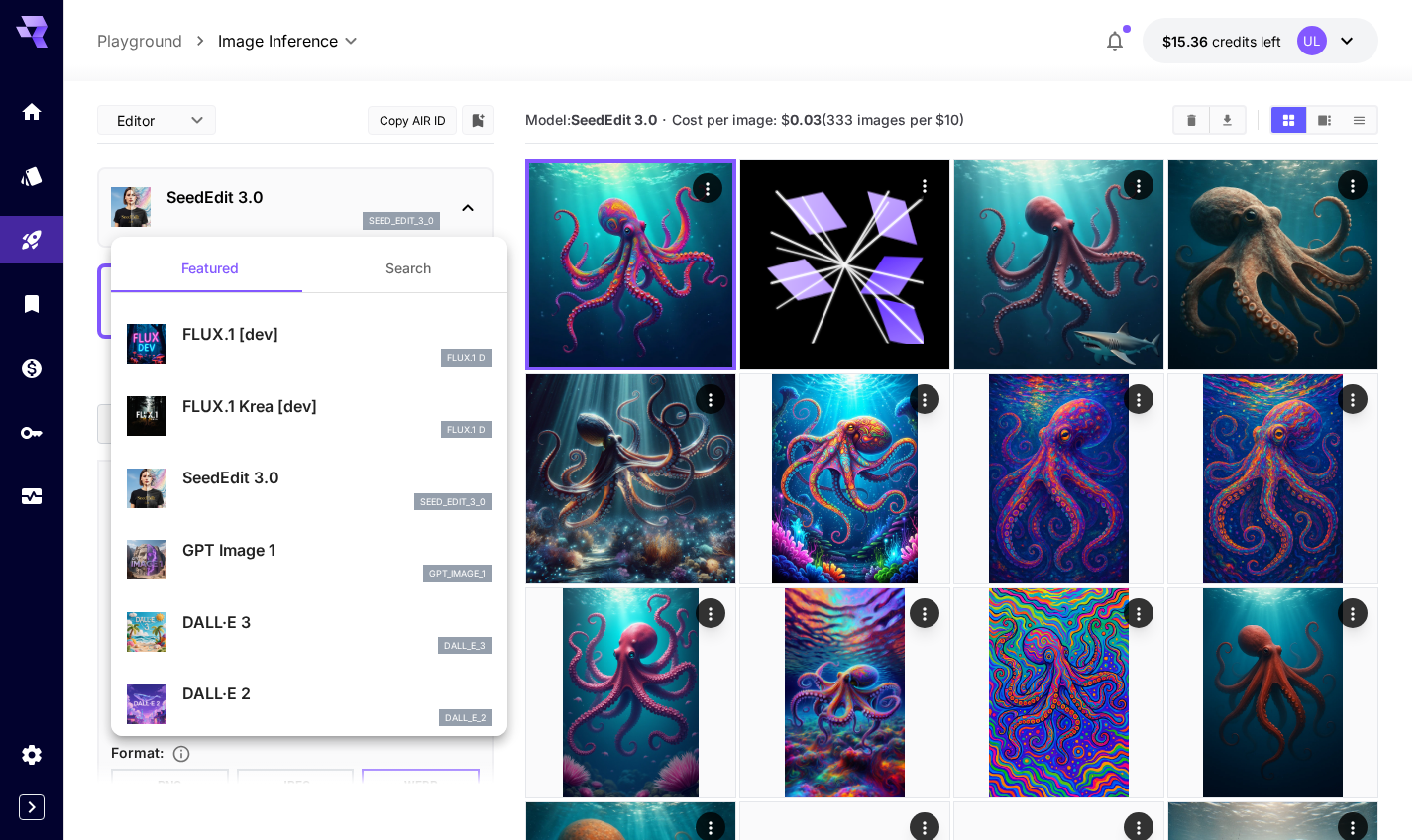 click on "DALL·E 3" at bounding box center [337, 622] 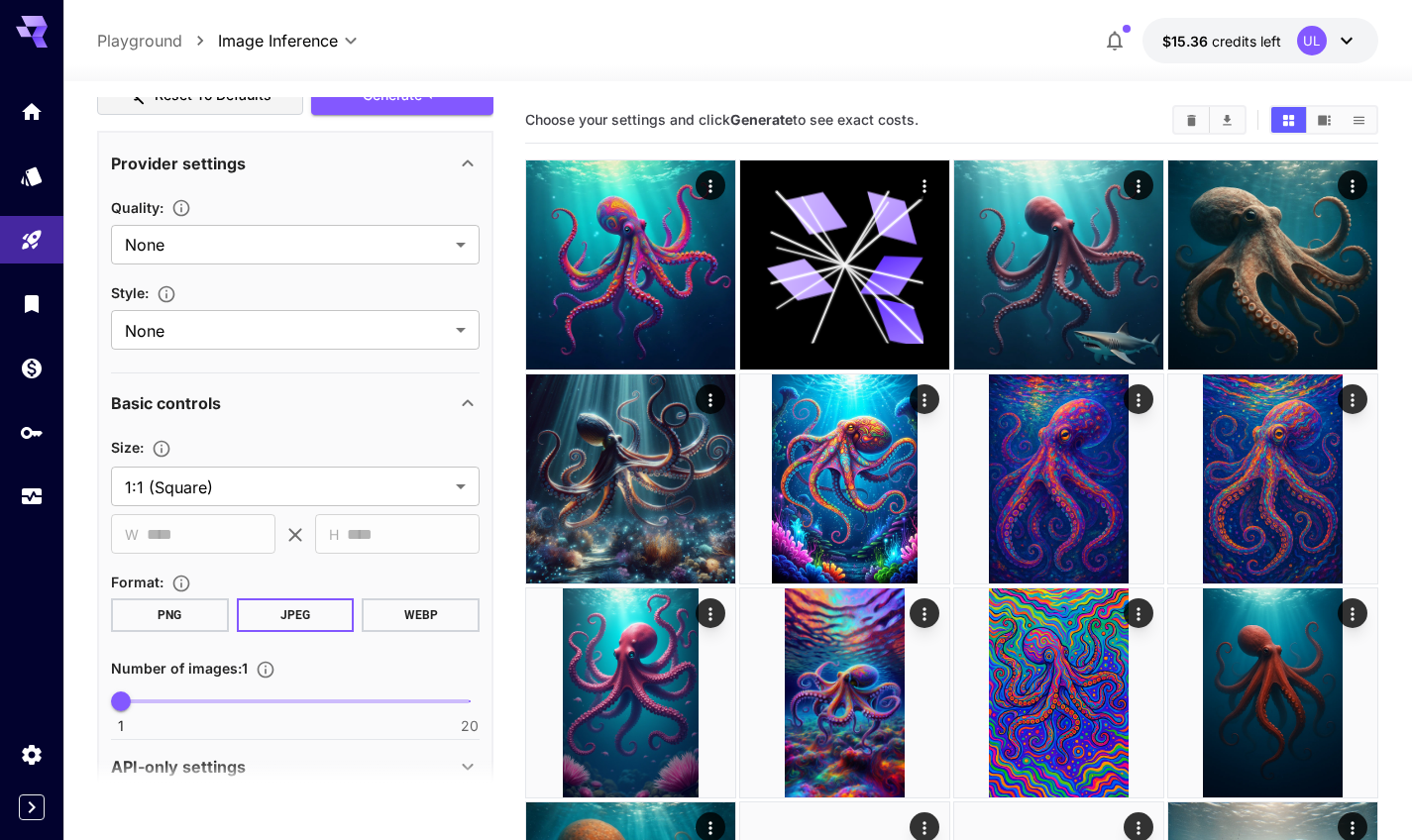 scroll, scrollTop: 362, scrollLeft: 0, axis: vertical 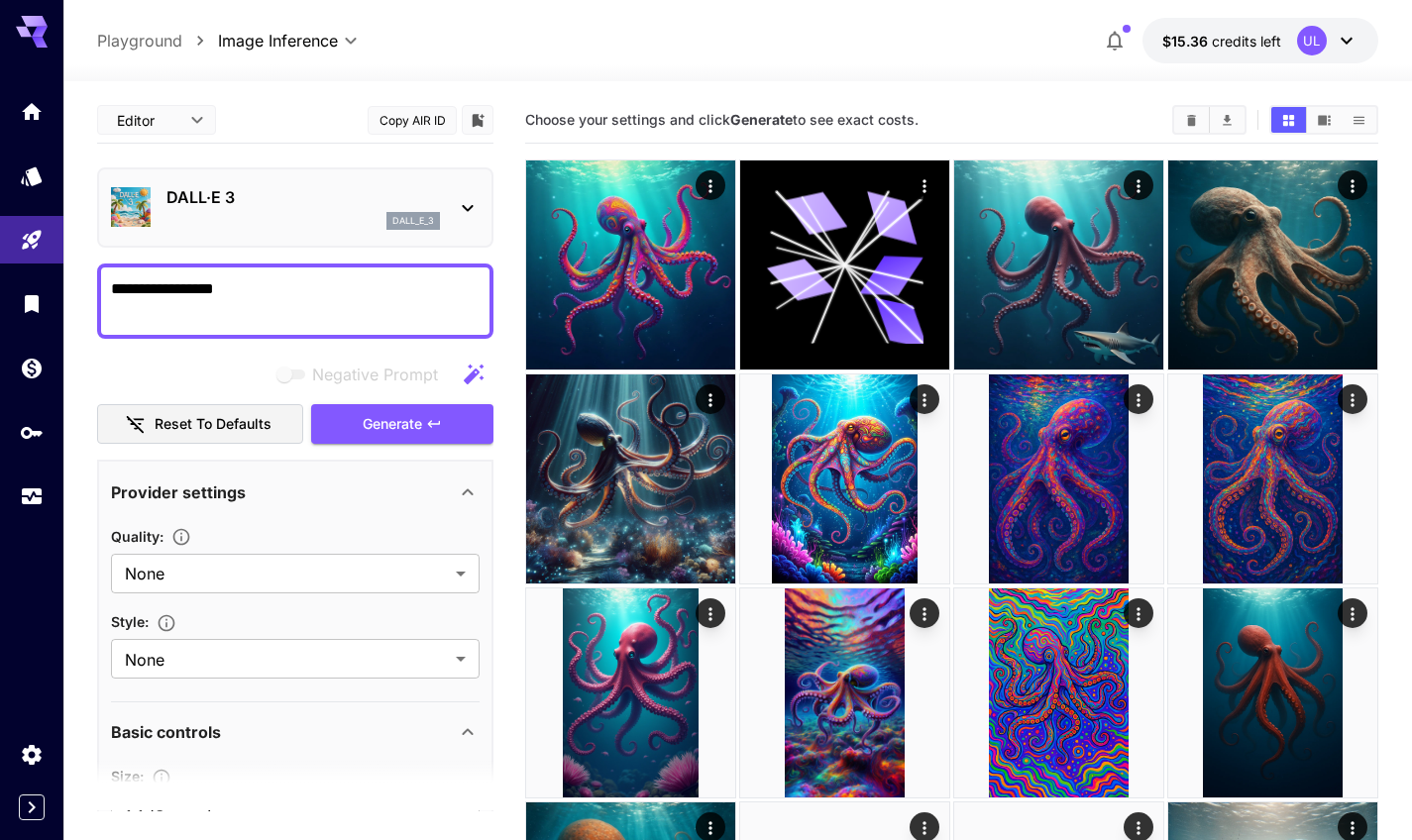 click on "DALL·E 3" at bounding box center (303, 197) 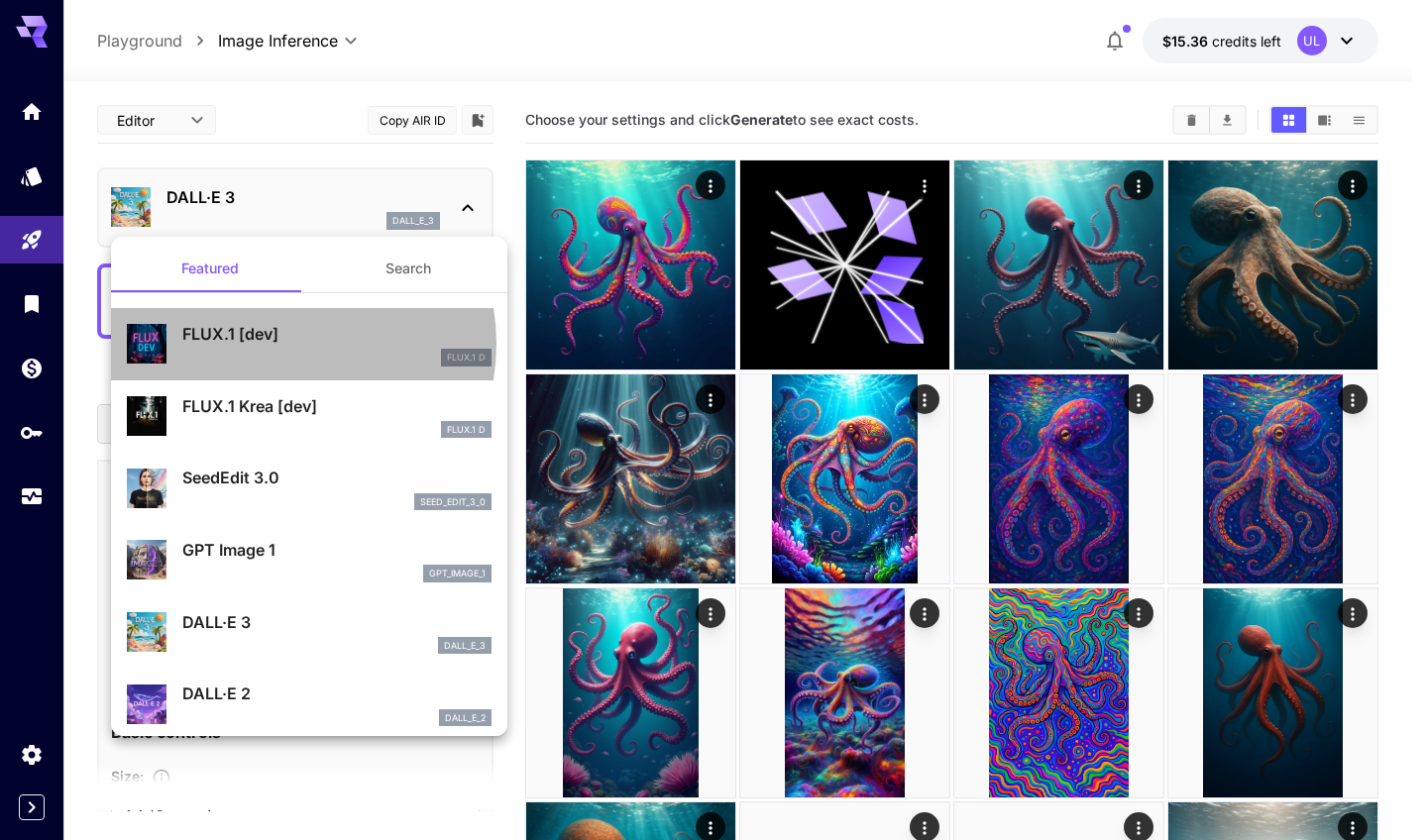 click on "FLUX.1 [dev]" at bounding box center (337, 334) 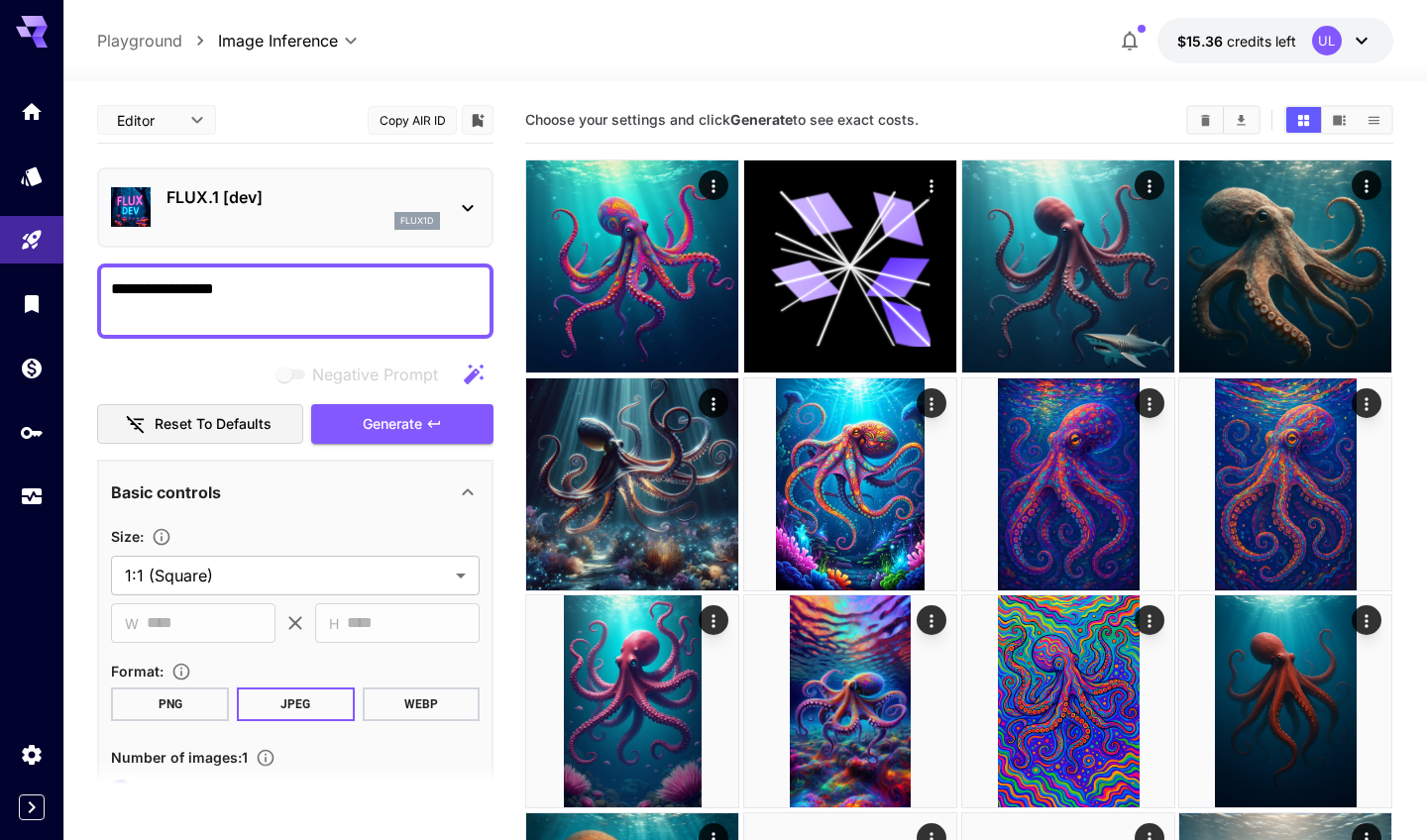 type on "**********" 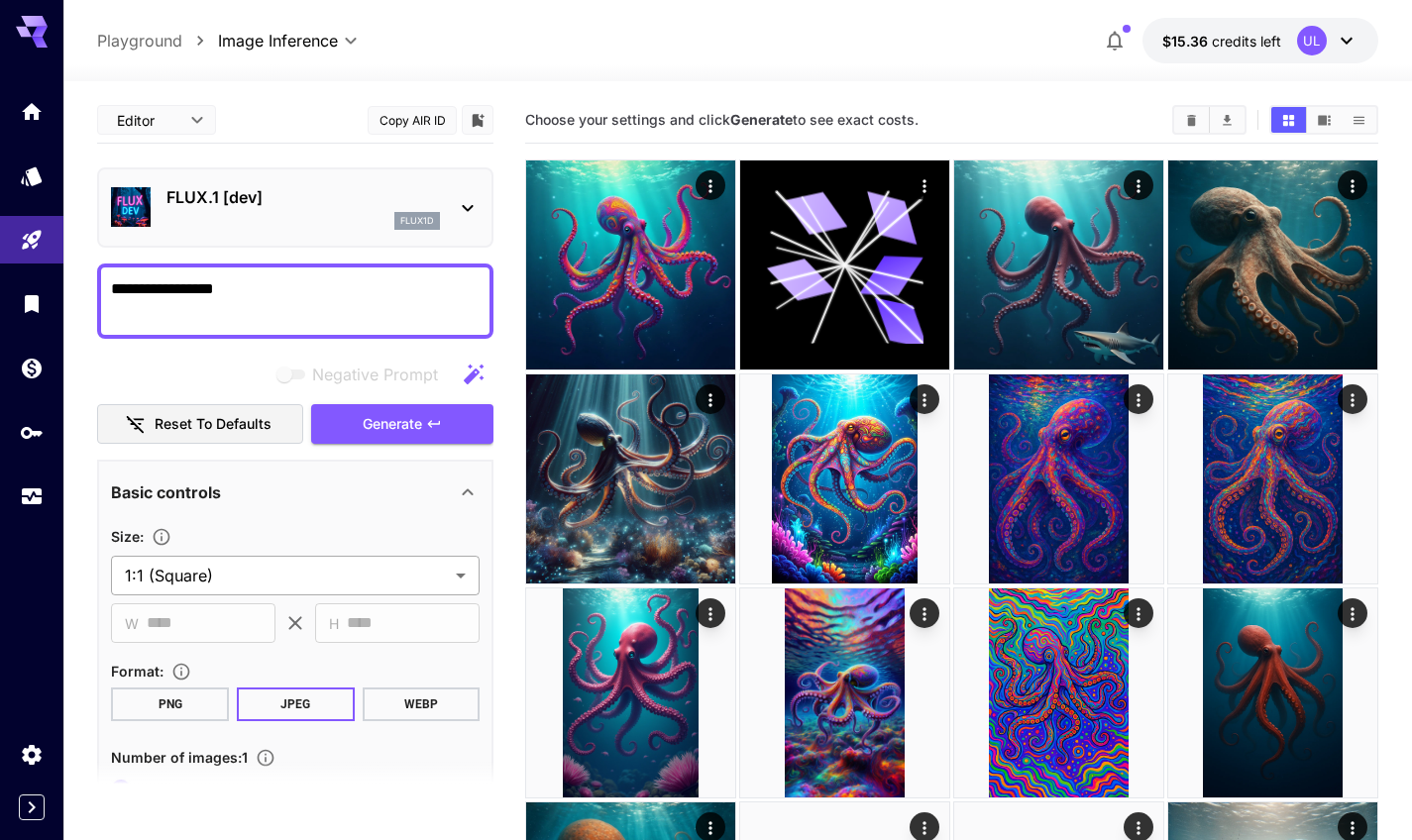 scroll, scrollTop: 493, scrollLeft: 0, axis: vertical 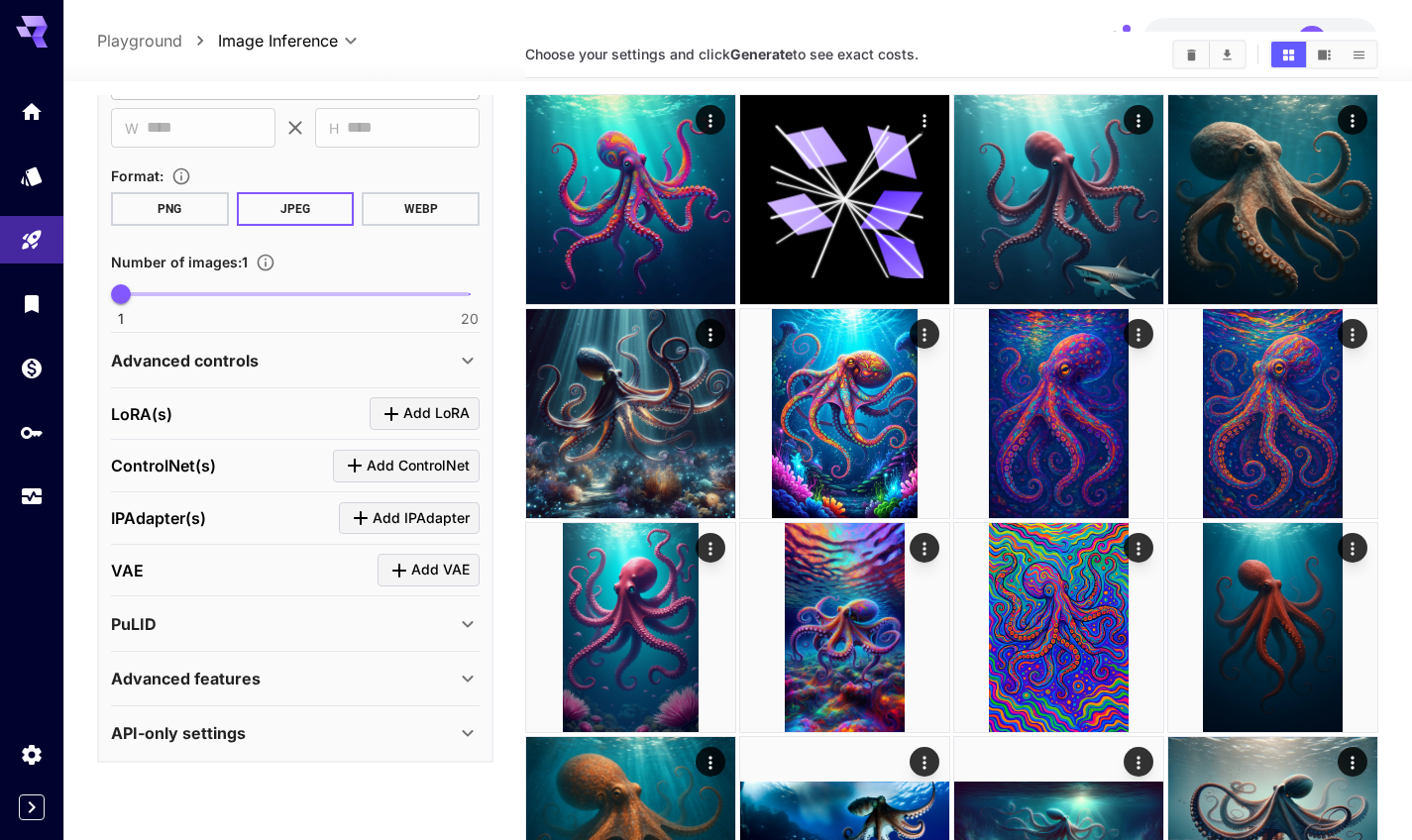 click on "Advanced controls" at bounding box center [295, 361] 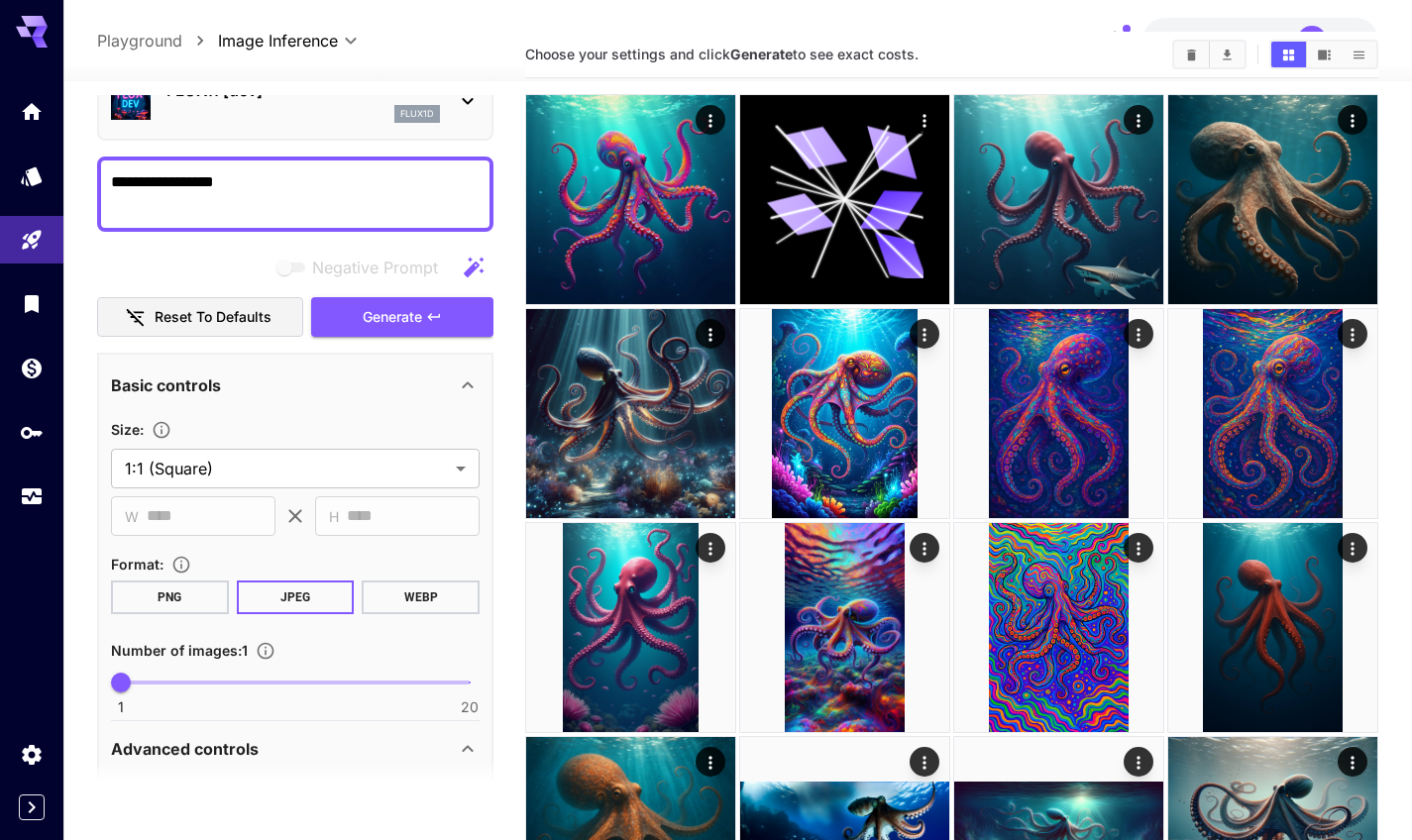 scroll, scrollTop: 0, scrollLeft: 0, axis: both 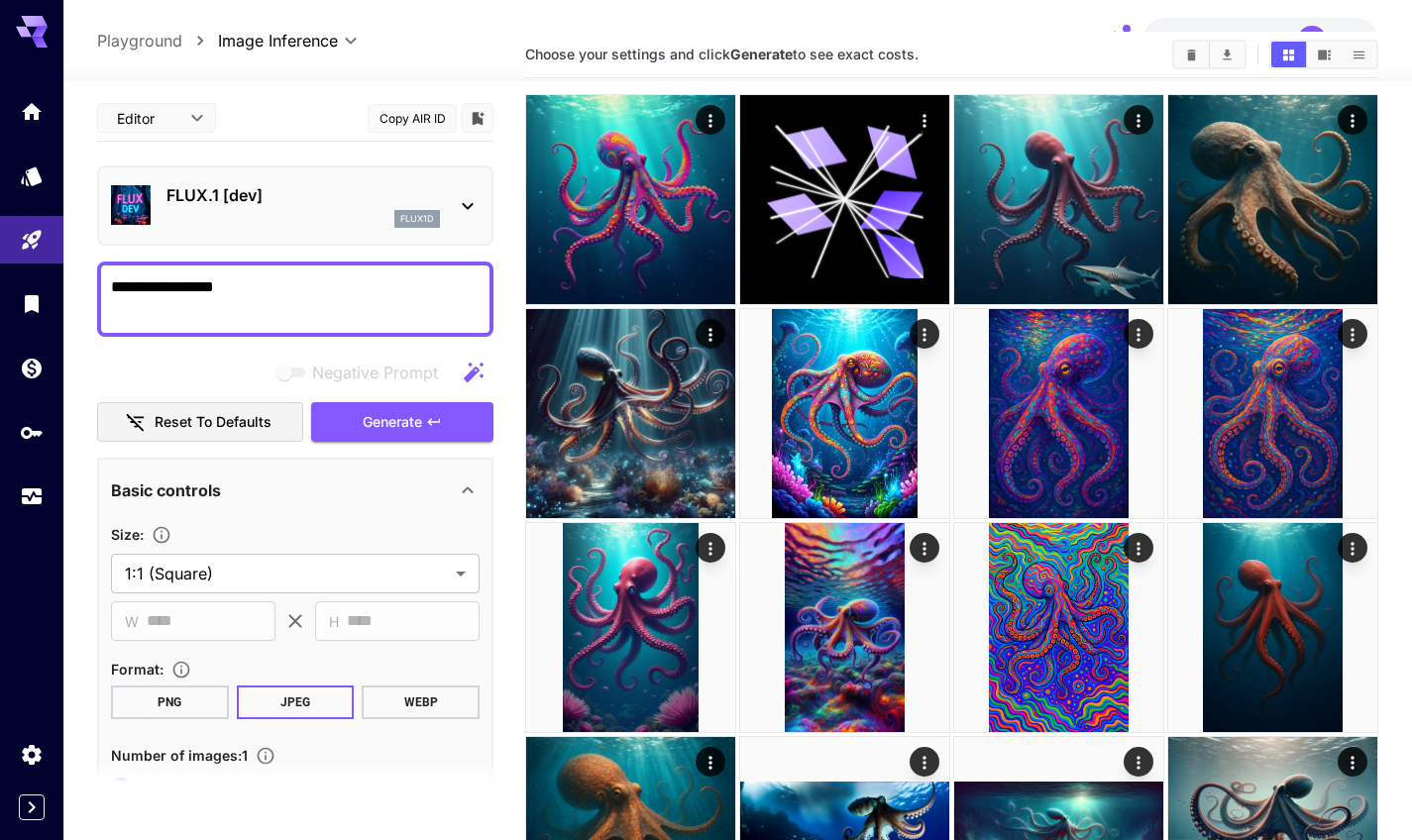 click on "FLUX.1 [dev]" at bounding box center [303, 195] 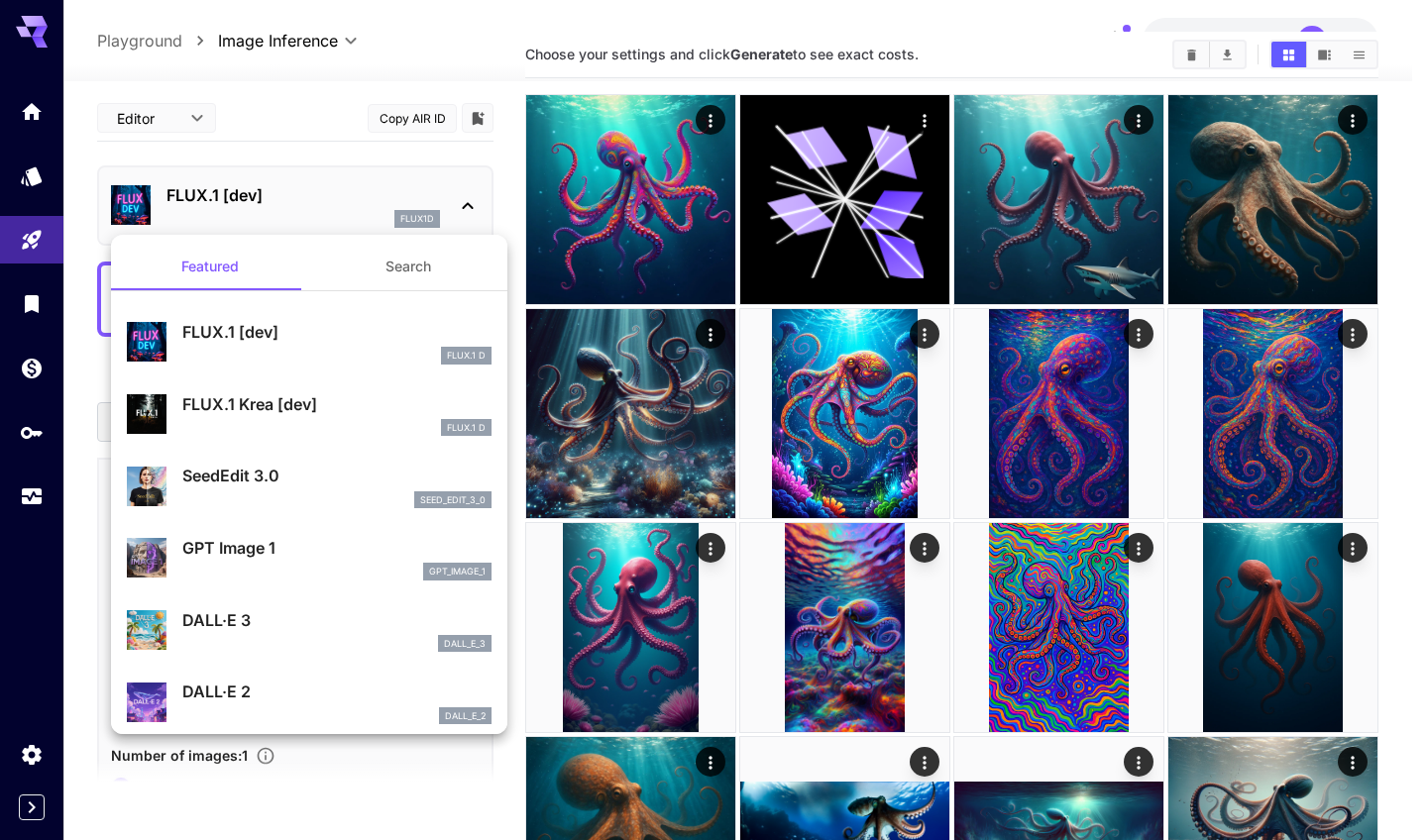 click on "FLUX.1 D" at bounding box center [337, 428] 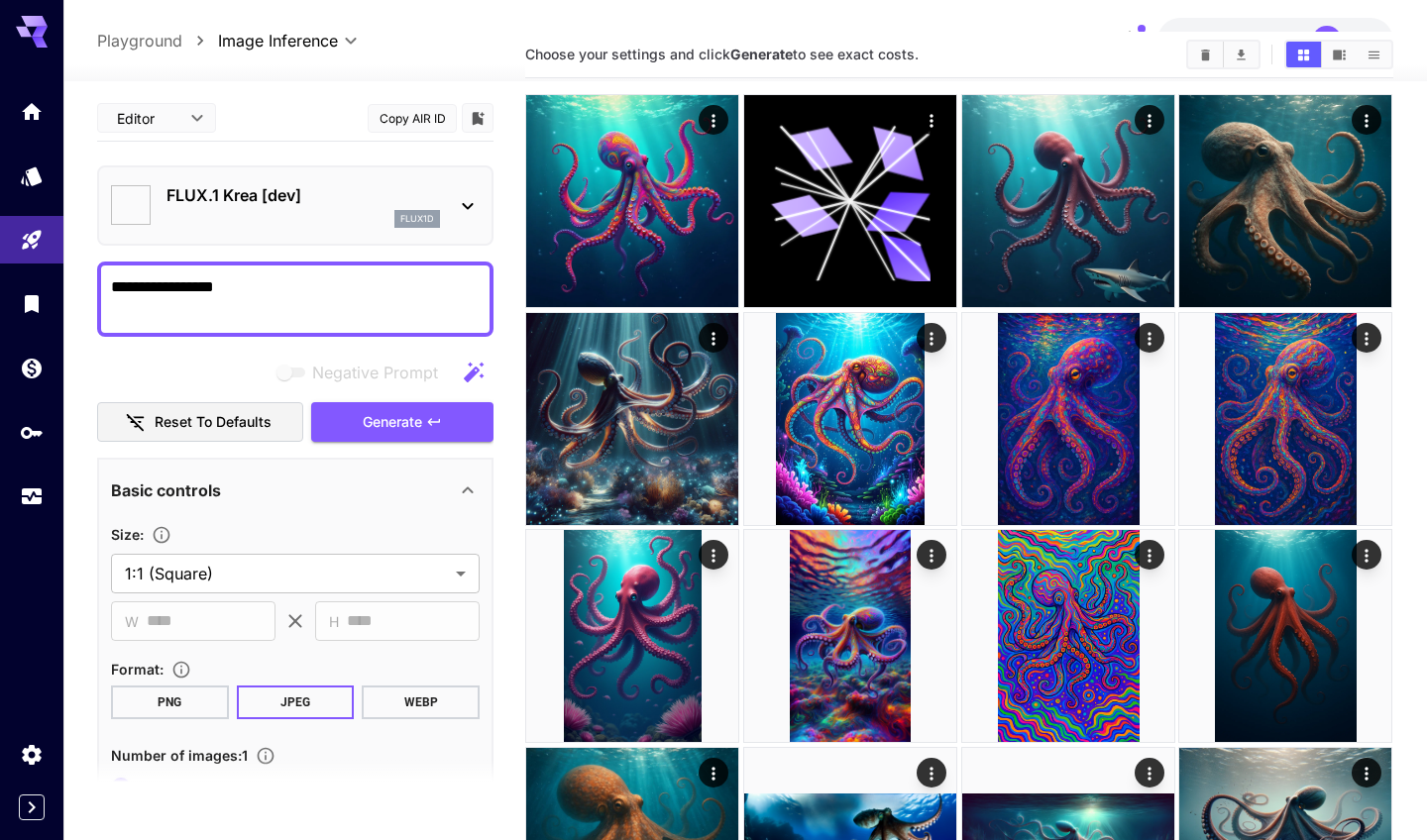 type on "*******" 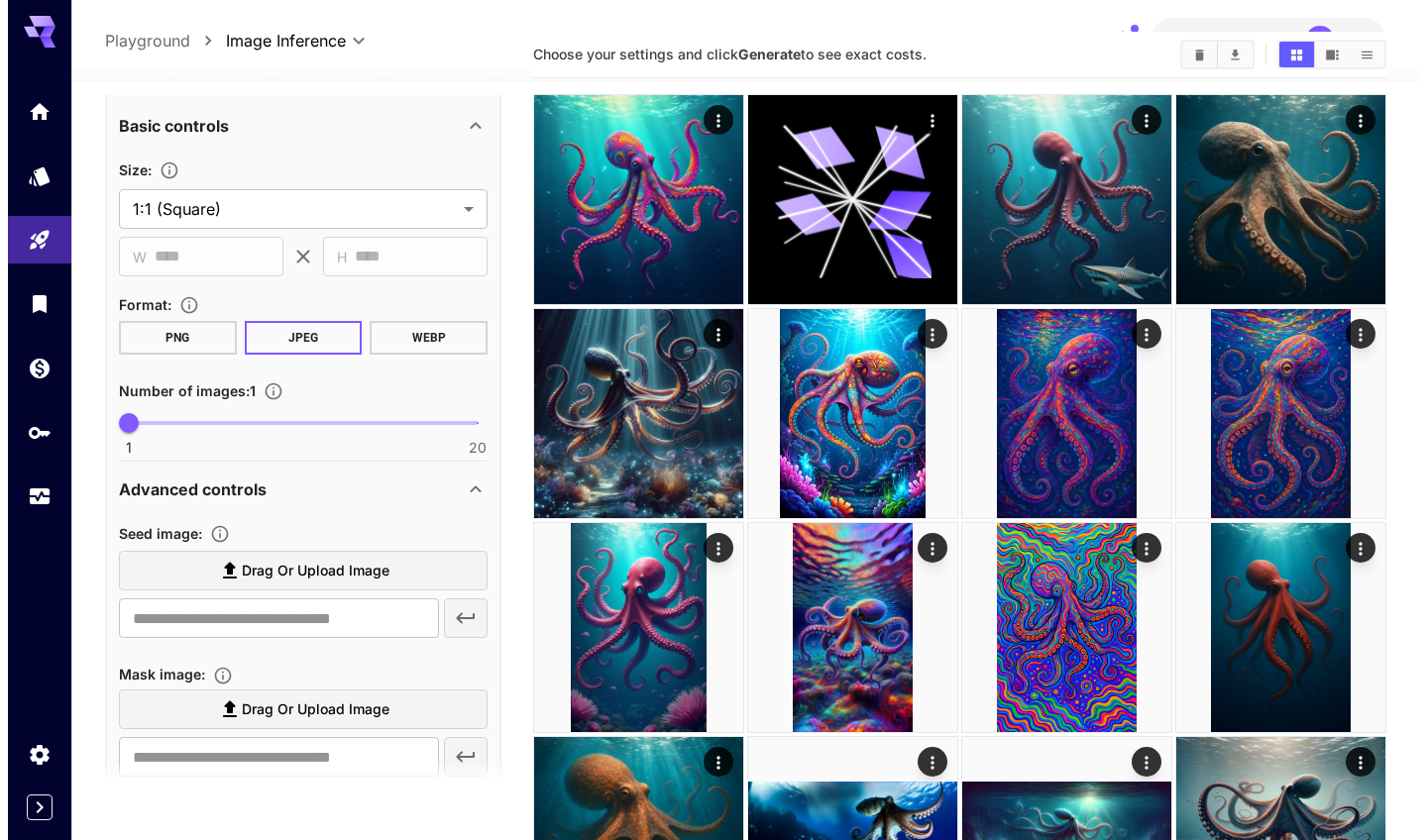 scroll, scrollTop: 0, scrollLeft: 0, axis: both 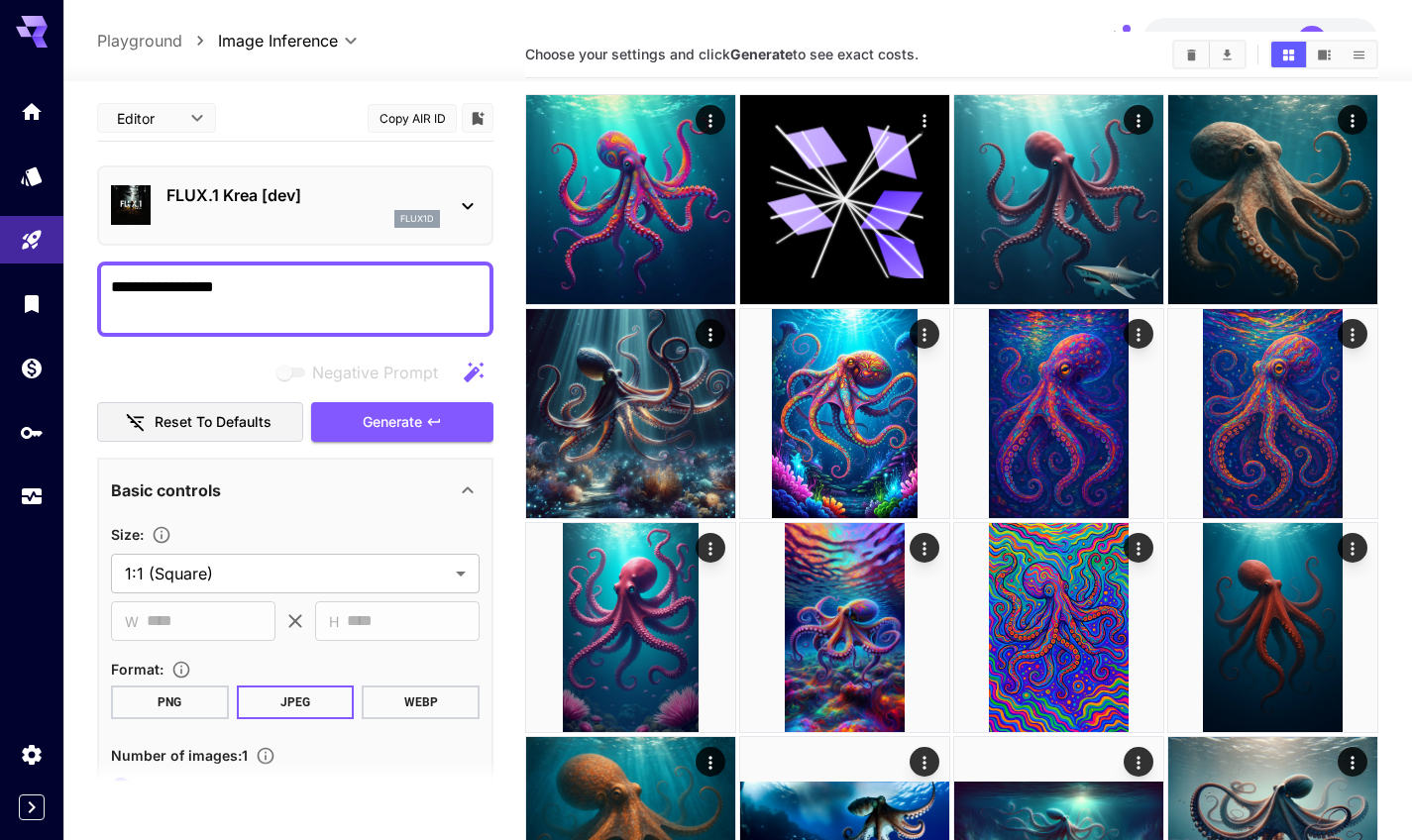 click on "FLUX.1 Krea [dev] flux1d" at bounding box center (303, 205) 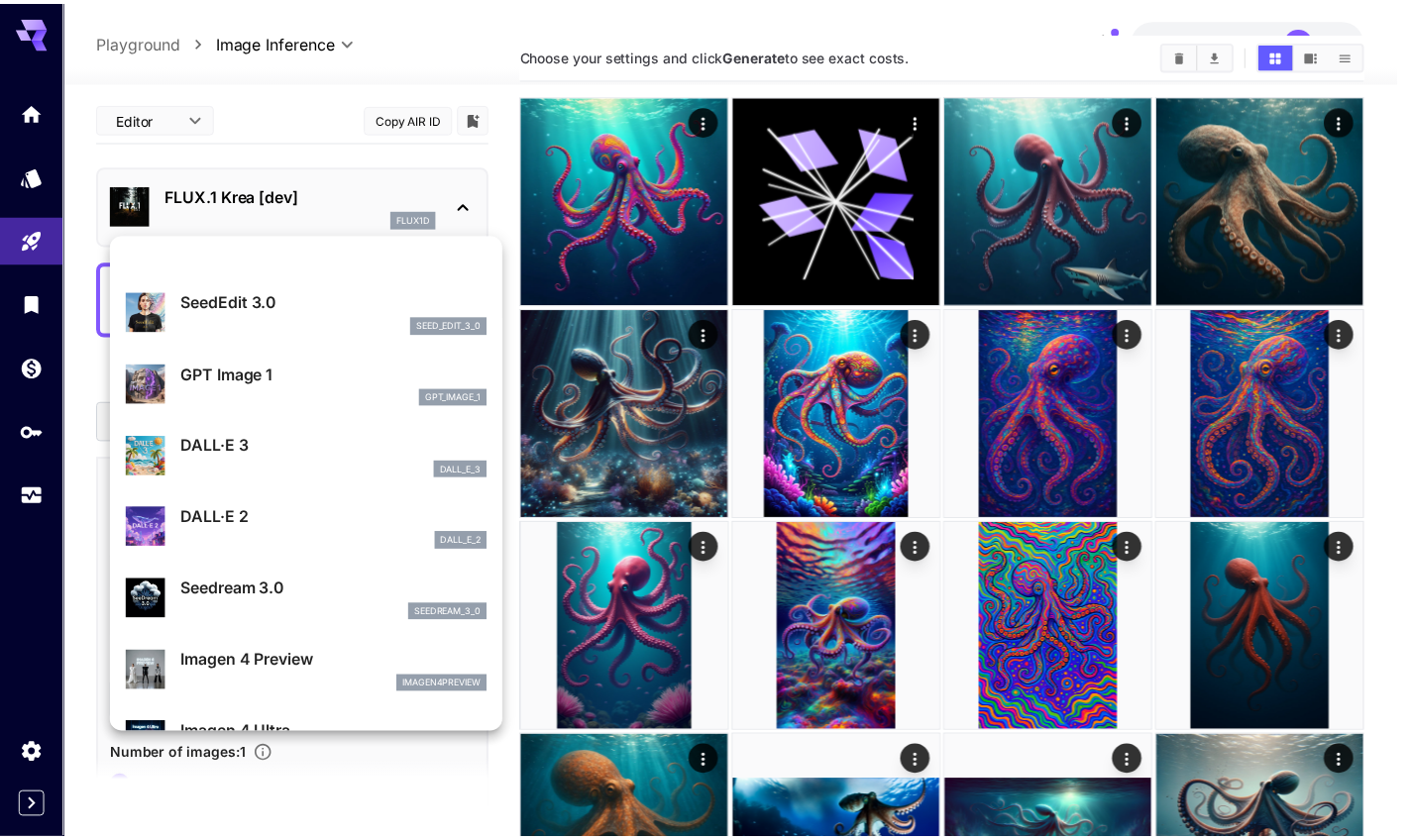 scroll, scrollTop: 217, scrollLeft: 0, axis: vertical 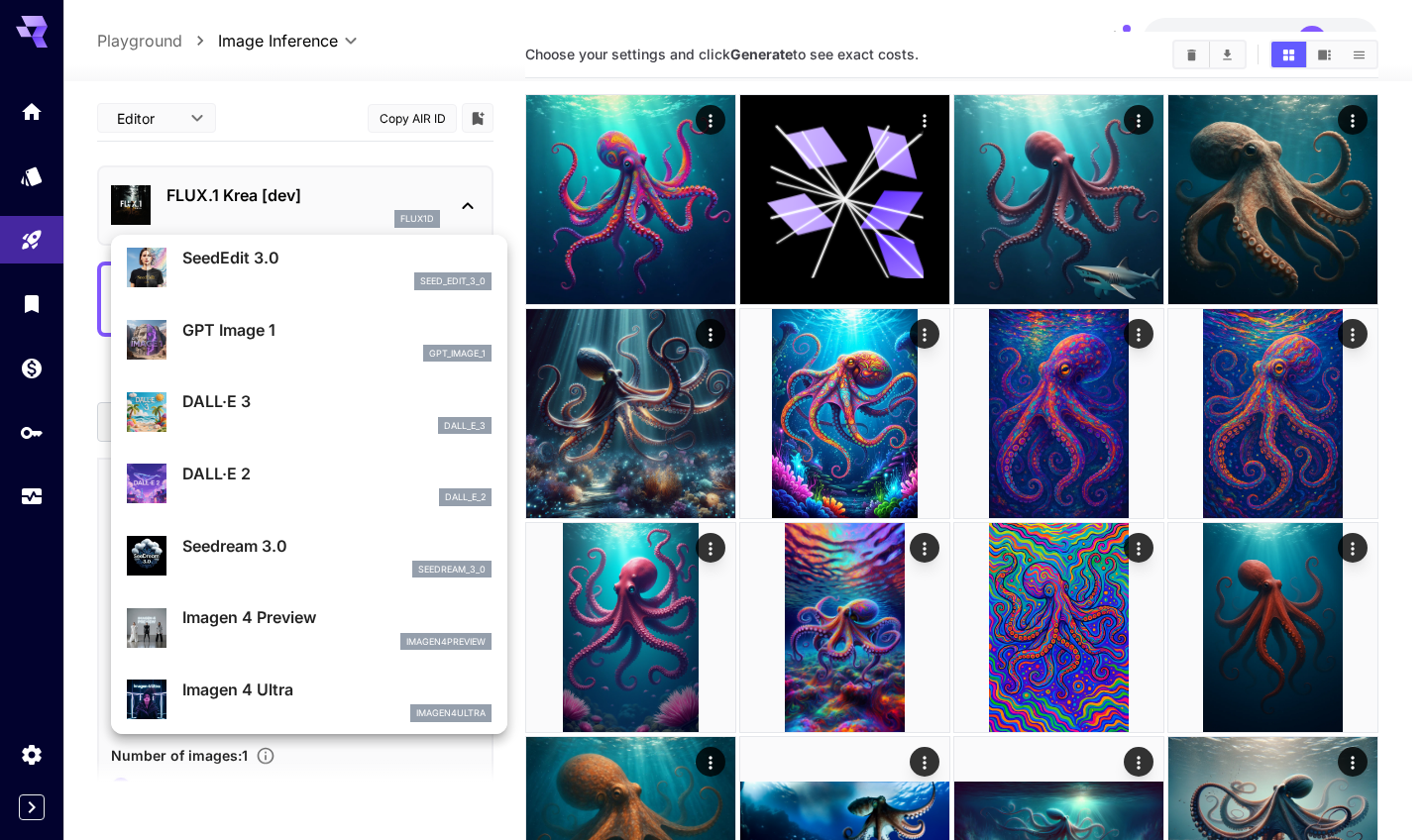 click on "Imagen 4 Ultra" at bounding box center (337, 689) 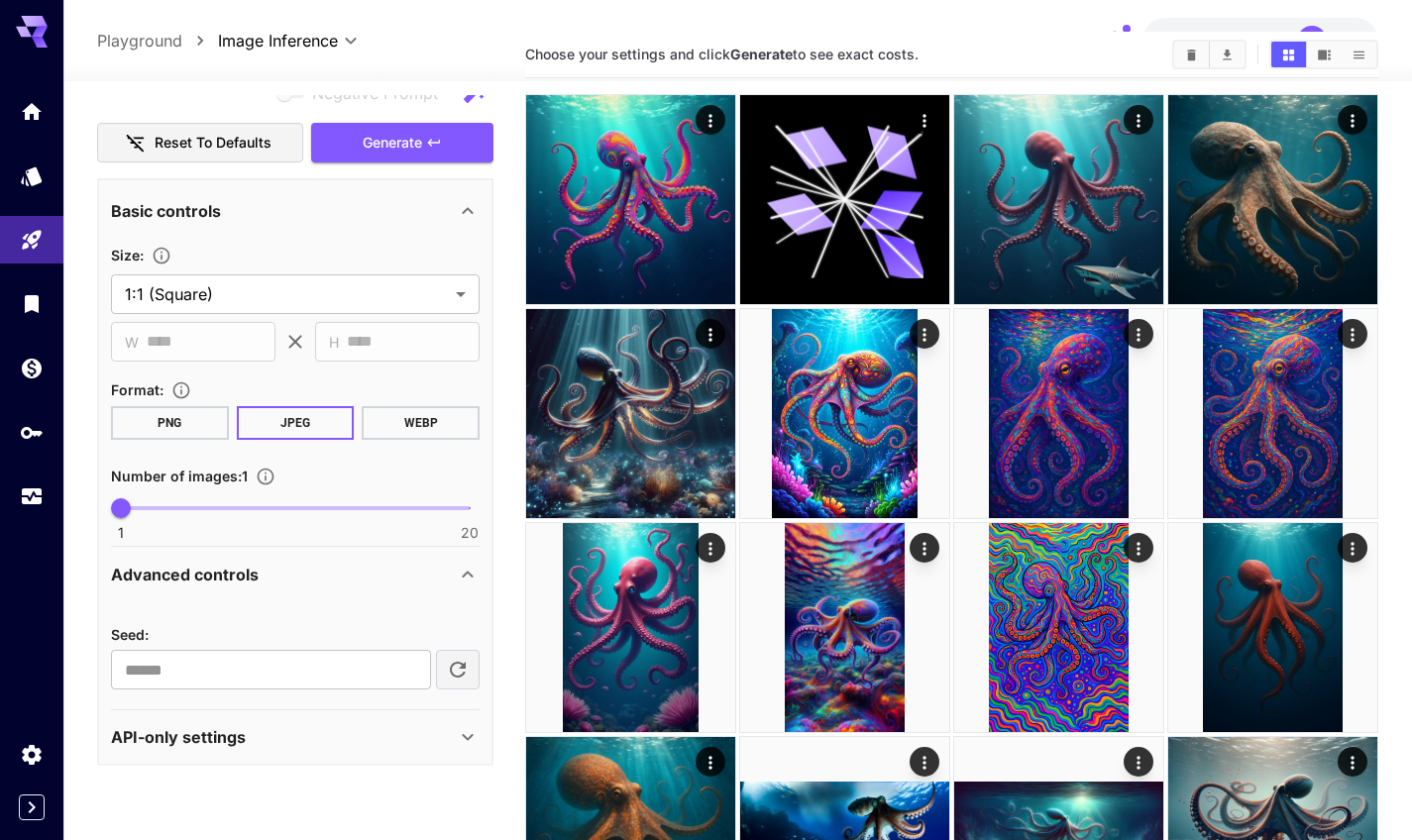 scroll, scrollTop: 284, scrollLeft: 0, axis: vertical 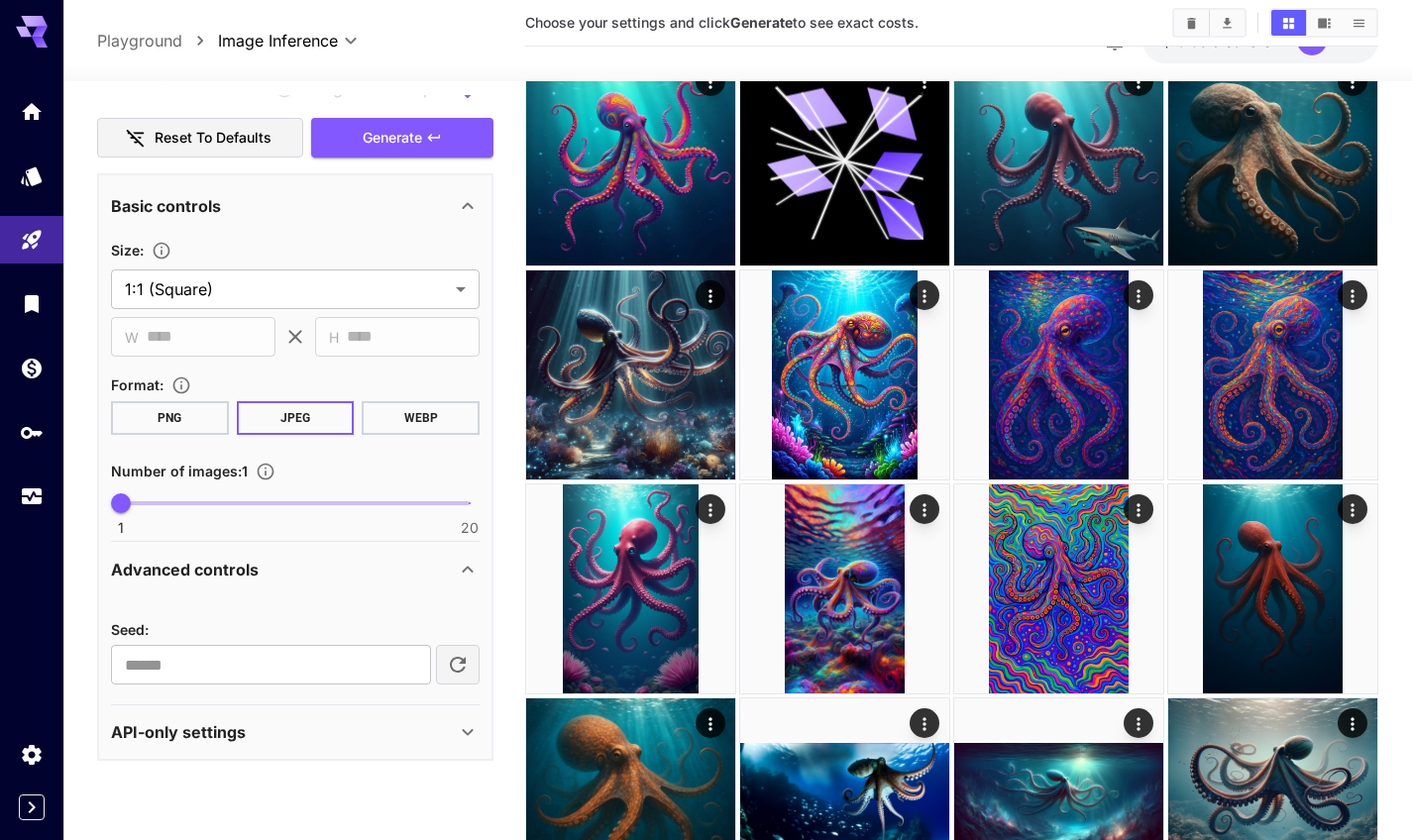 click on "Advanced controls" at bounding box center [283, 570] 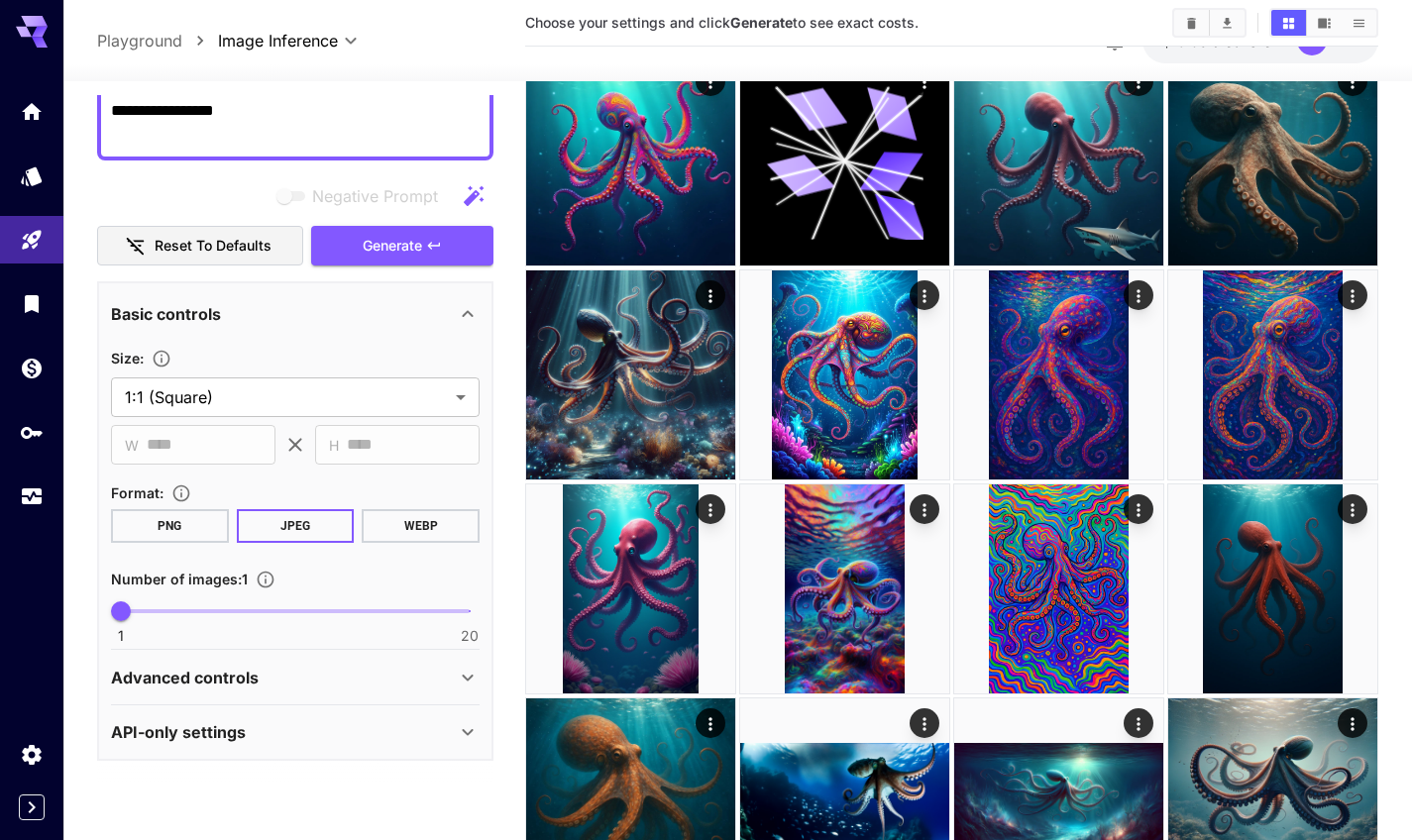 scroll, scrollTop: 0, scrollLeft: 0, axis: both 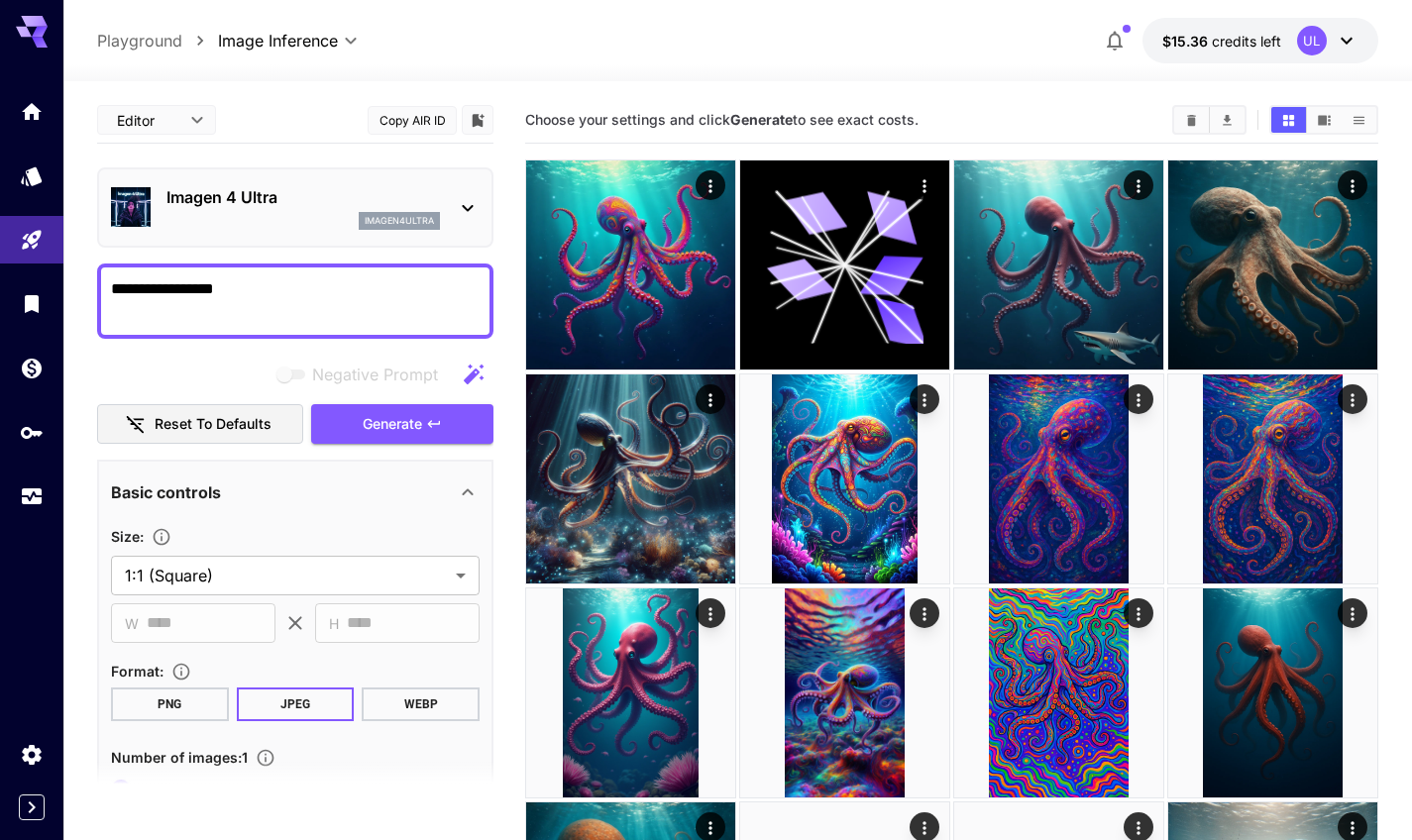 click on "**********" at bounding box center (295, 518) 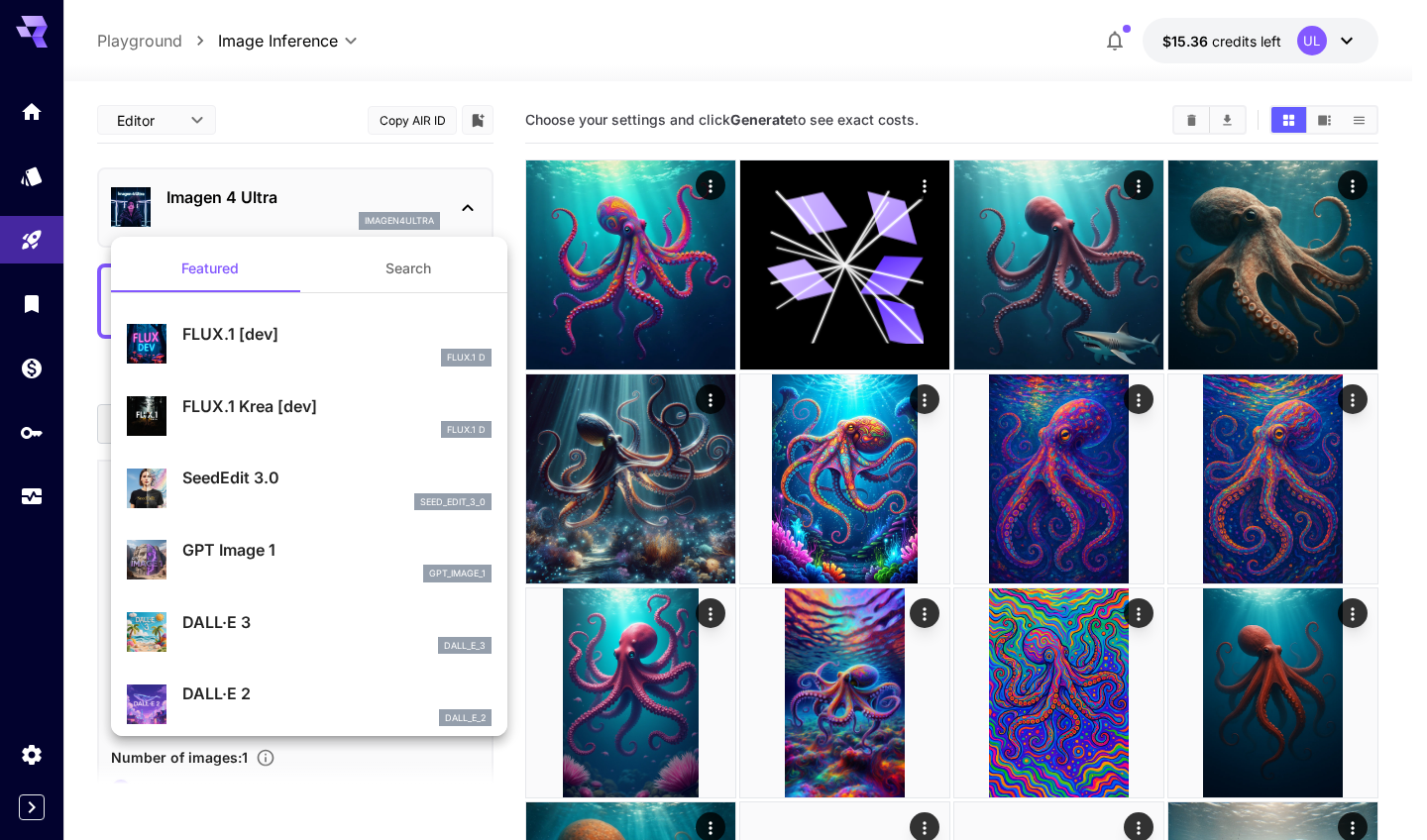 click on "seed_edit_3_0" at bounding box center [337, 502] 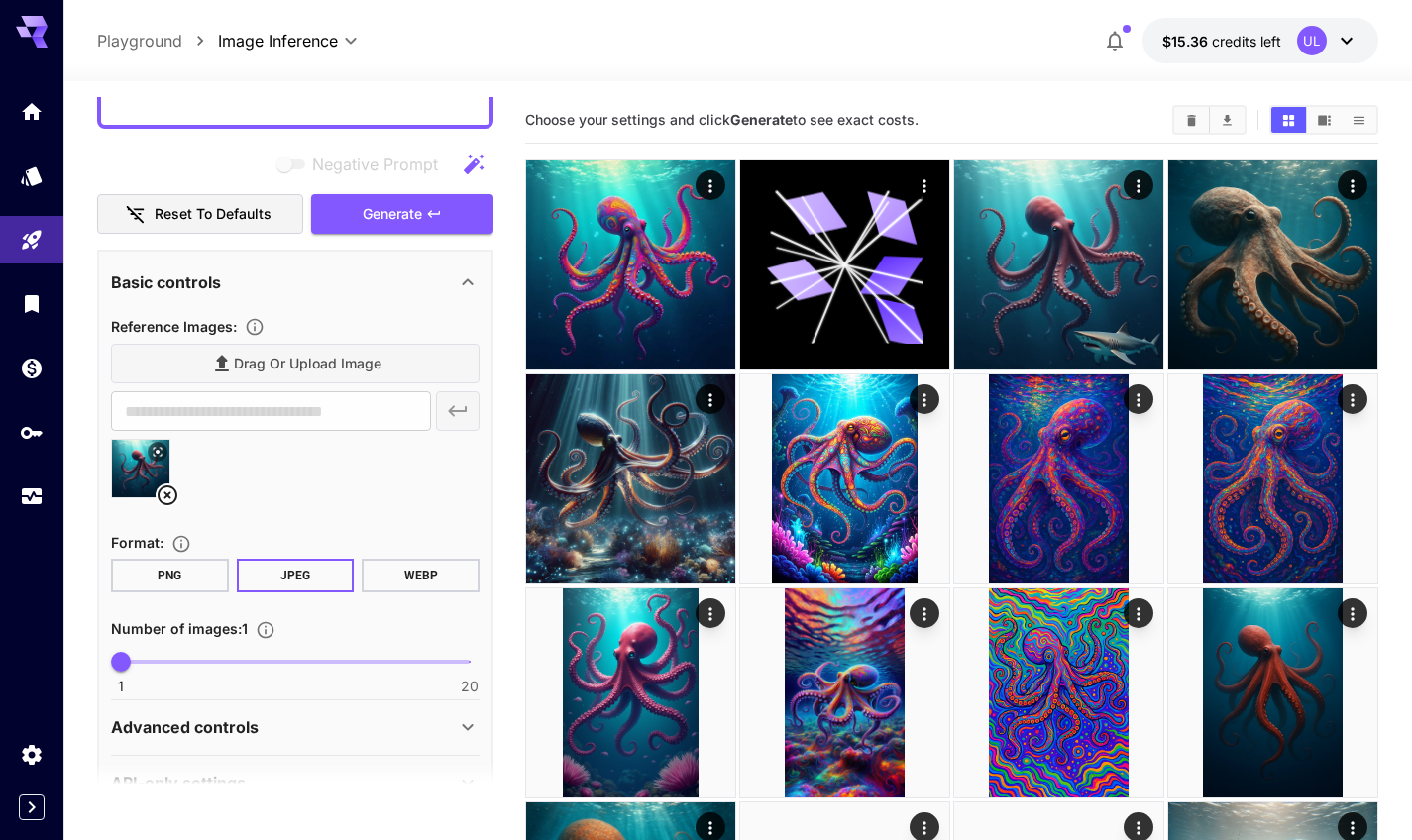 scroll, scrollTop: 259, scrollLeft: 0, axis: vertical 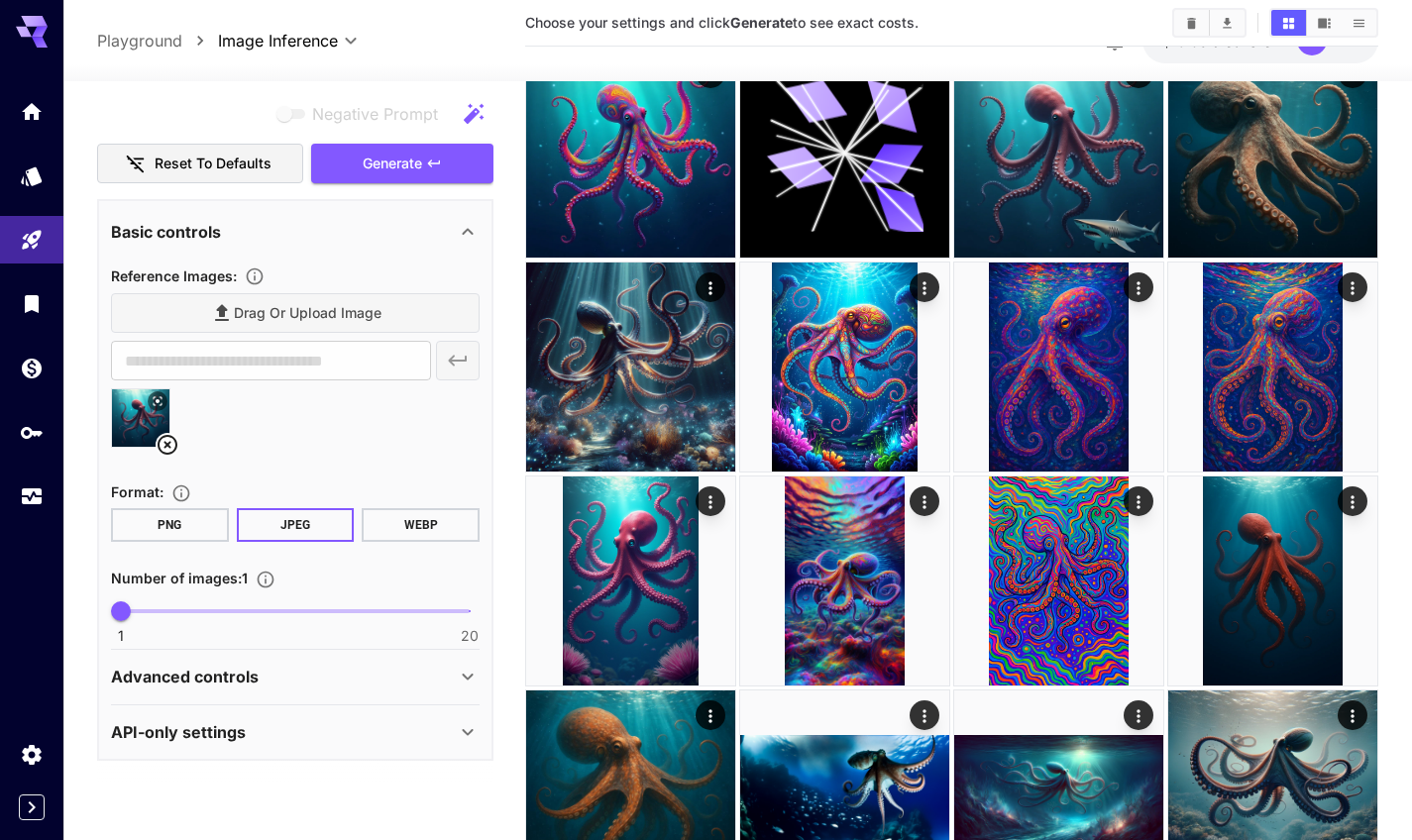 click on "Advanced controls" at bounding box center [295, 677] 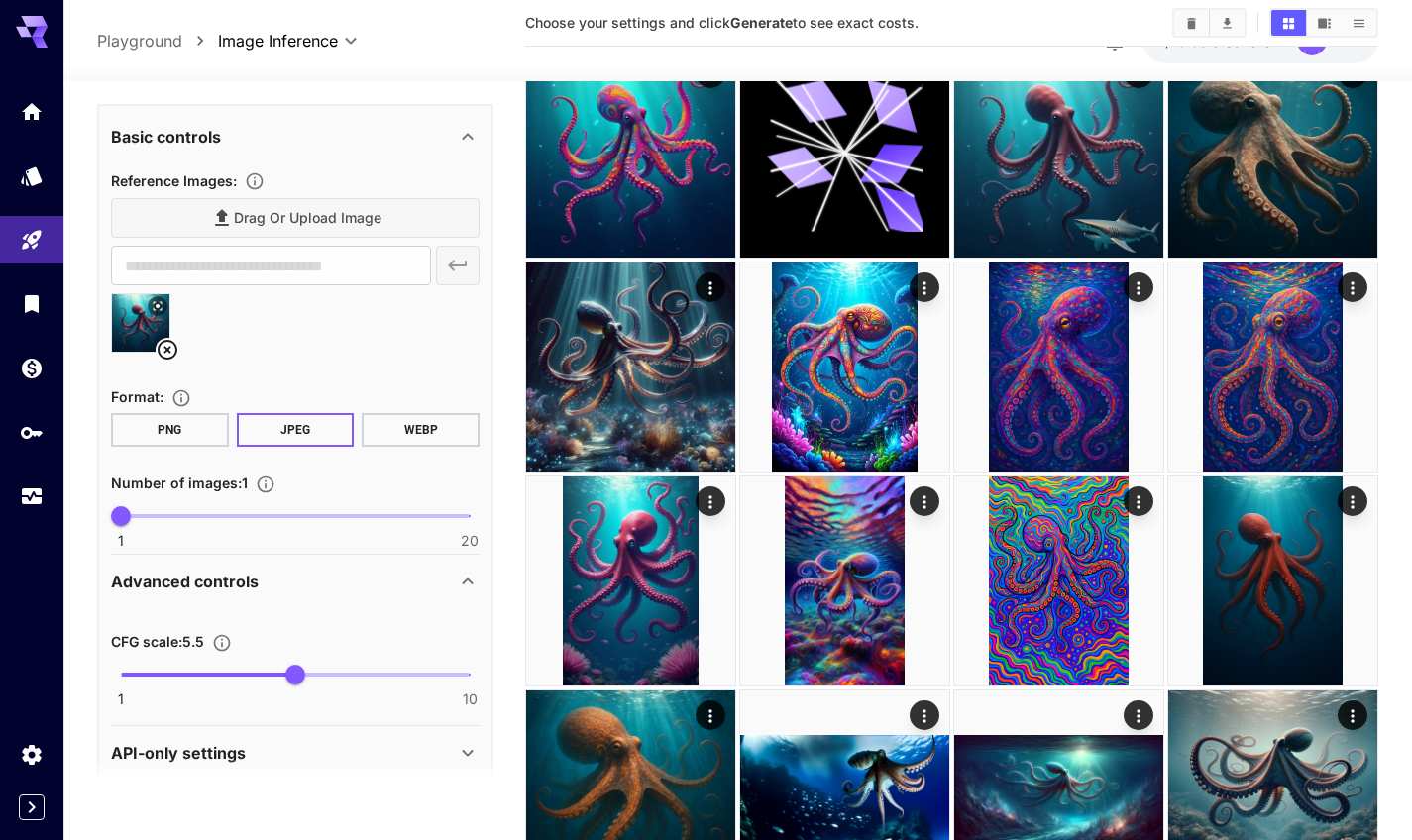 scroll, scrollTop: 374, scrollLeft: 0, axis: vertical 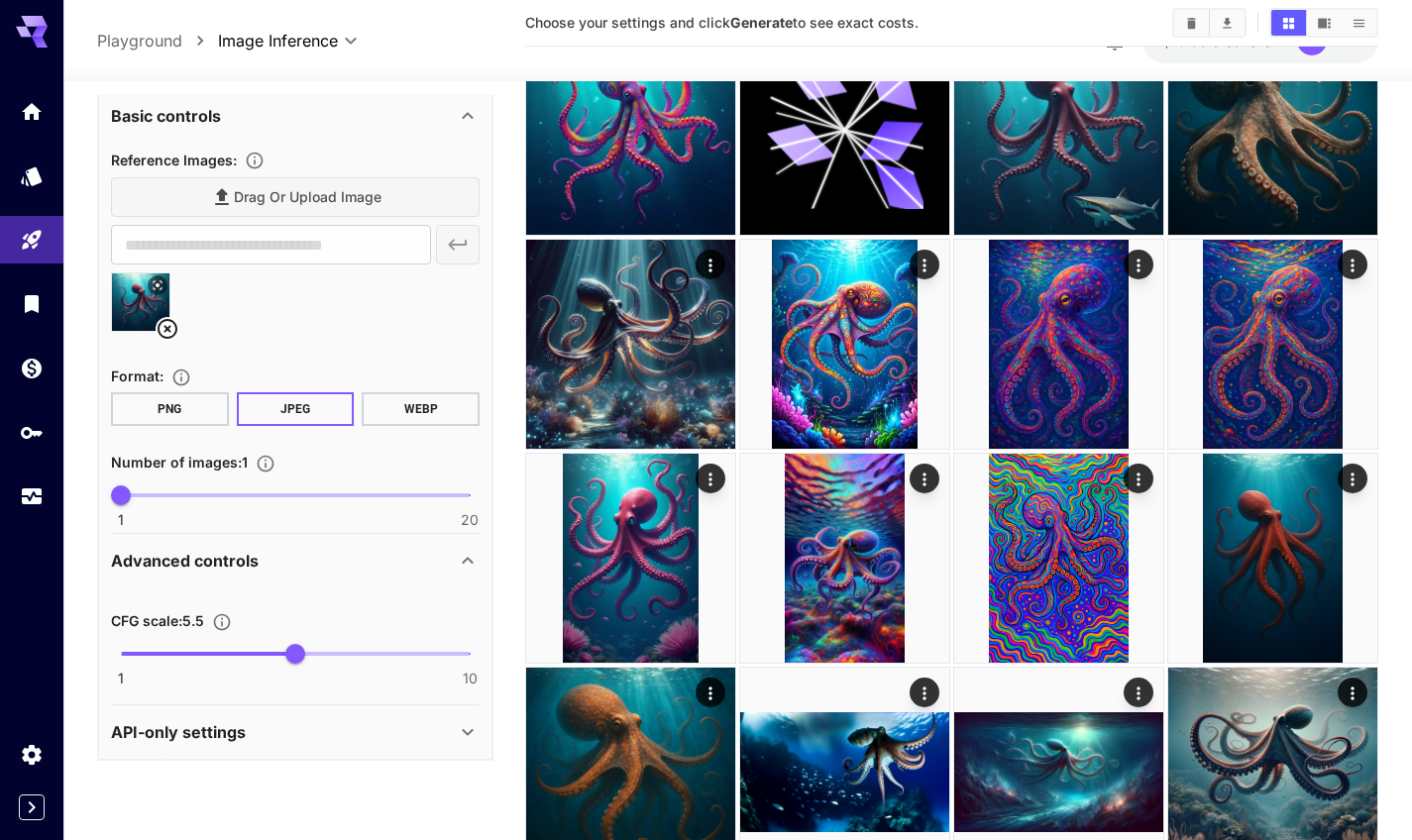 click on "API-only settings" at bounding box center [283, 732] 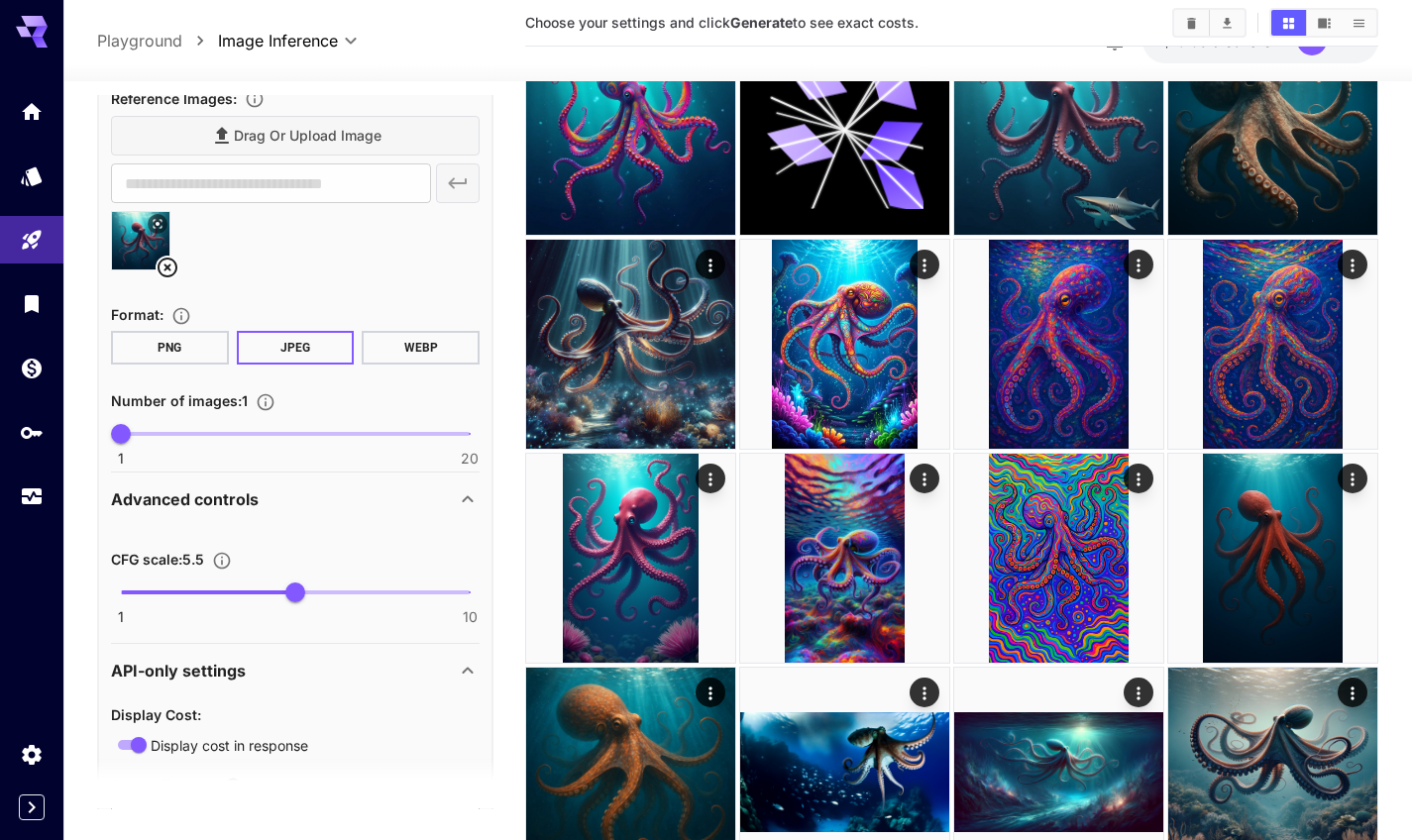 scroll, scrollTop: 60, scrollLeft: 0, axis: vertical 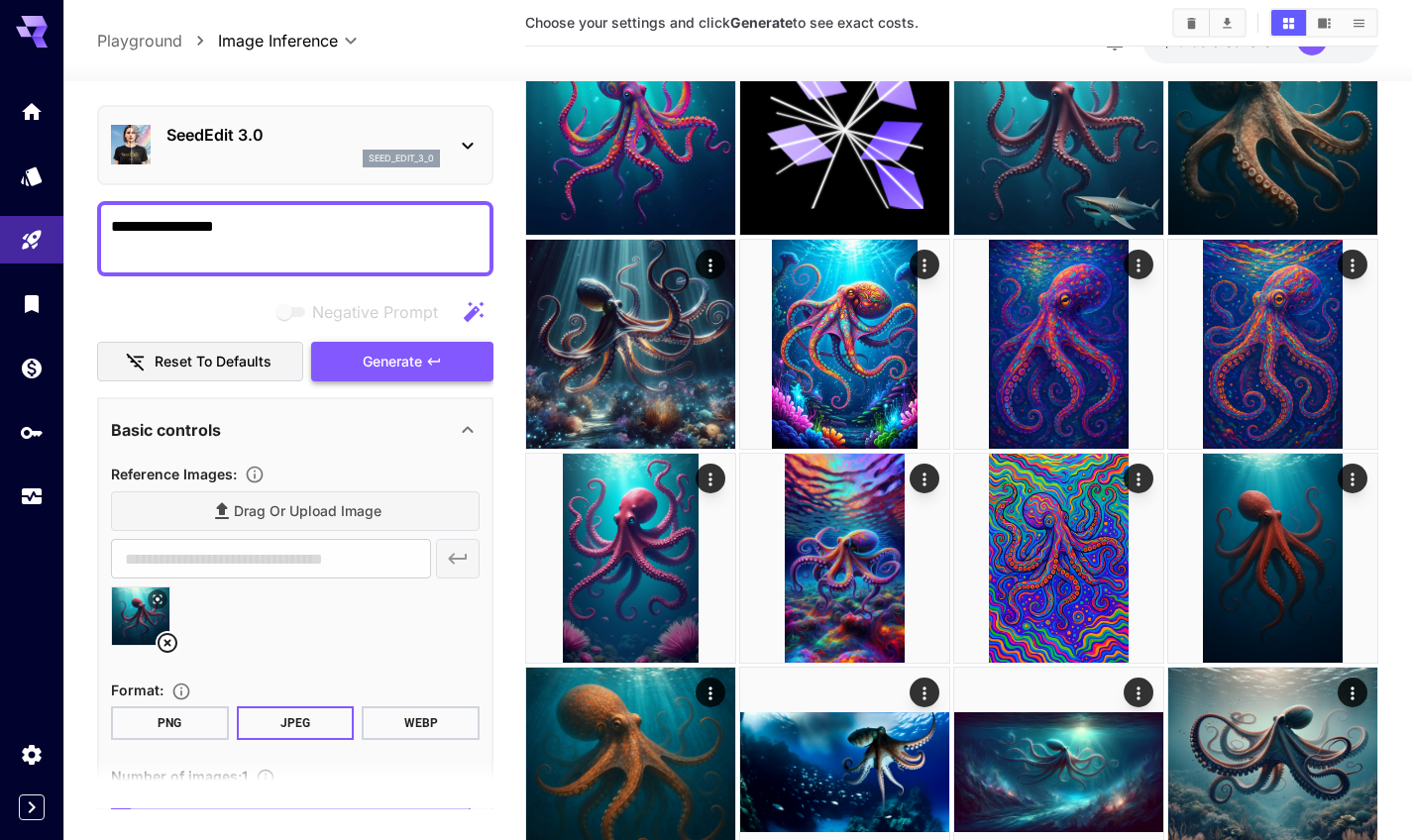 click on "Generate" at bounding box center [392, 362] 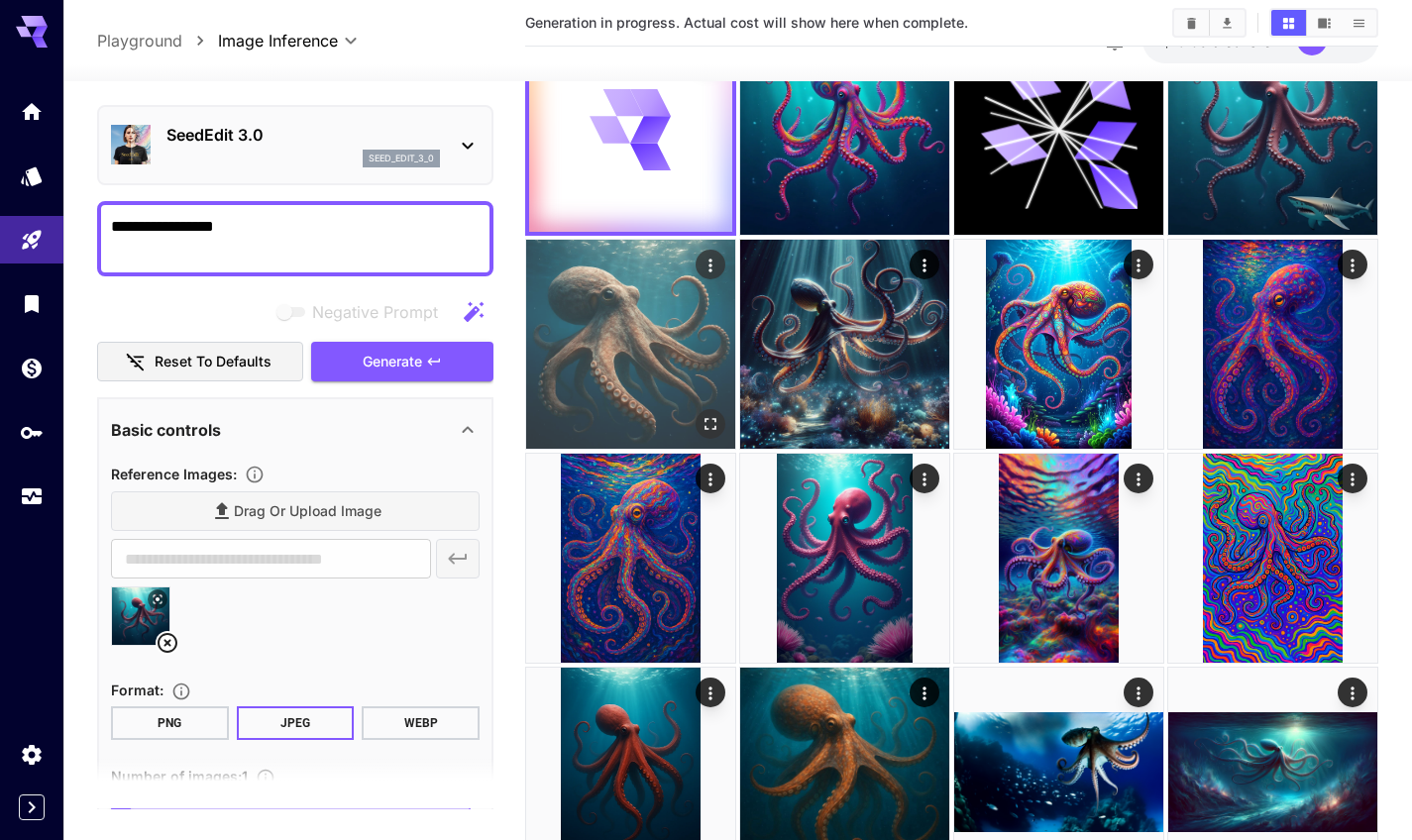 scroll, scrollTop: 0, scrollLeft: 0, axis: both 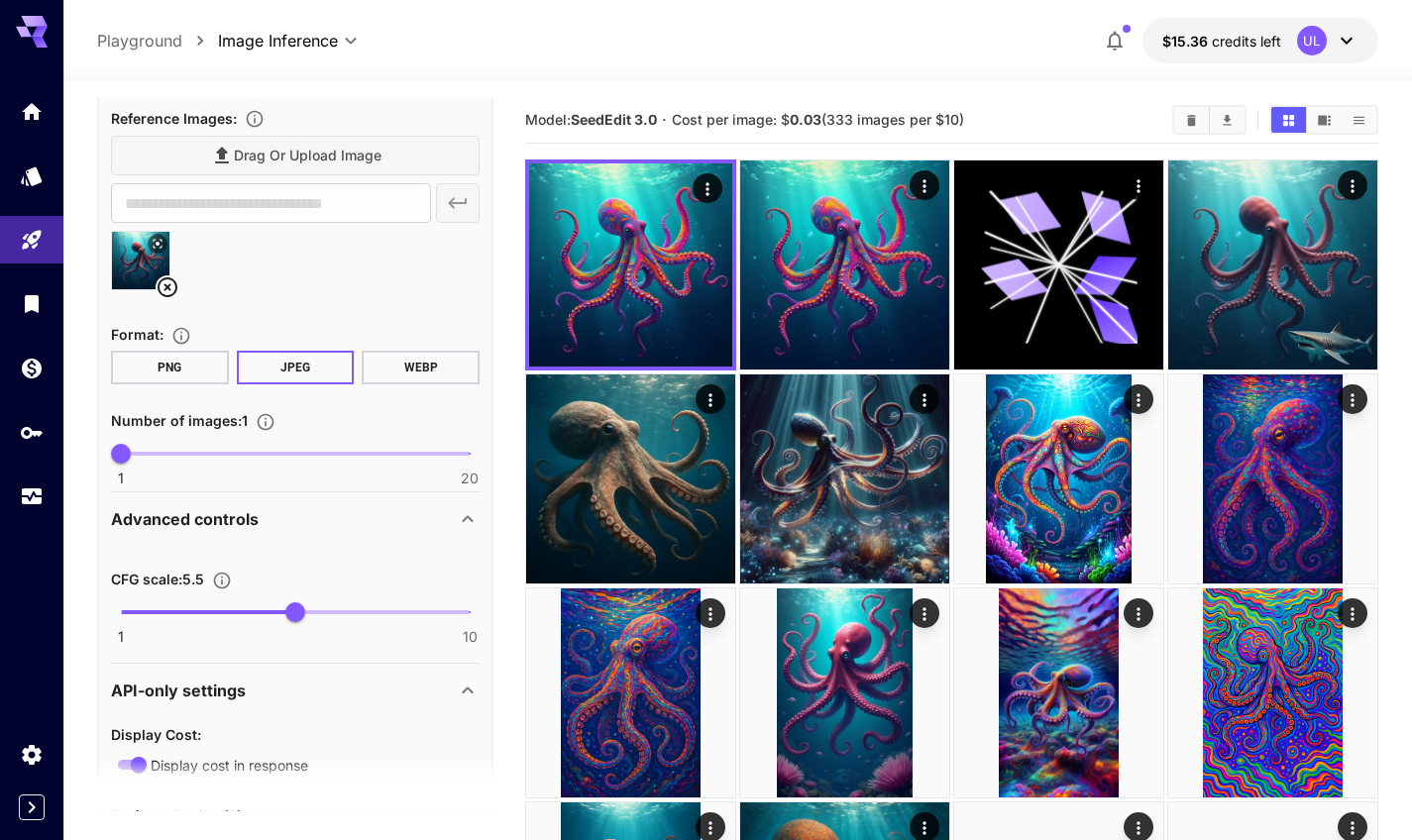 click on "WEBP" at bounding box center [420, 368] 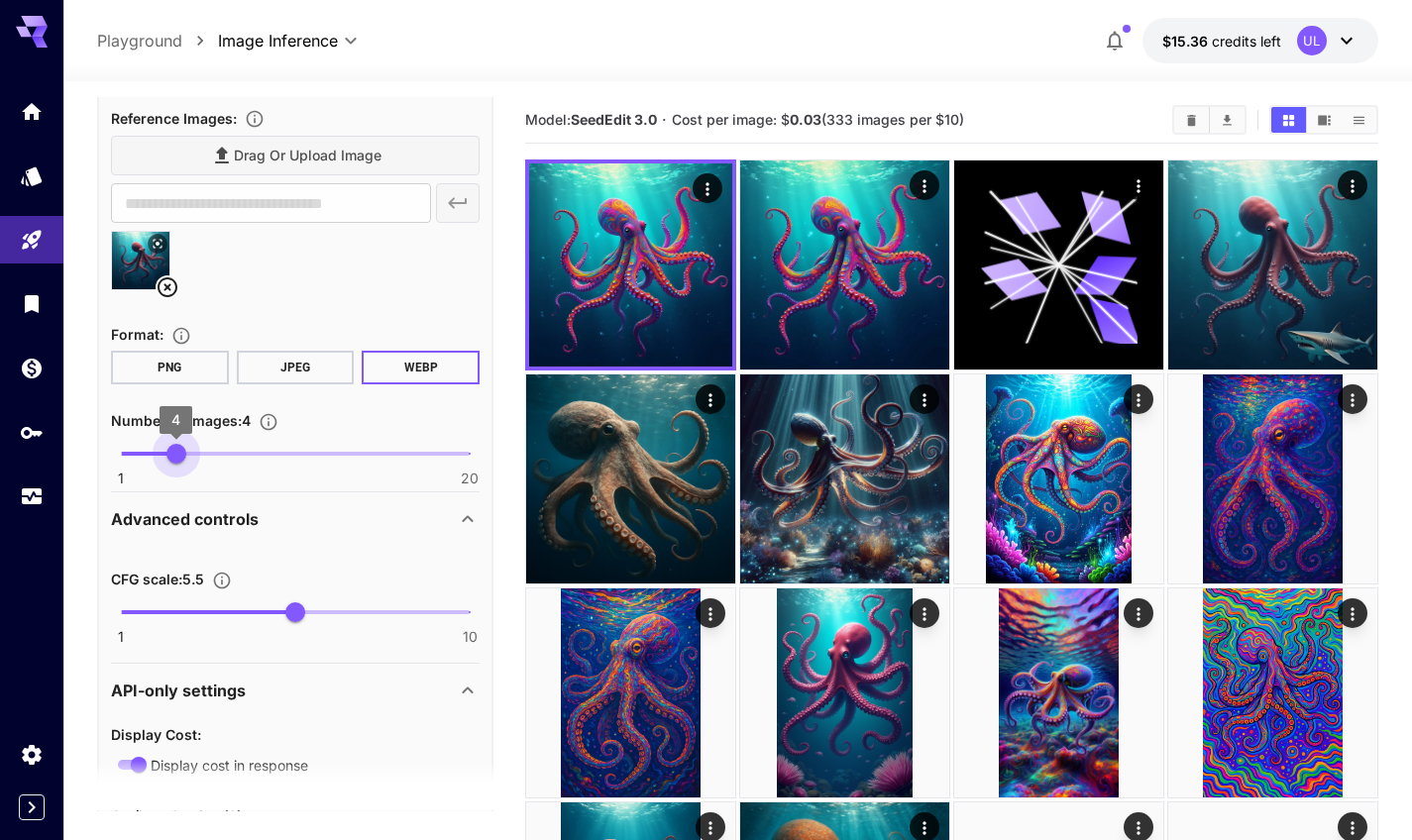 drag, startPoint x: 128, startPoint y: 448, endPoint x: 172, endPoint y: 448, distance: 44 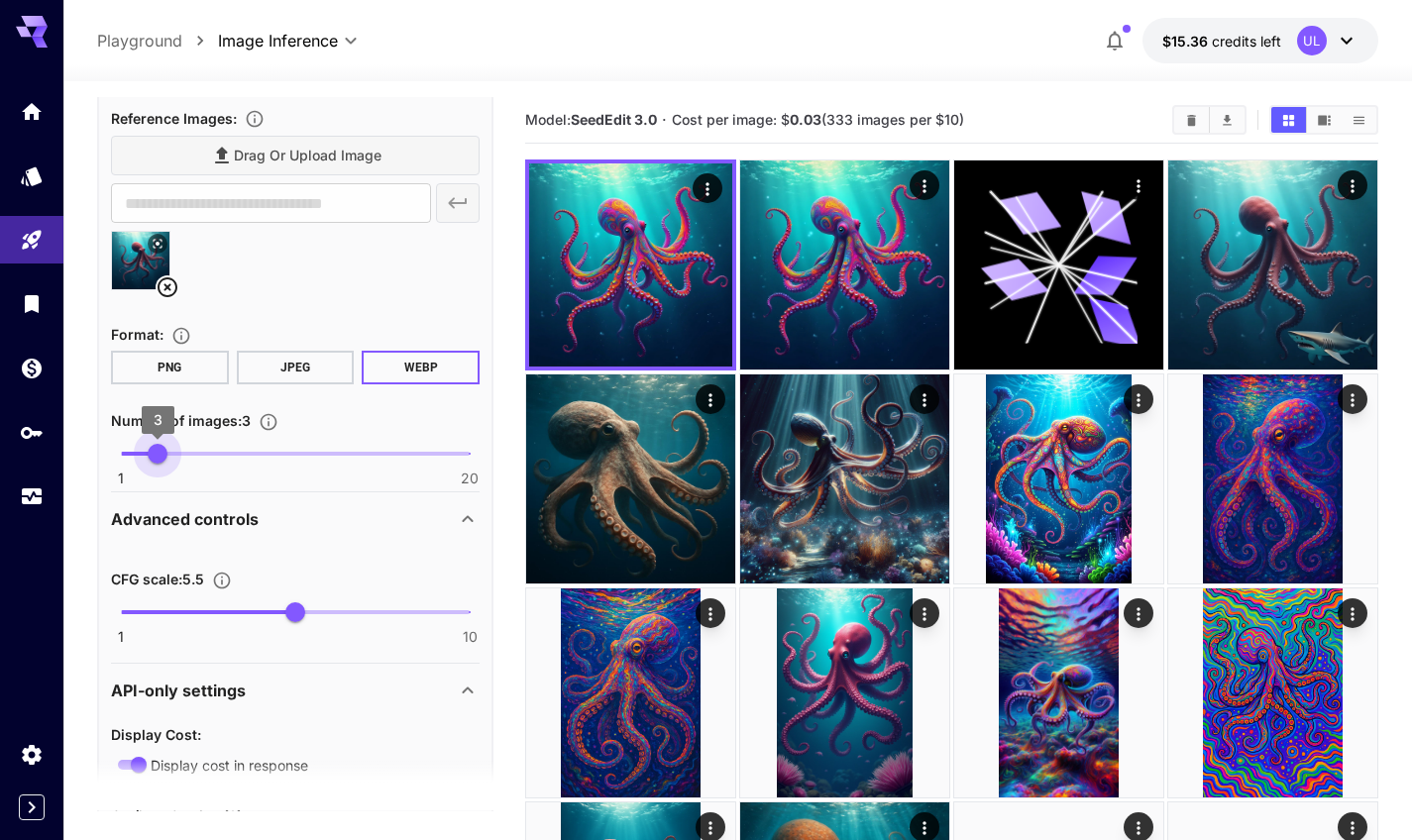 drag, startPoint x: 168, startPoint y: 450, endPoint x: 157, endPoint y: 447, distance: 11.401754 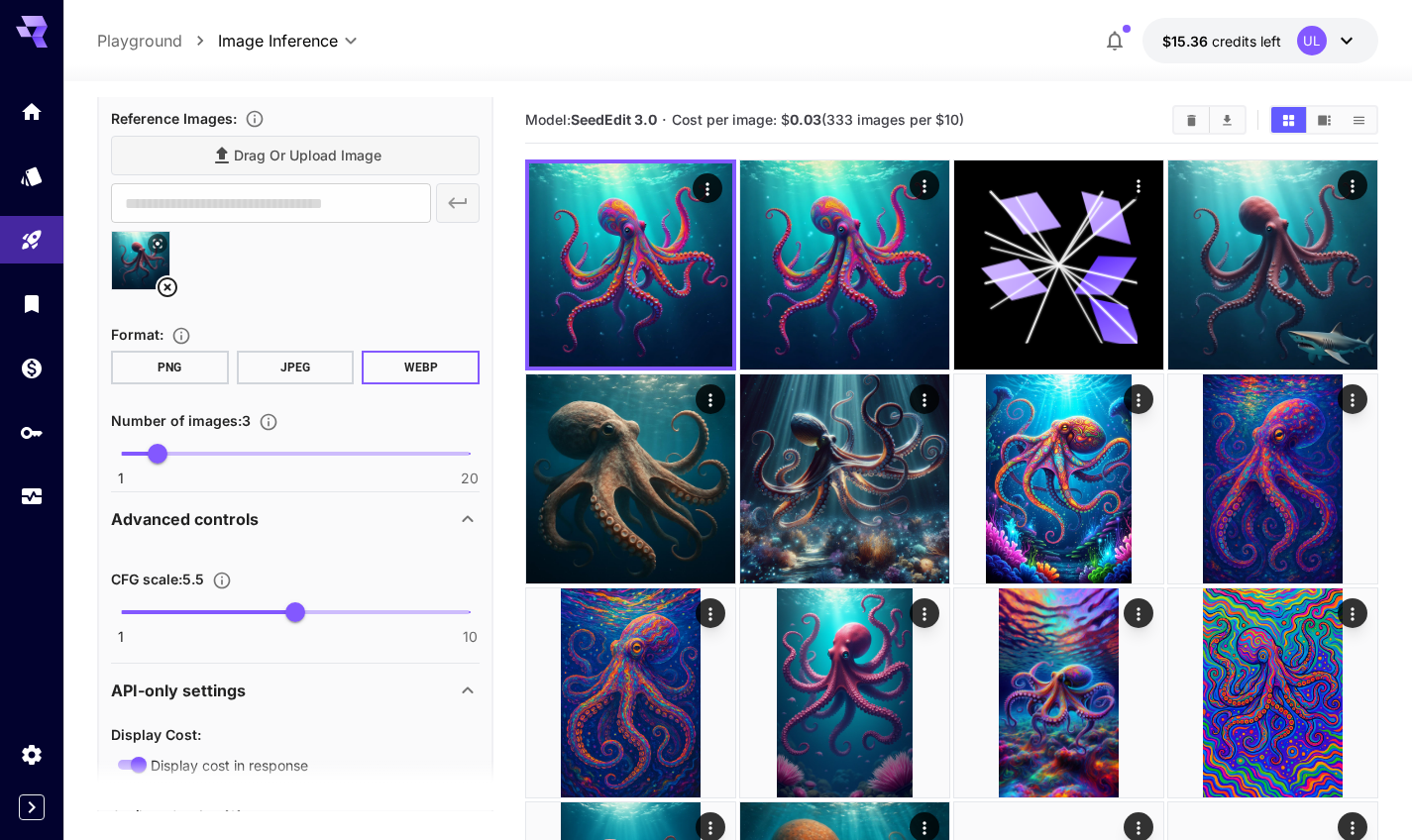 scroll, scrollTop: 71, scrollLeft: 0, axis: vertical 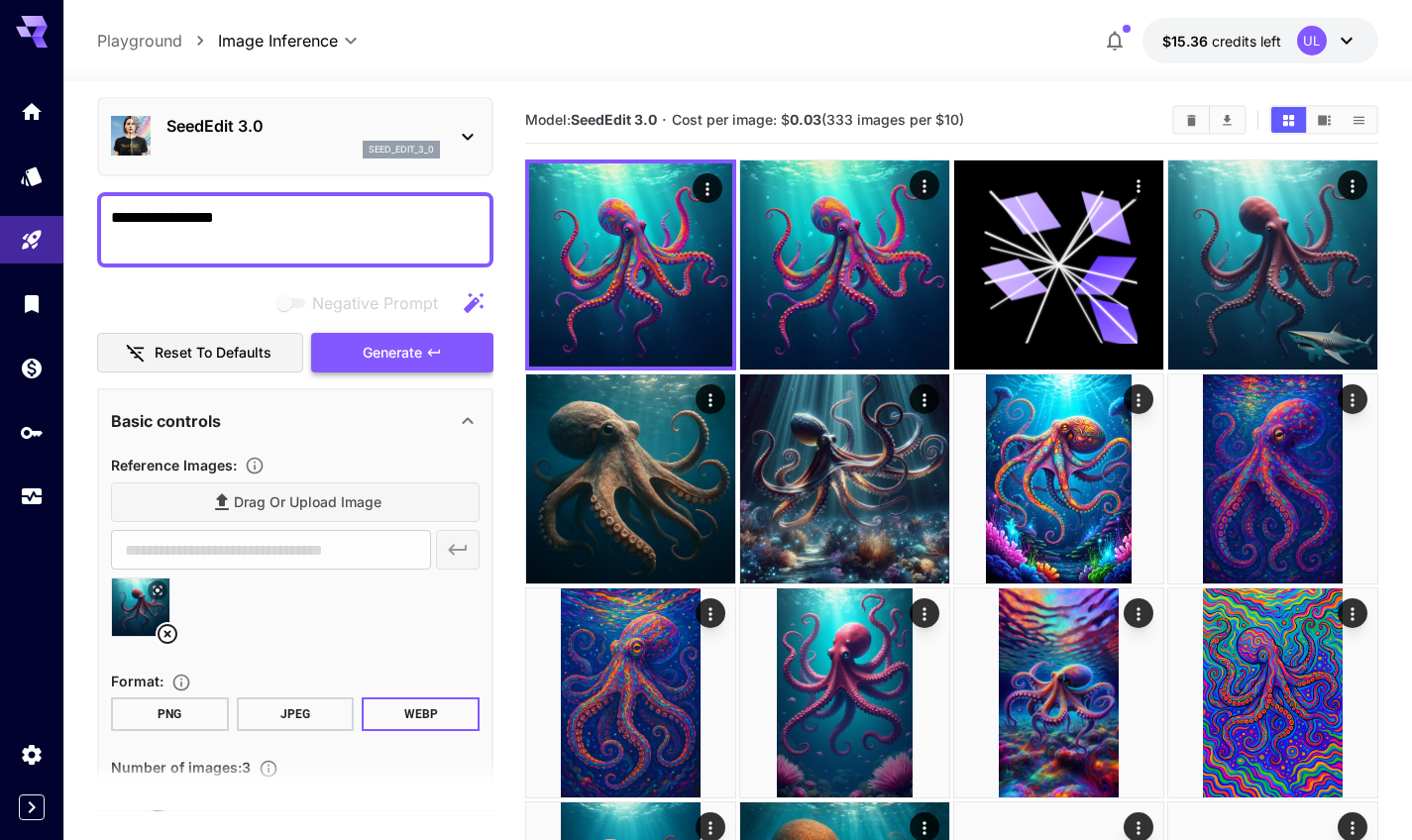click on "Generate" at bounding box center (392, 353) 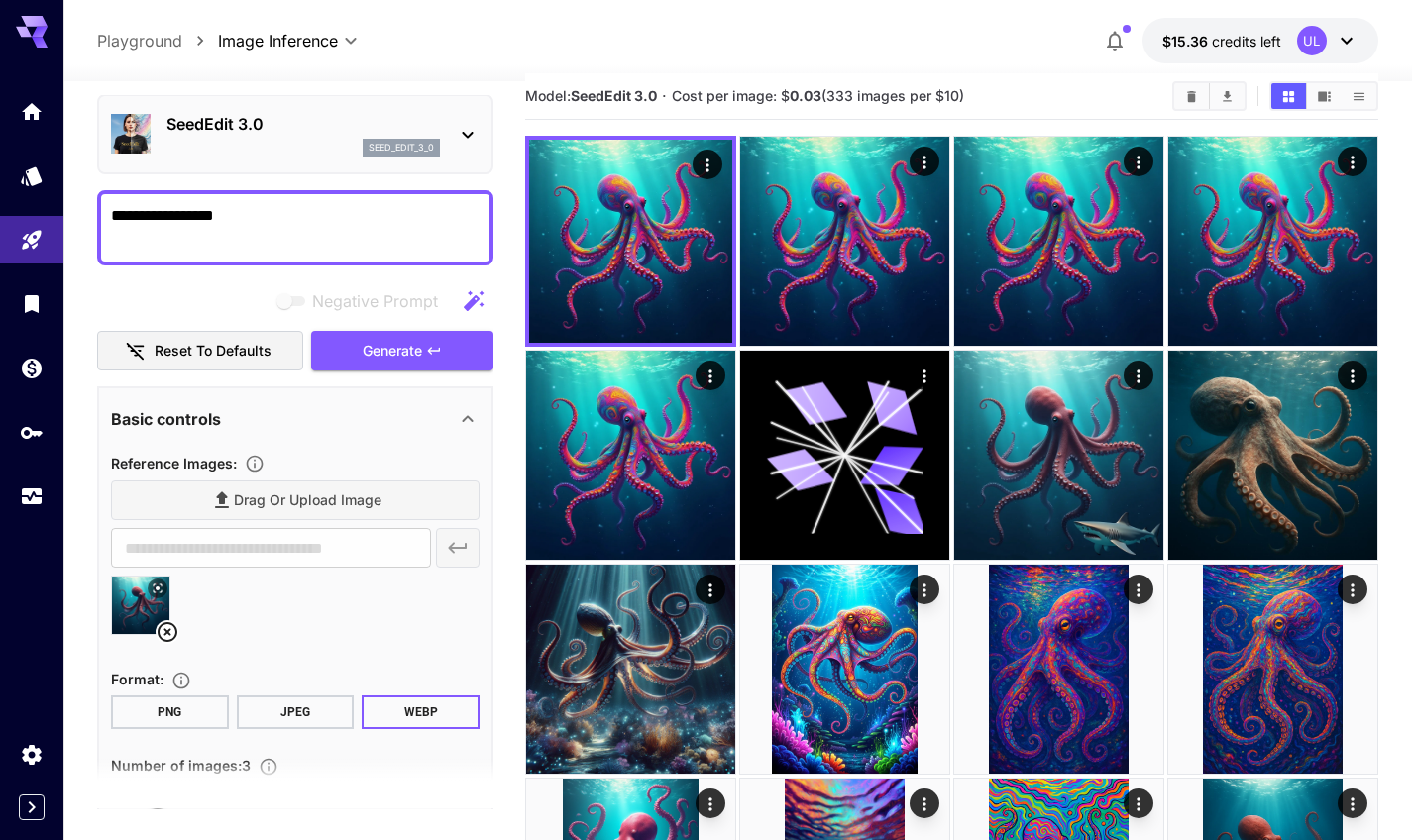 scroll, scrollTop: 0, scrollLeft: 0, axis: both 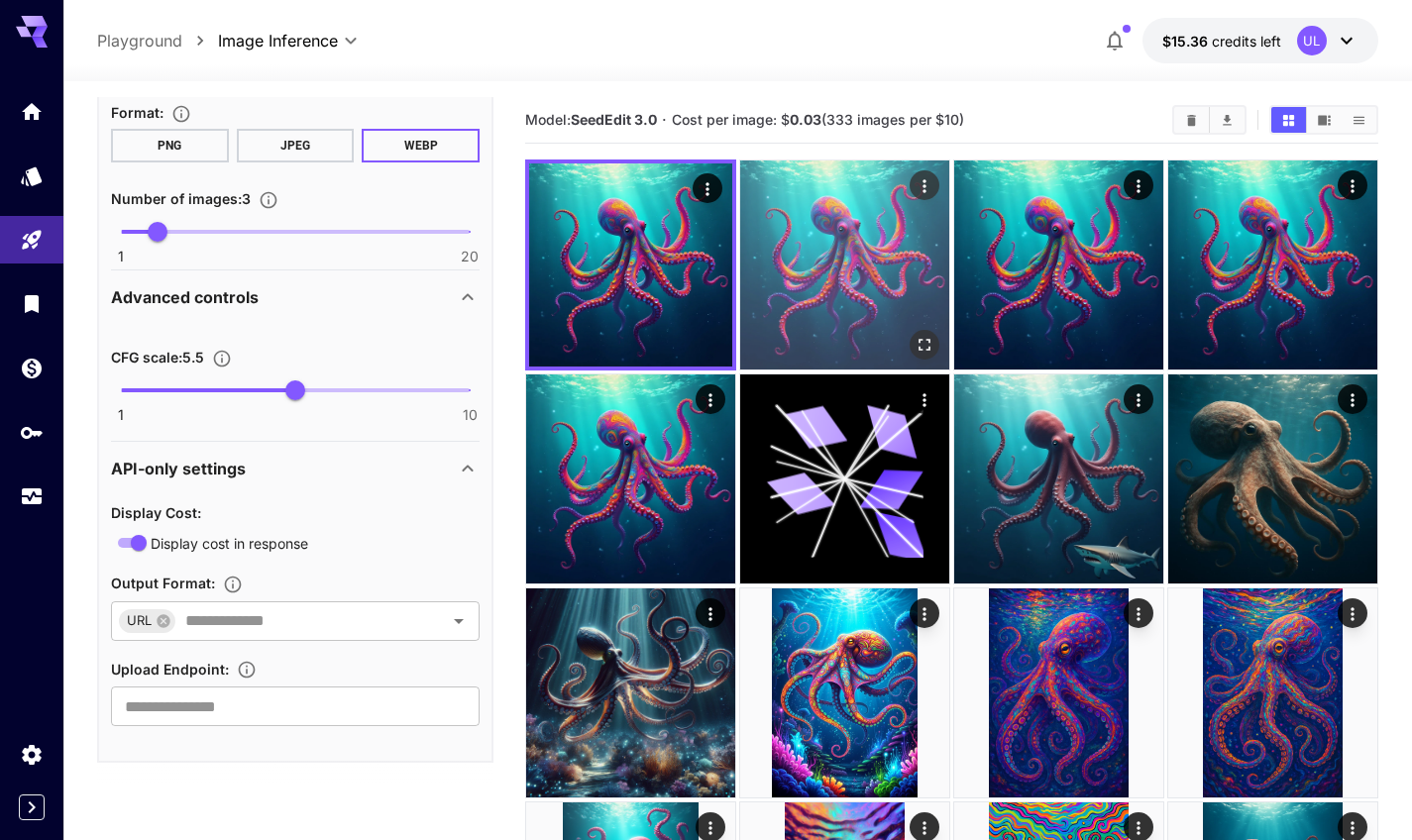 click at bounding box center [844, 264] 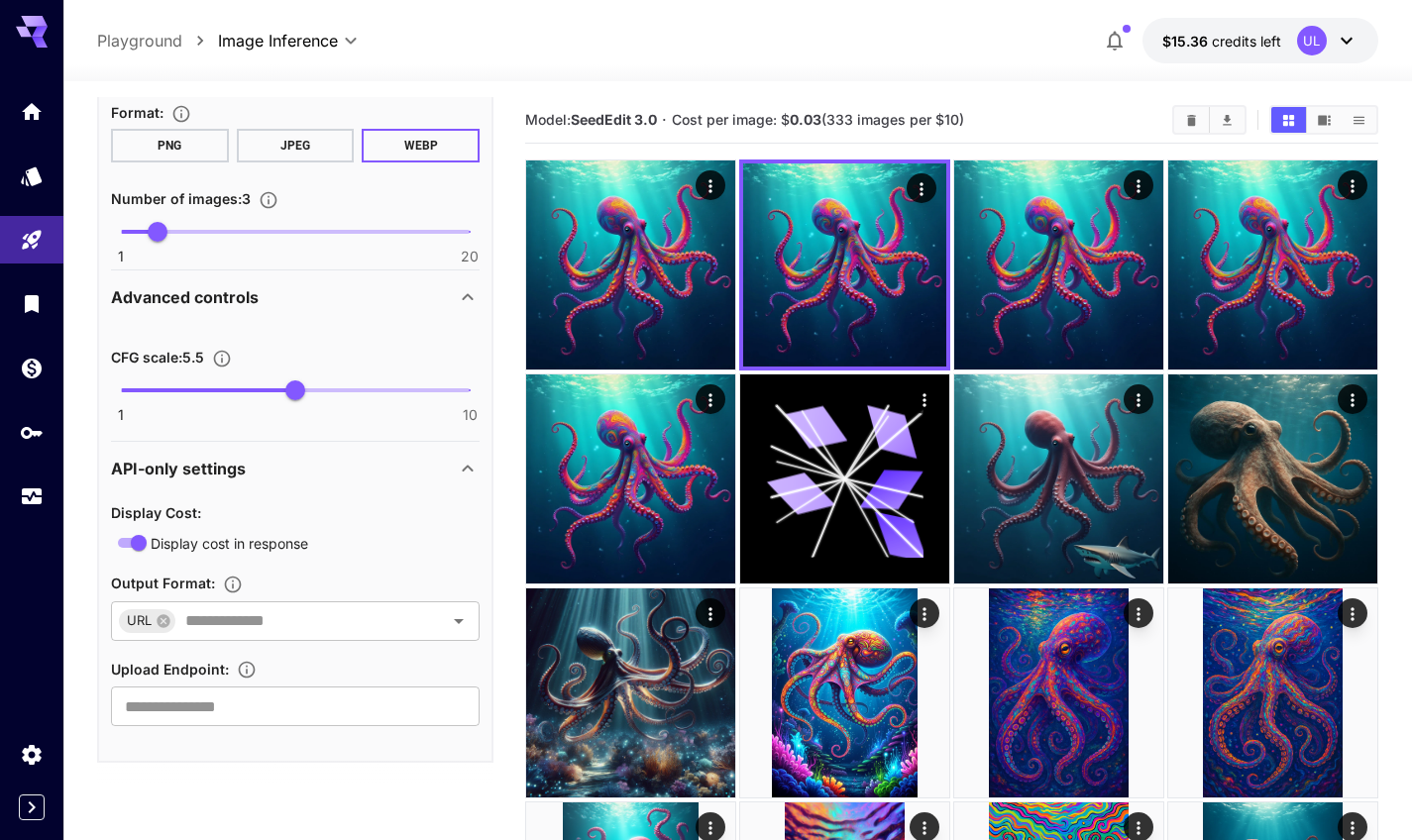 scroll, scrollTop: 149, scrollLeft: 0, axis: vertical 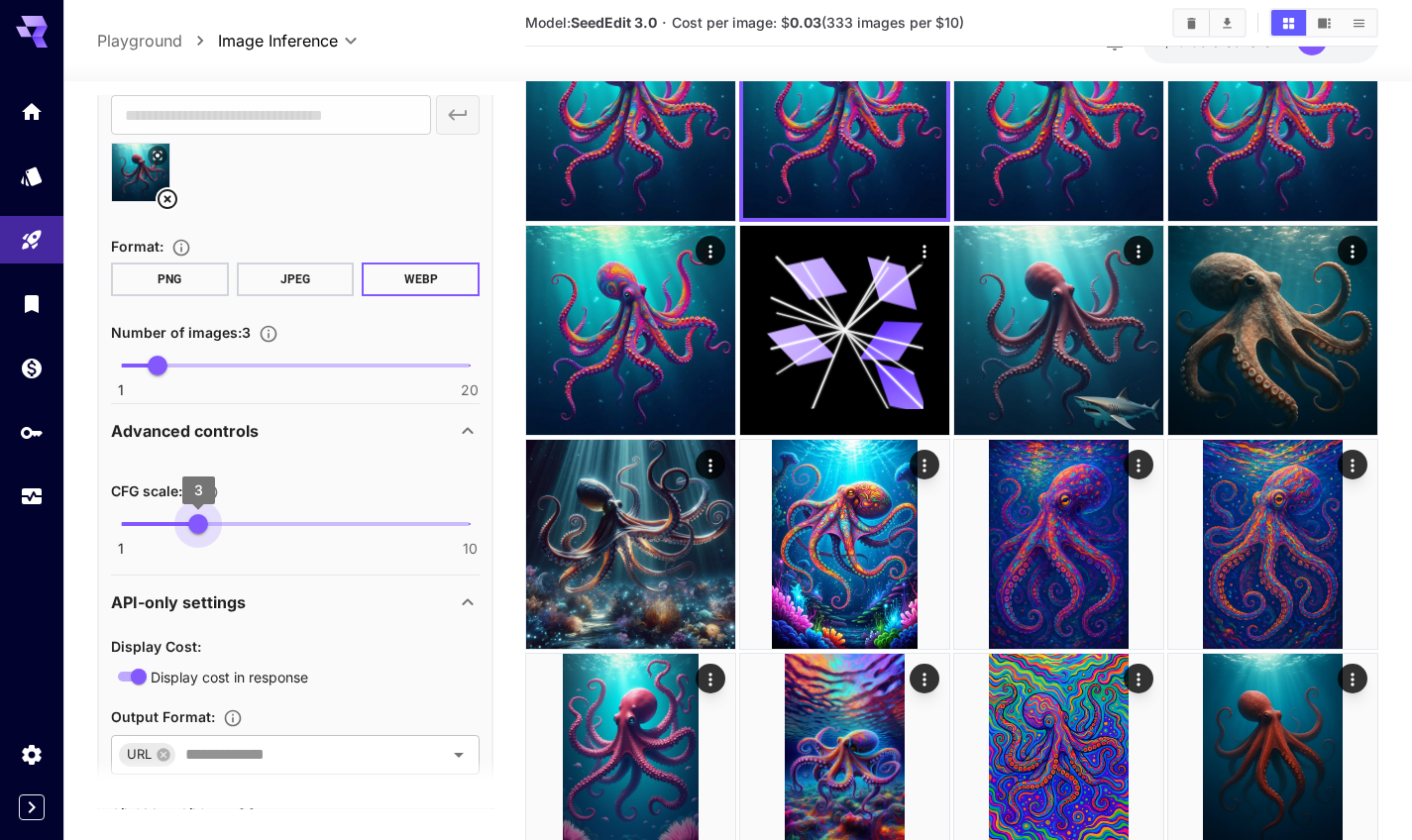 type on "*" 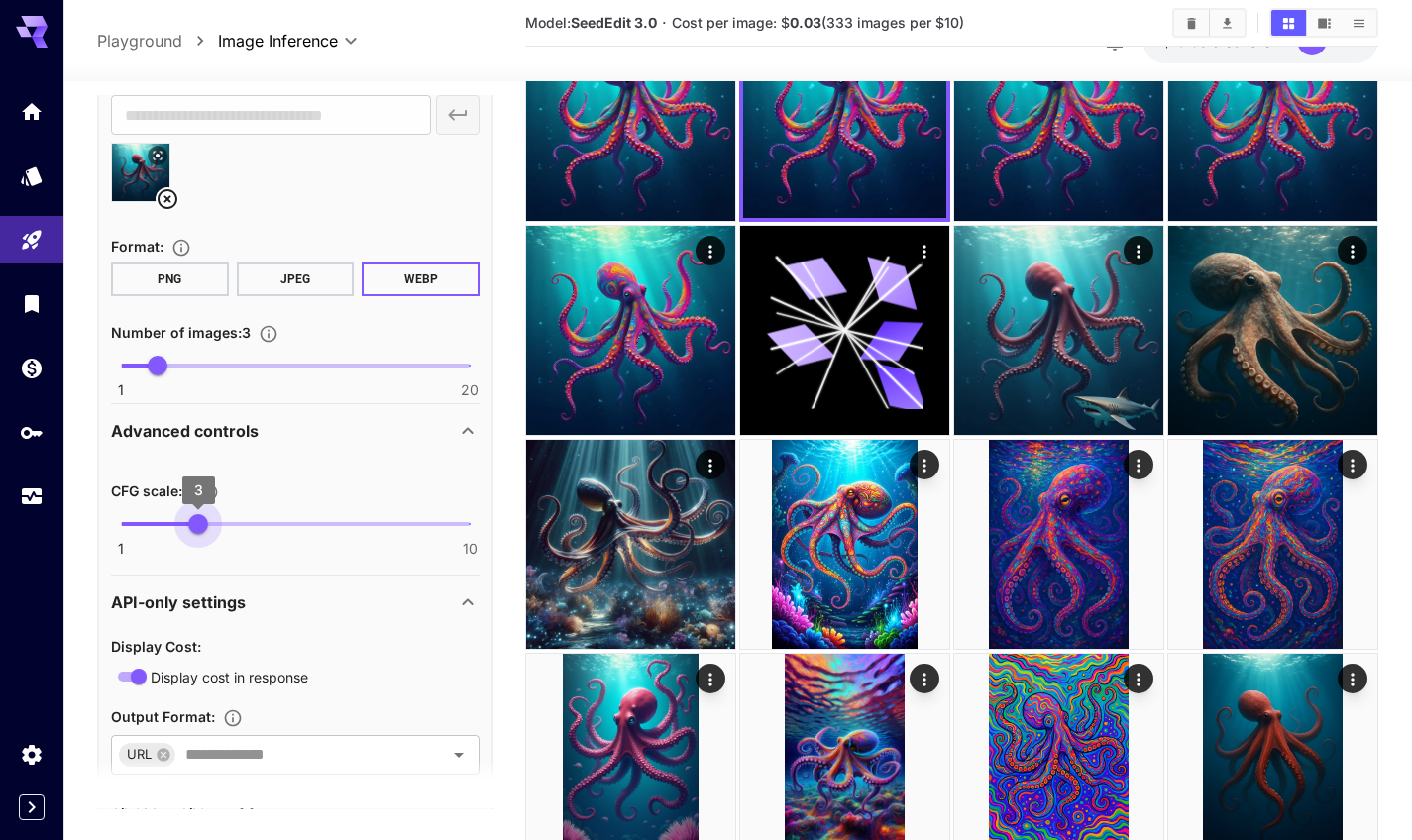 drag, startPoint x: 325, startPoint y: 534, endPoint x: 200, endPoint y: 525, distance: 125.32358 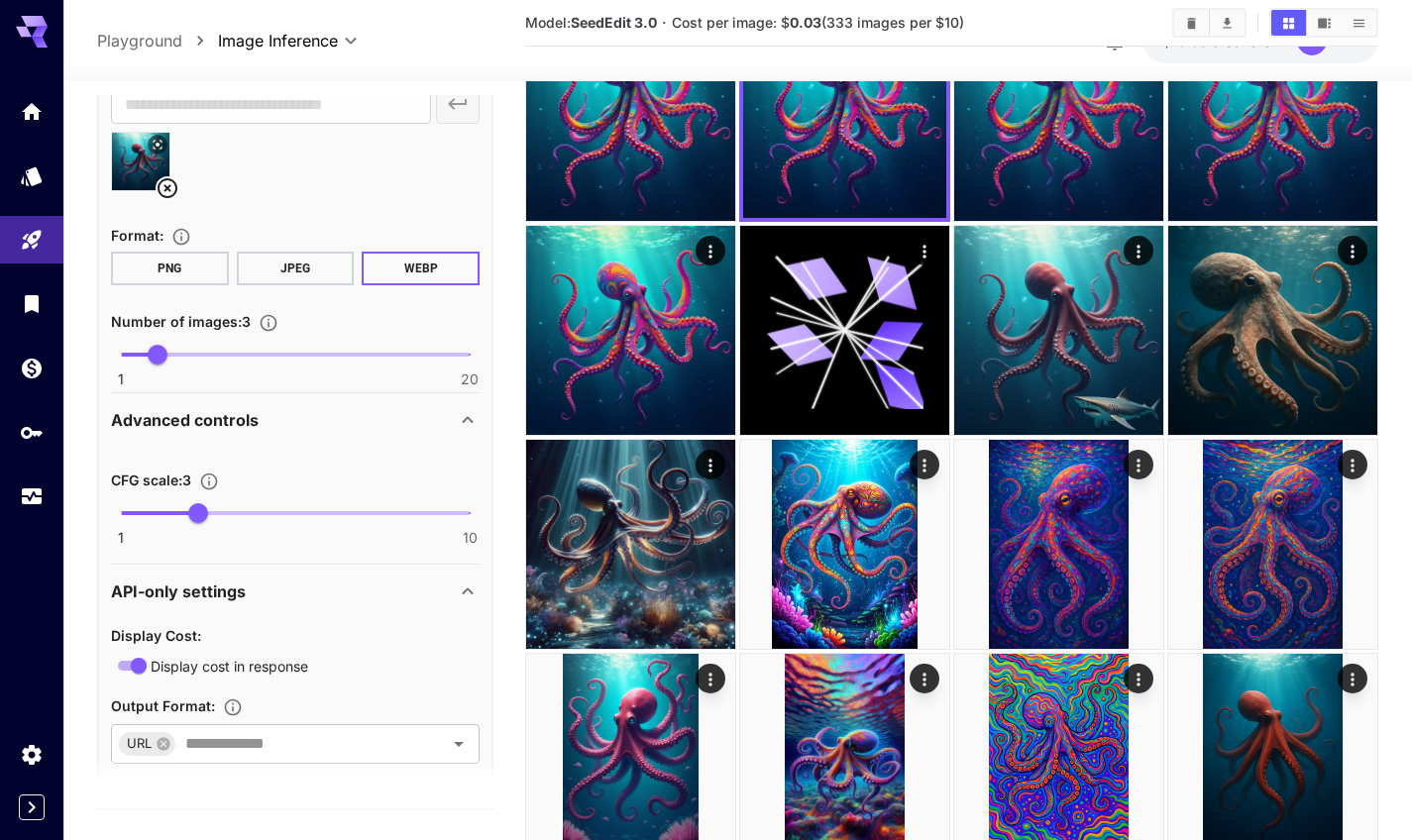 scroll, scrollTop: 440, scrollLeft: 0, axis: vertical 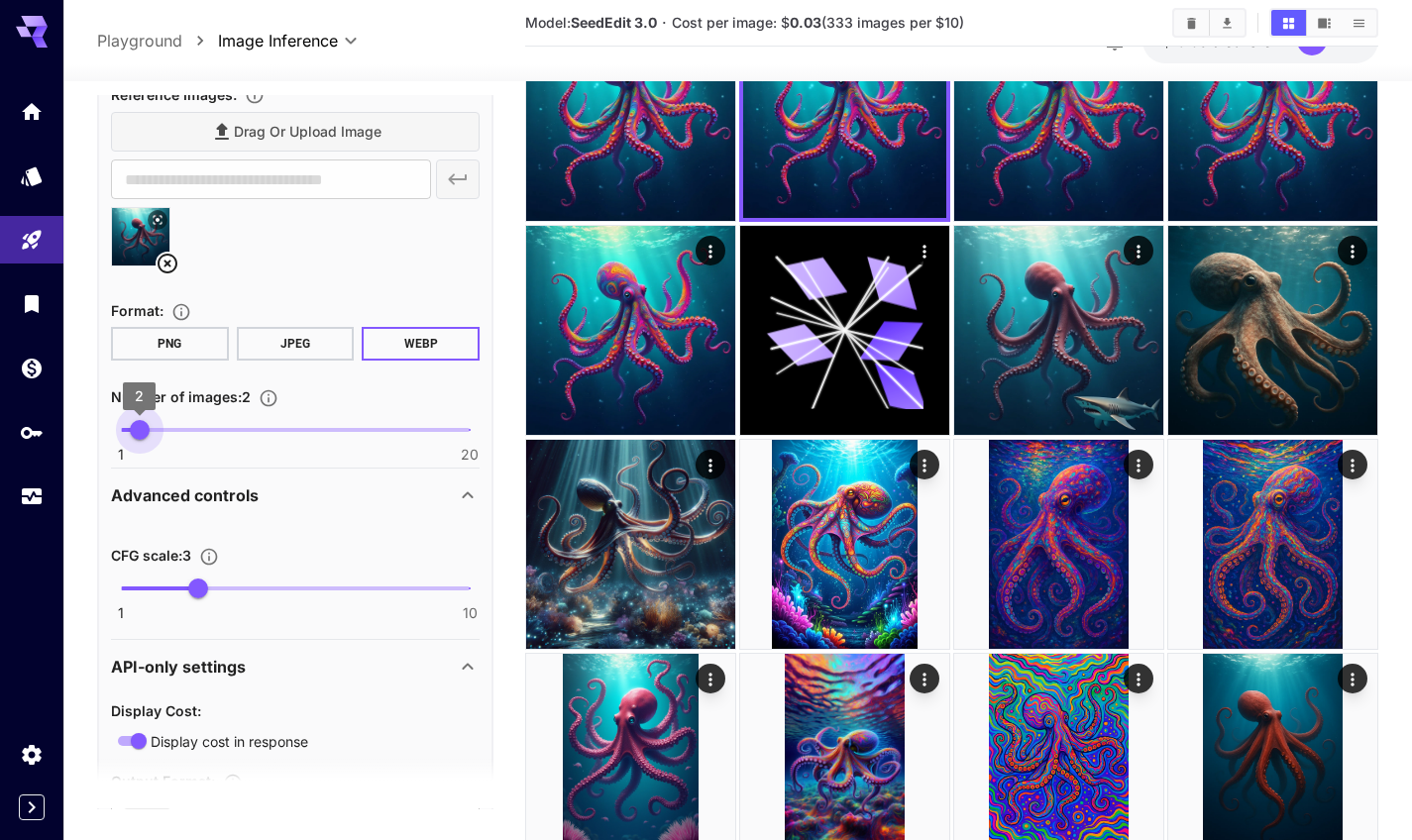 type on "*" 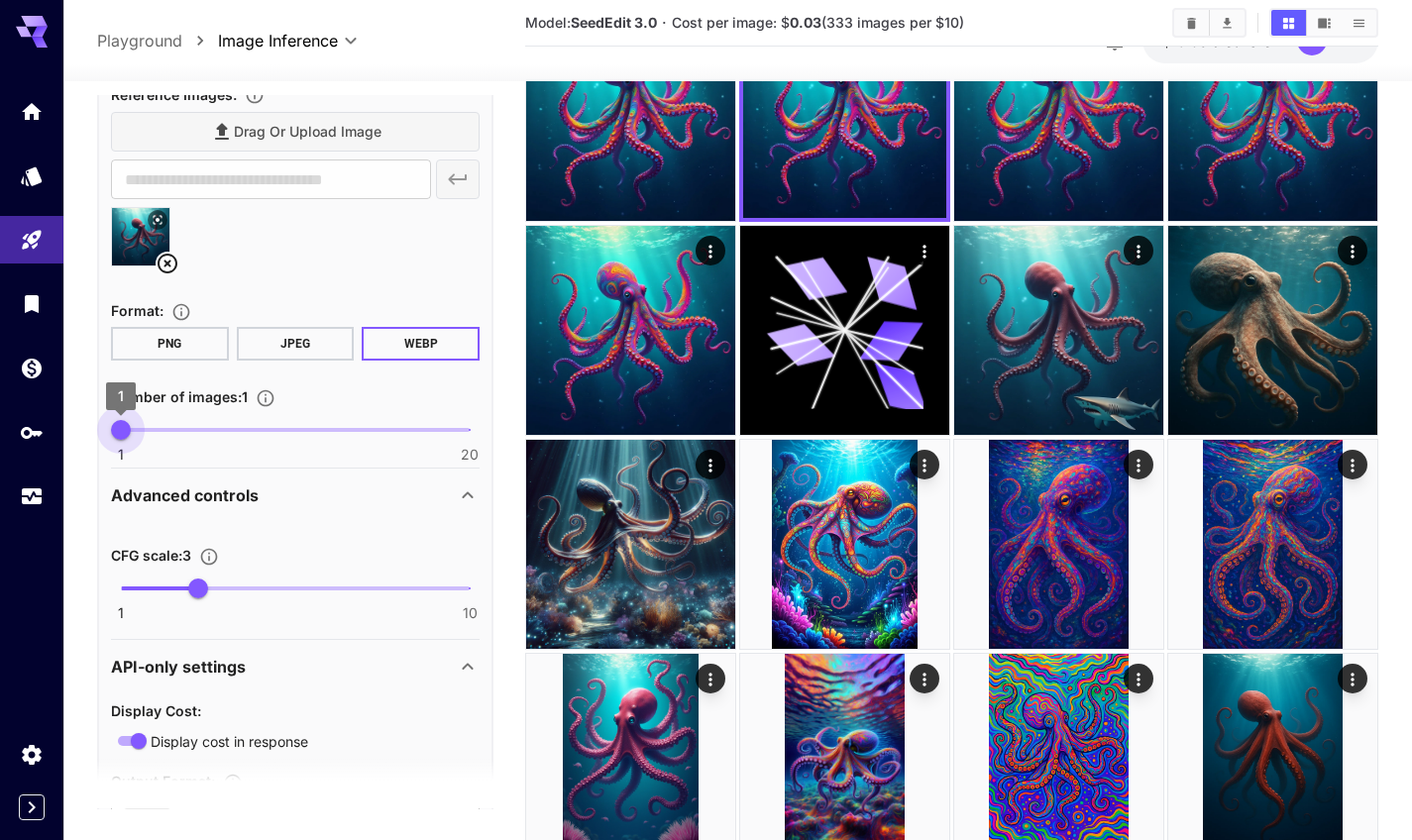 drag, startPoint x: 163, startPoint y: 432, endPoint x: 127, endPoint y: 438, distance: 36.49658 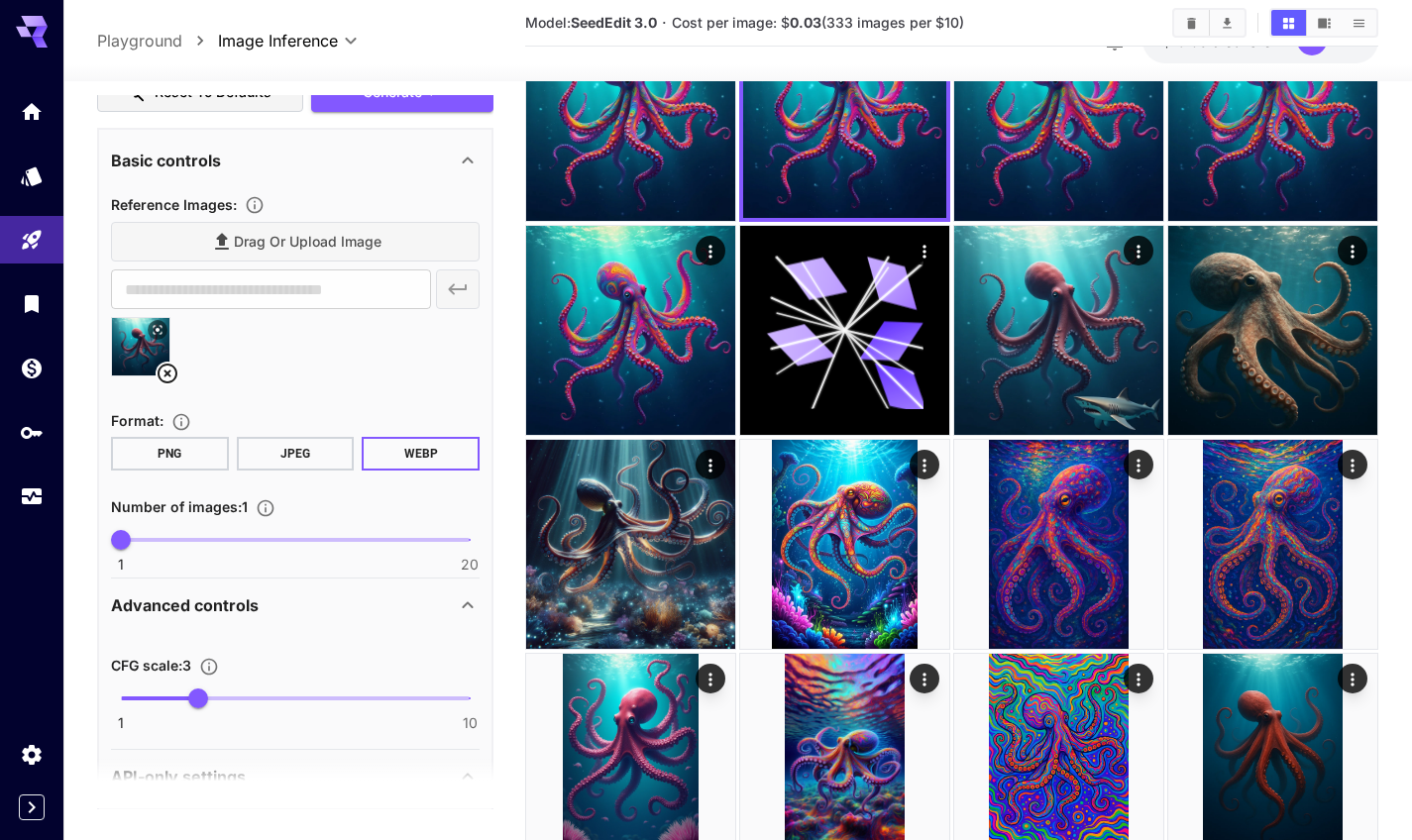 scroll, scrollTop: 215, scrollLeft: 0, axis: vertical 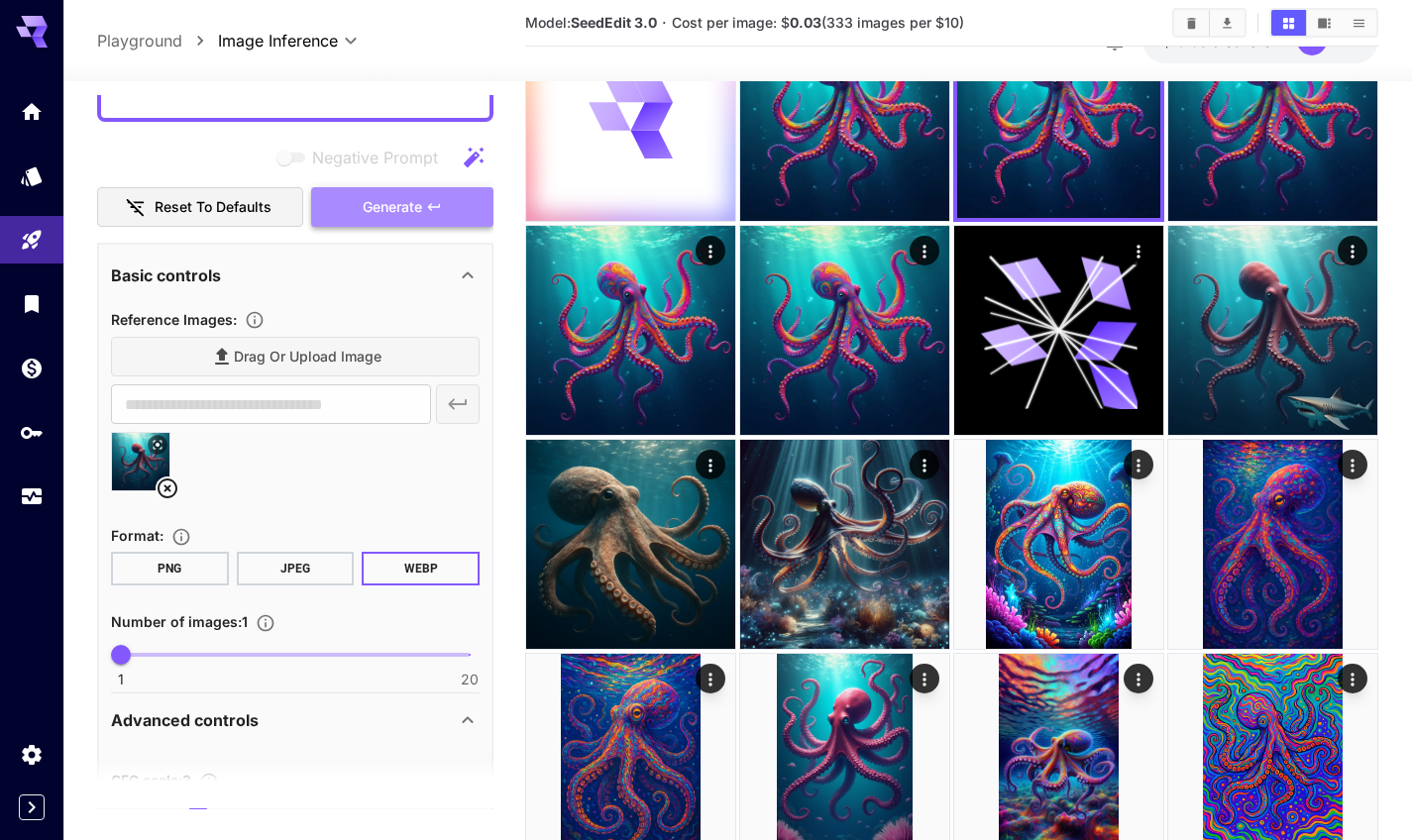 click on "Generate" at bounding box center (402, 207) 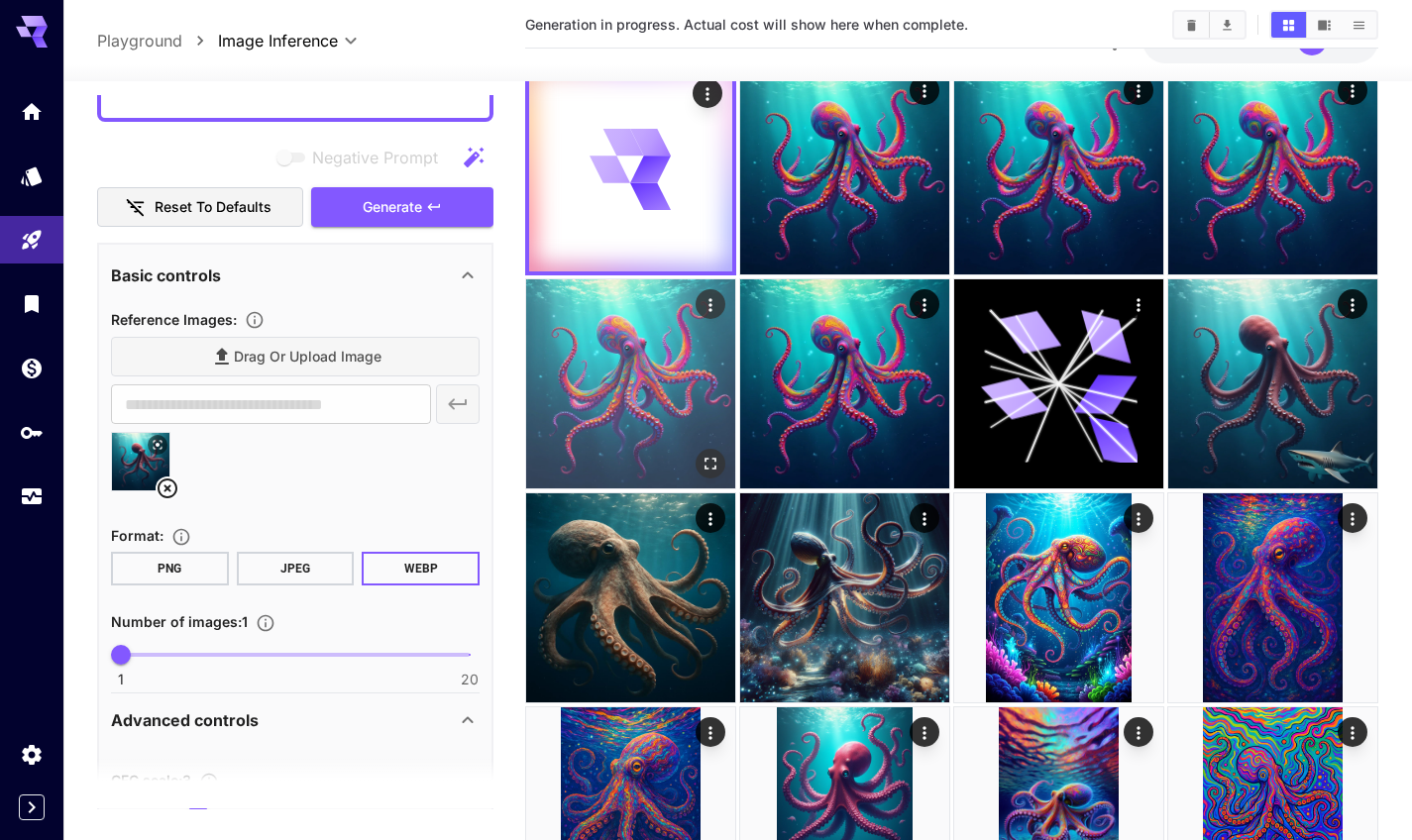 scroll, scrollTop: 77, scrollLeft: 0, axis: vertical 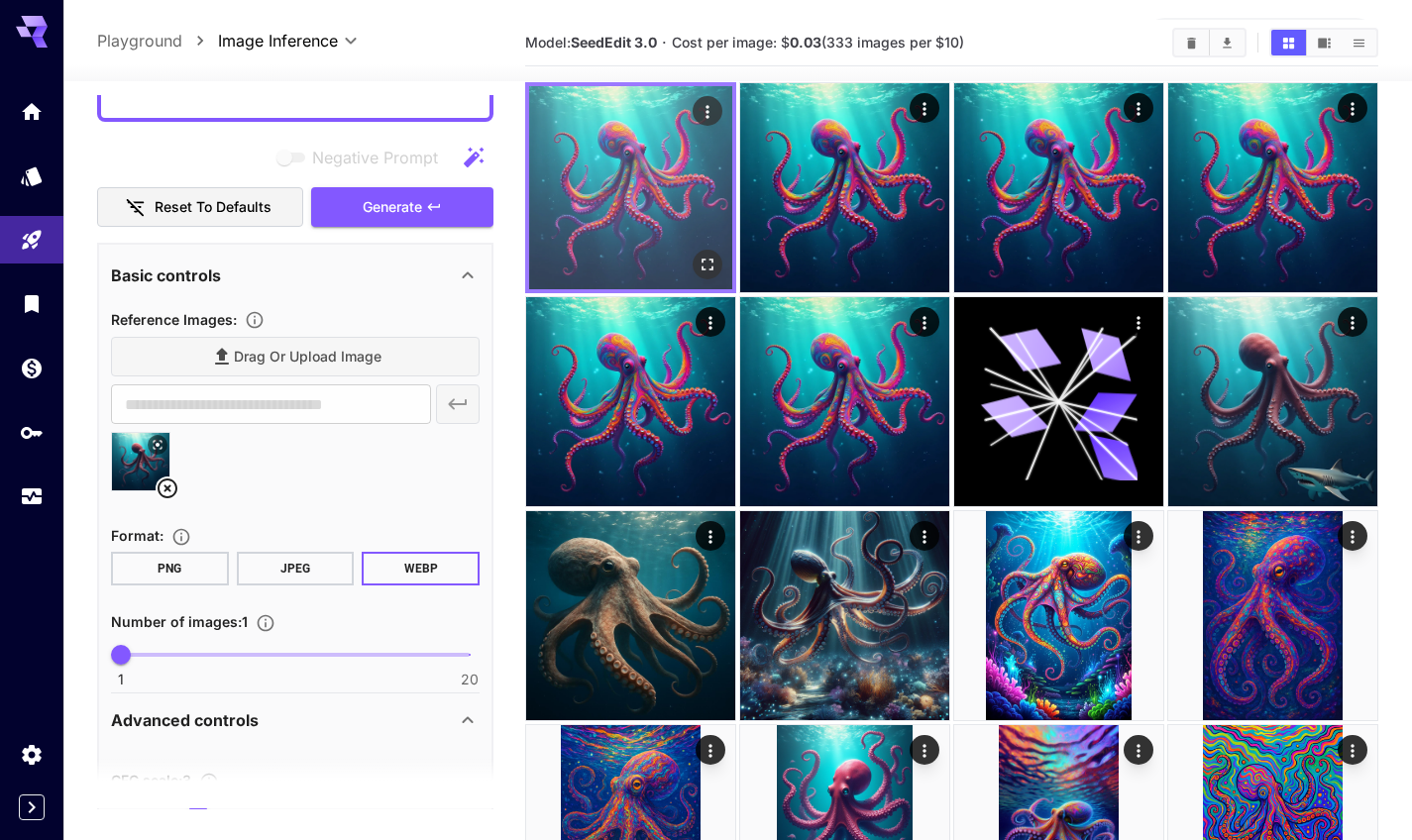 click at bounding box center (630, 187) 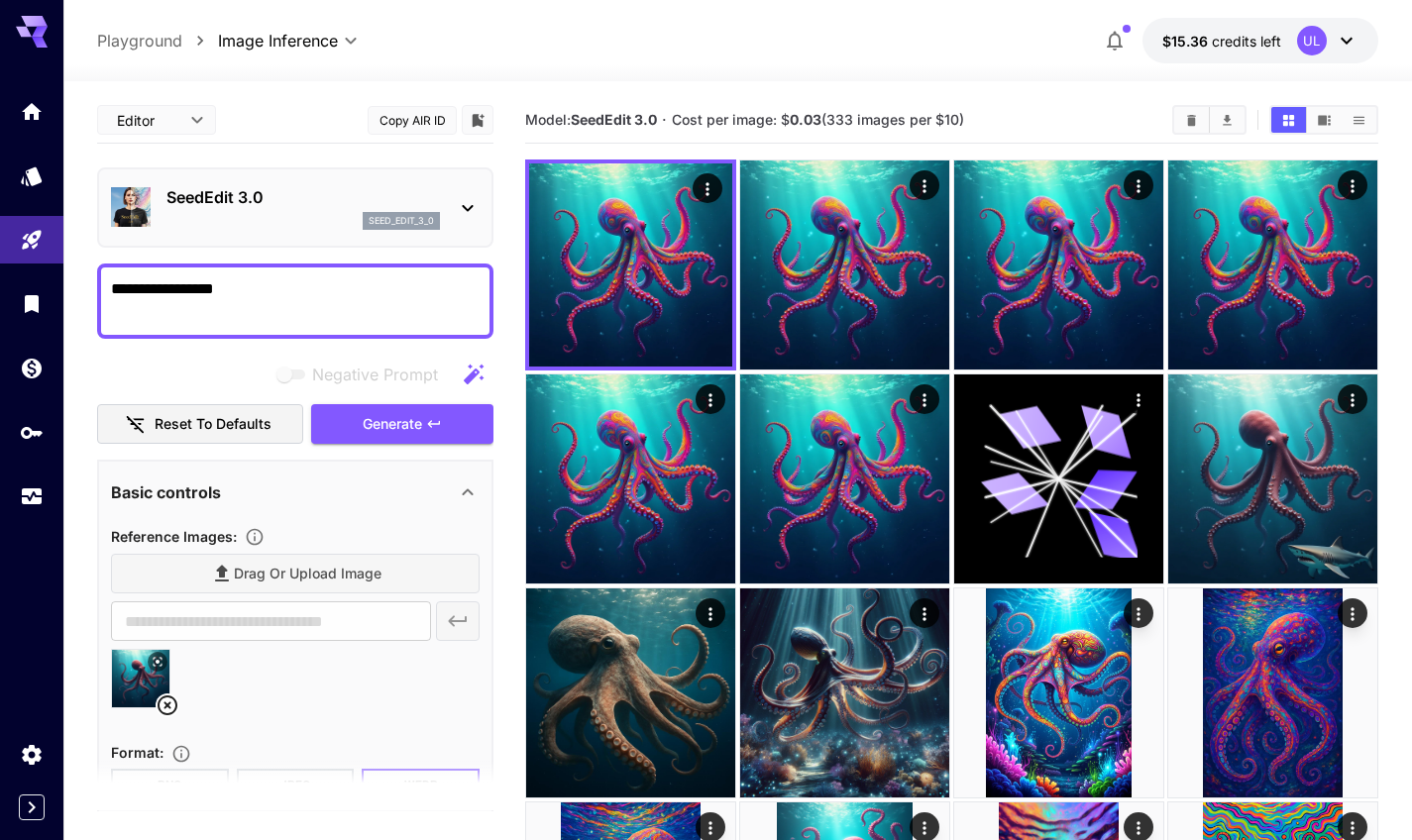 scroll, scrollTop: 77, scrollLeft: 0, axis: vertical 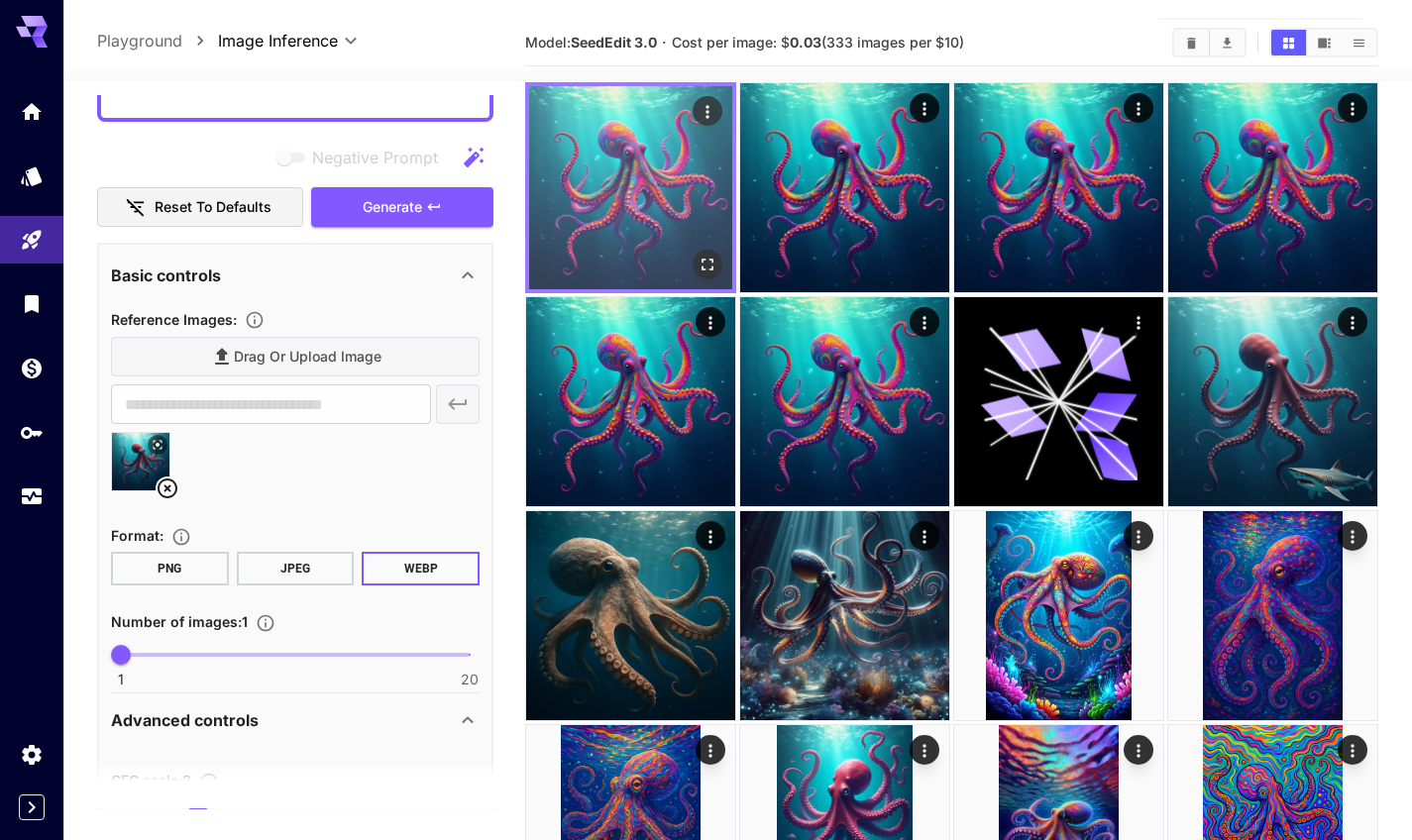 click at bounding box center (630, 187) 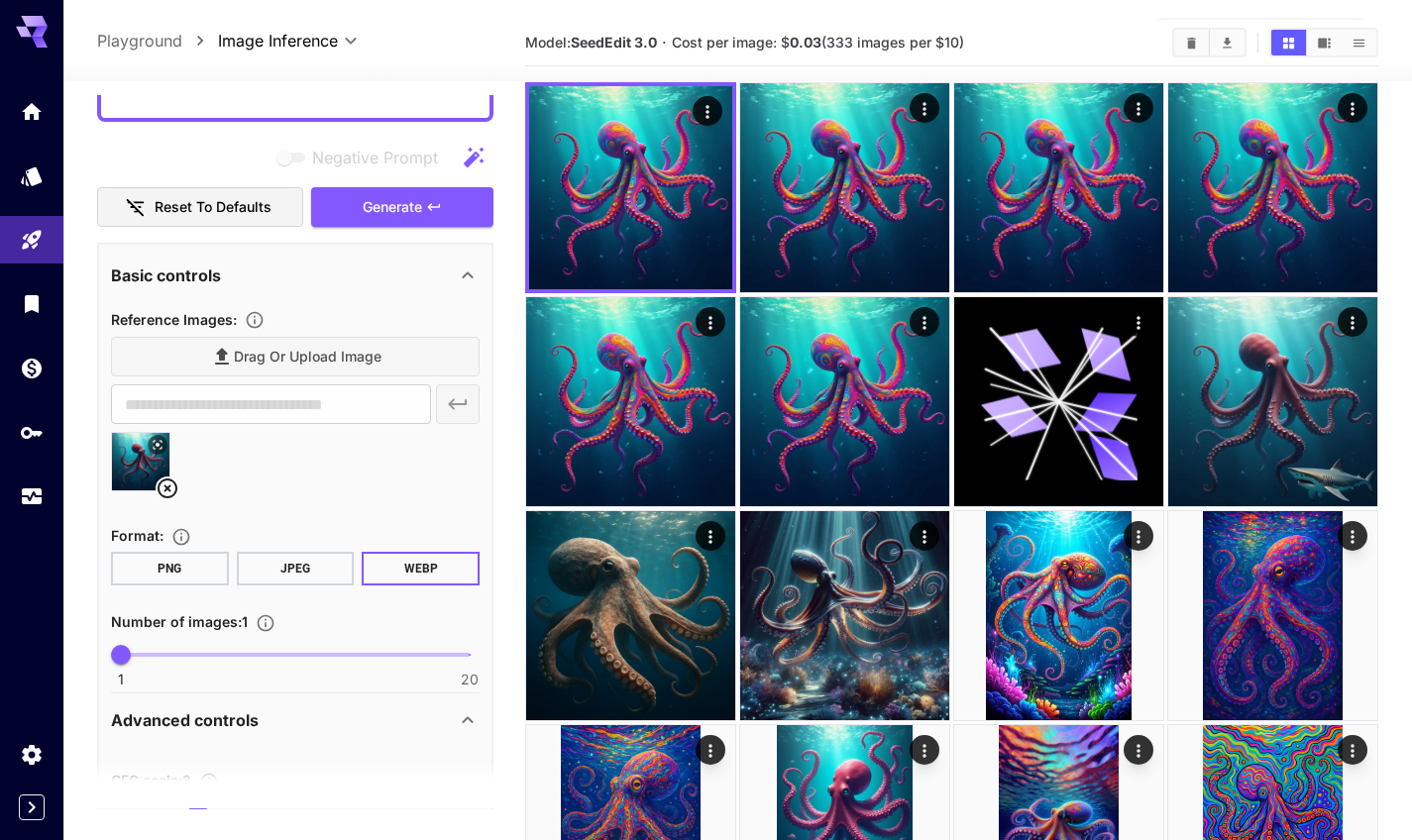 scroll, scrollTop: 362, scrollLeft: 0, axis: vertical 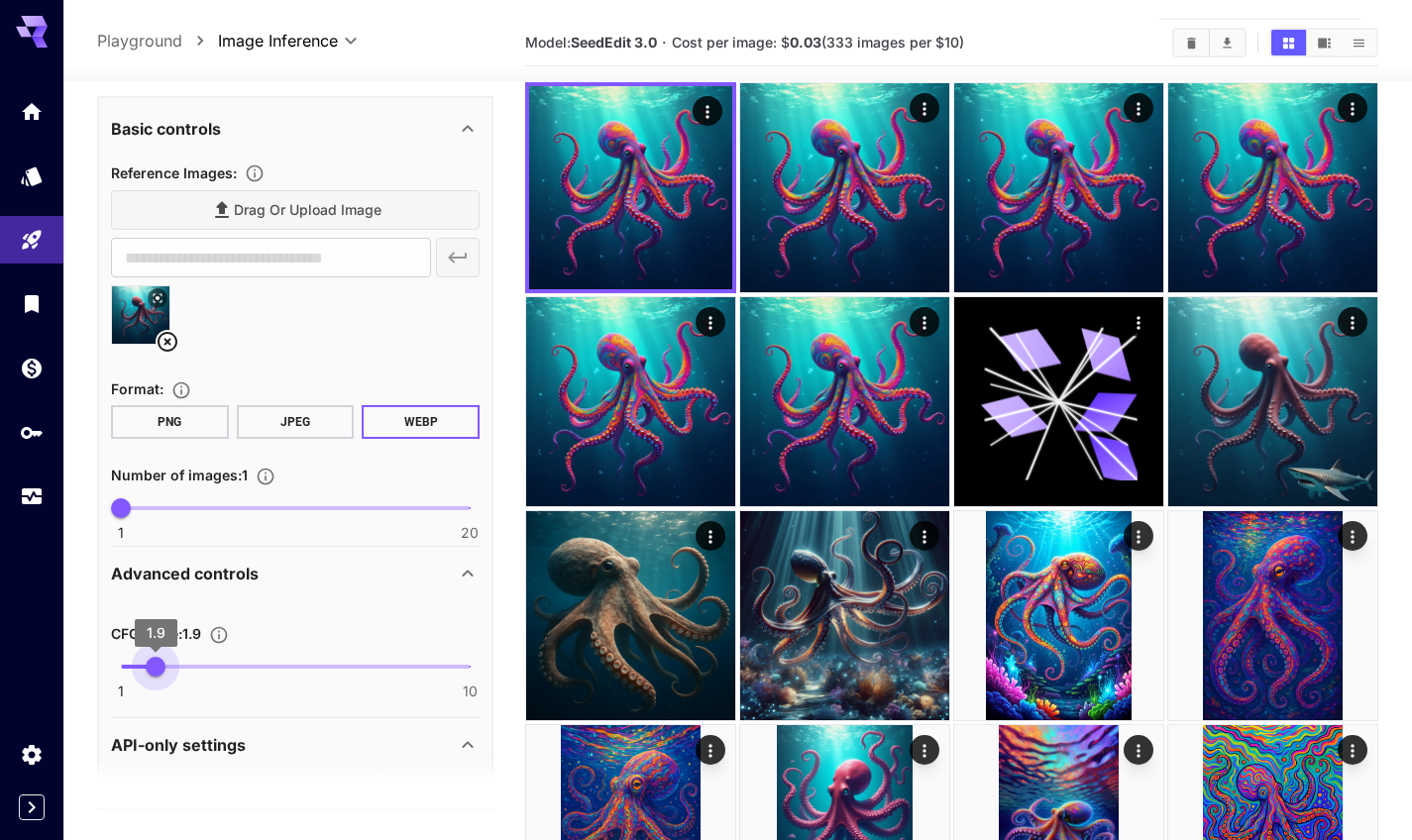 type on "***" 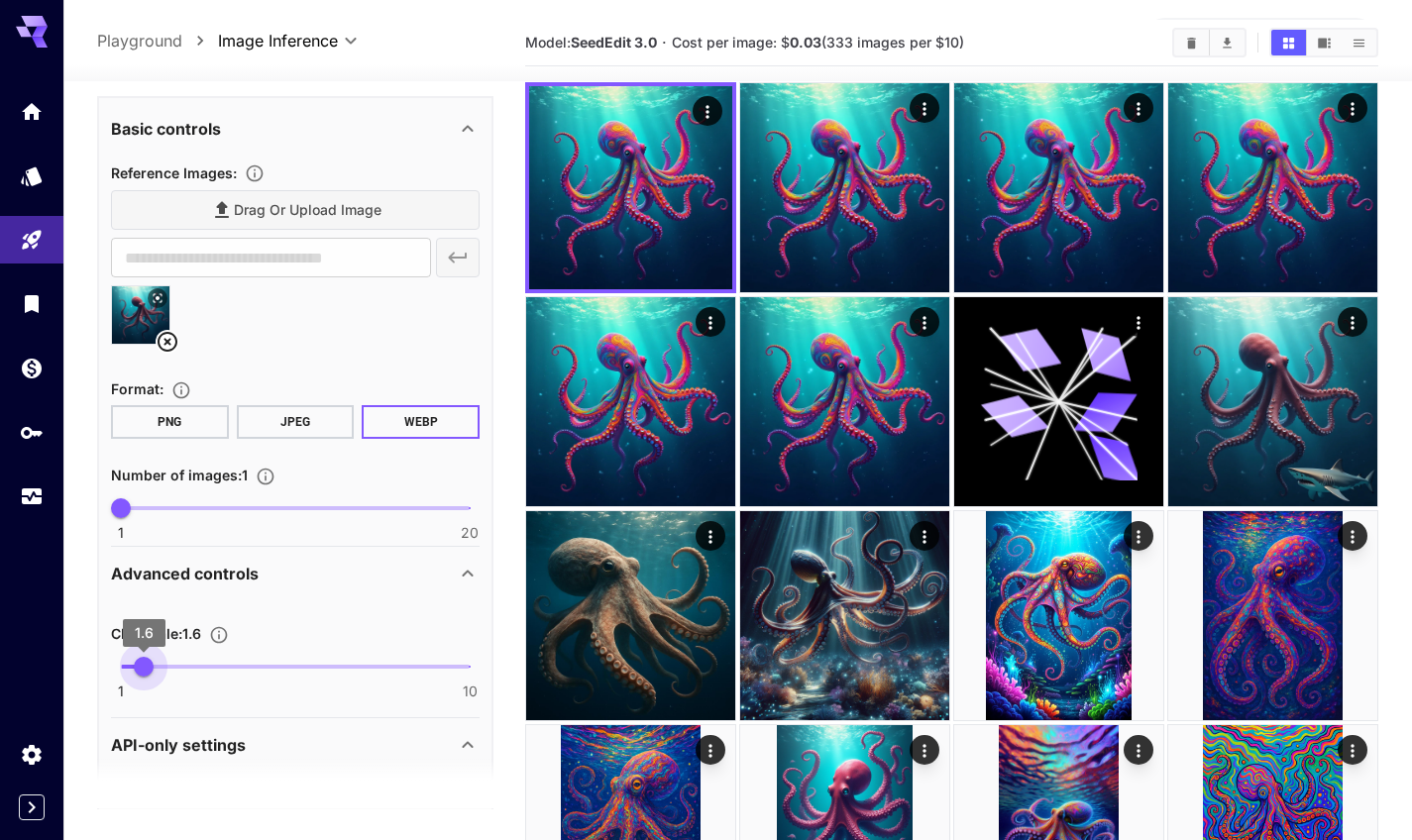 drag, startPoint x: 202, startPoint y: 665, endPoint x: 146, endPoint y: 669, distance: 56.14268 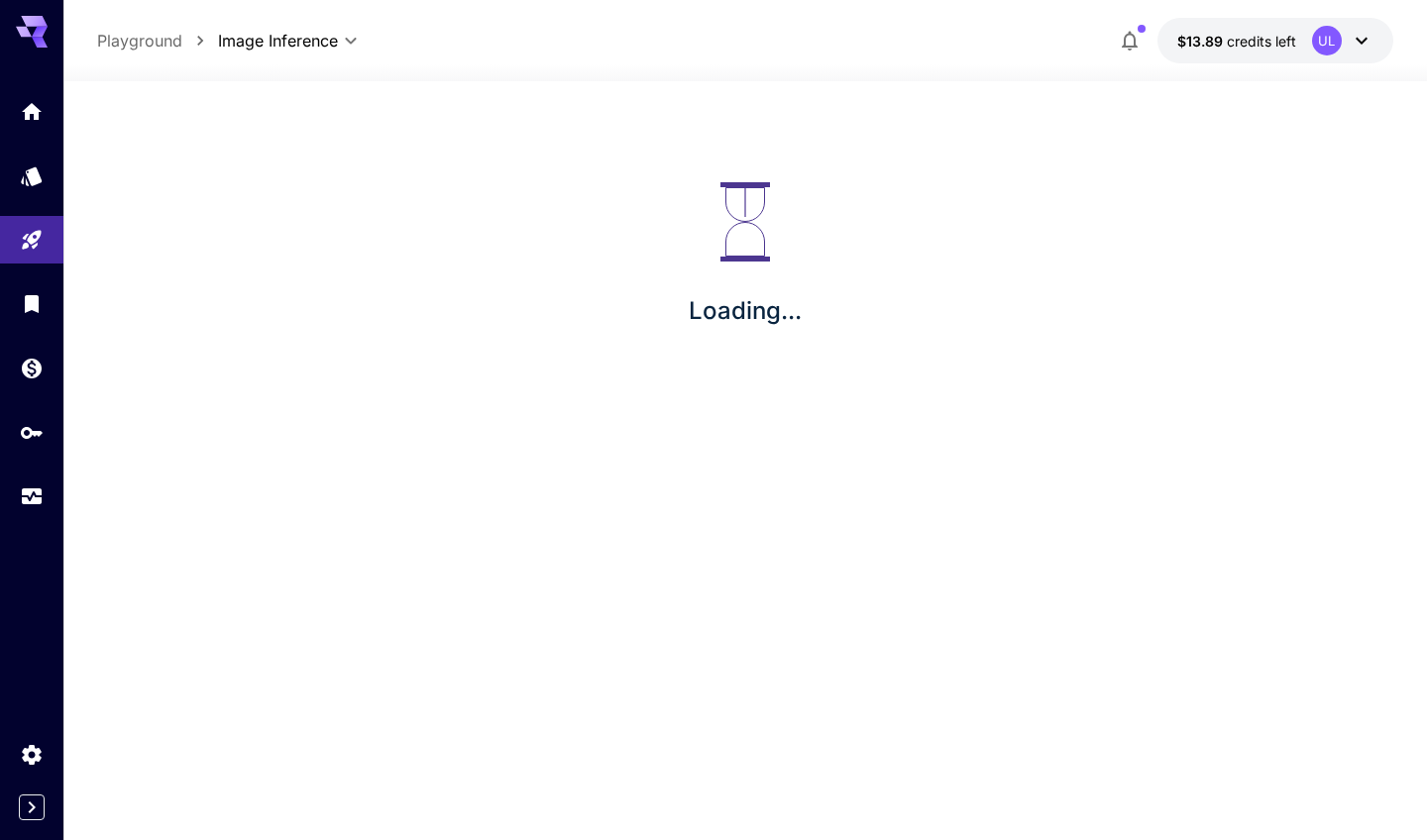 scroll, scrollTop: 0, scrollLeft: 0, axis: both 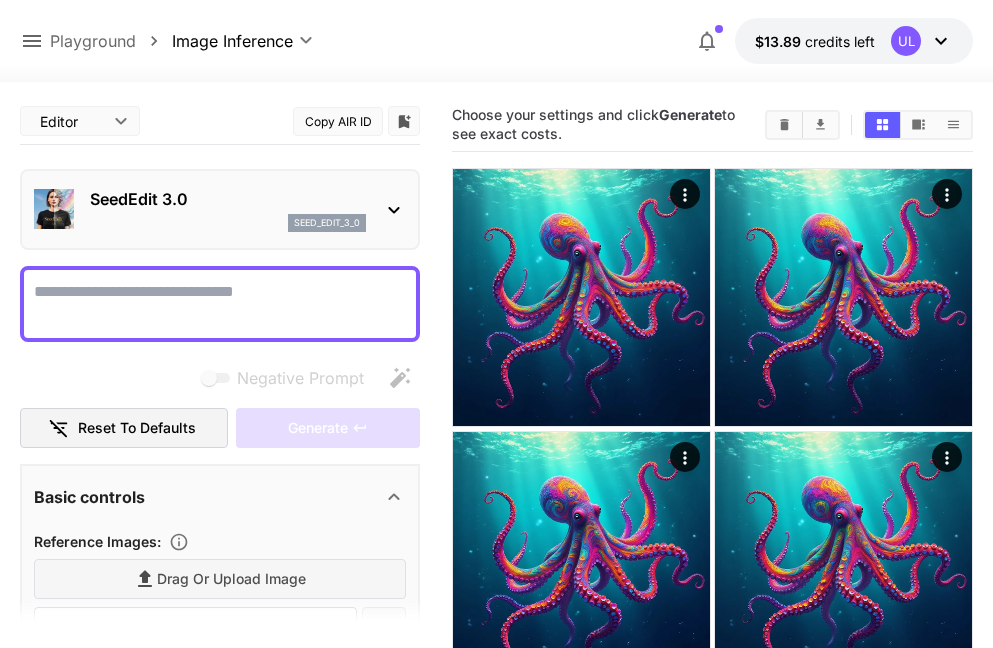 type on "**********" 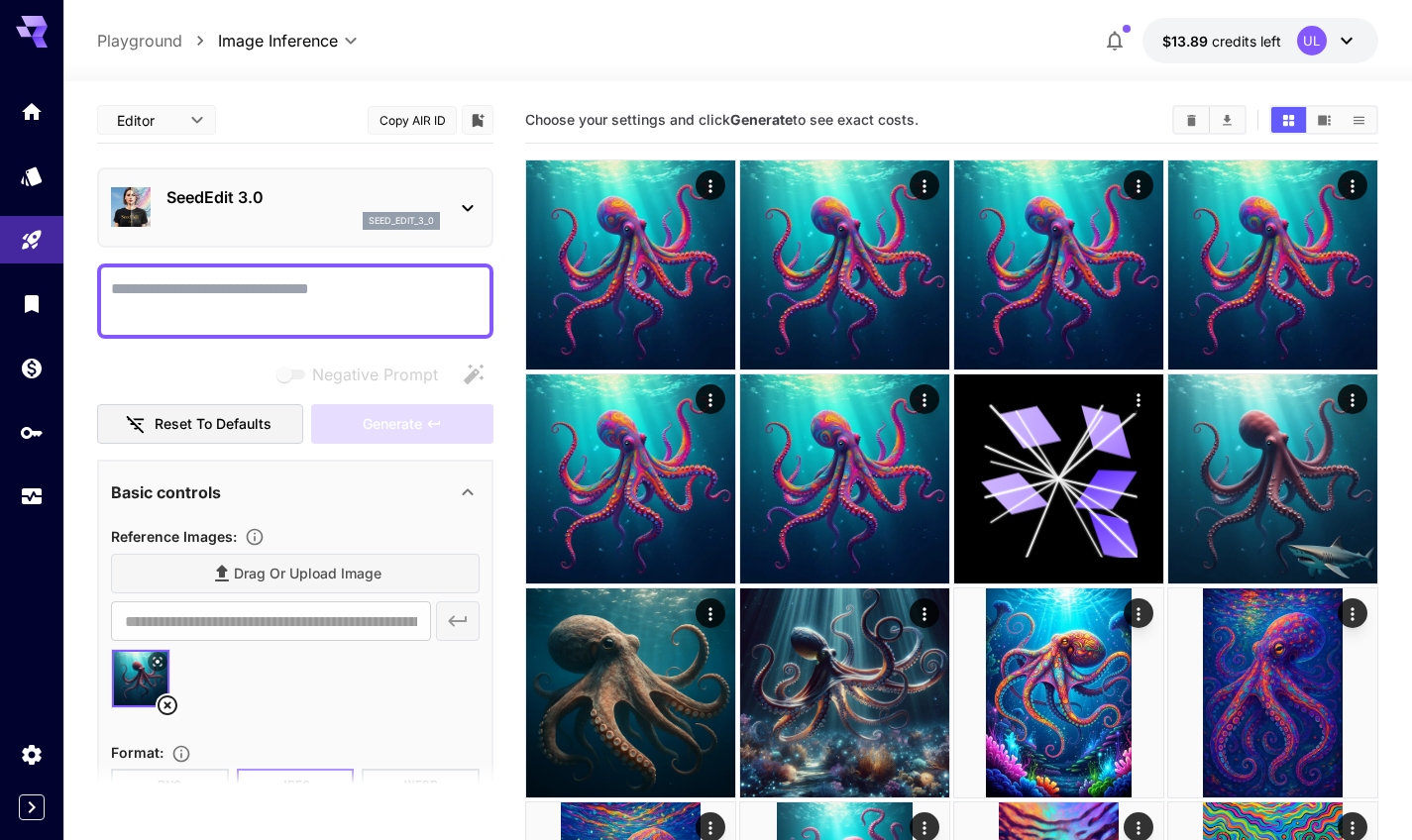 paste on "**********" 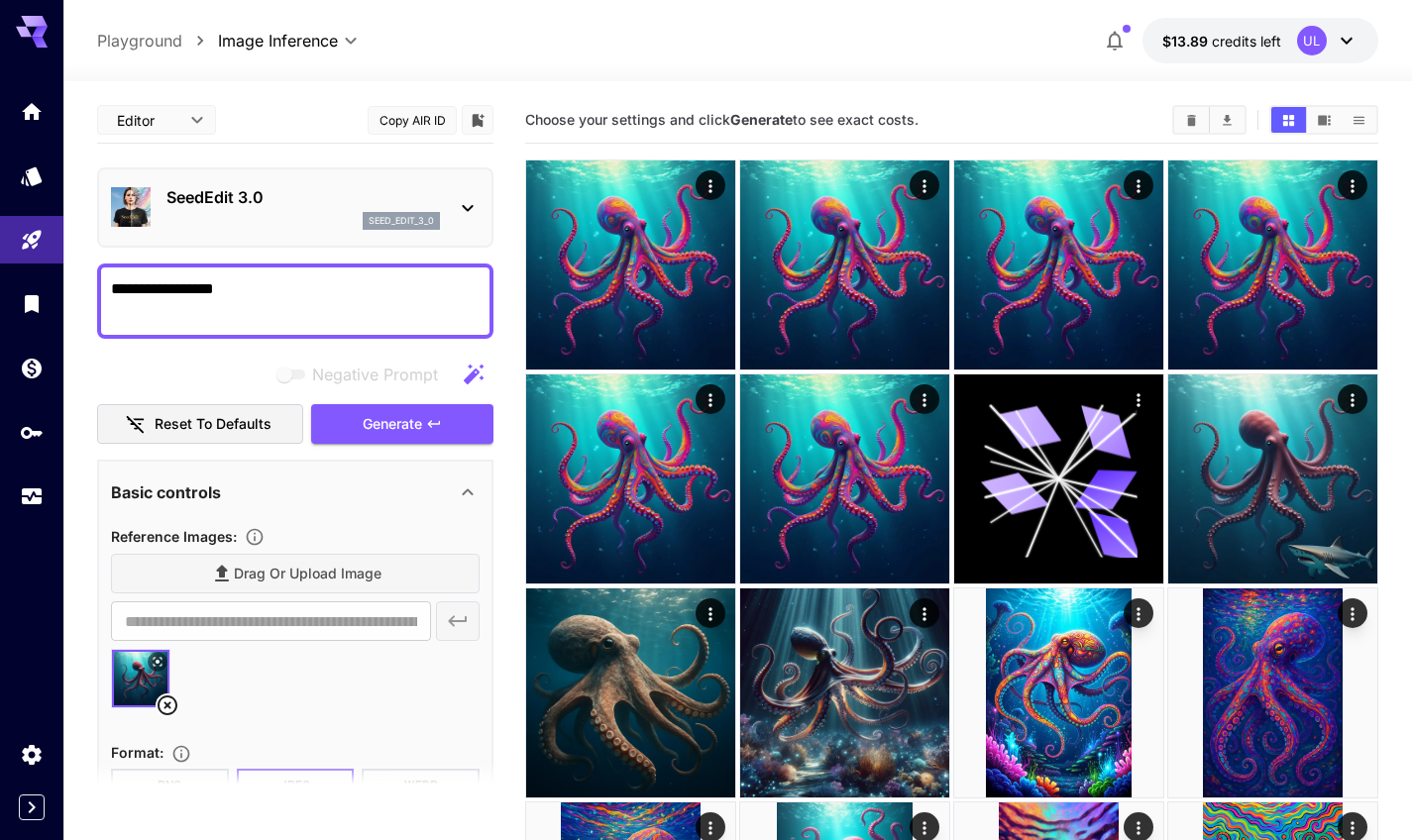 click on "**********" at bounding box center [295, 301] 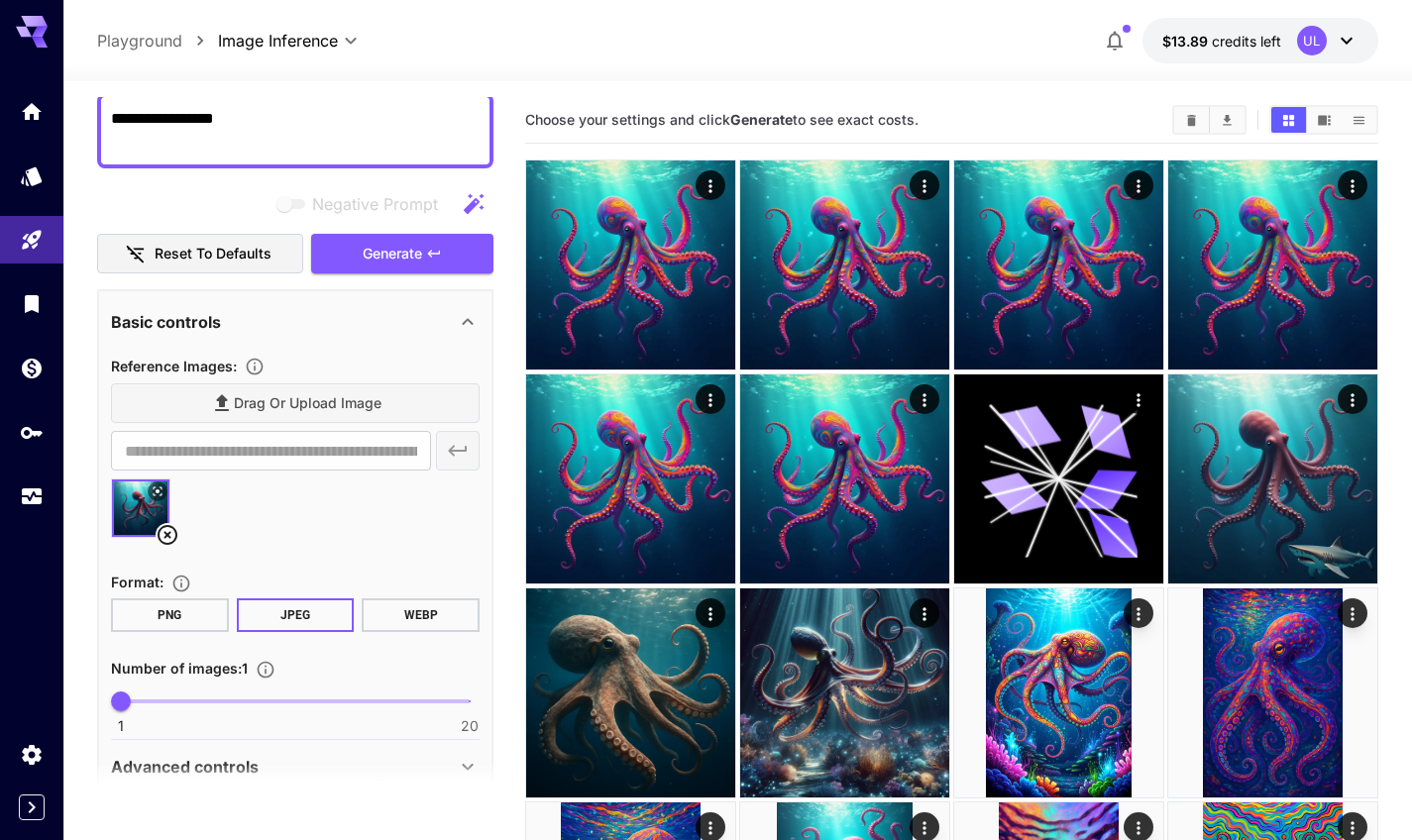 scroll, scrollTop: 259, scrollLeft: 0, axis: vertical 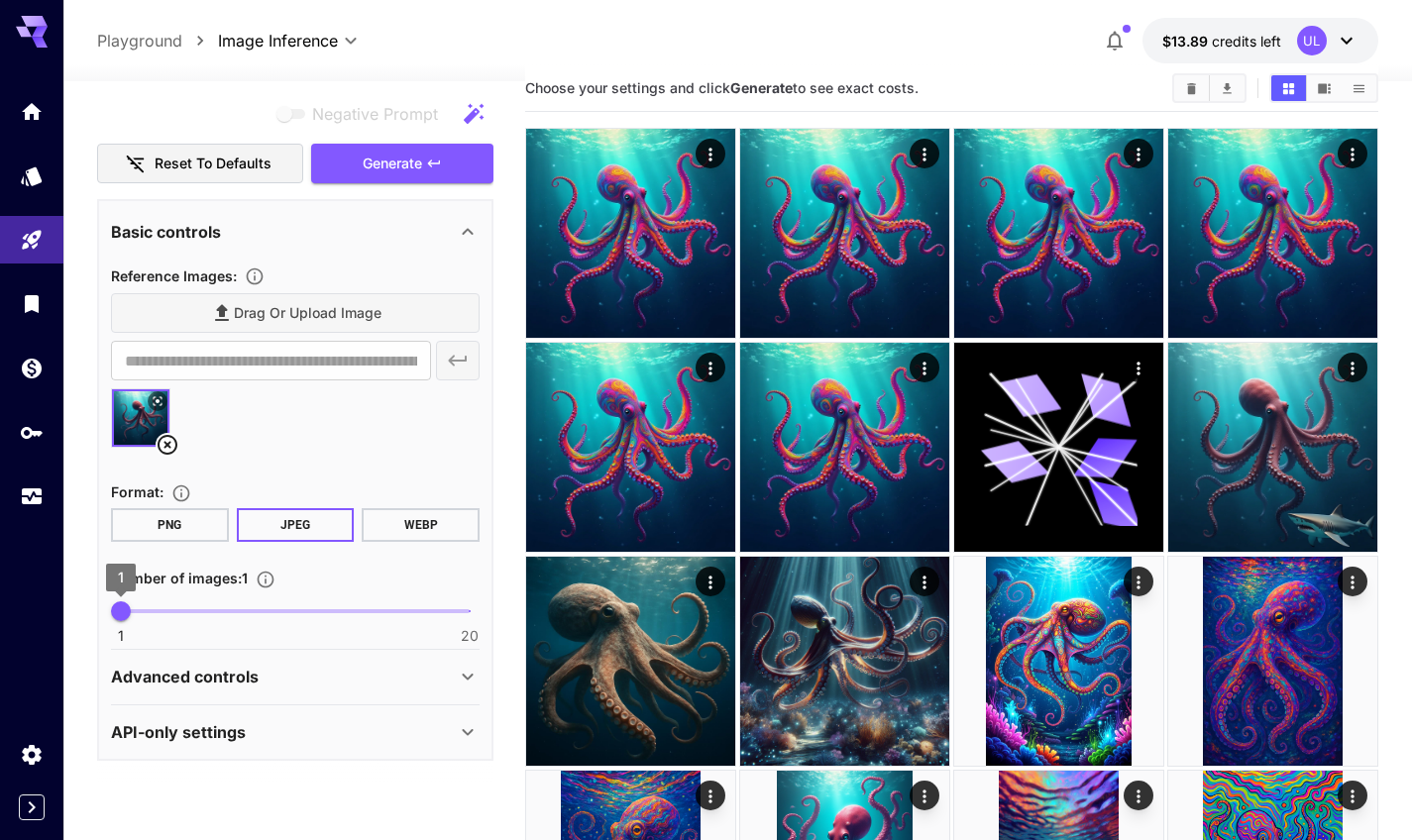 type on "**********" 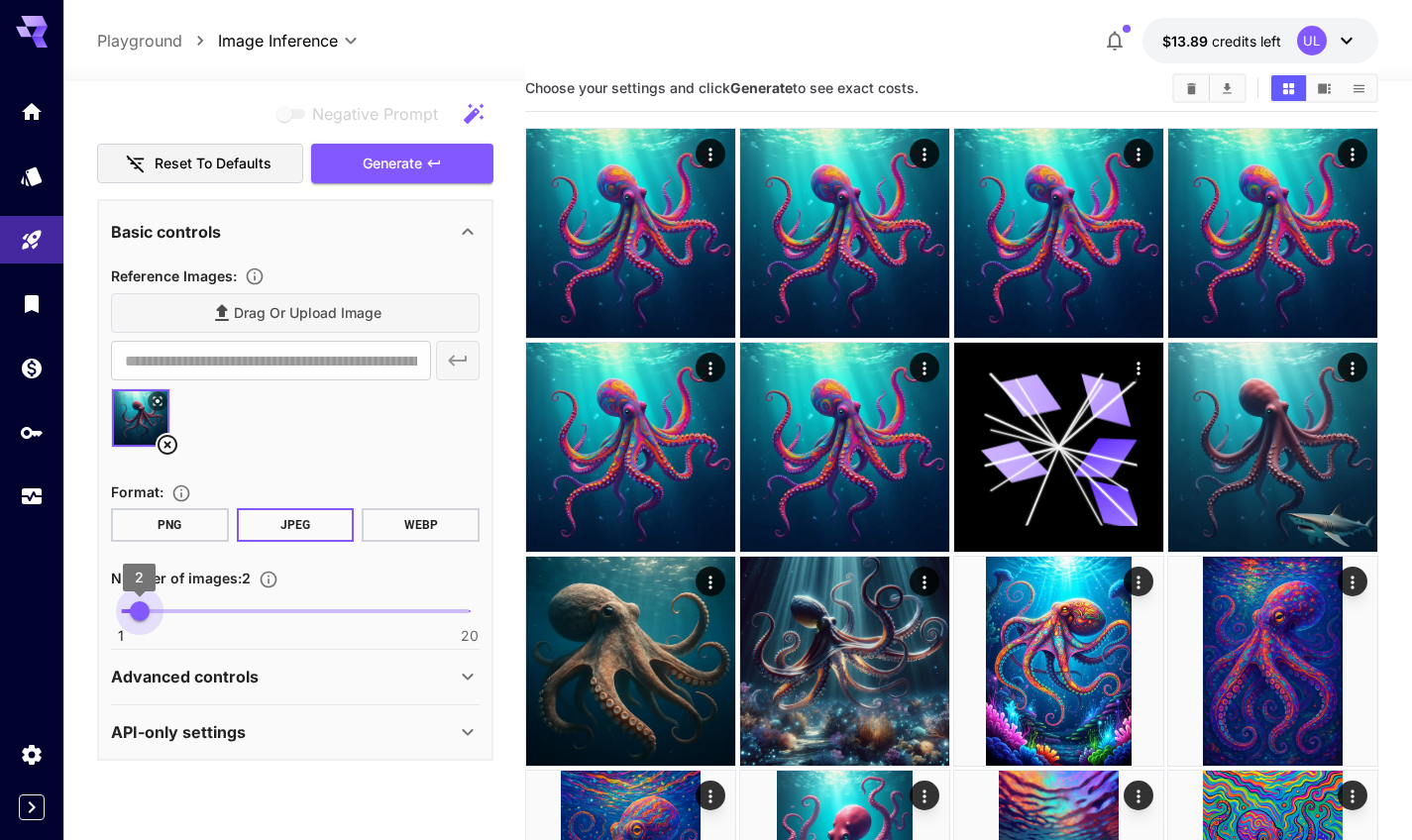 type on "*" 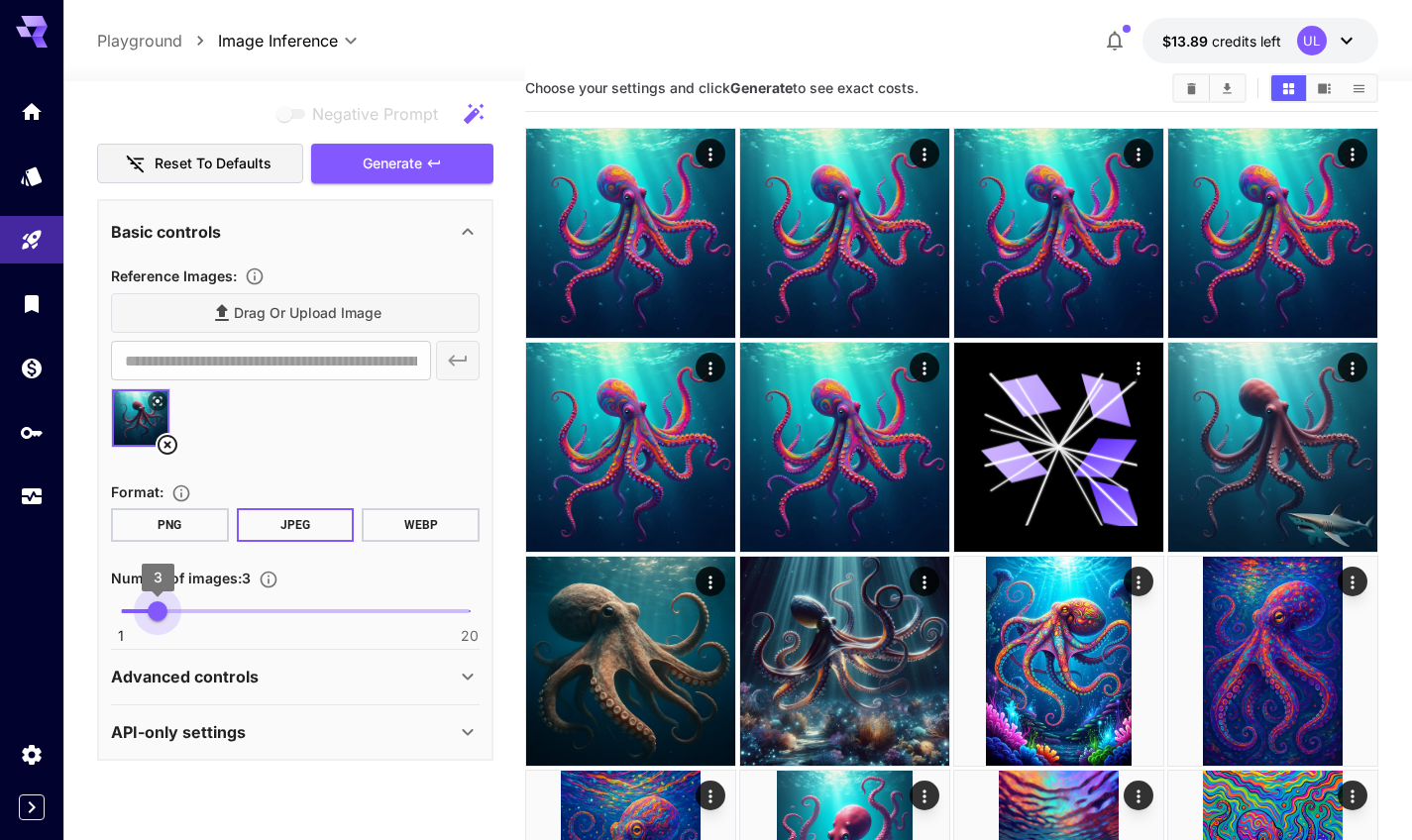 drag, startPoint x: 122, startPoint y: 609, endPoint x: 174, endPoint y: 626, distance: 54.70832 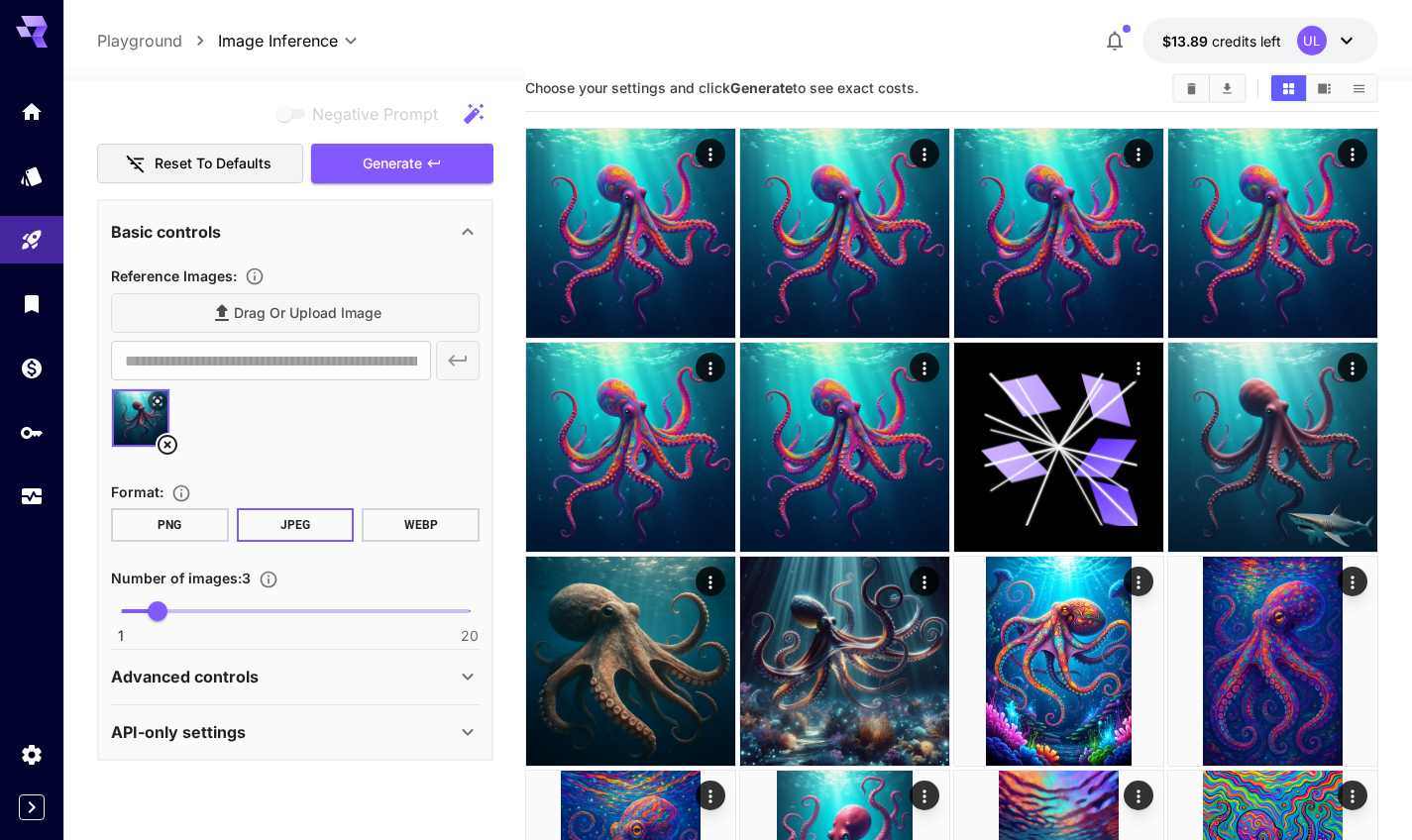 click on "Advanced controls" at bounding box center (184, 677) 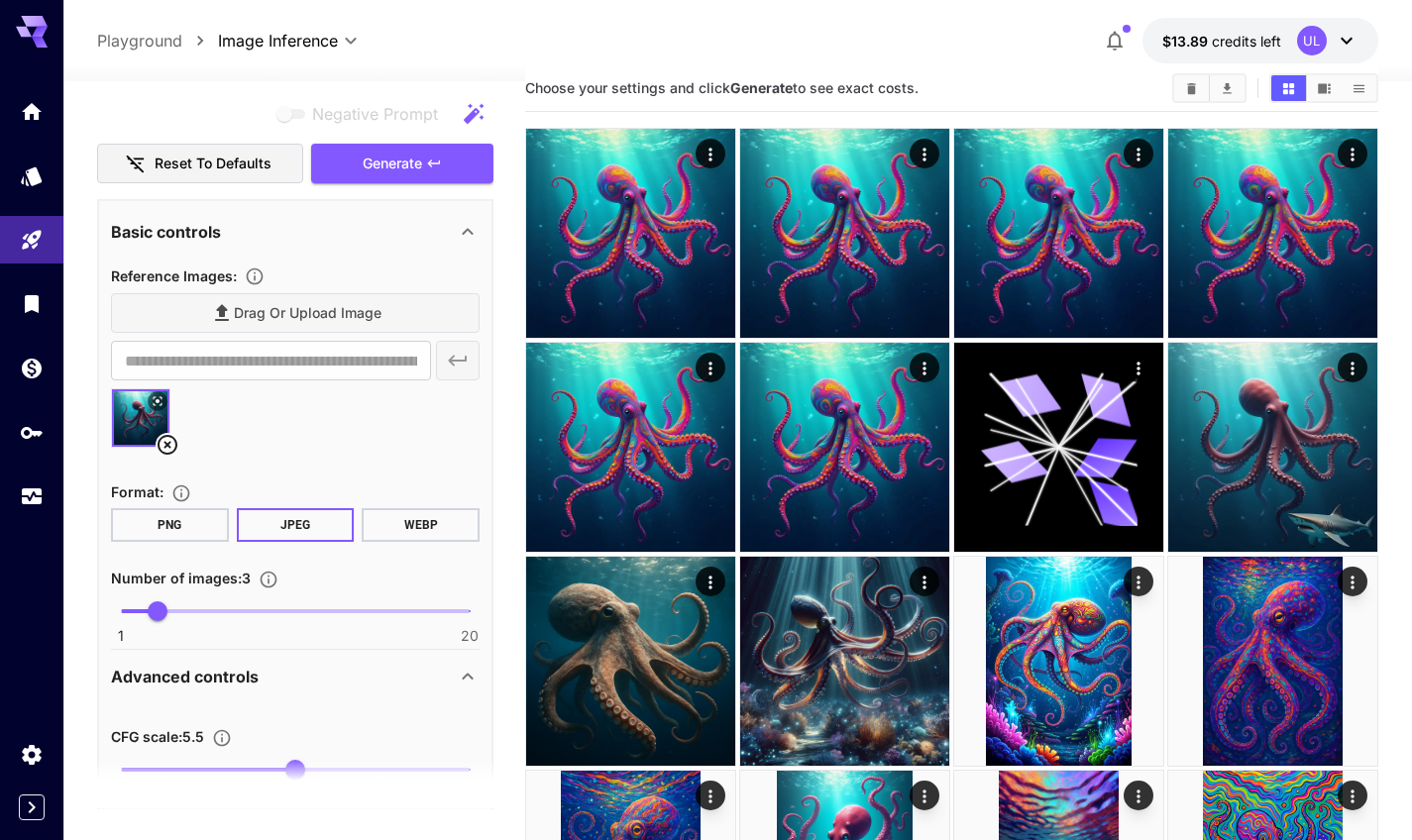 scroll, scrollTop: 374, scrollLeft: 0, axis: vertical 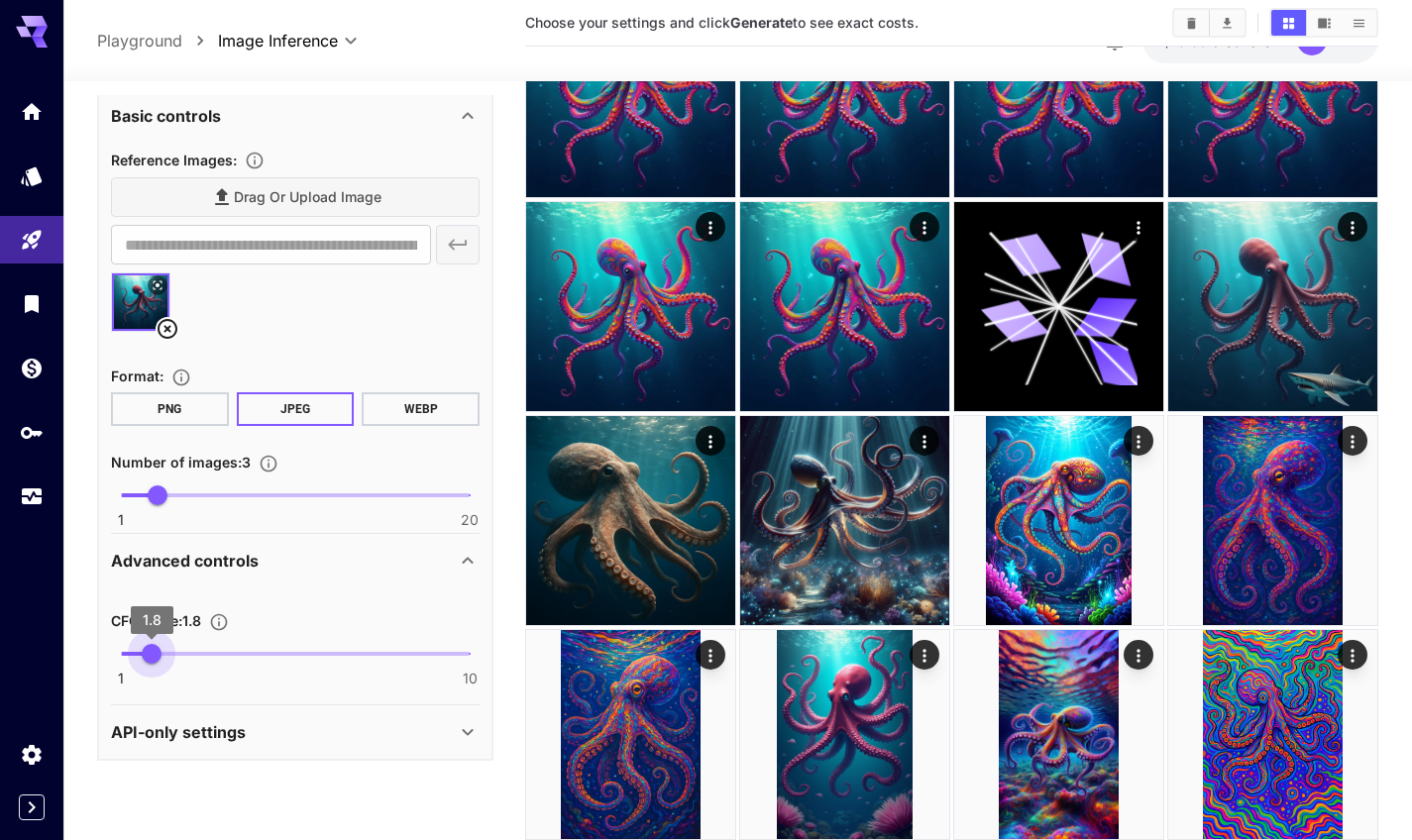 drag, startPoint x: 299, startPoint y: 657, endPoint x: 153, endPoint y: 645, distance: 146.49232 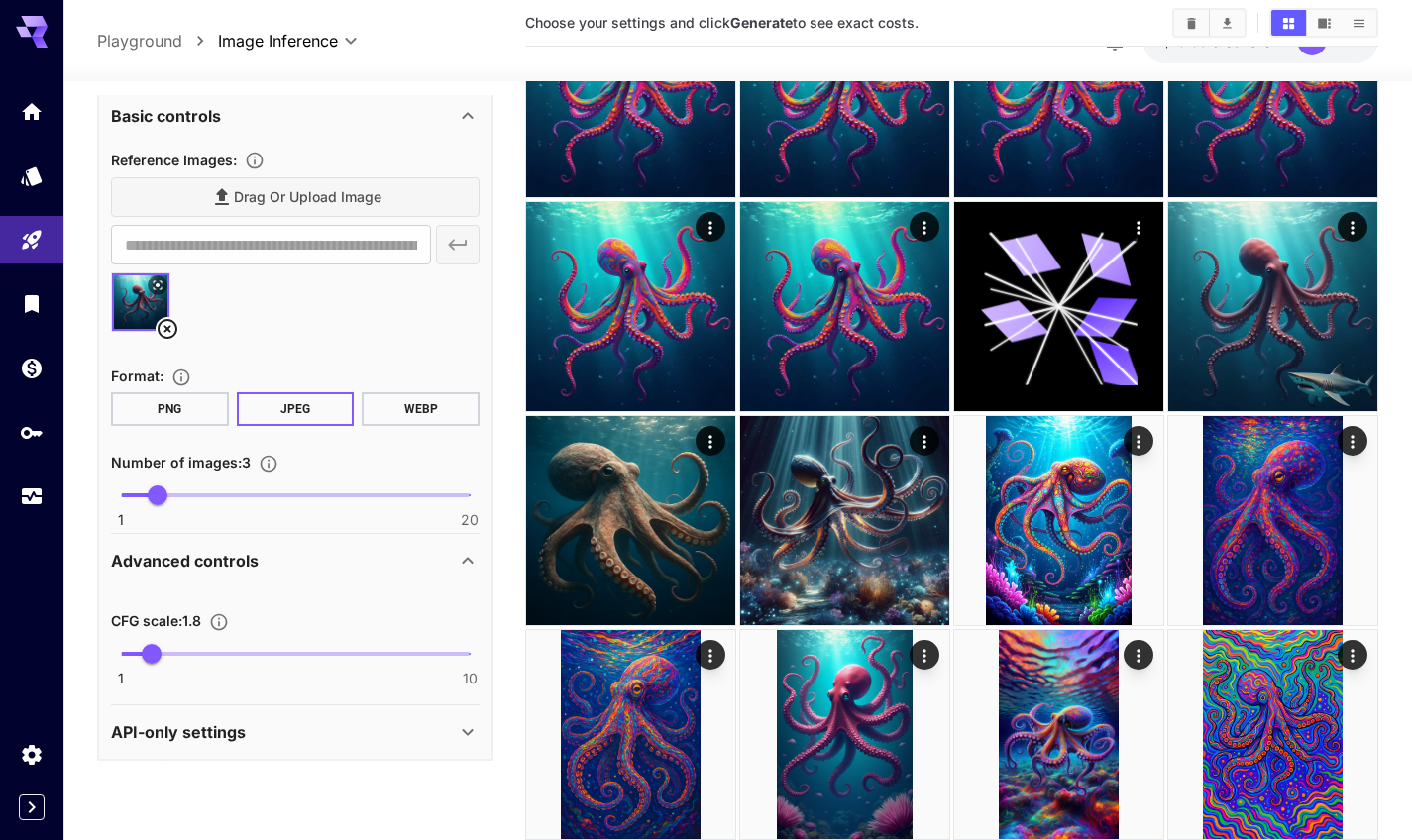scroll, scrollTop: 27, scrollLeft: 0, axis: vertical 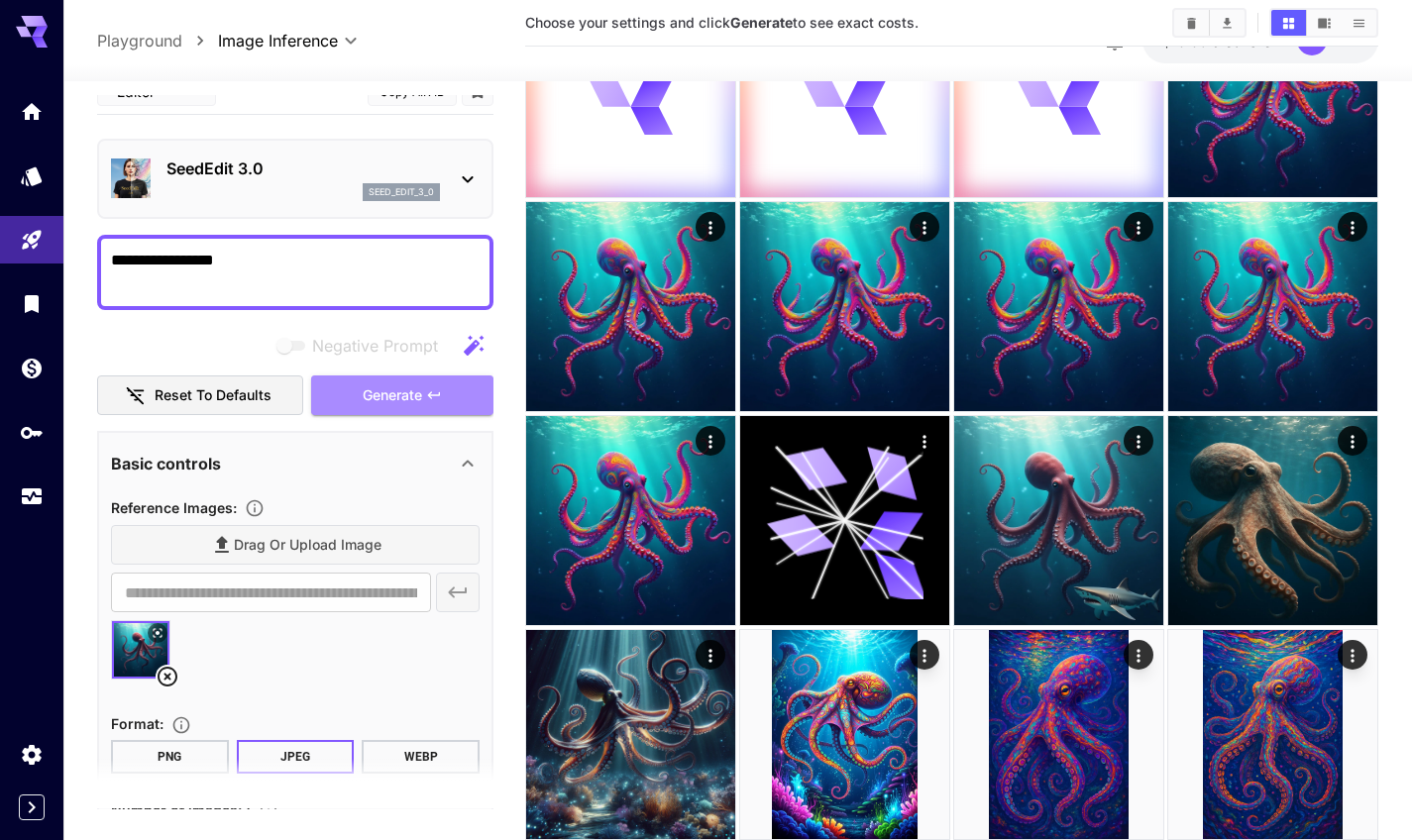 click on "Generate" at bounding box center [402, 395] 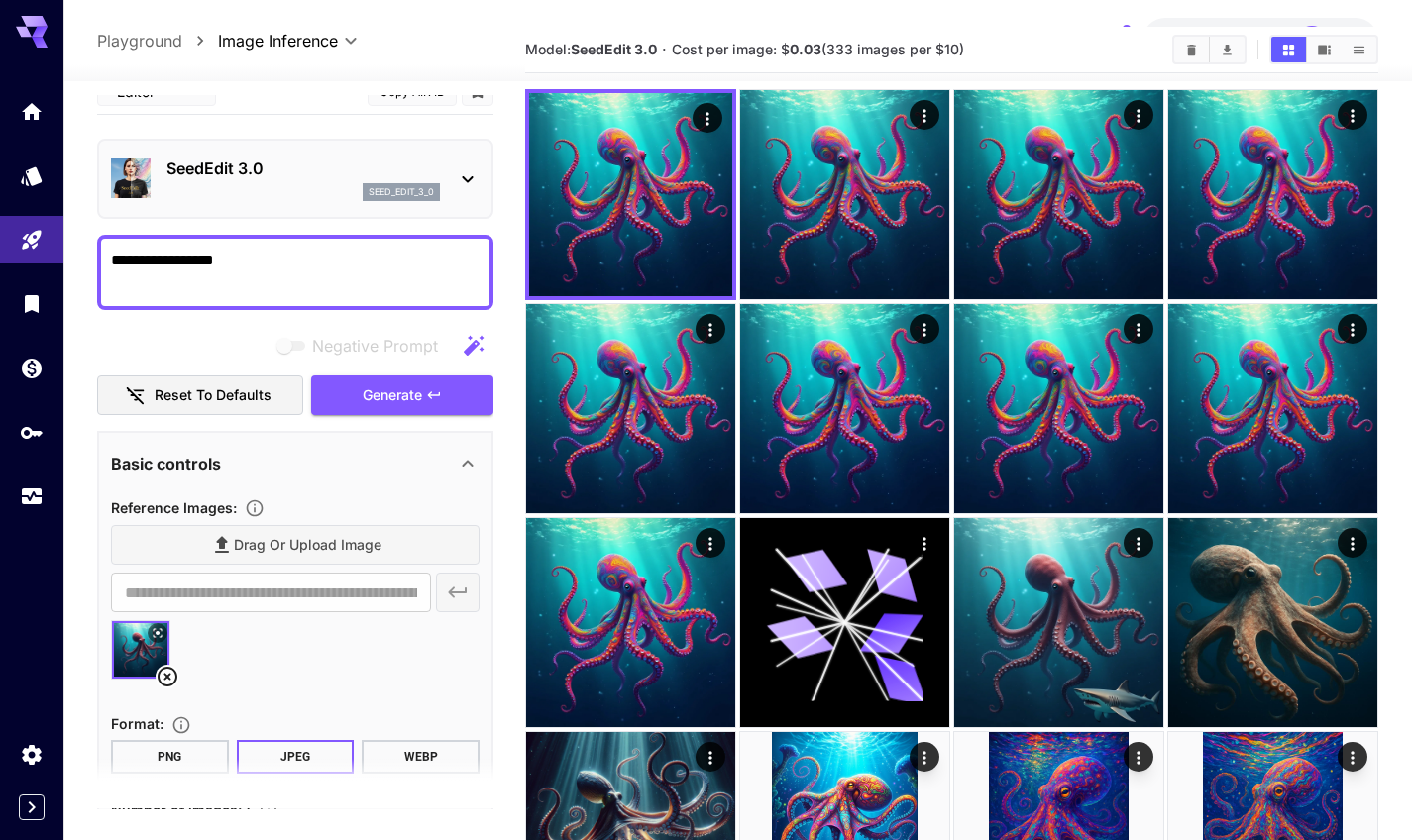 scroll, scrollTop: 211, scrollLeft: 0, axis: vertical 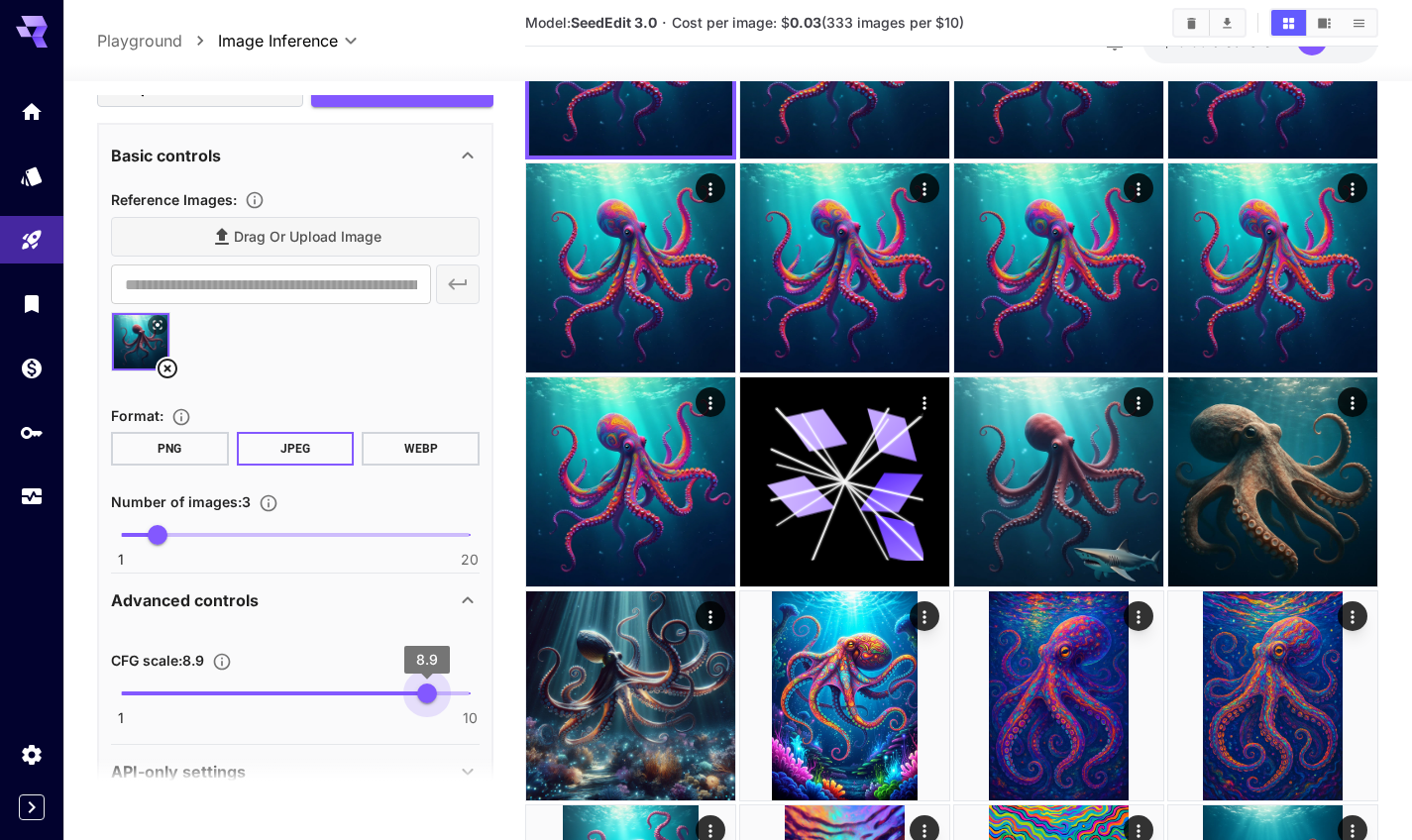 type on "*" 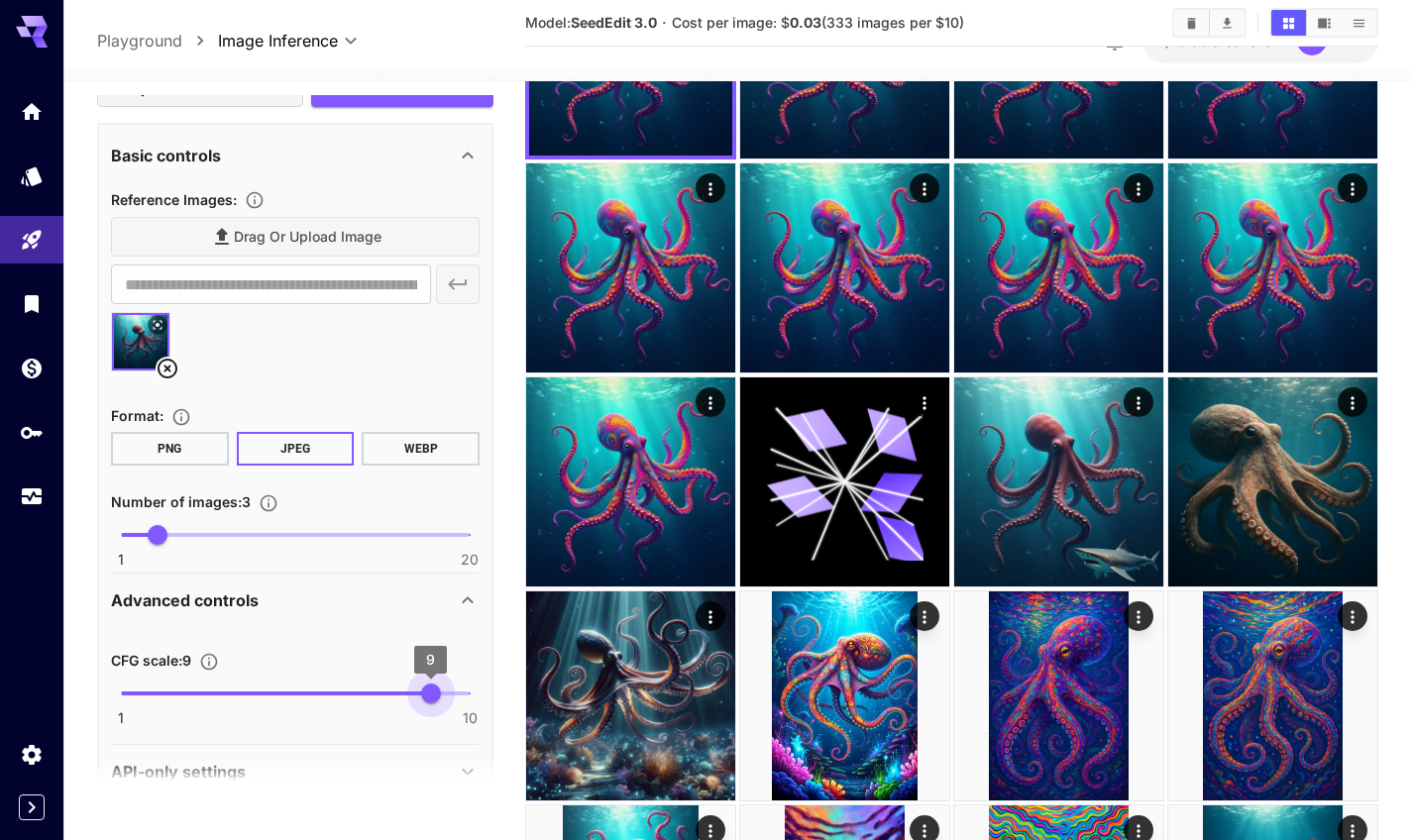 drag, startPoint x: 181, startPoint y: 685, endPoint x: 429, endPoint y: 686, distance: 248.002 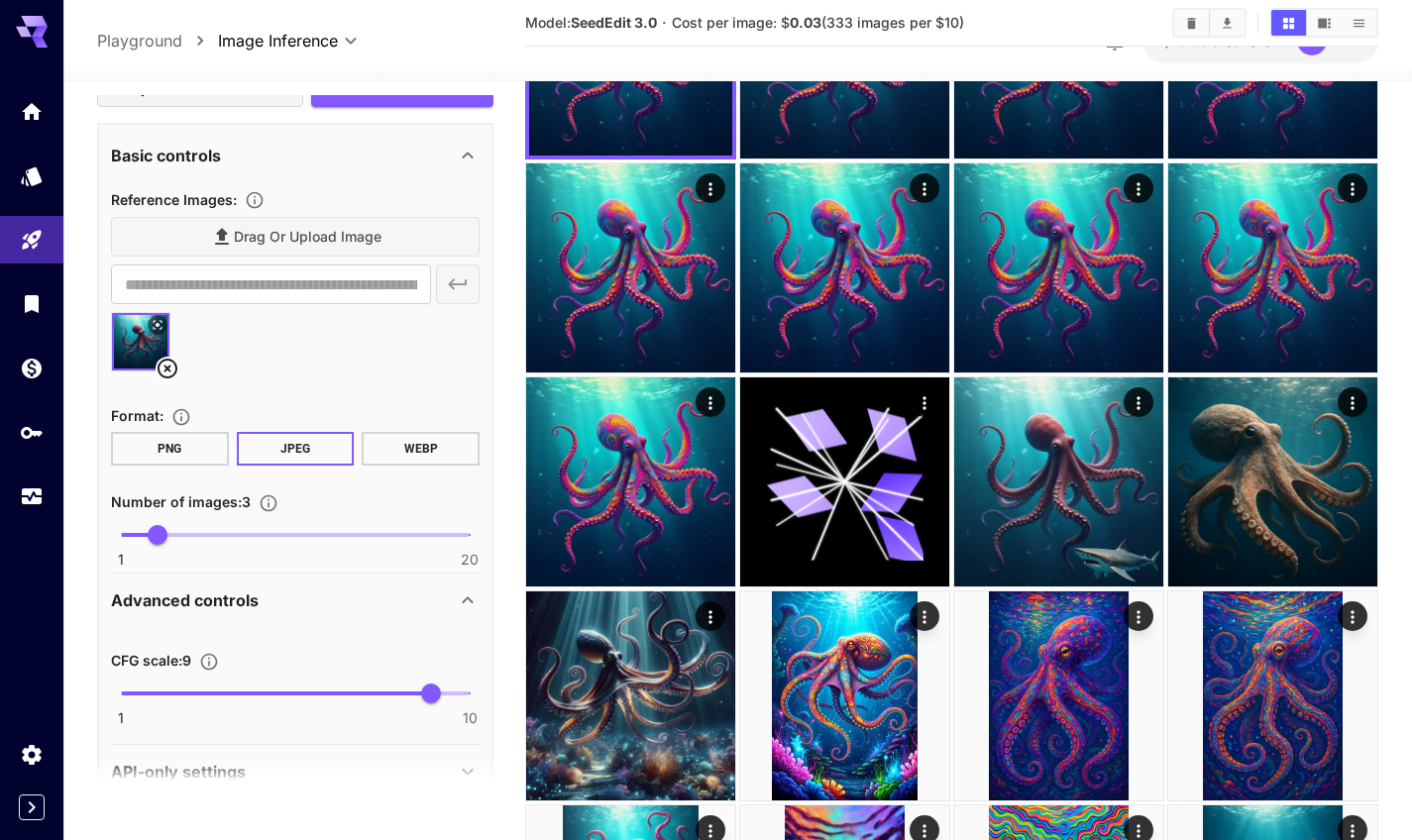 scroll, scrollTop: 308, scrollLeft: 0, axis: vertical 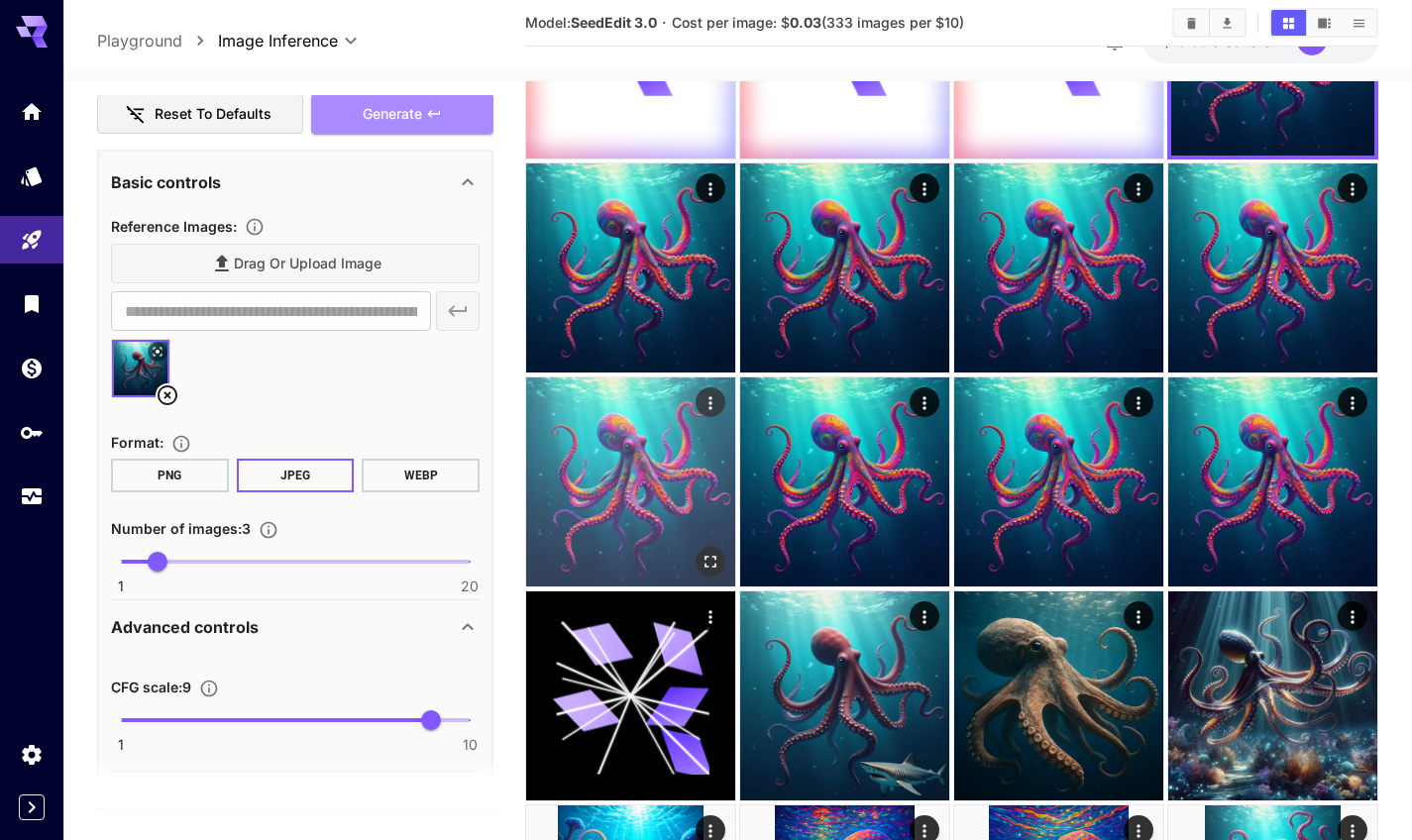 drag, startPoint x: 394, startPoint y: 114, endPoint x: 667, endPoint y: 449, distance: 432.1504 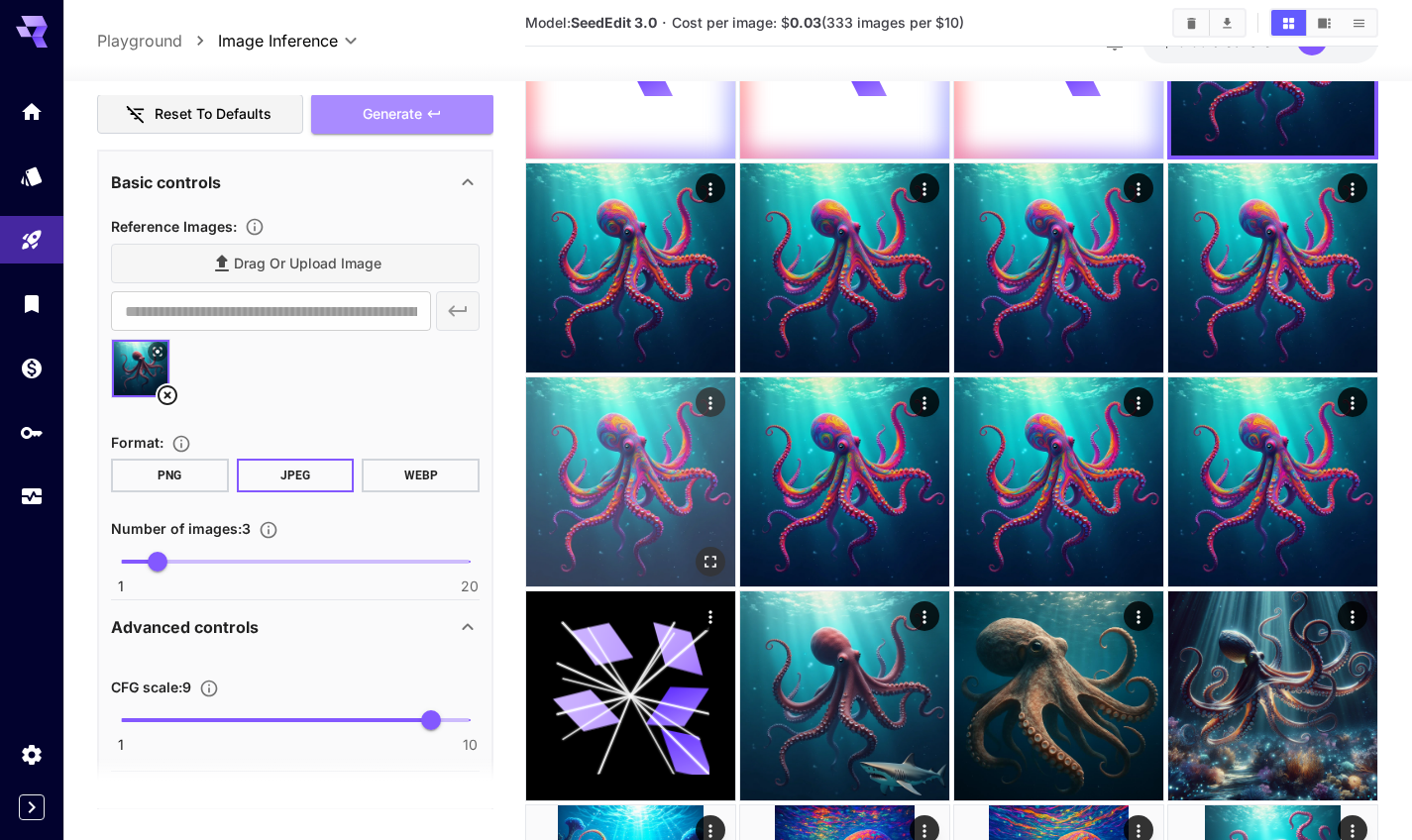 click on "Generate" at bounding box center (392, 114) 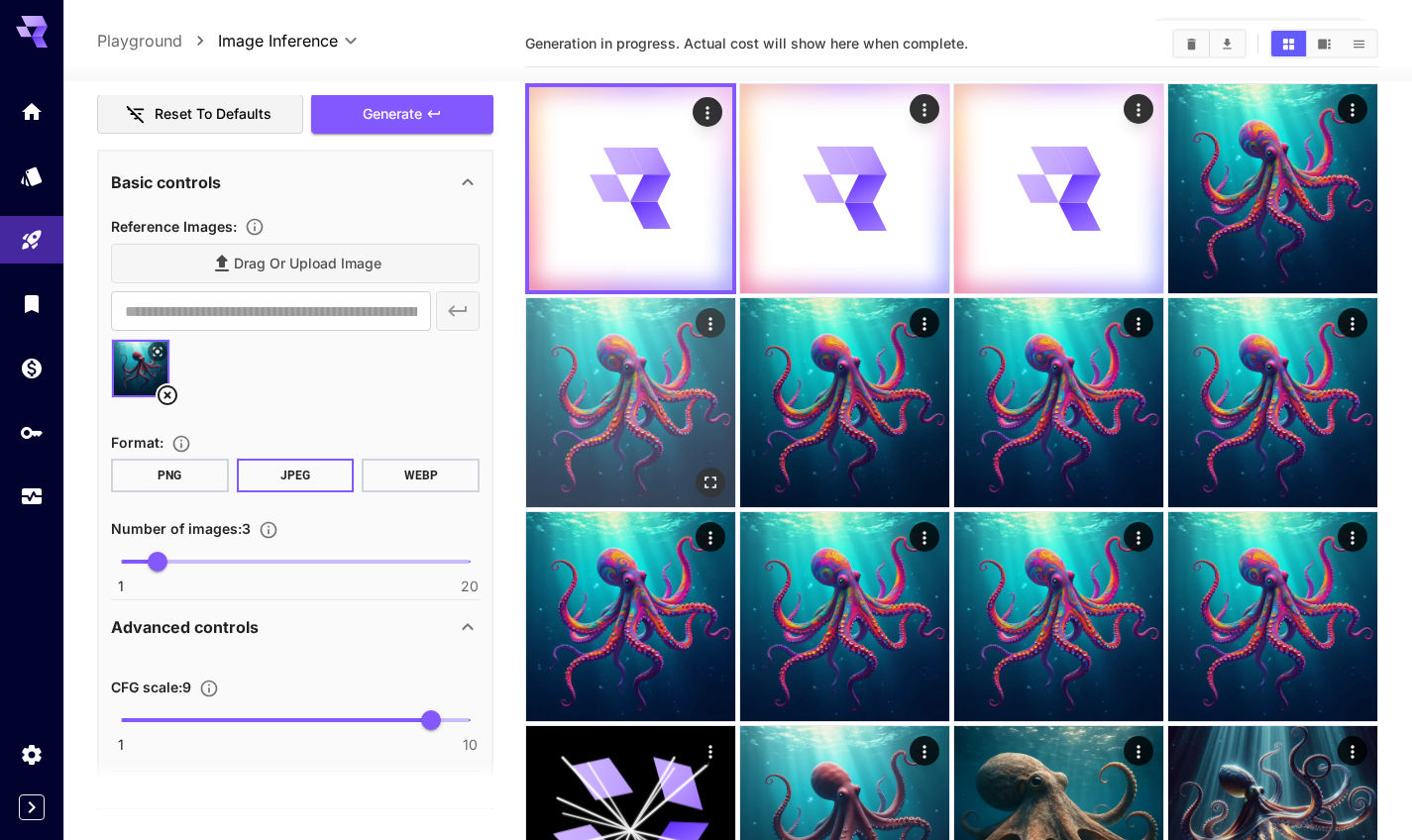 scroll, scrollTop: 0, scrollLeft: 0, axis: both 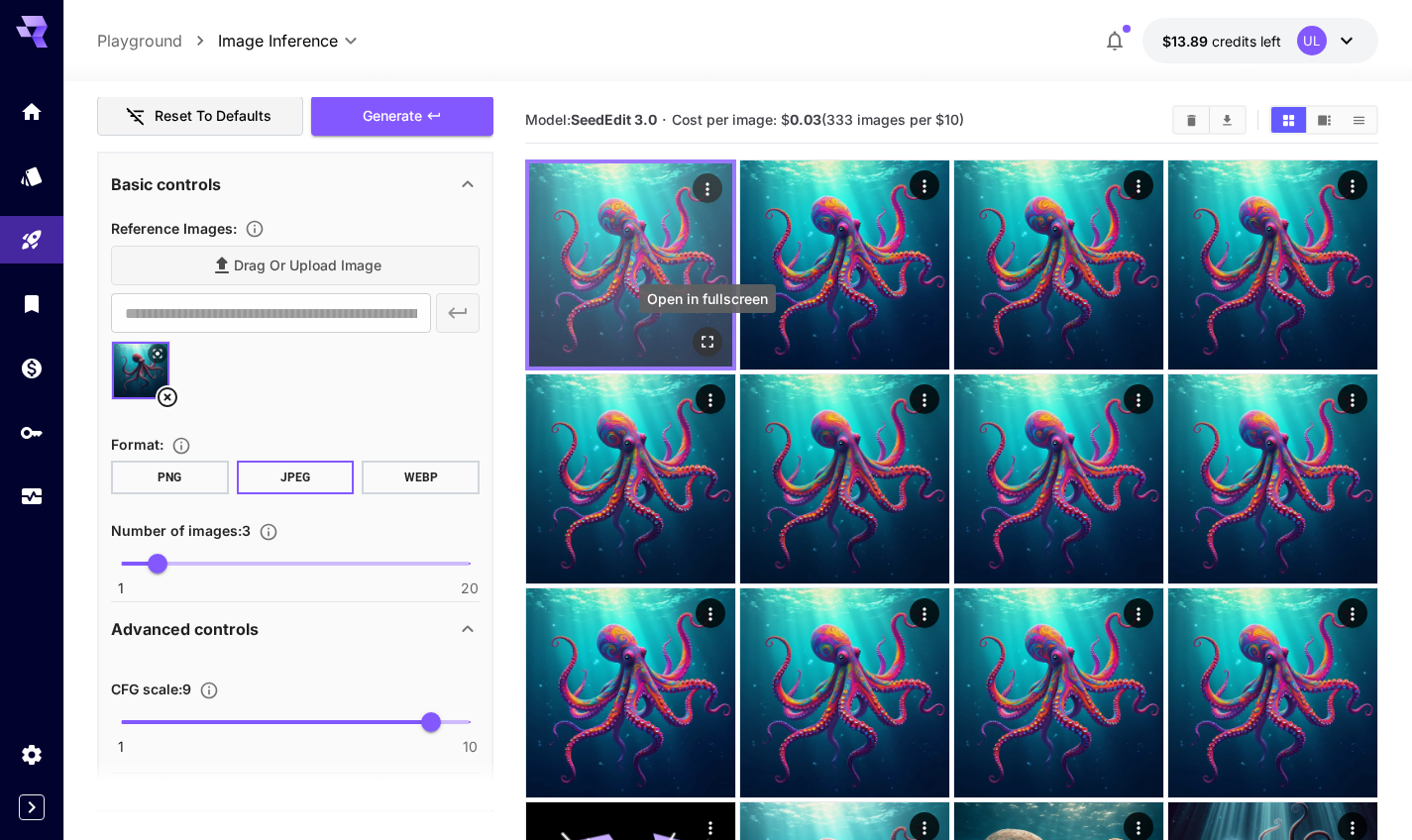 click 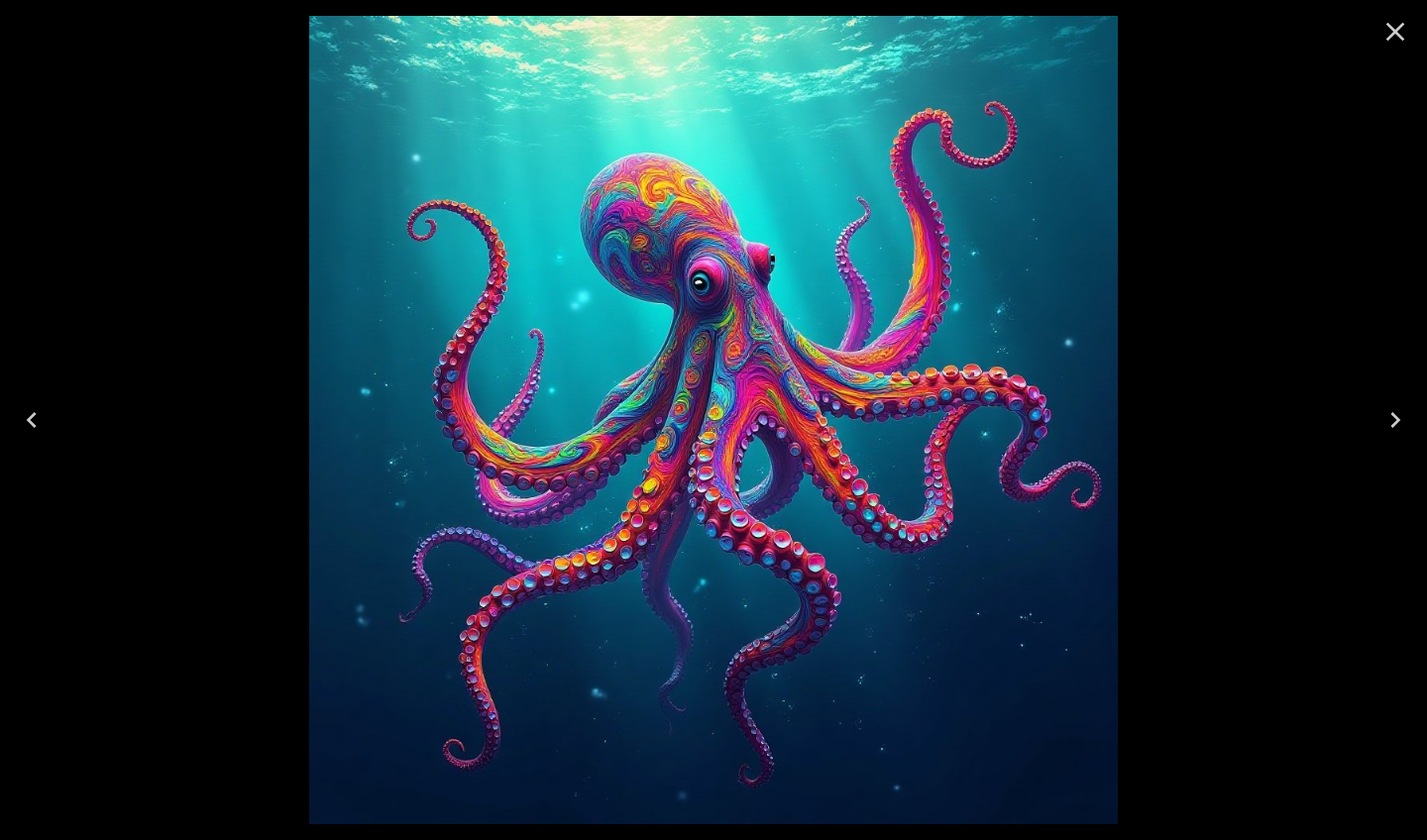 click 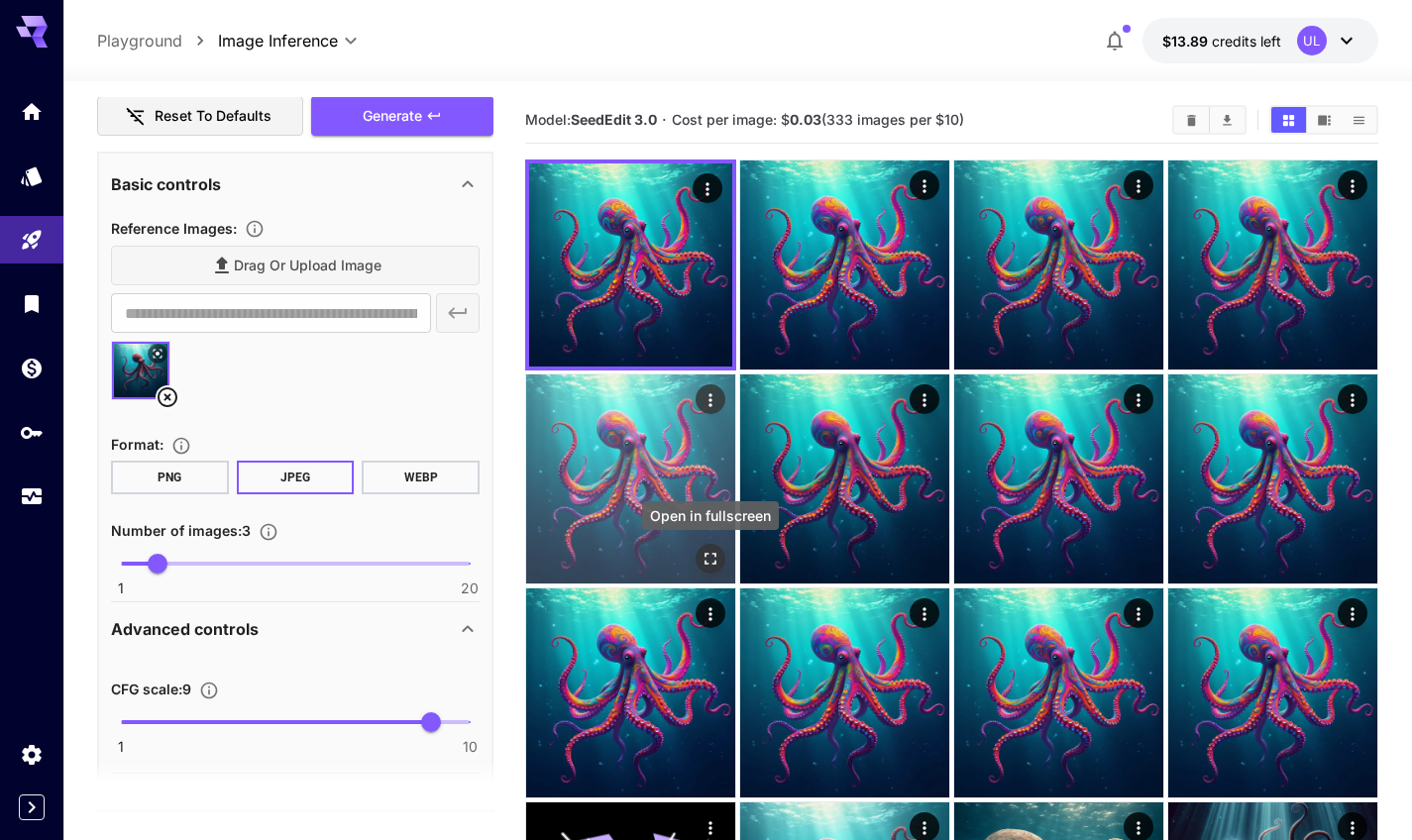 click 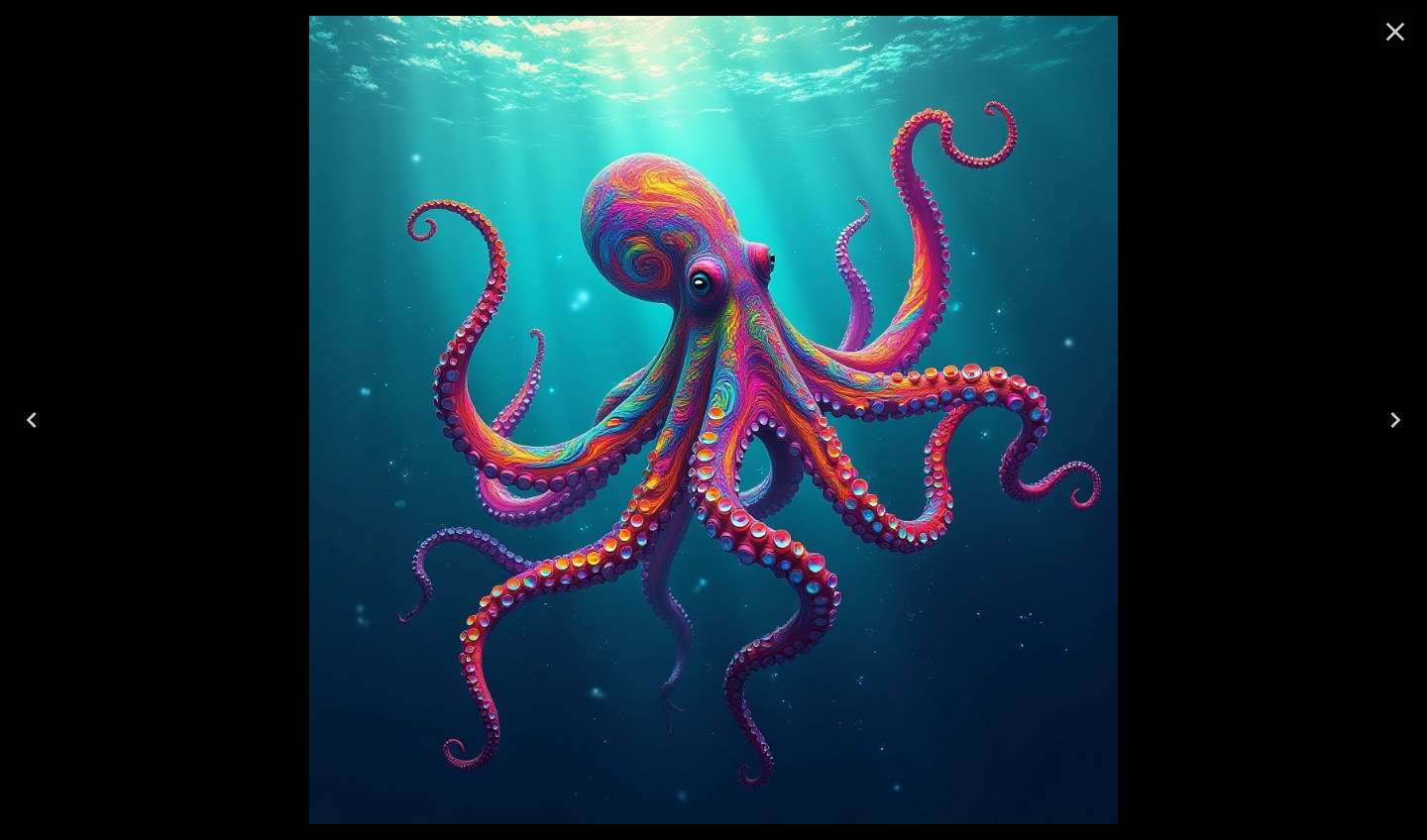 click 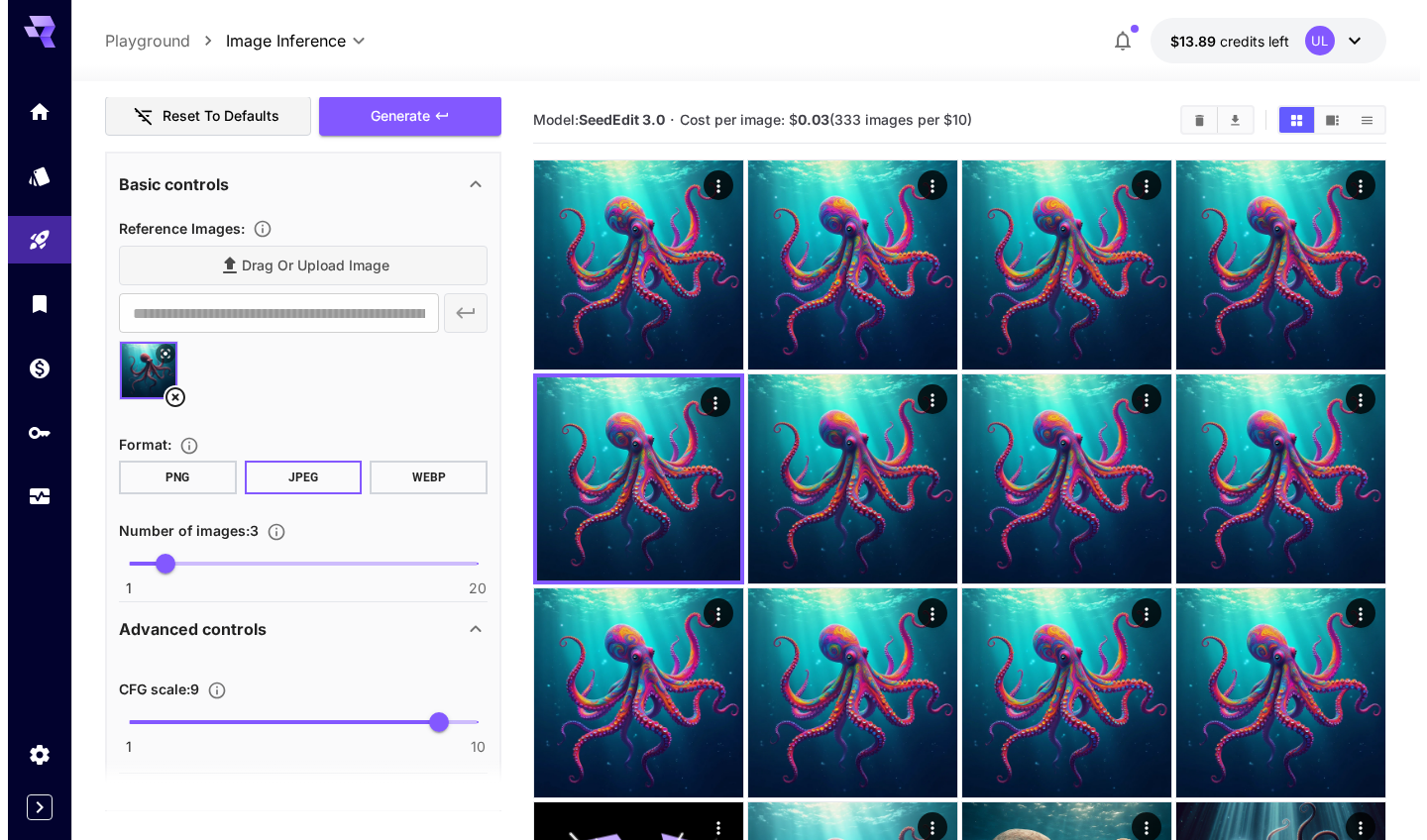 scroll, scrollTop: 0, scrollLeft: 0, axis: both 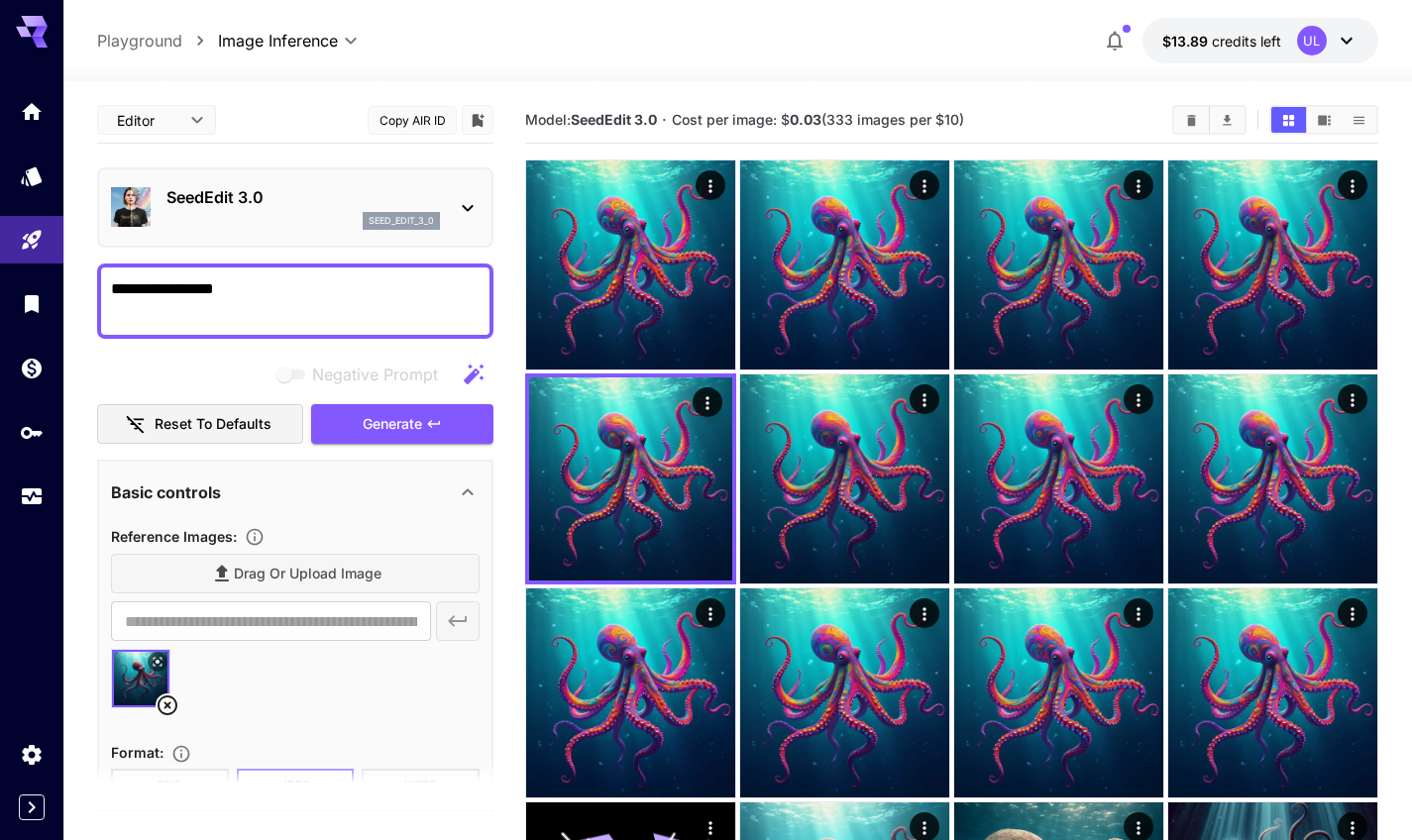 click on "SeedEdit 3.0 seed_edit_3_0" at bounding box center [303, 207] 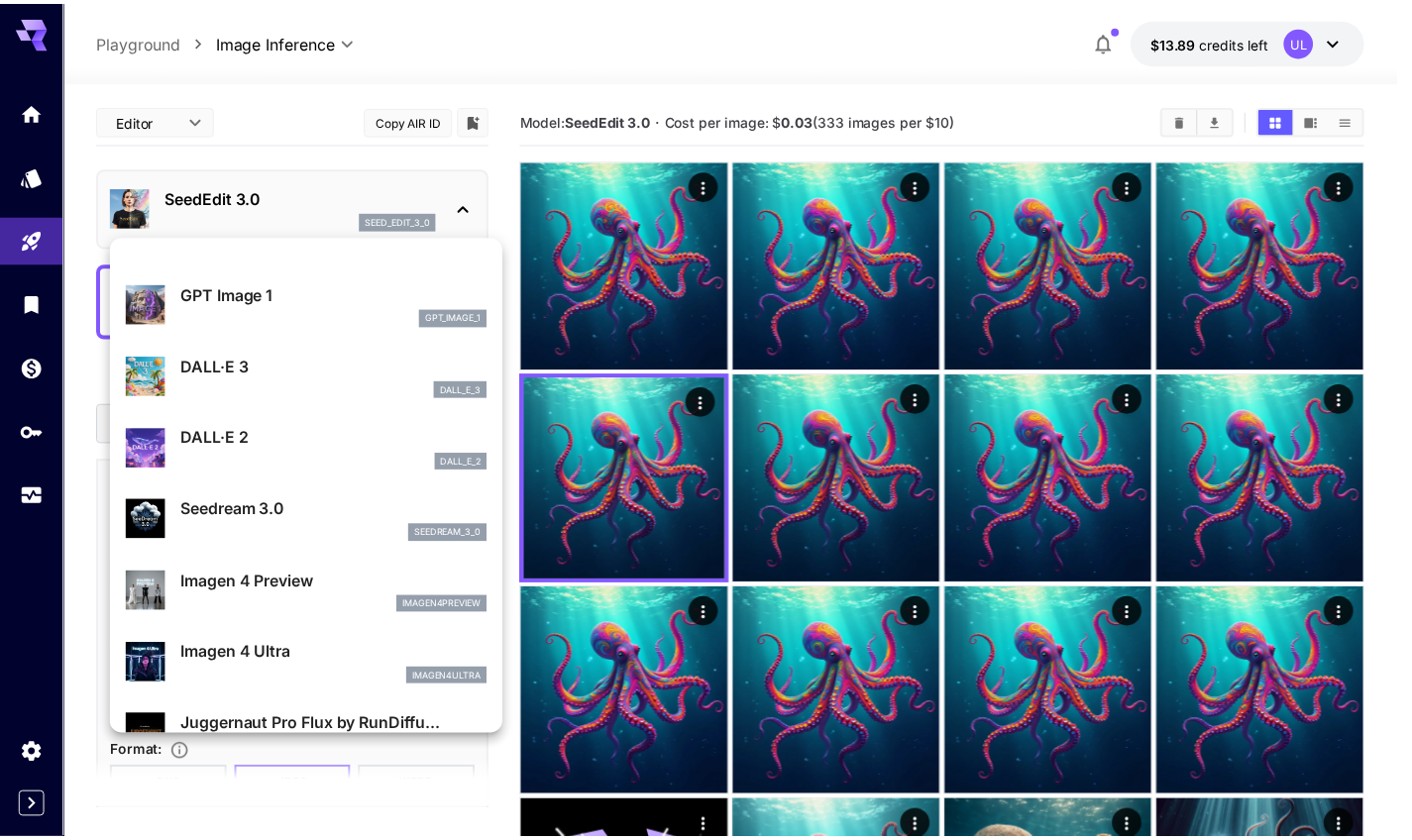 scroll, scrollTop: 329, scrollLeft: 0, axis: vertical 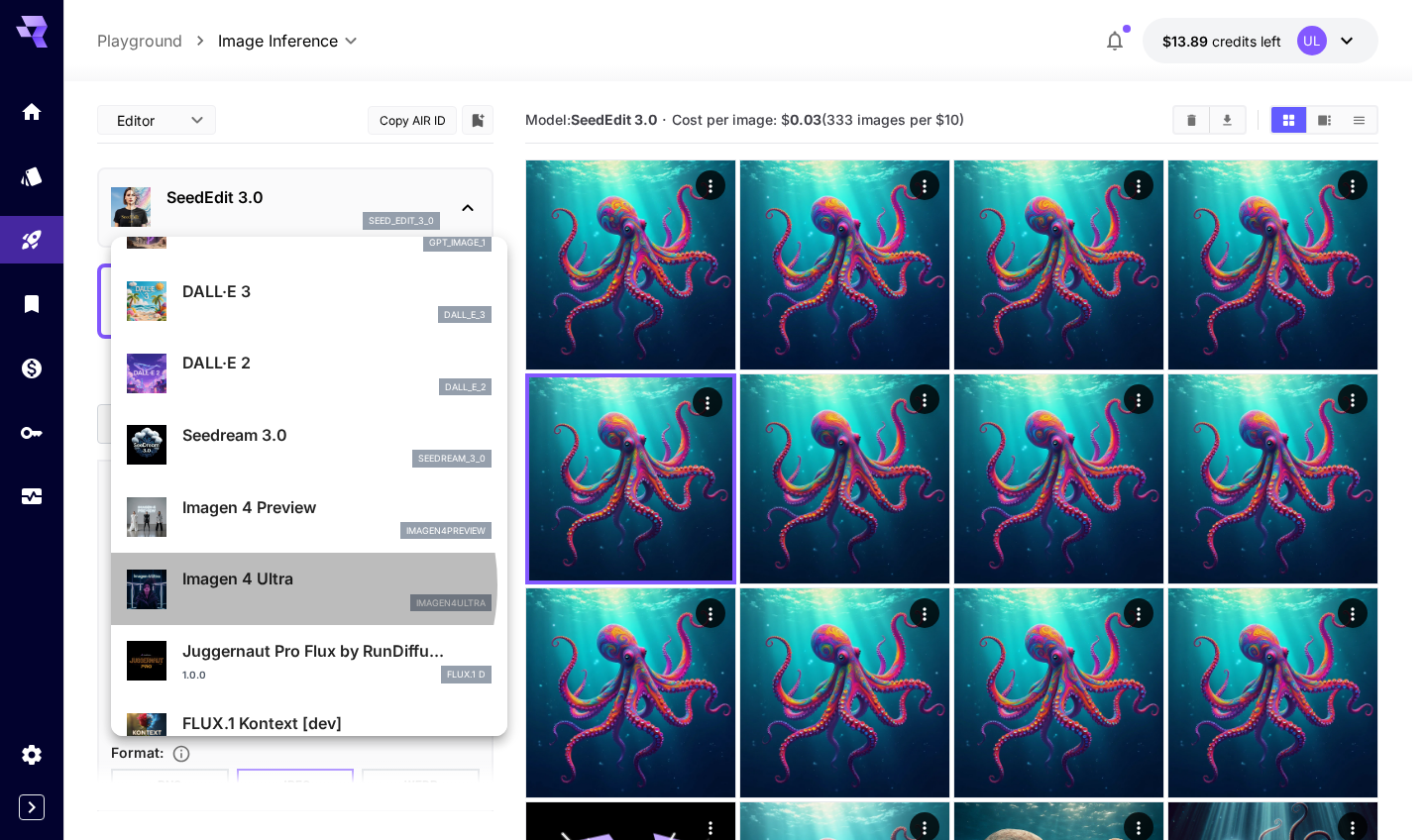 click on "Imagen 4 Ultra" at bounding box center [337, 578] 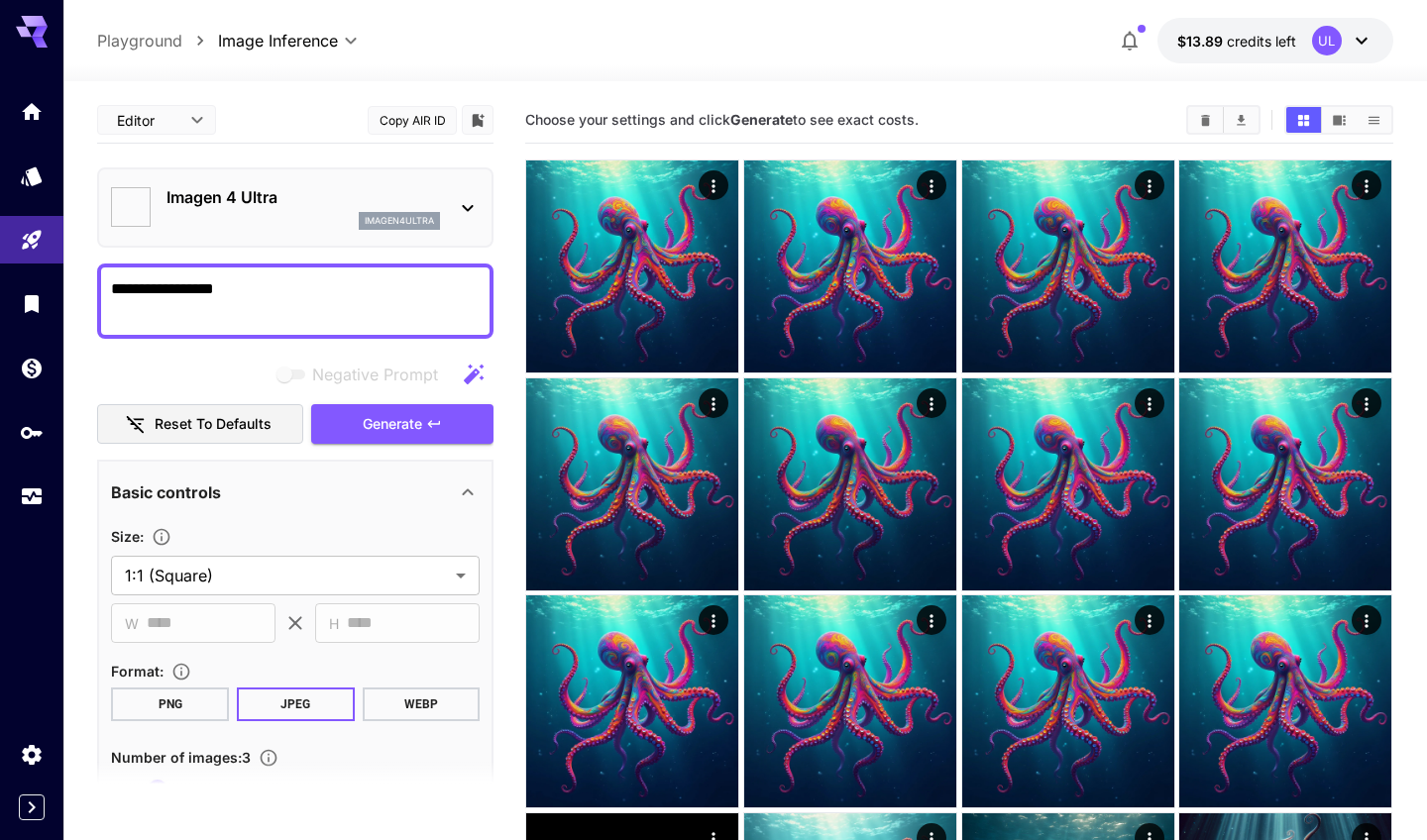 type on "*" 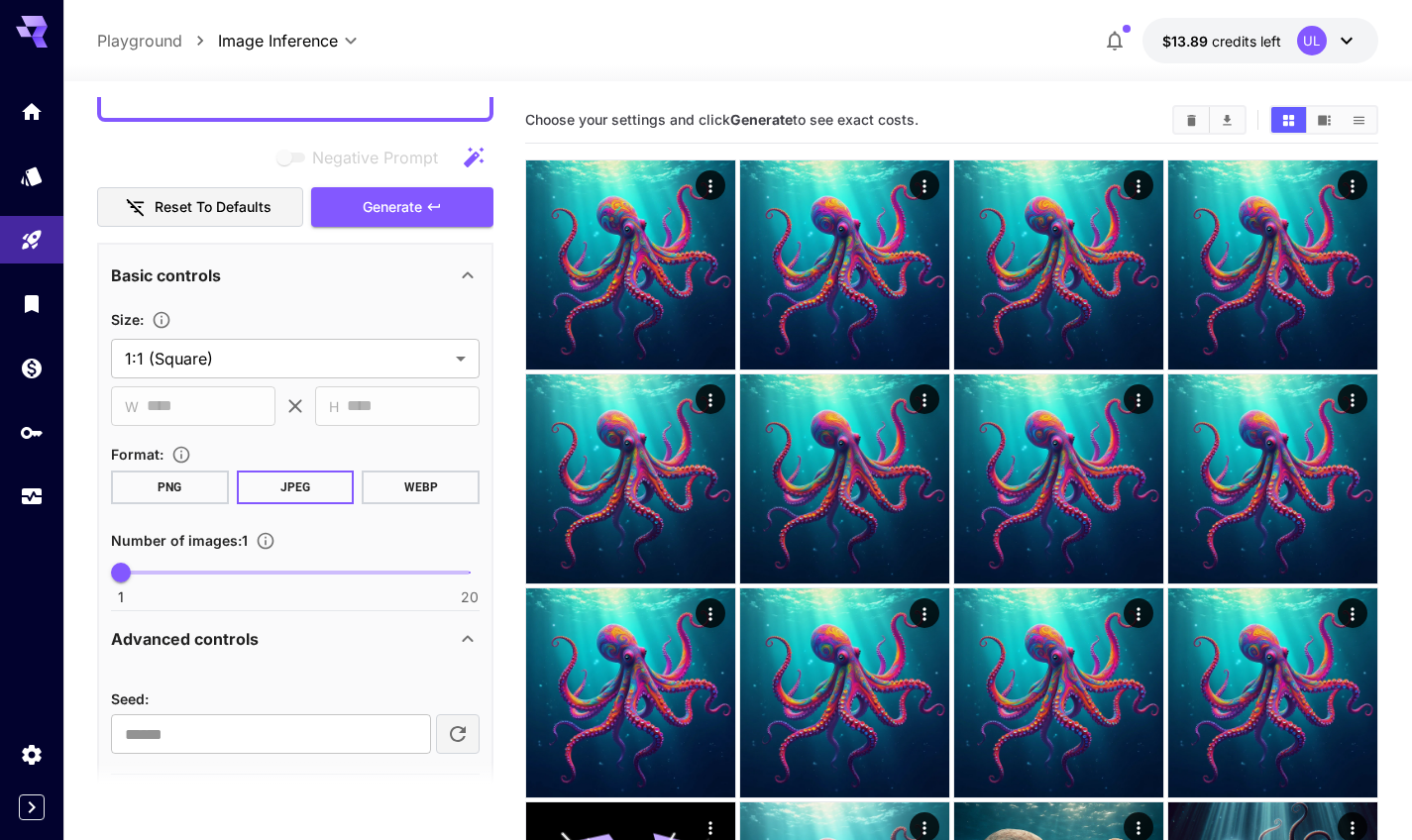 scroll, scrollTop: 284, scrollLeft: 0, axis: vertical 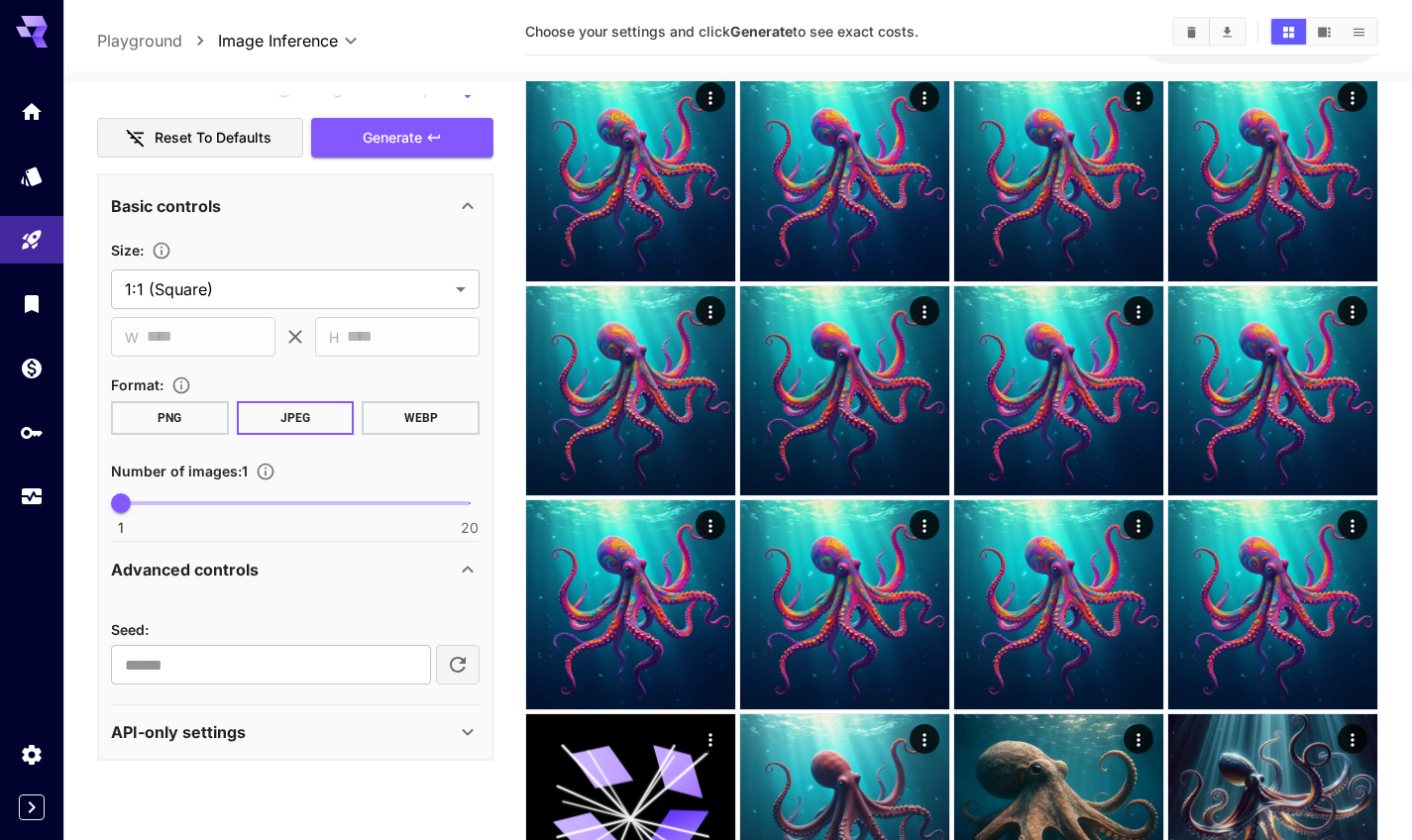 click on "Advanced controls" at bounding box center [295, 570] 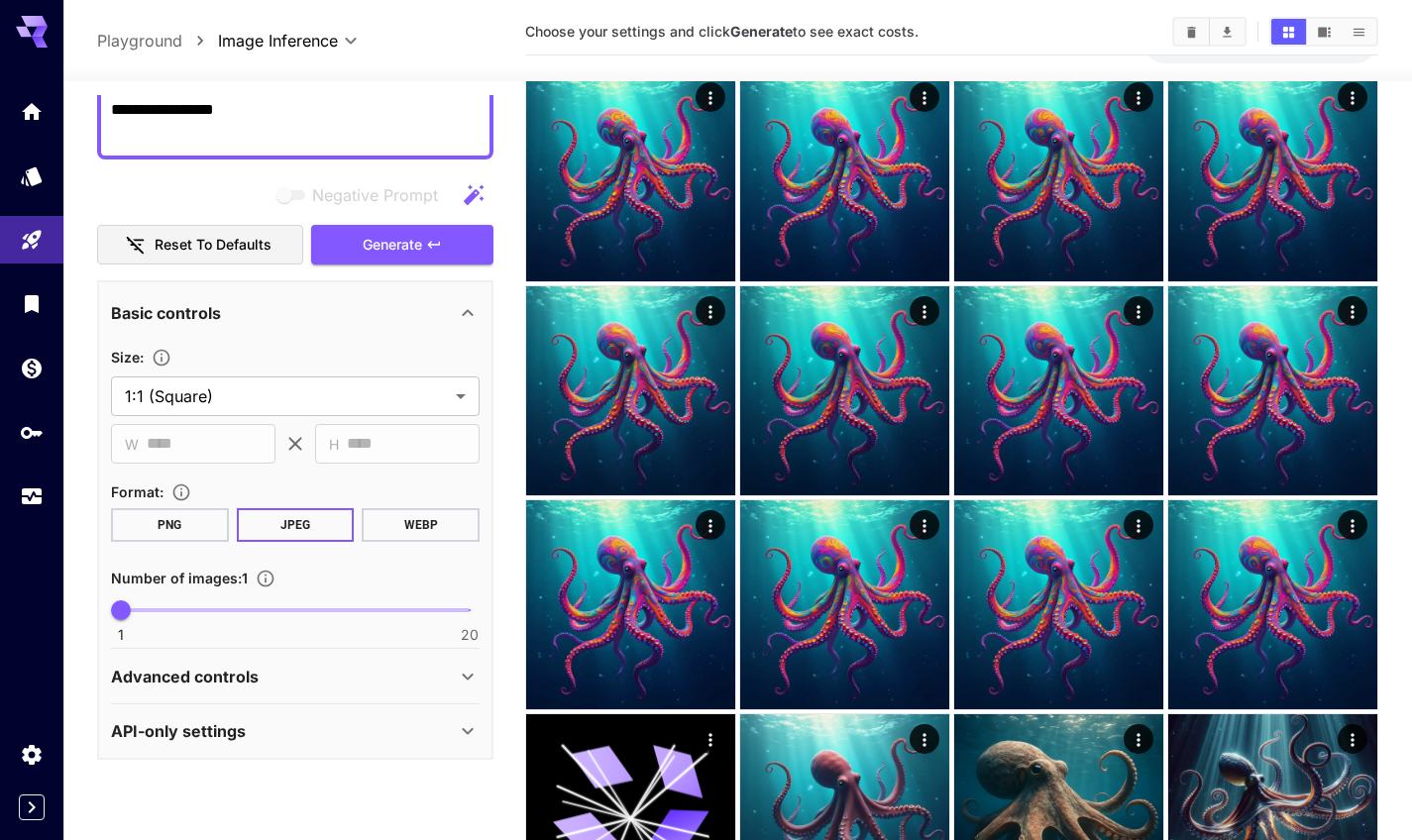 scroll, scrollTop: 176, scrollLeft: 0, axis: vertical 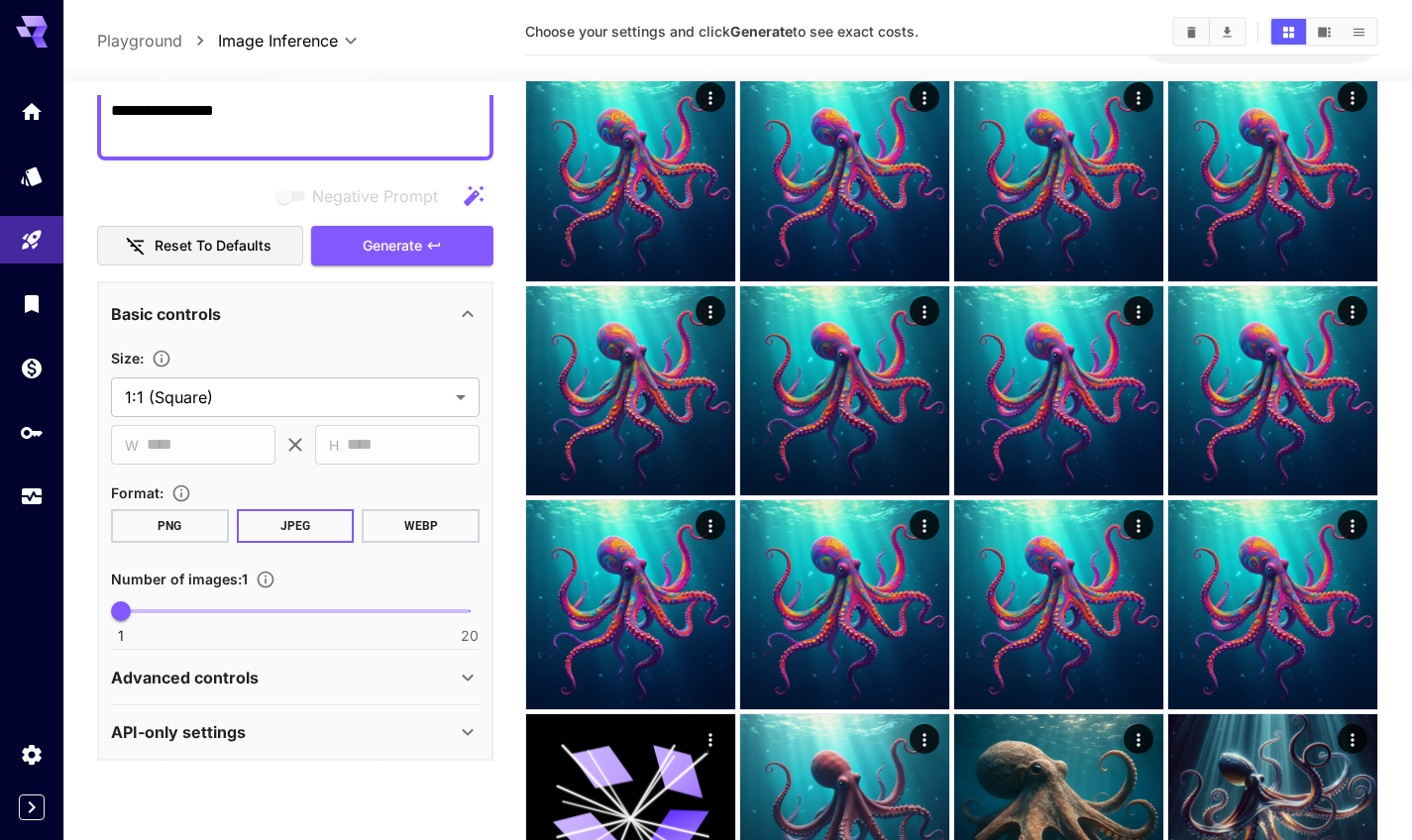 click on "Advanced controls" at bounding box center [283, 678] 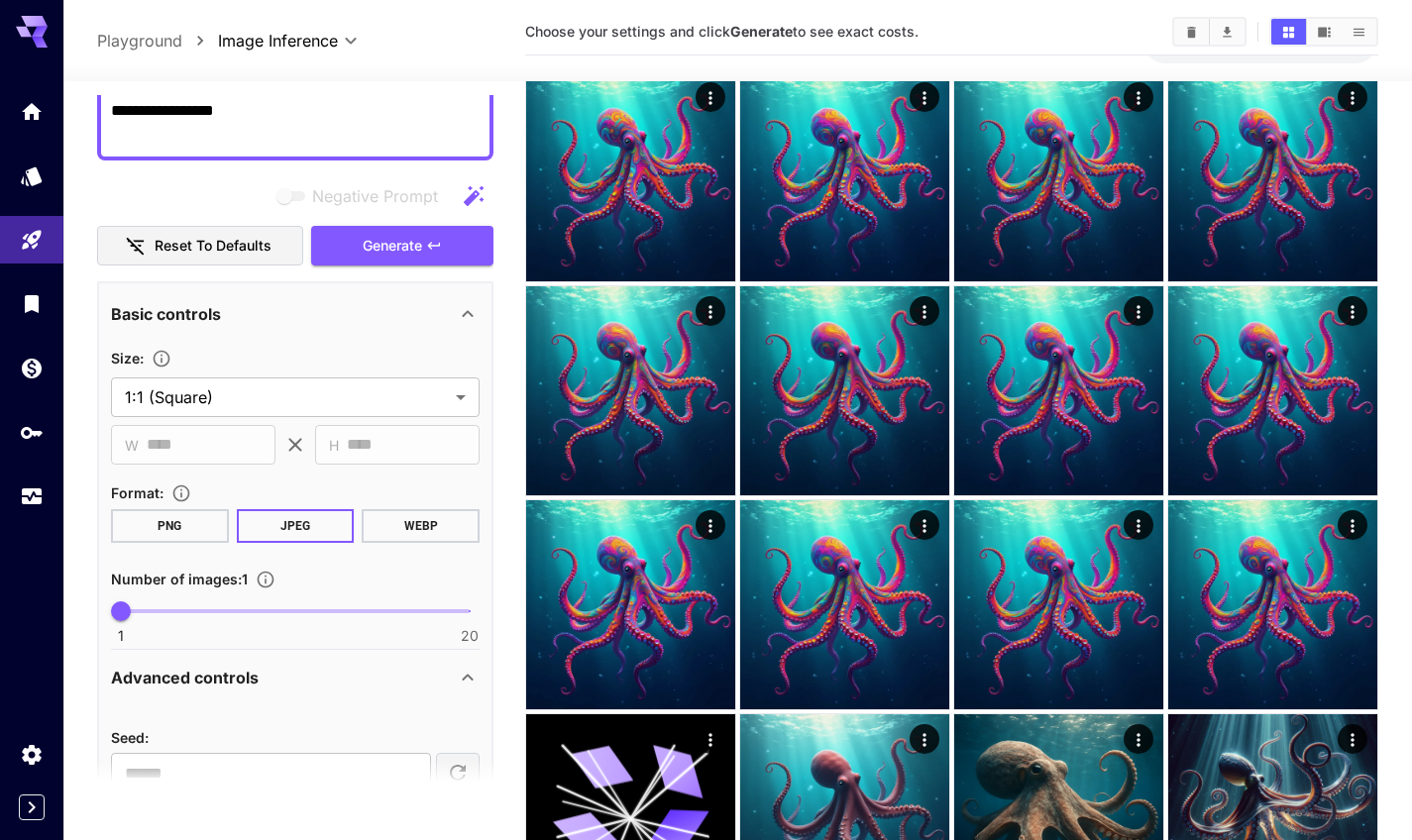 scroll, scrollTop: 284, scrollLeft: 0, axis: vertical 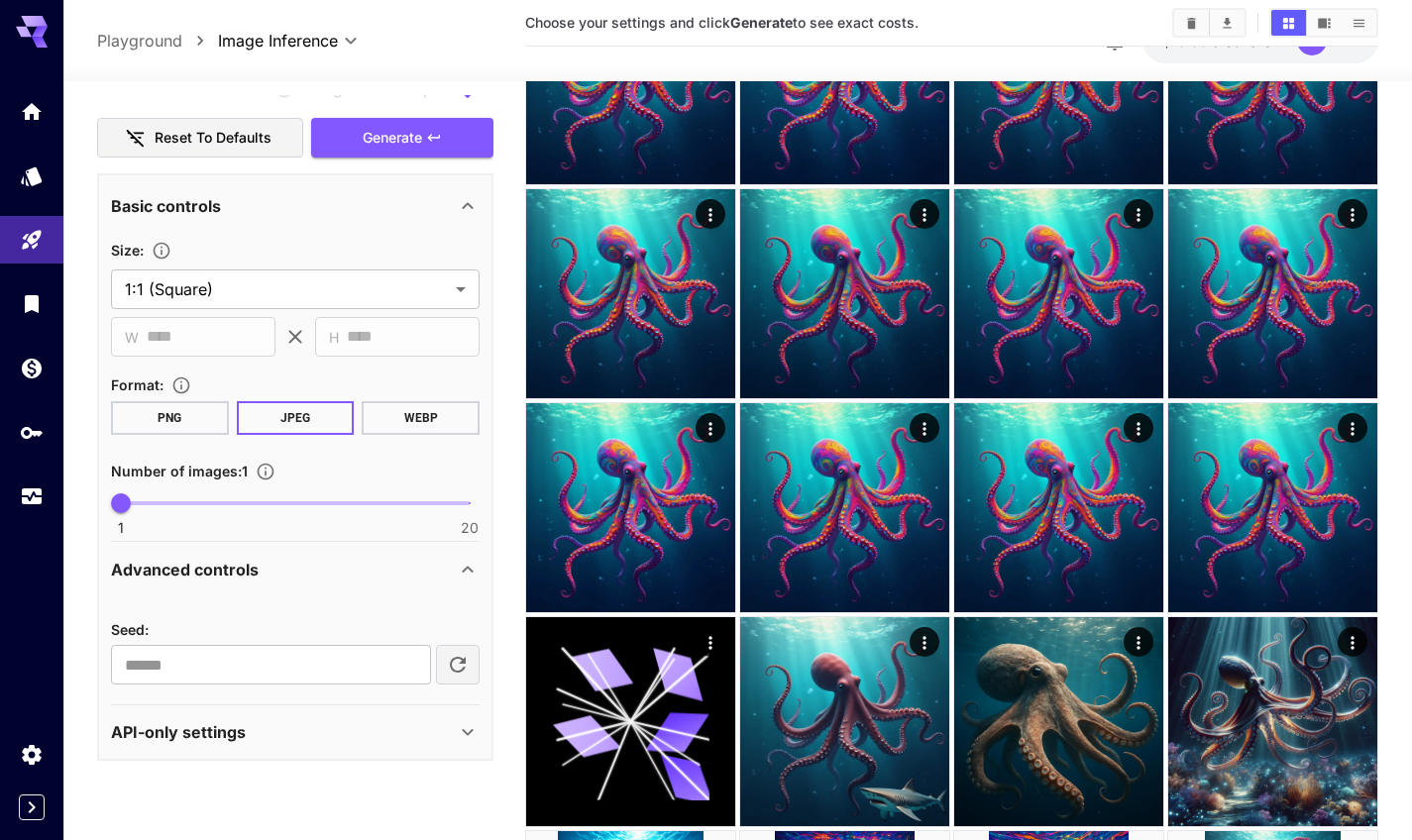 click on "API-only settings" at bounding box center (283, 732) 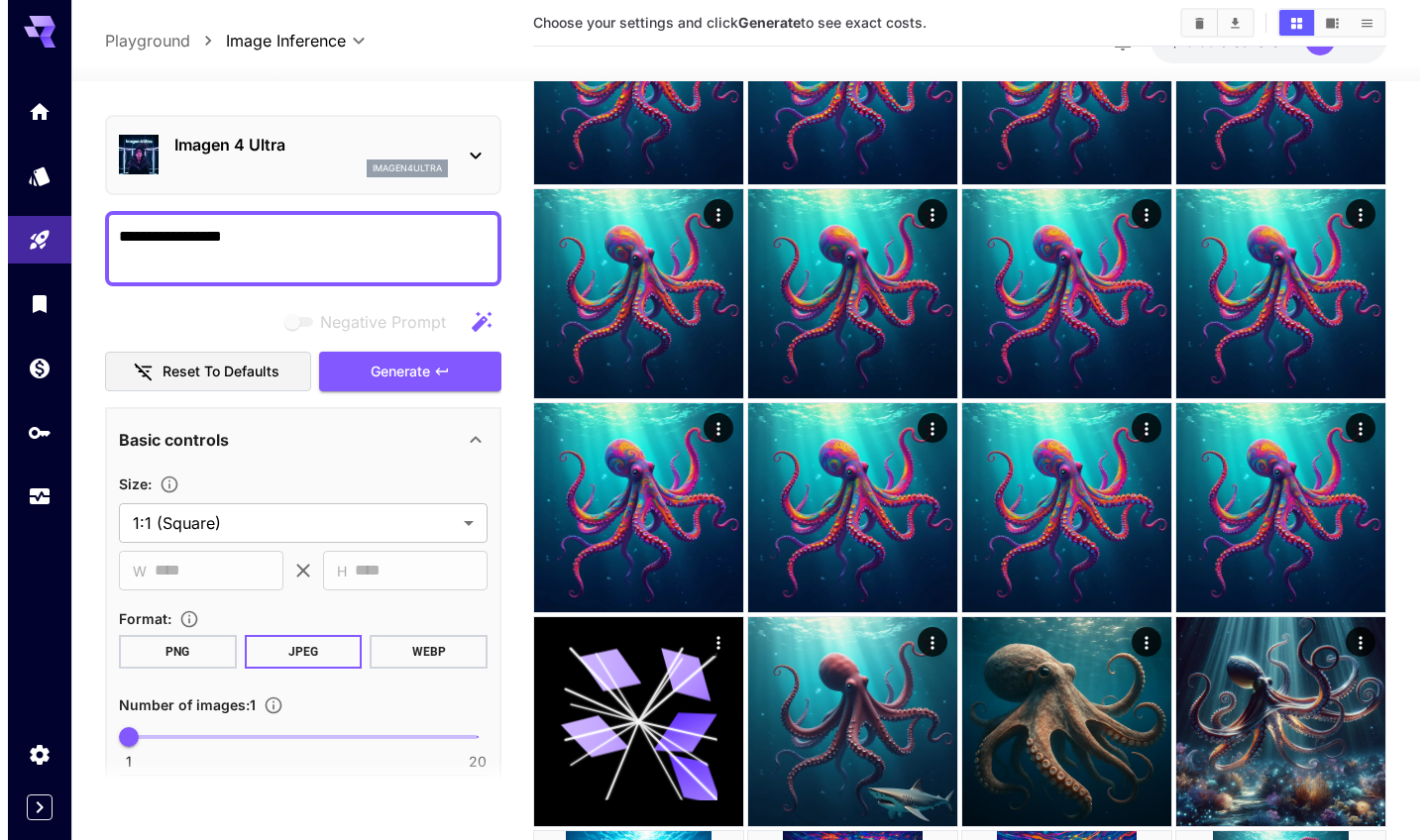 scroll, scrollTop: 0, scrollLeft: 0, axis: both 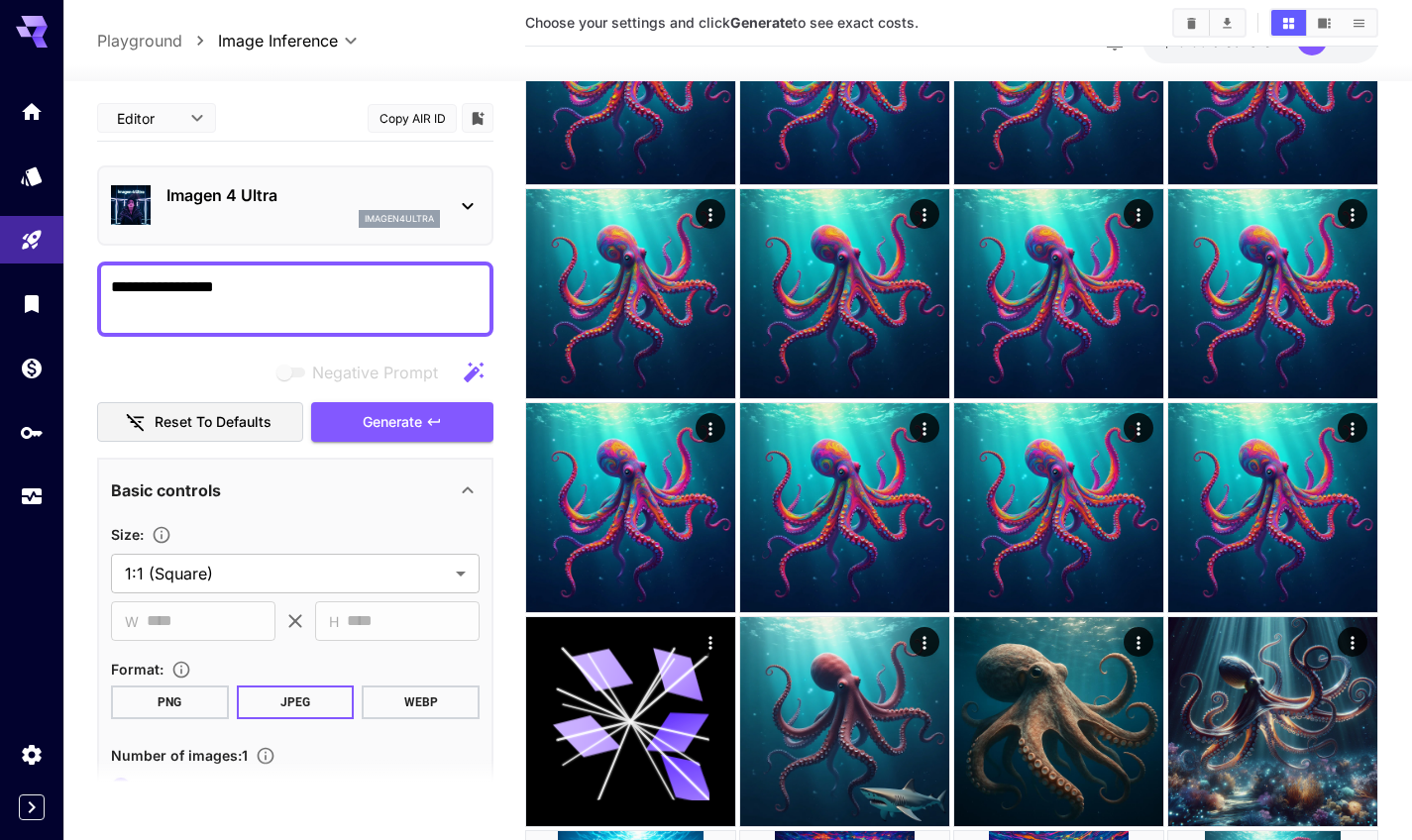 click on "imagen4ultra" at bounding box center [303, 219] 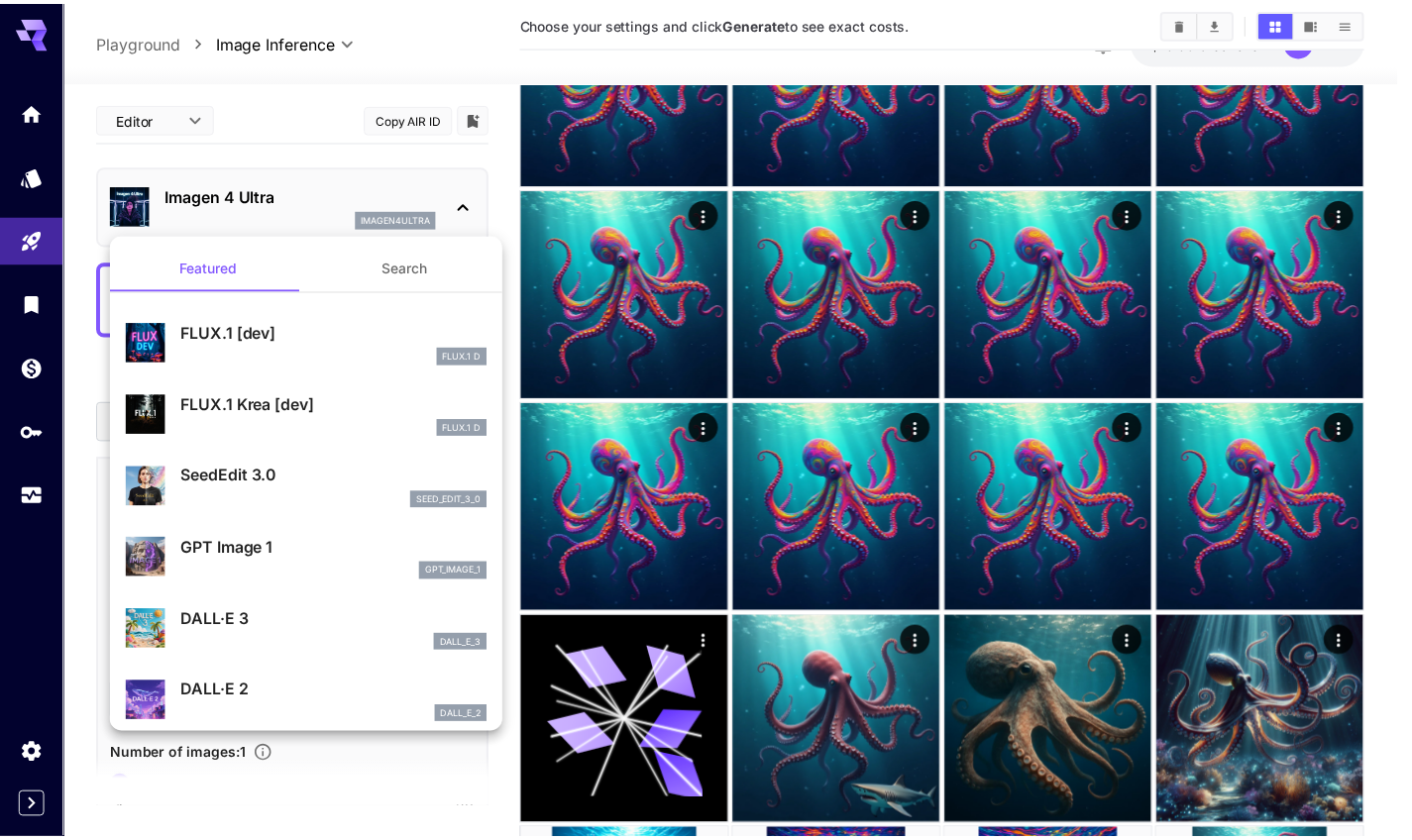 scroll, scrollTop: 33, scrollLeft: 0, axis: vertical 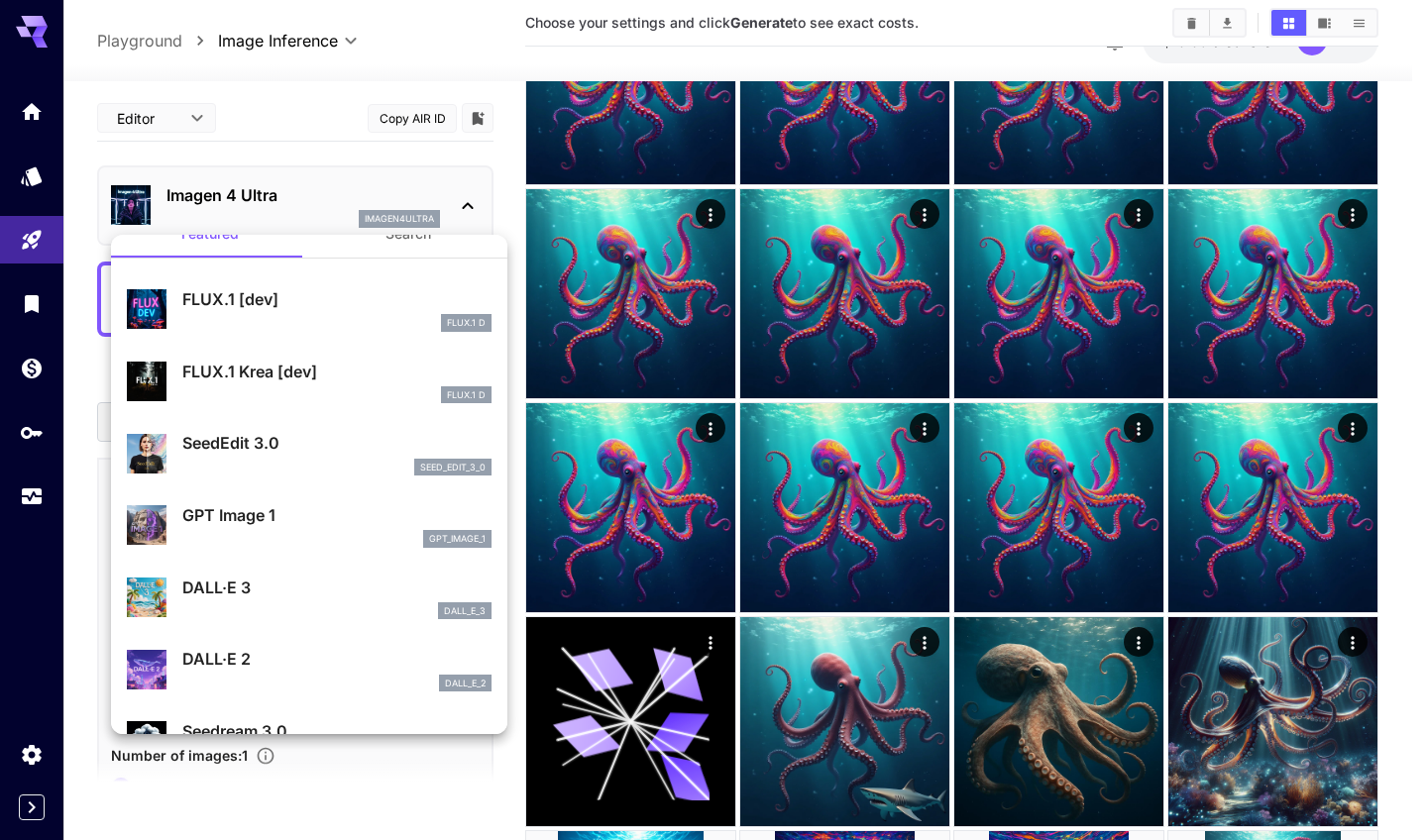 click on "dall_e_3" at bounding box center (337, 611) 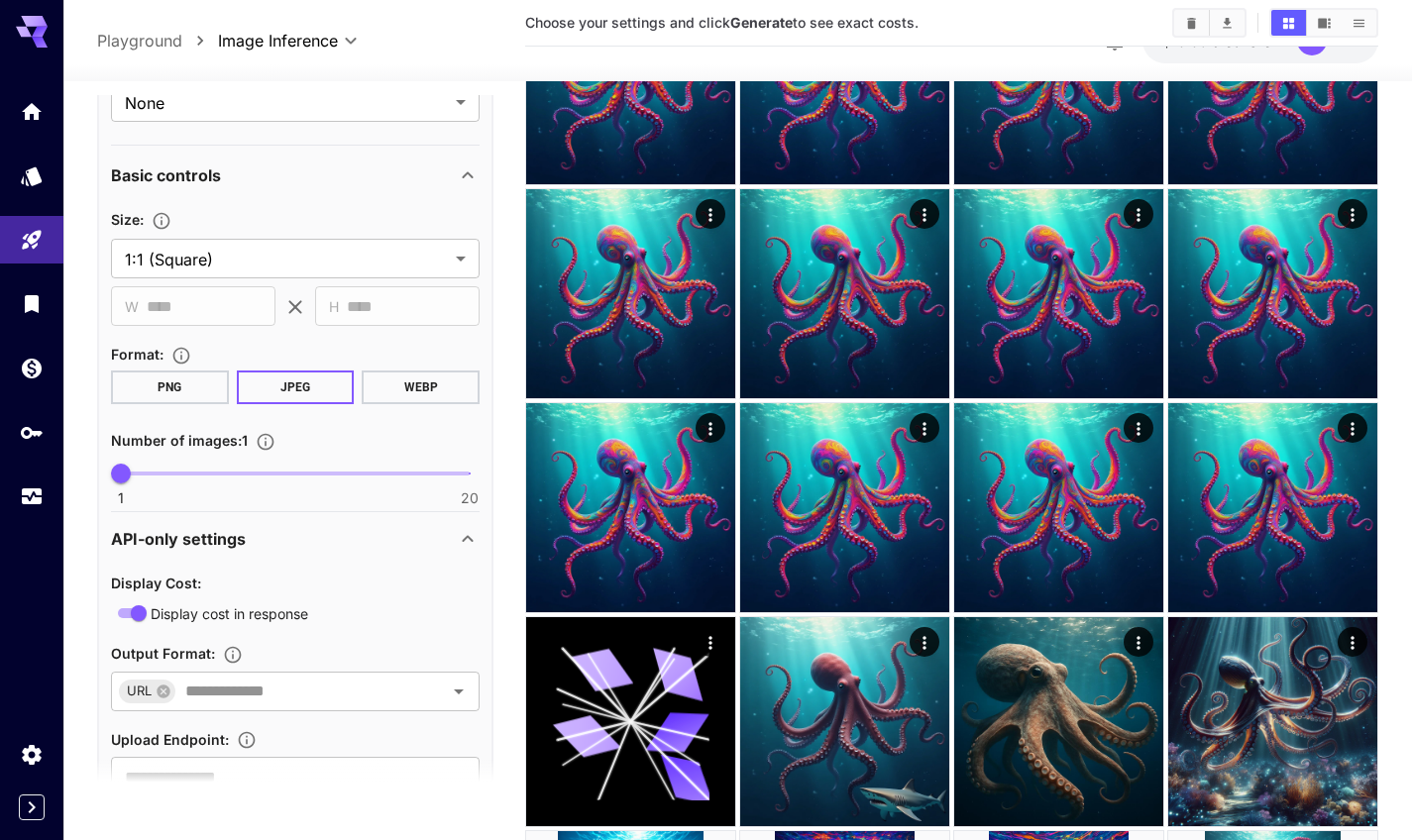 scroll, scrollTop: 627, scrollLeft: 0, axis: vertical 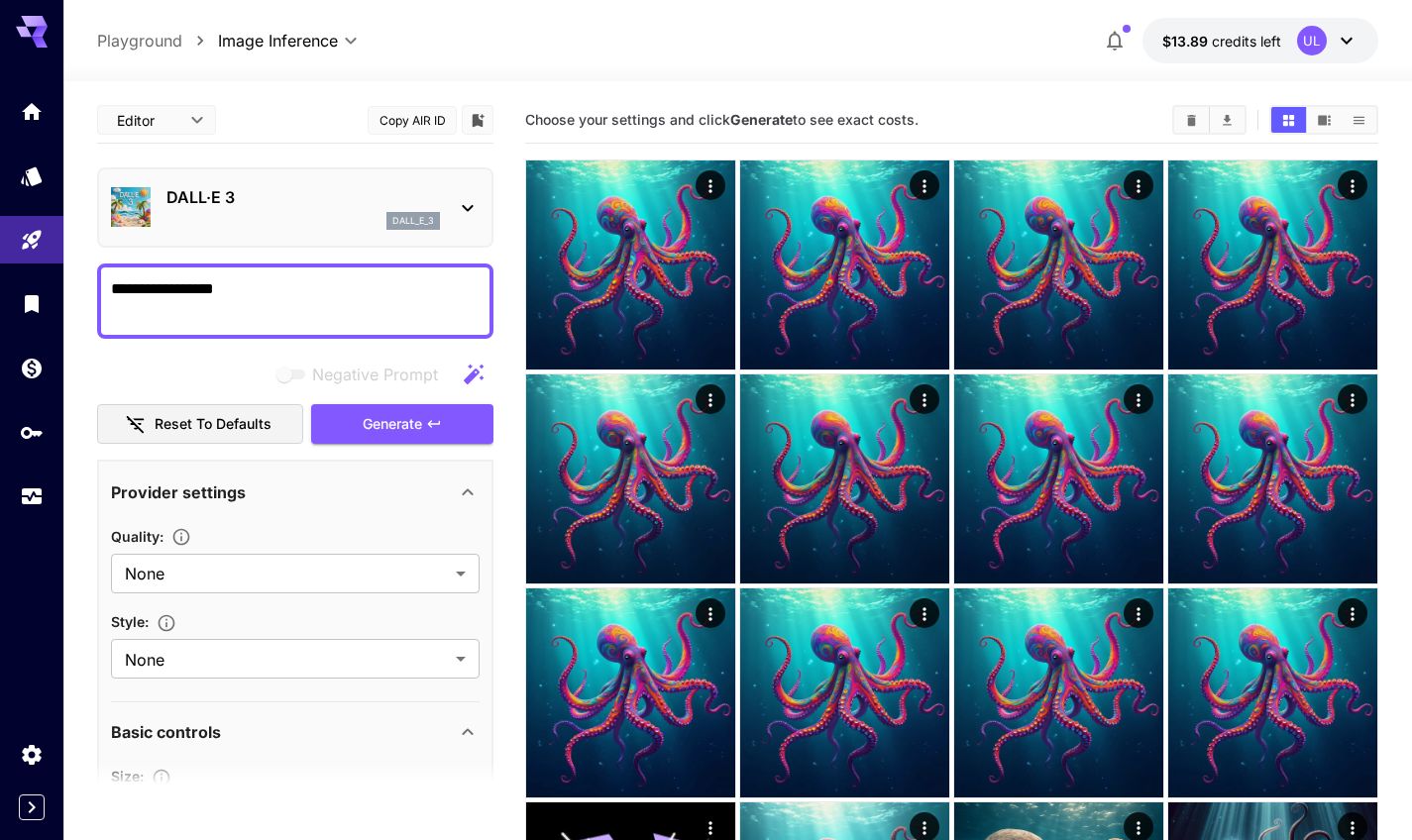 click on "dall_e_3" at bounding box center (303, 221) 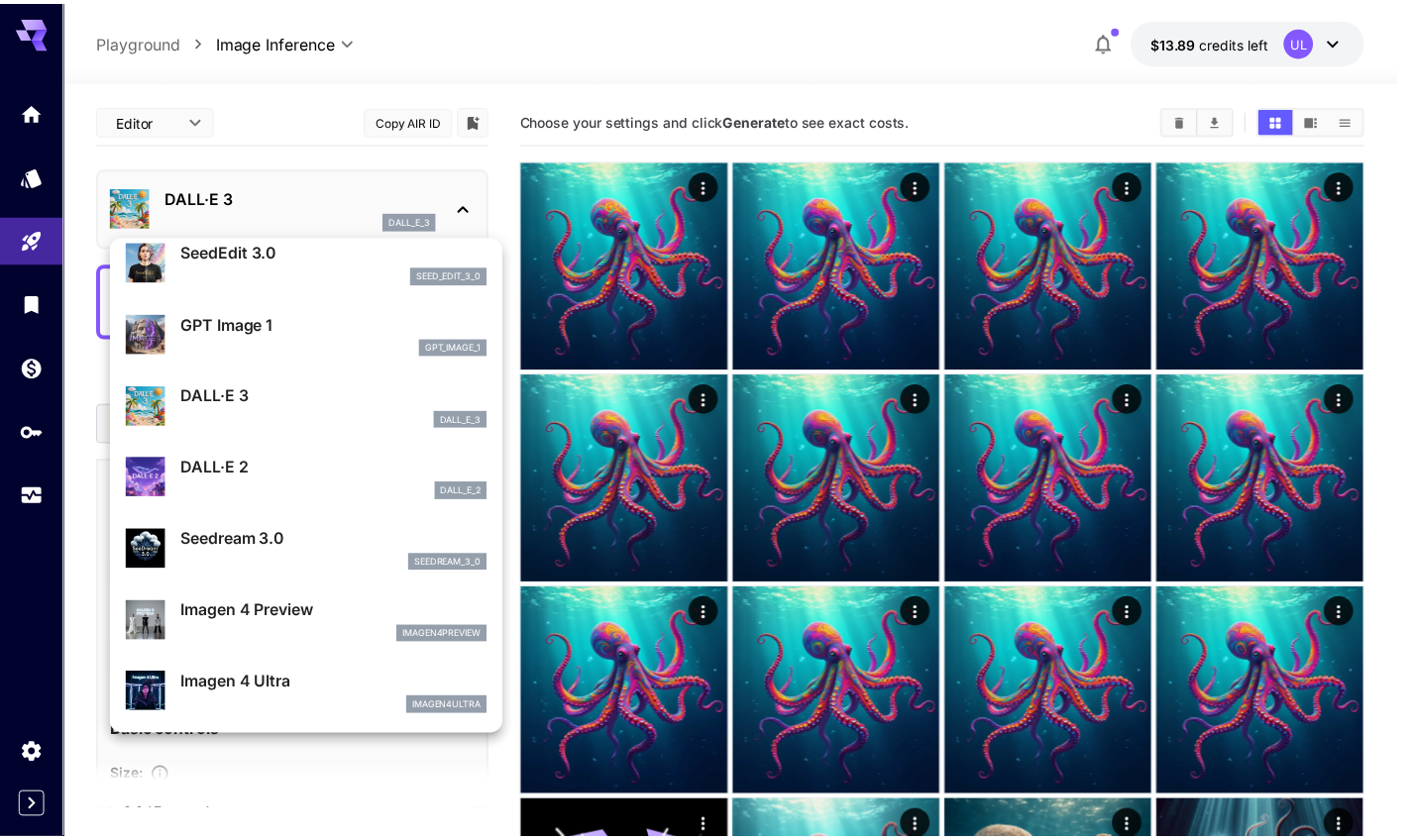 scroll, scrollTop: 234, scrollLeft: 0, axis: vertical 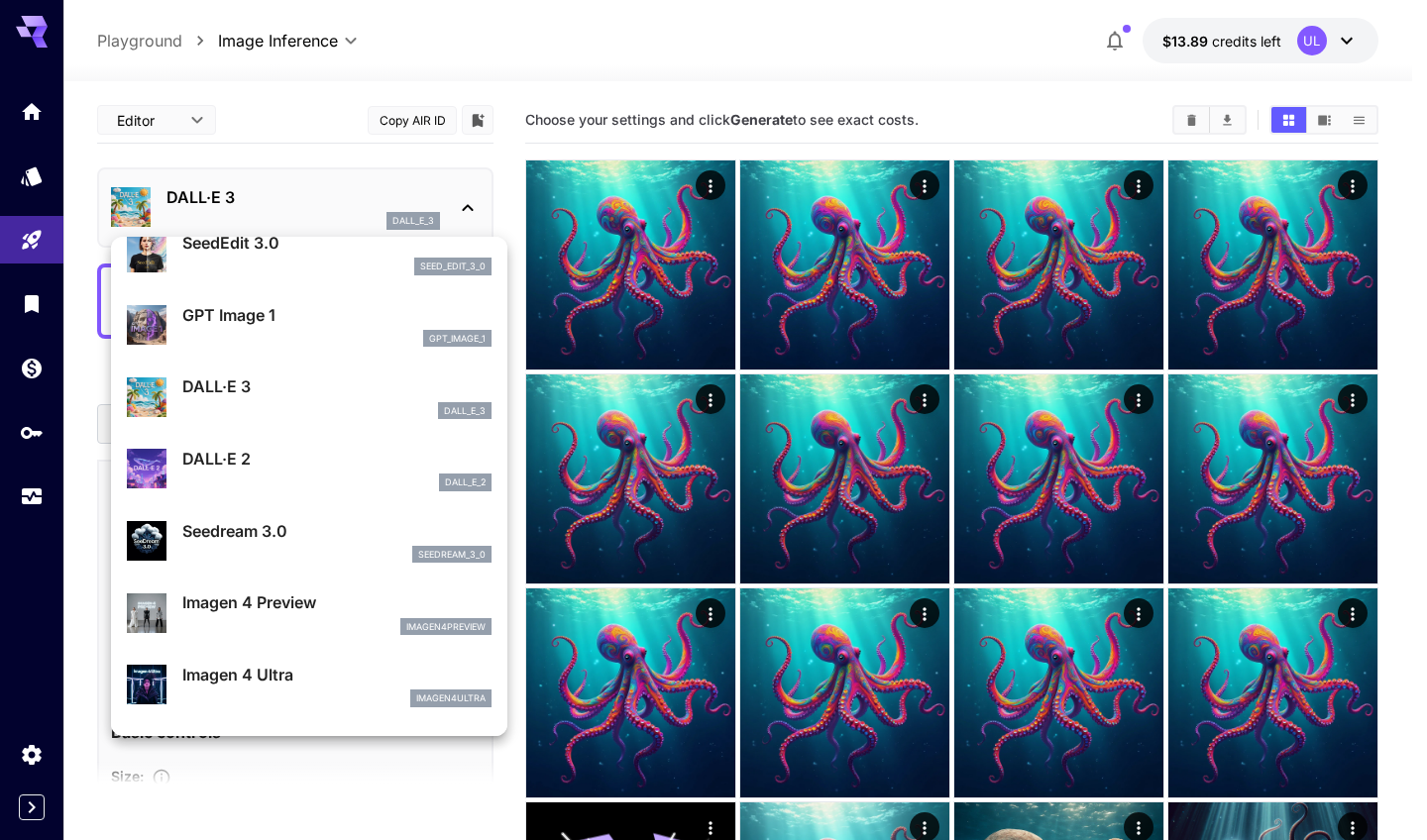 click on "Seedream 3.0 seedream_3_0" at bounding box center (309, 541) 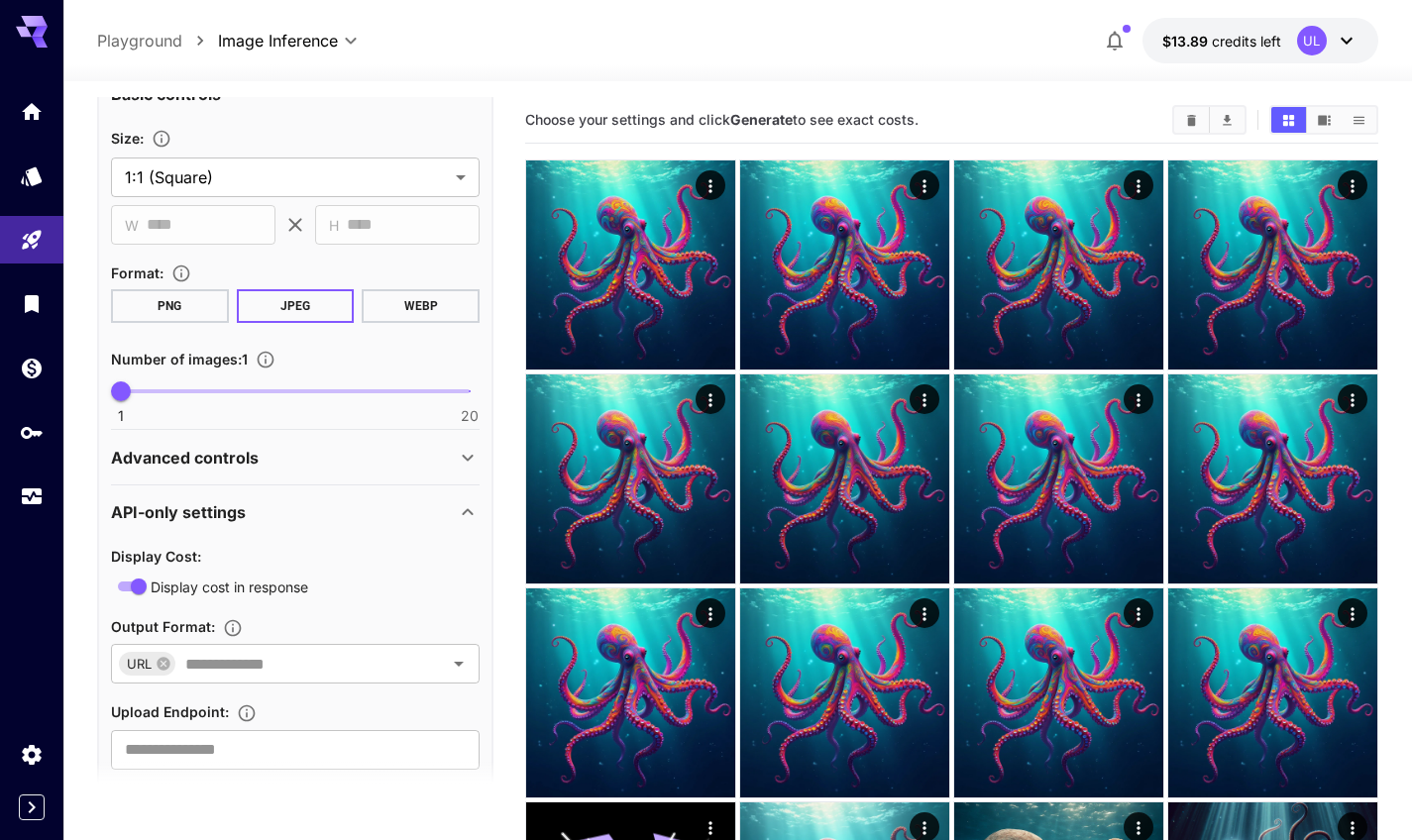 scroll, scrollTop: 442, scrollLeft: 0, axis: vertical 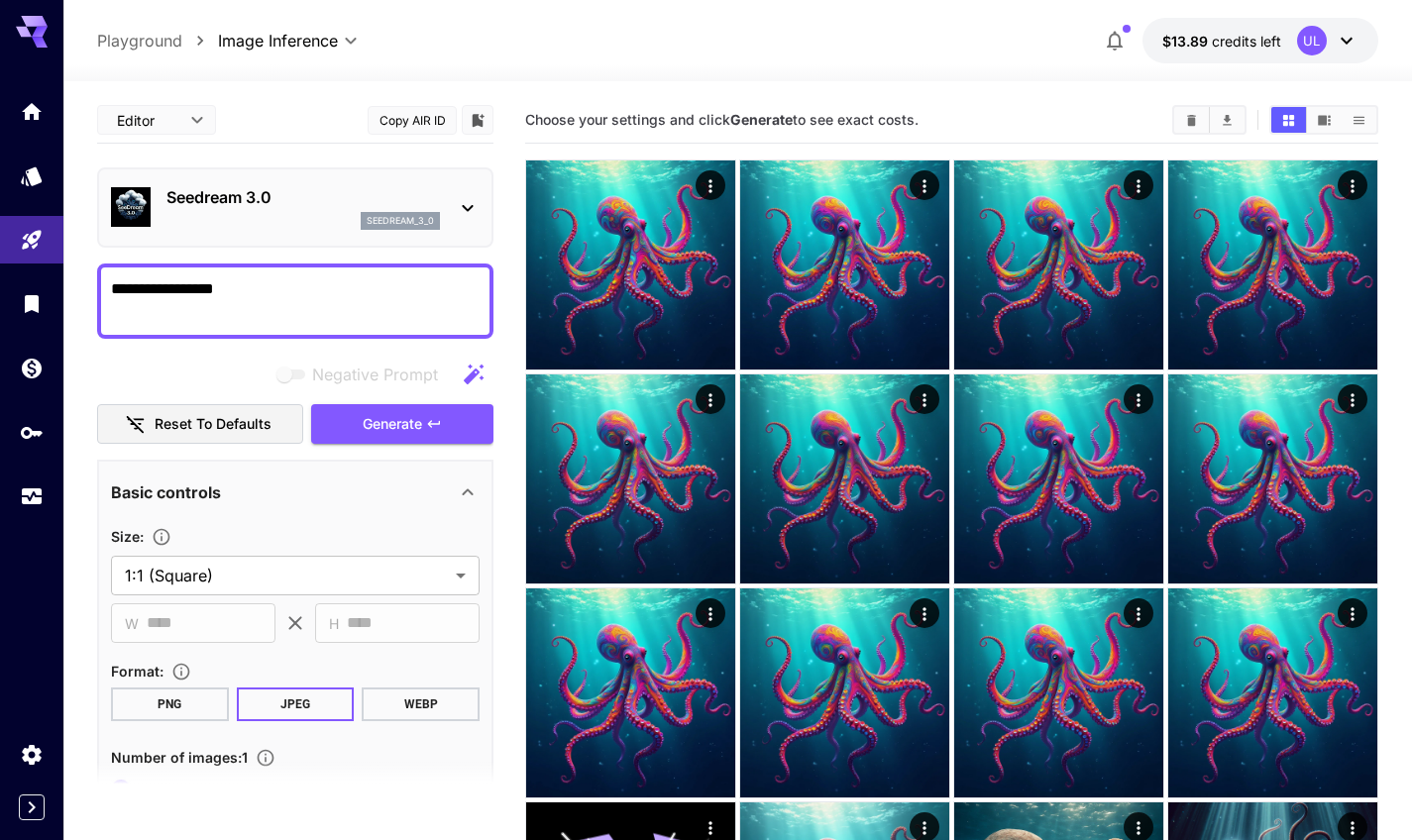 click on "seedream_3_0" at bounding box center [303, 221] 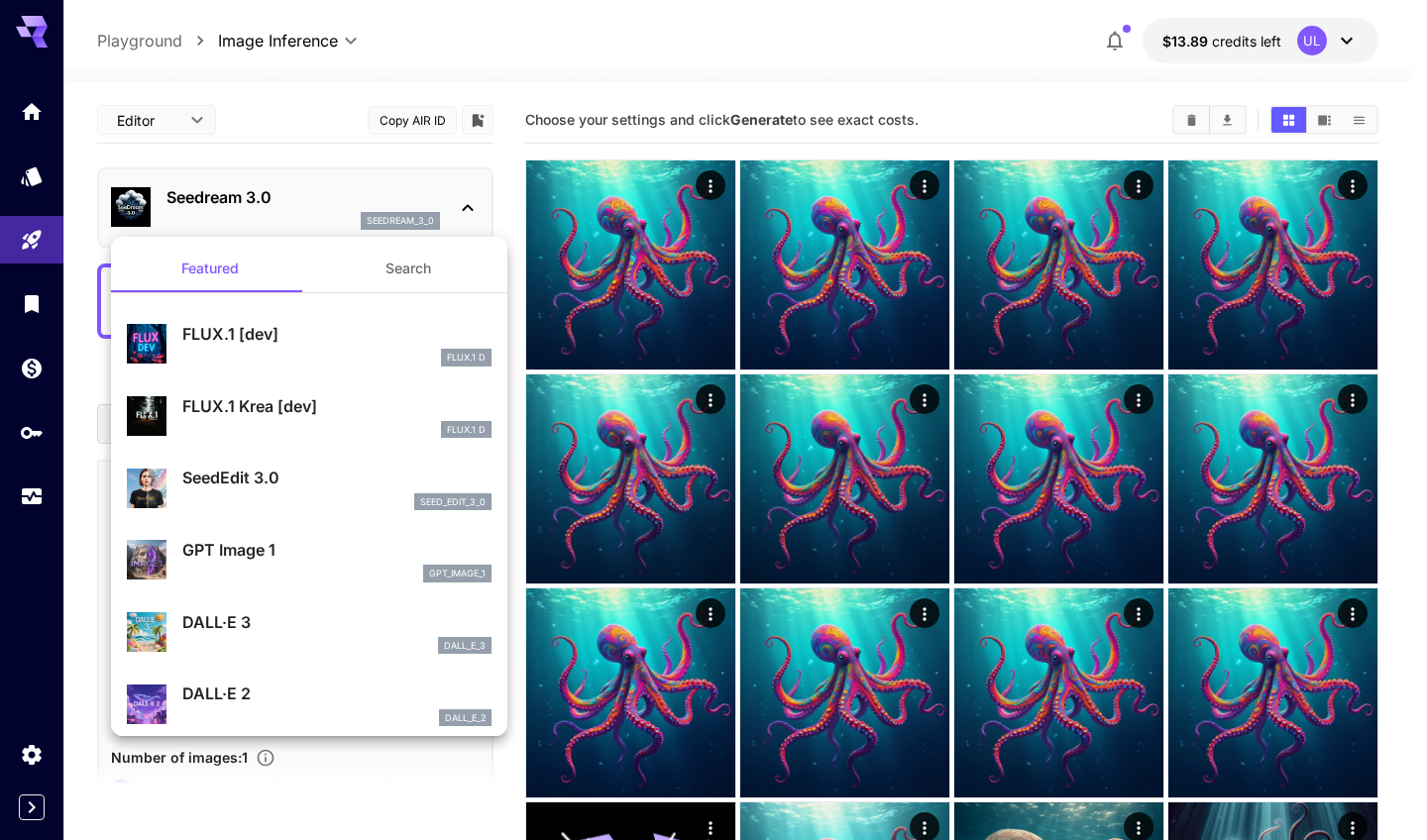 click on "FLUX.1 D" at bounding box center (337, 430) 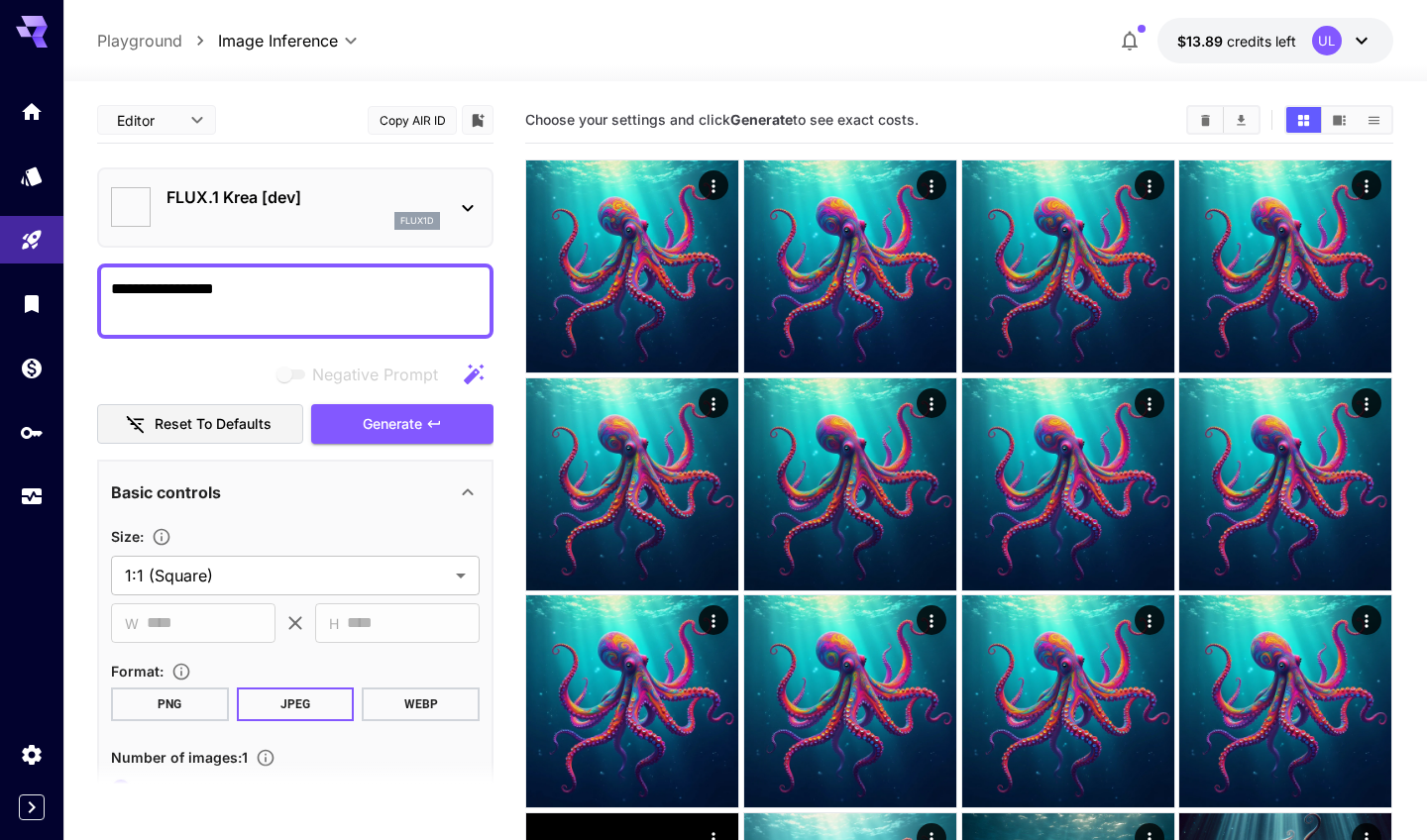 type on "***" 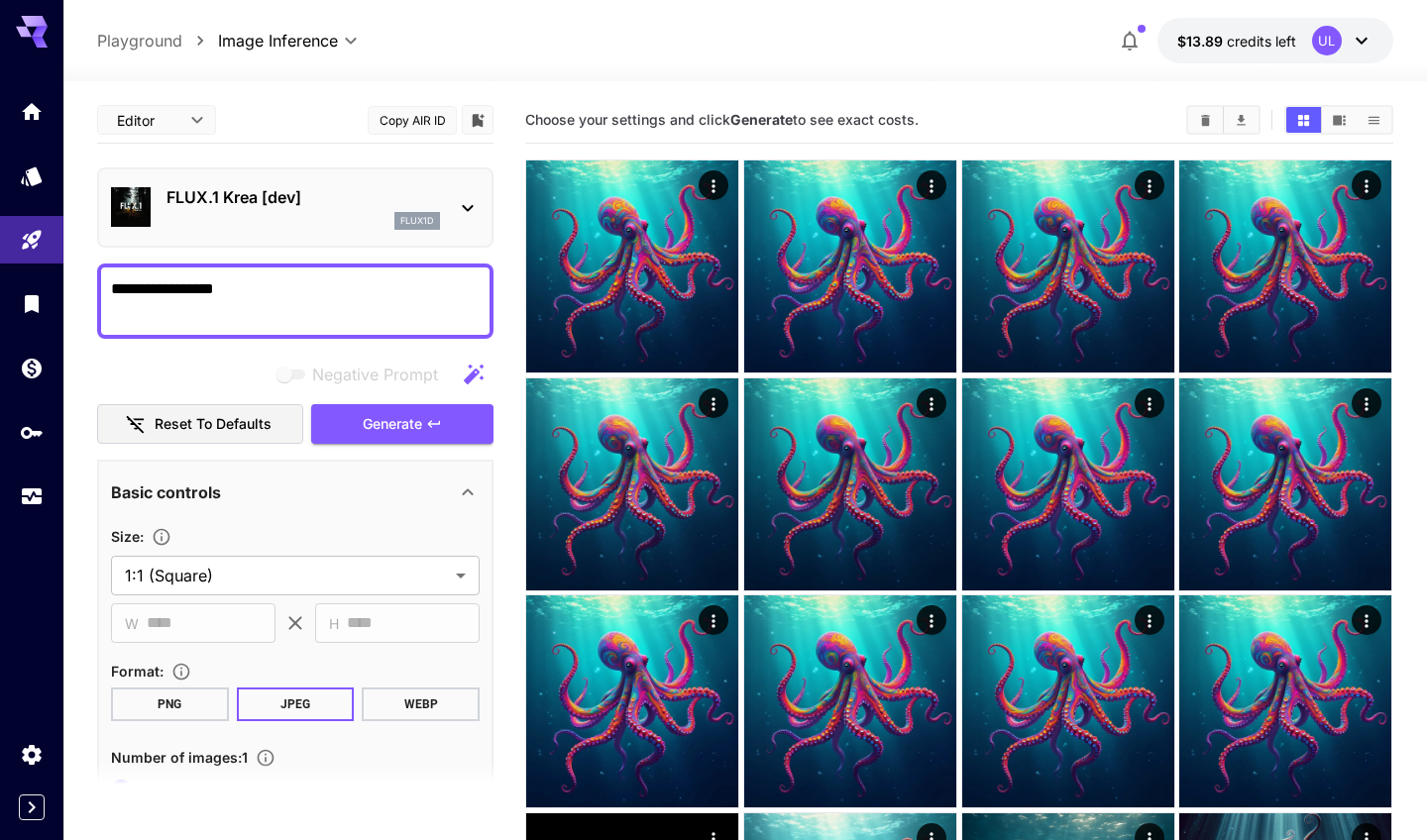type on "*******" 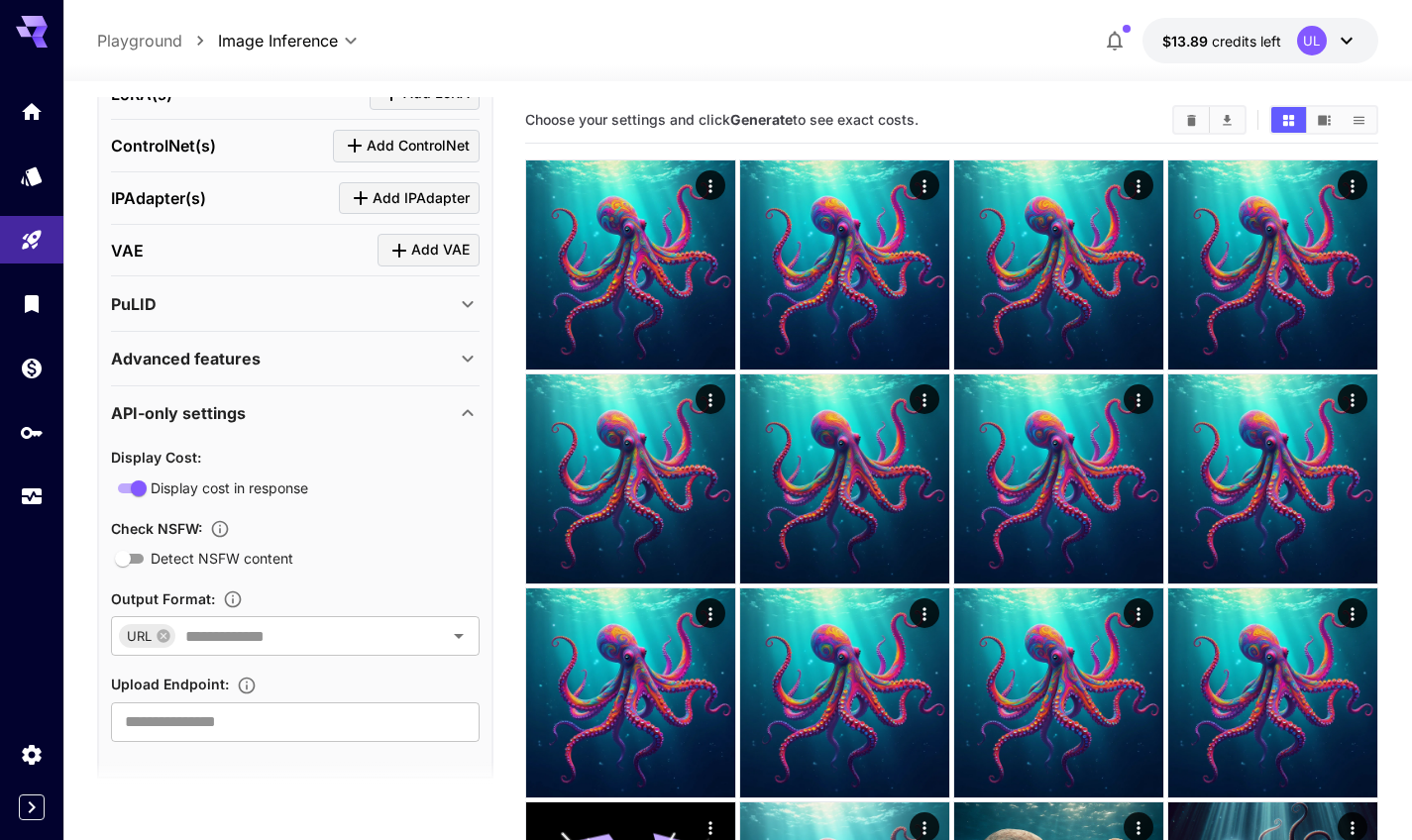 scroll, scrollTop: 829, scrollLeft: 0, axis: vertical 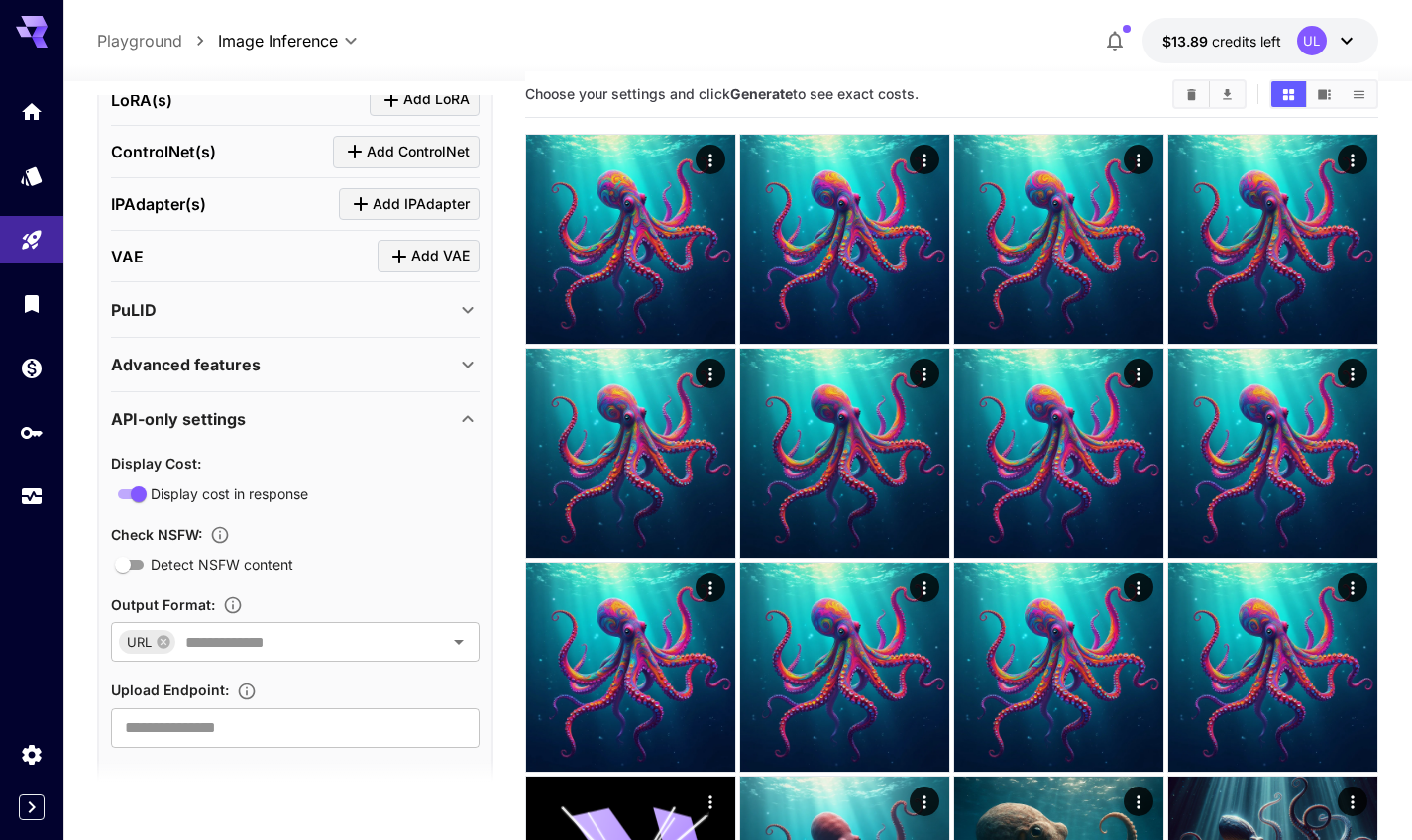 click on "Advanced features" at bounding box center [283, 365] 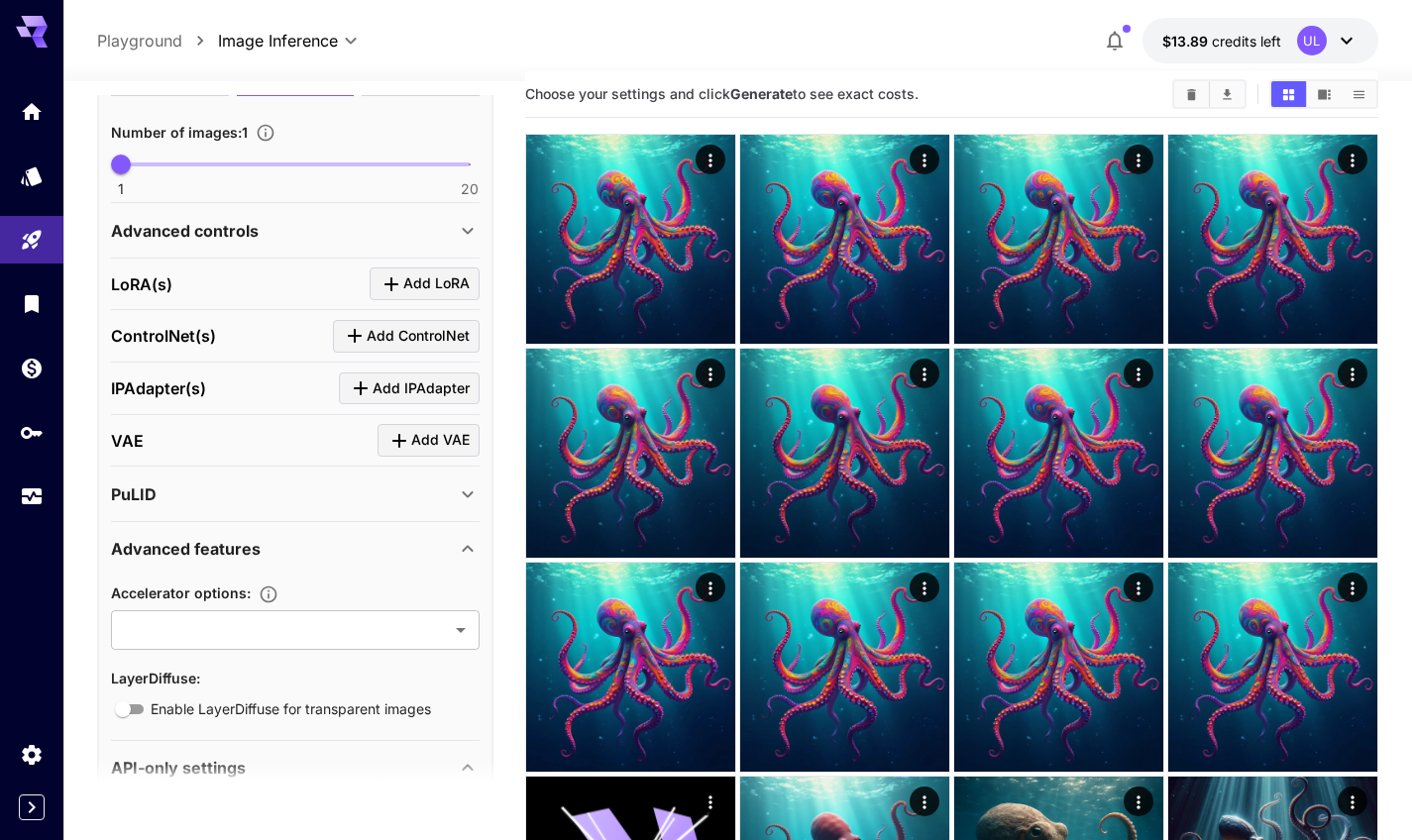 scroll, scrollTop: 597, scrollLeft: 0, axis: vertical 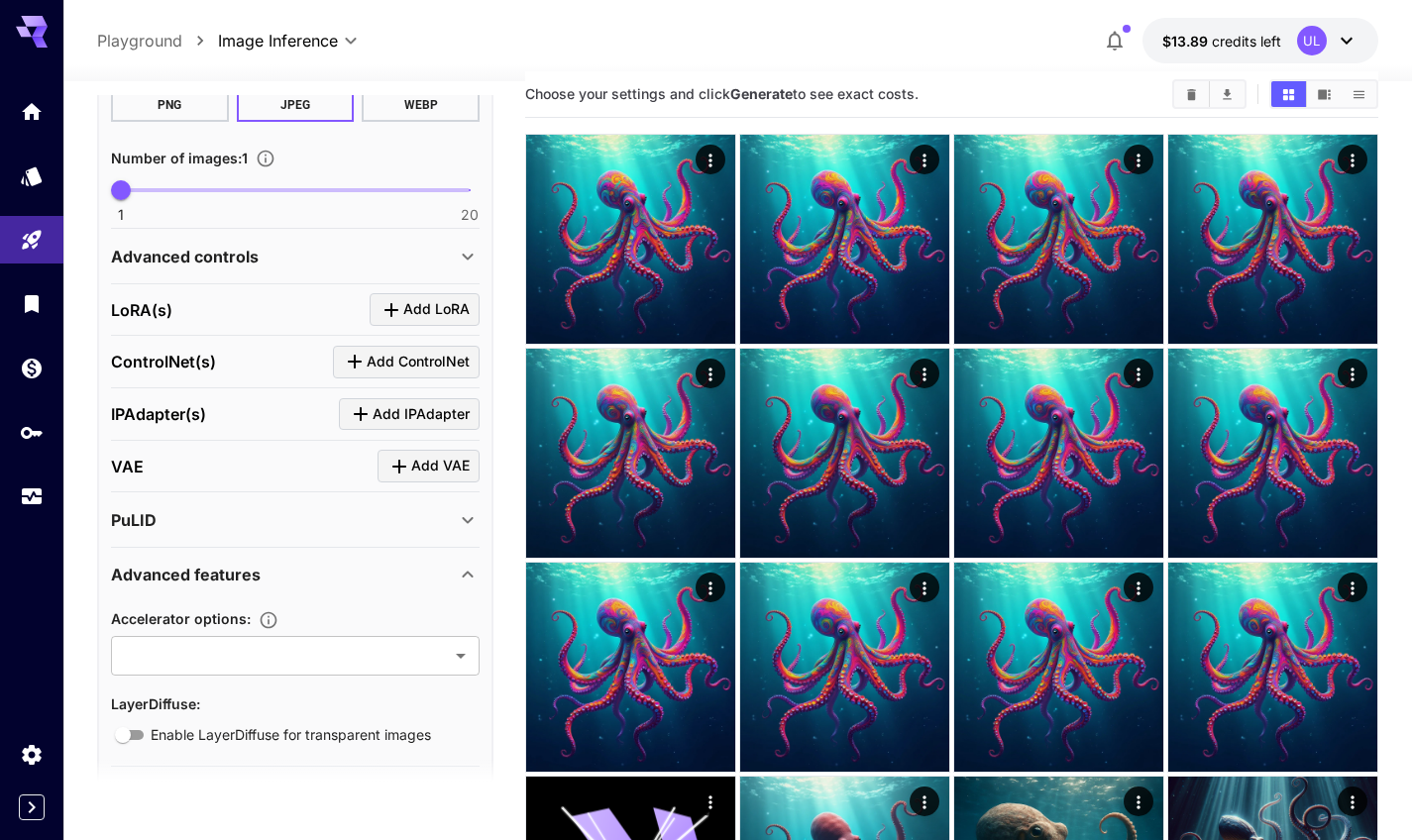 click on "Advanced controls" at bounding box center [283, 257] 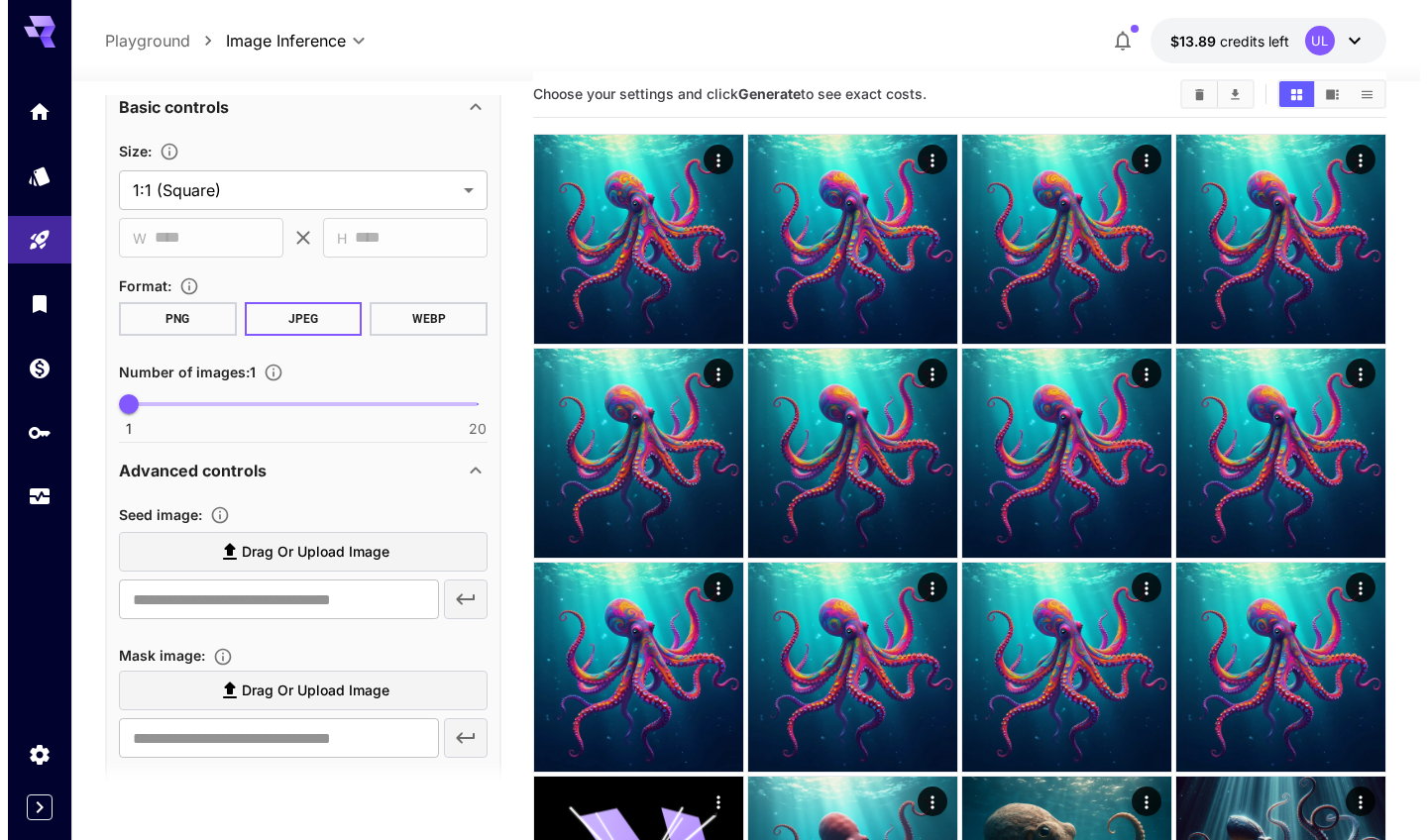 scroll, scrollTop: 0, scrollLeft: 0, axis: both 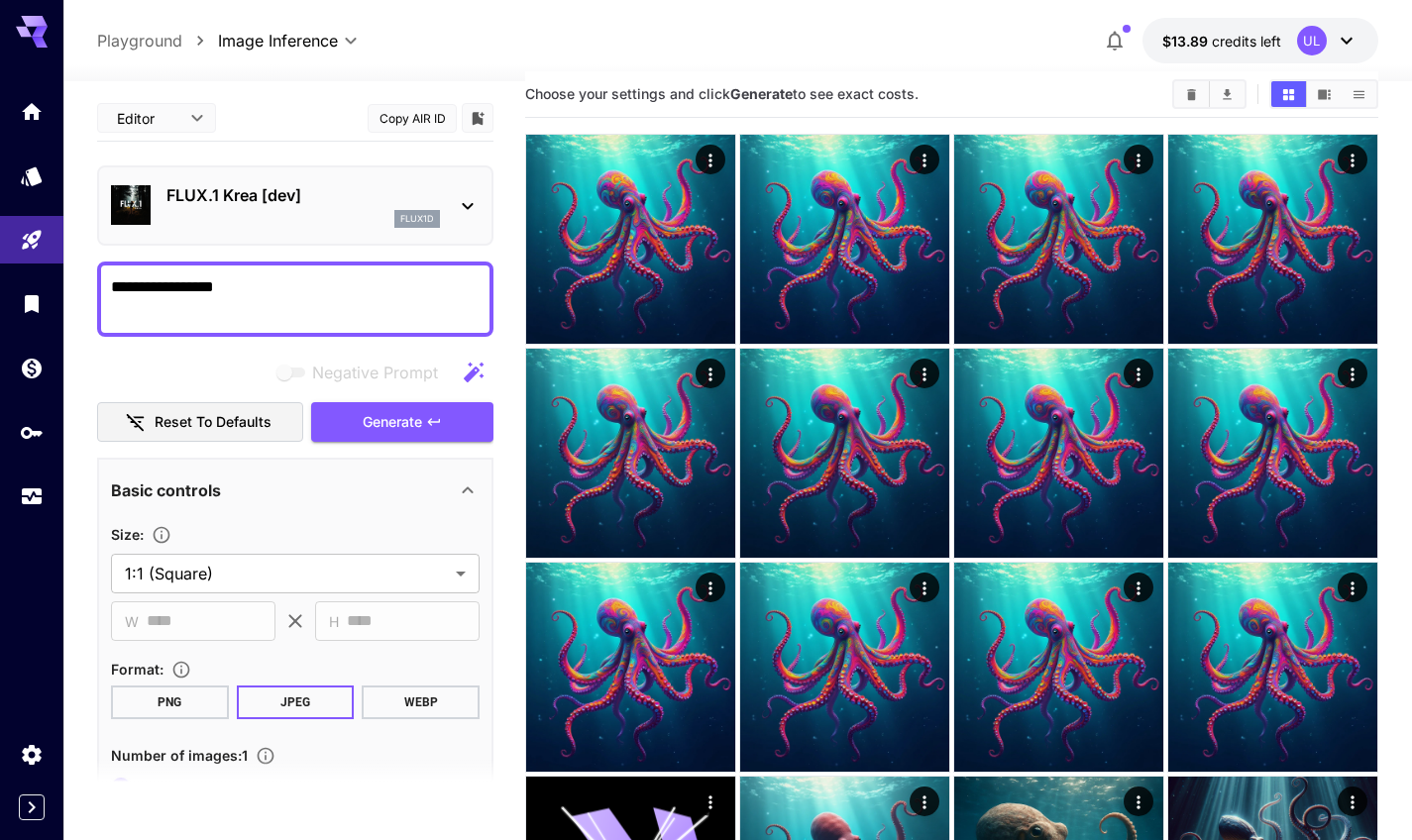 click on "flux1d" at bounding box center [303, 219] 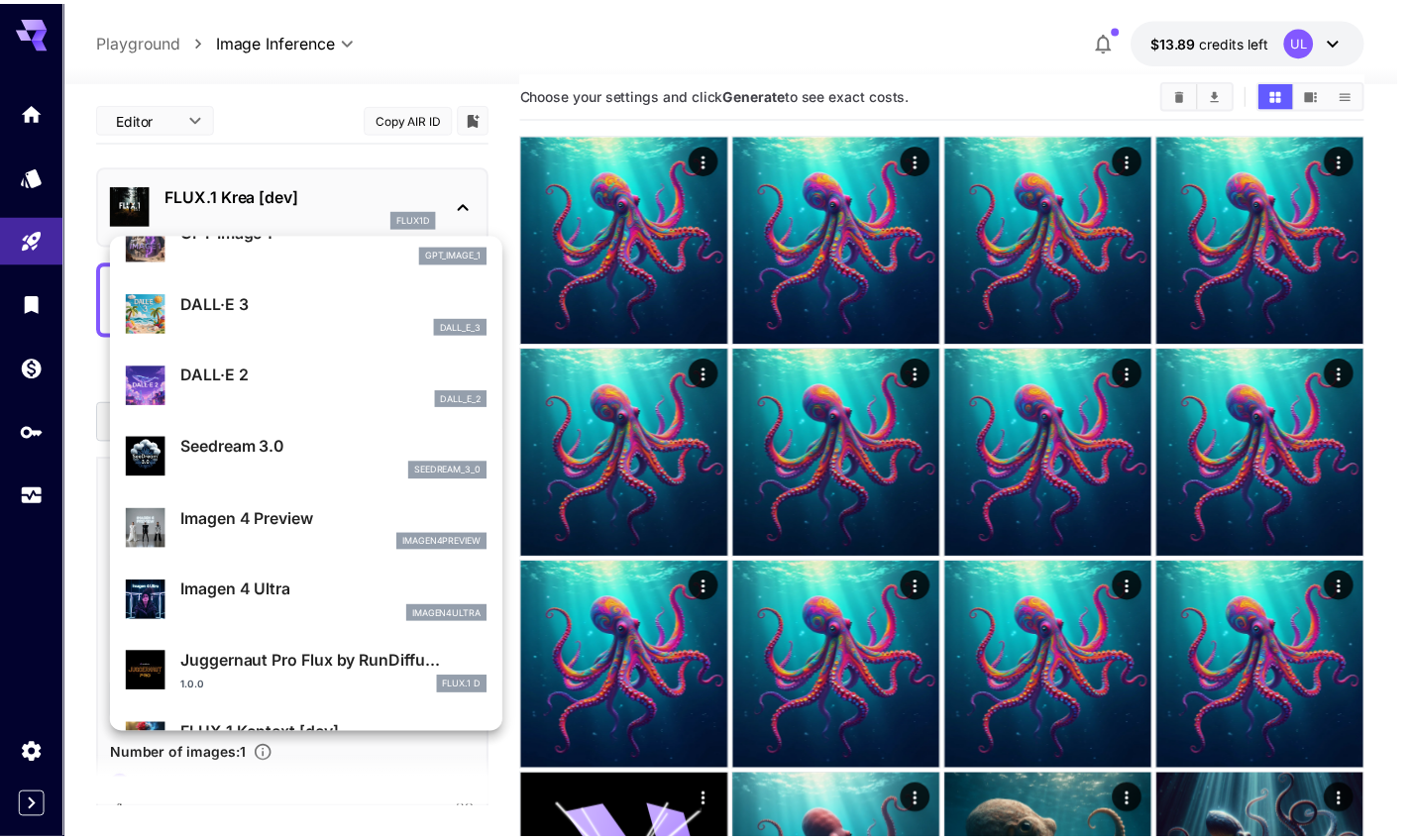scroll, scrollTop: 333, scrollLeft: 0, axis: vertical 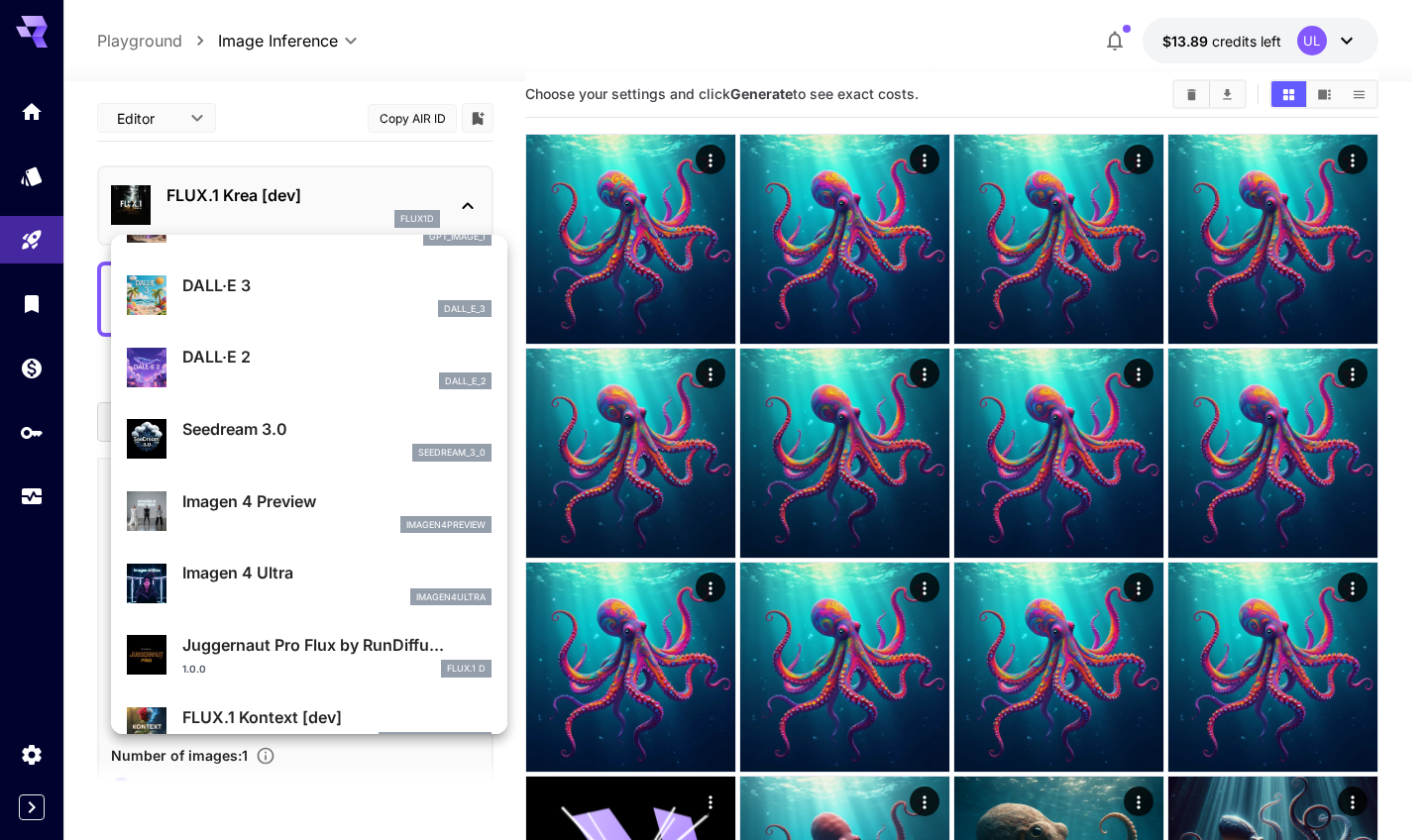 click on "1.0.0 FLUX.1 D" at bounding box center [337, 669] 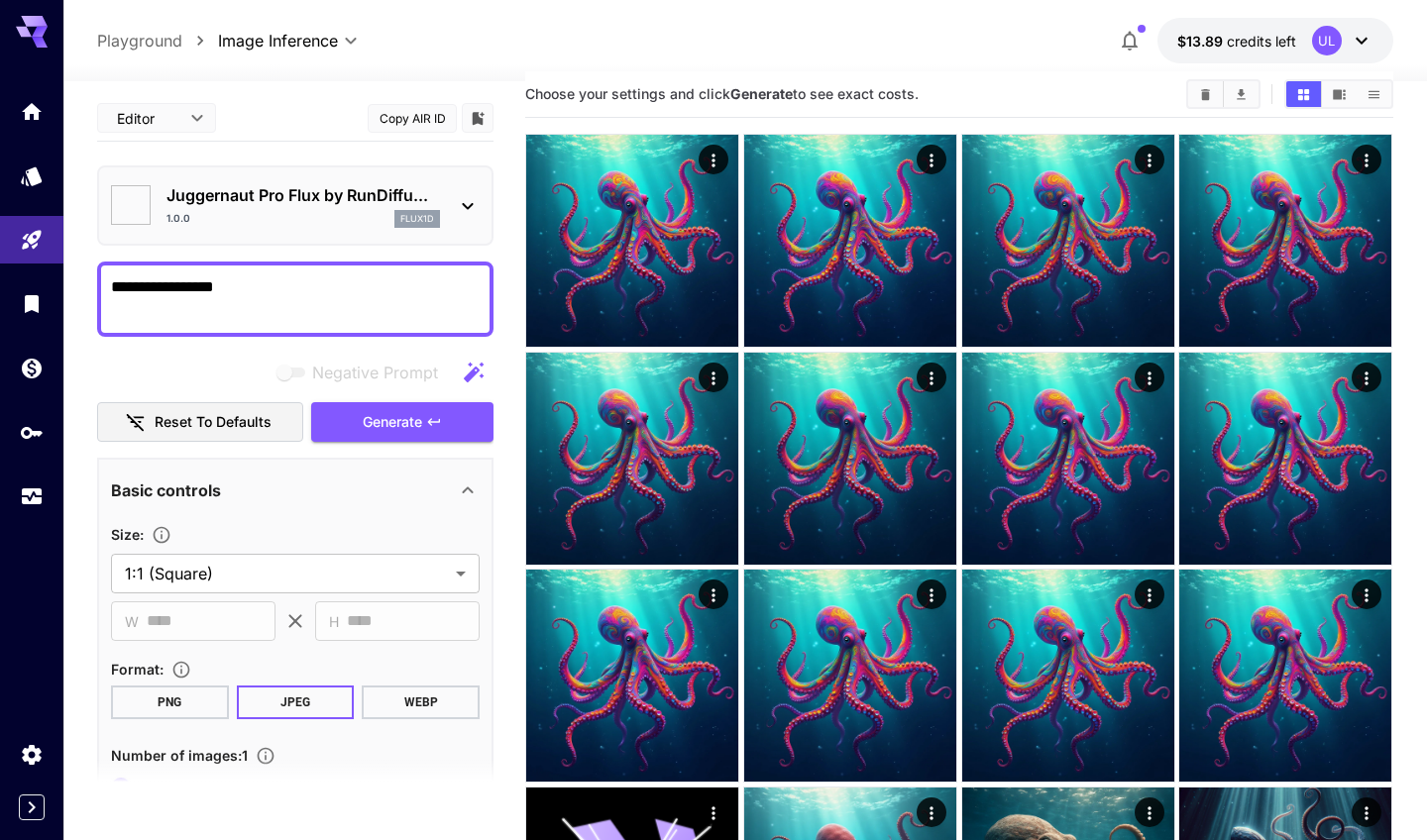 type on "*" 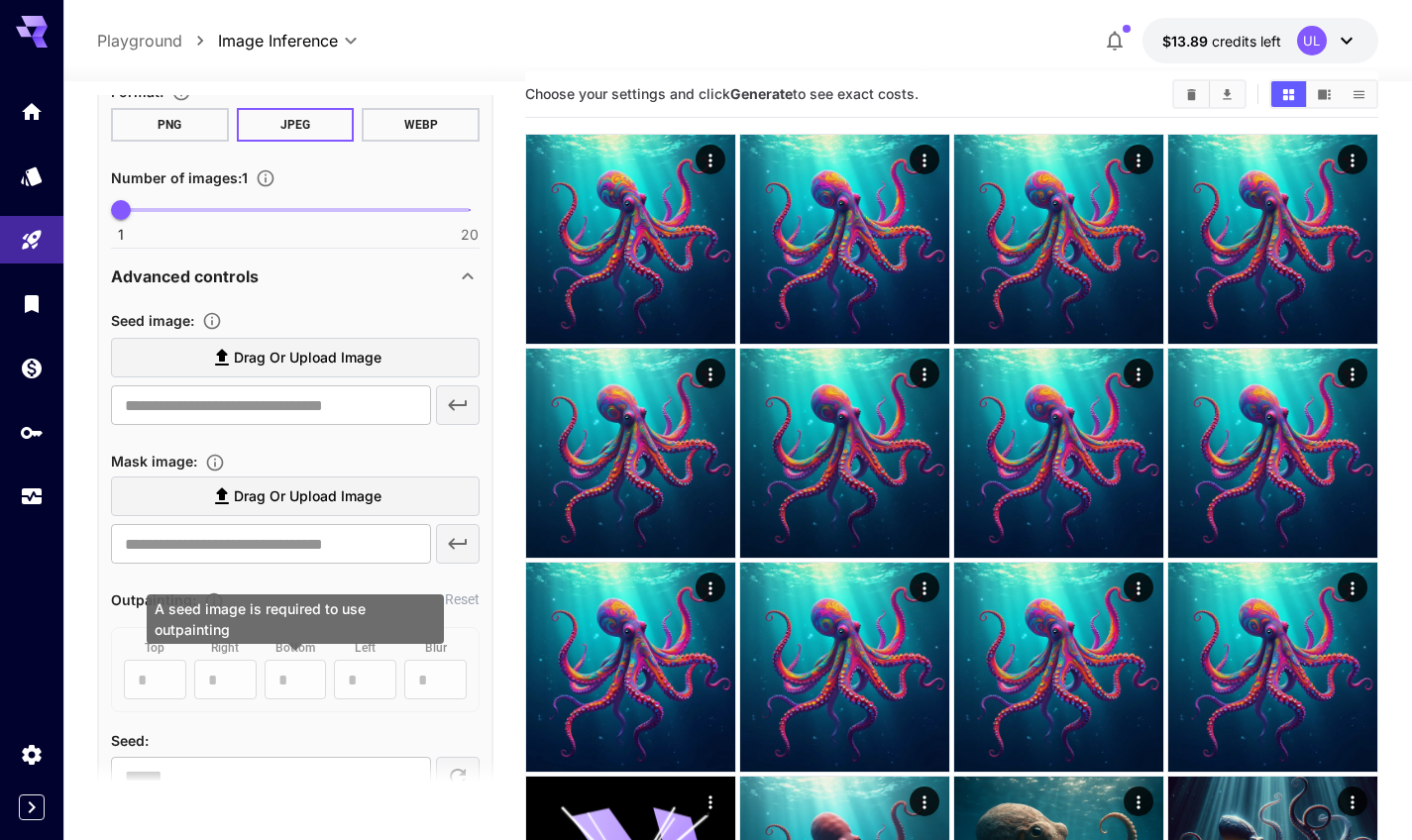 scroll, scrollTop: 545, scrollLeft: 0, axis: vertical 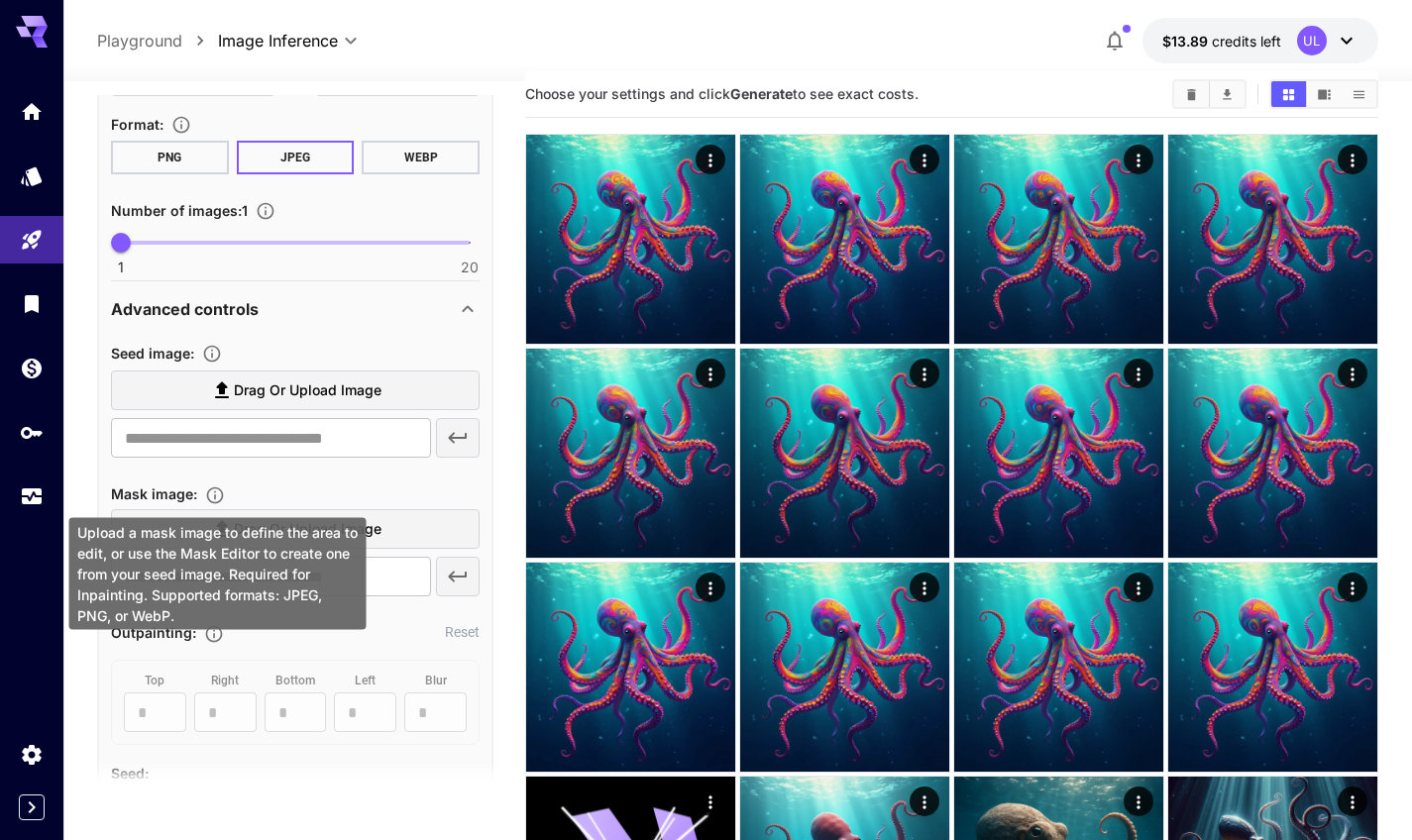 click 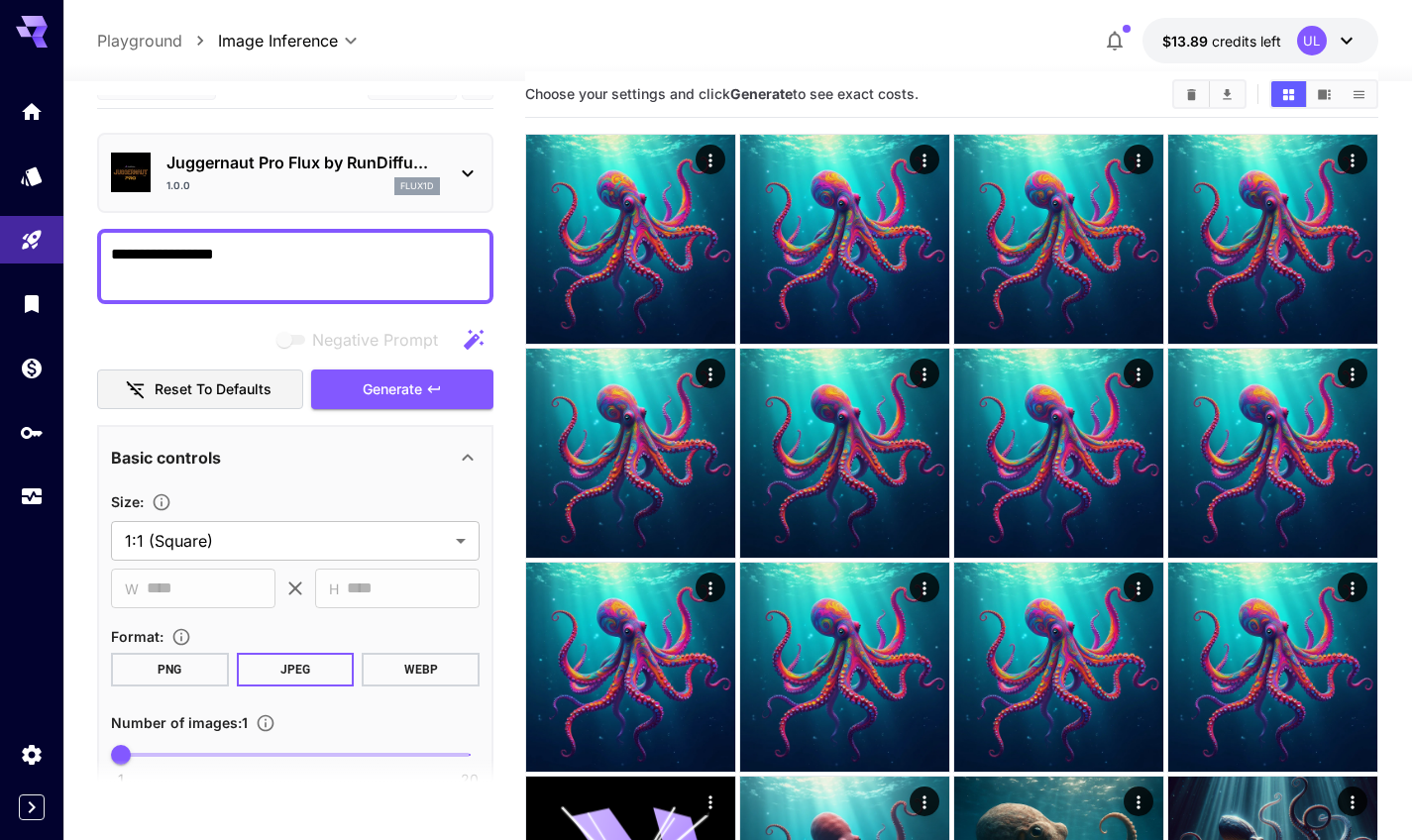 scroll, scrollTop: 0, scrollLeft: 0, axis: both 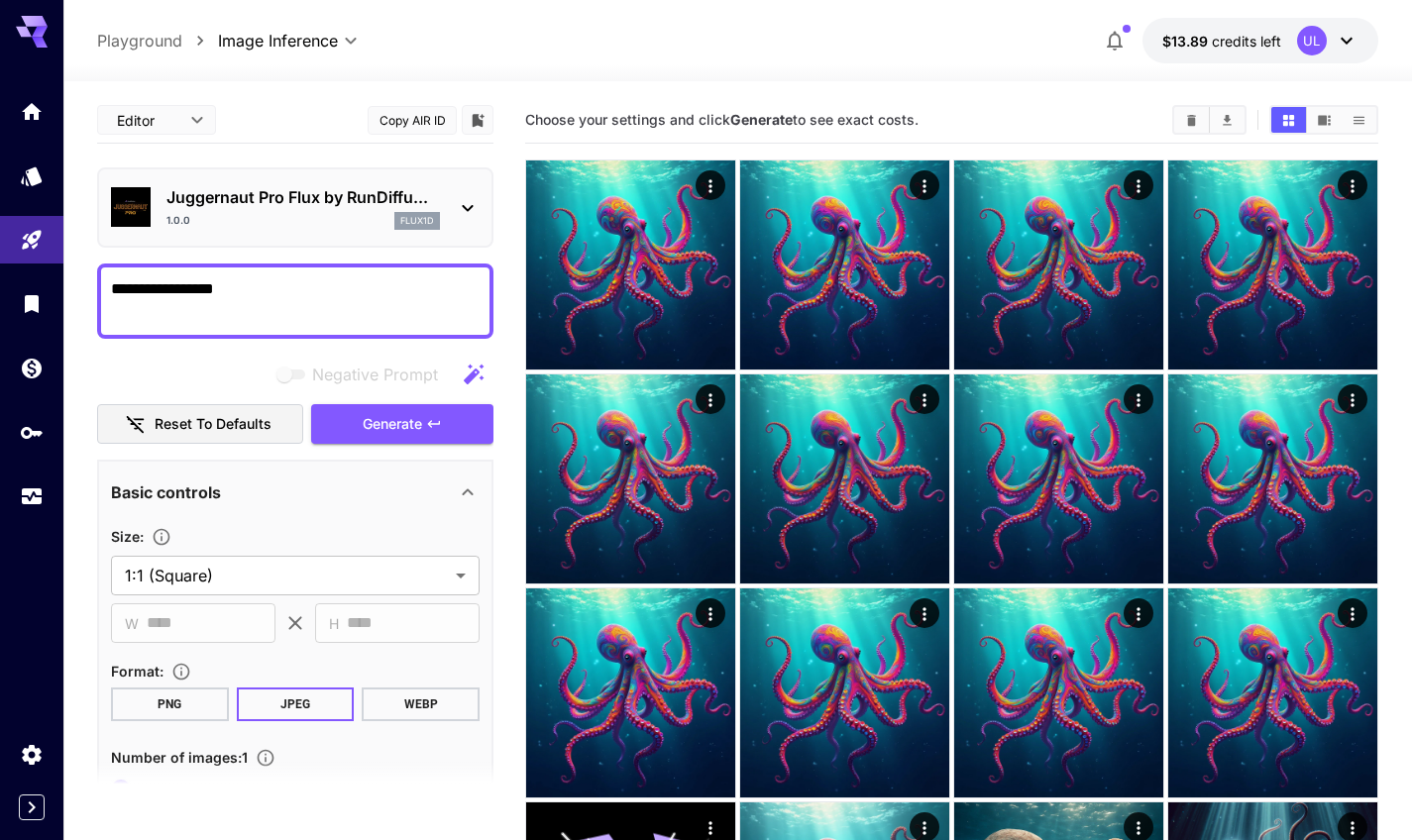 click on "Juggernaut Pro Flux by RunDiffu..." at bounding box center [303, 197] 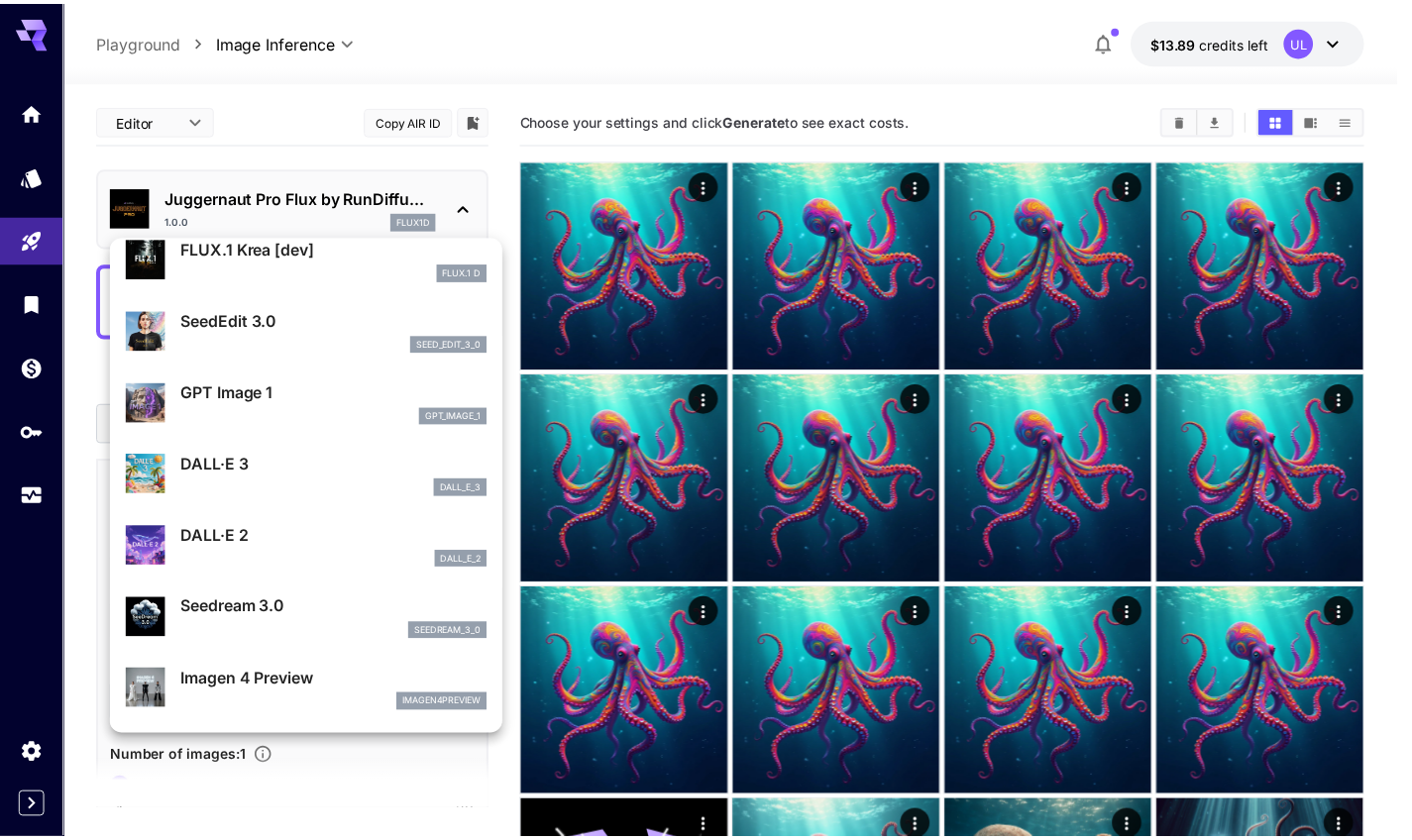 scroll, scrollTop: 0, scrollLeft: 0, axis: both 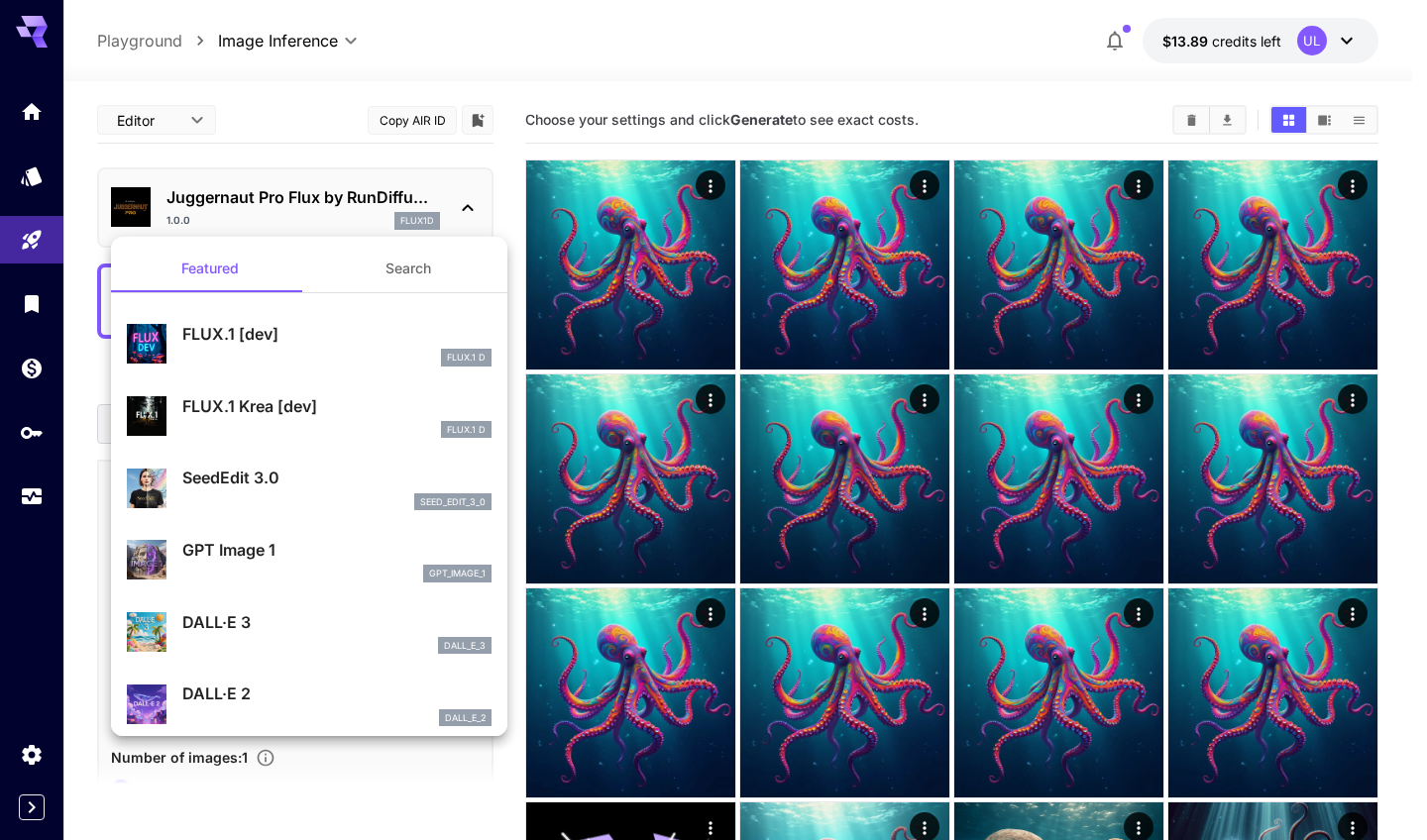 click on "FLUX.1 [dev] FLUX.1 D" at bounding box center [337, 344] 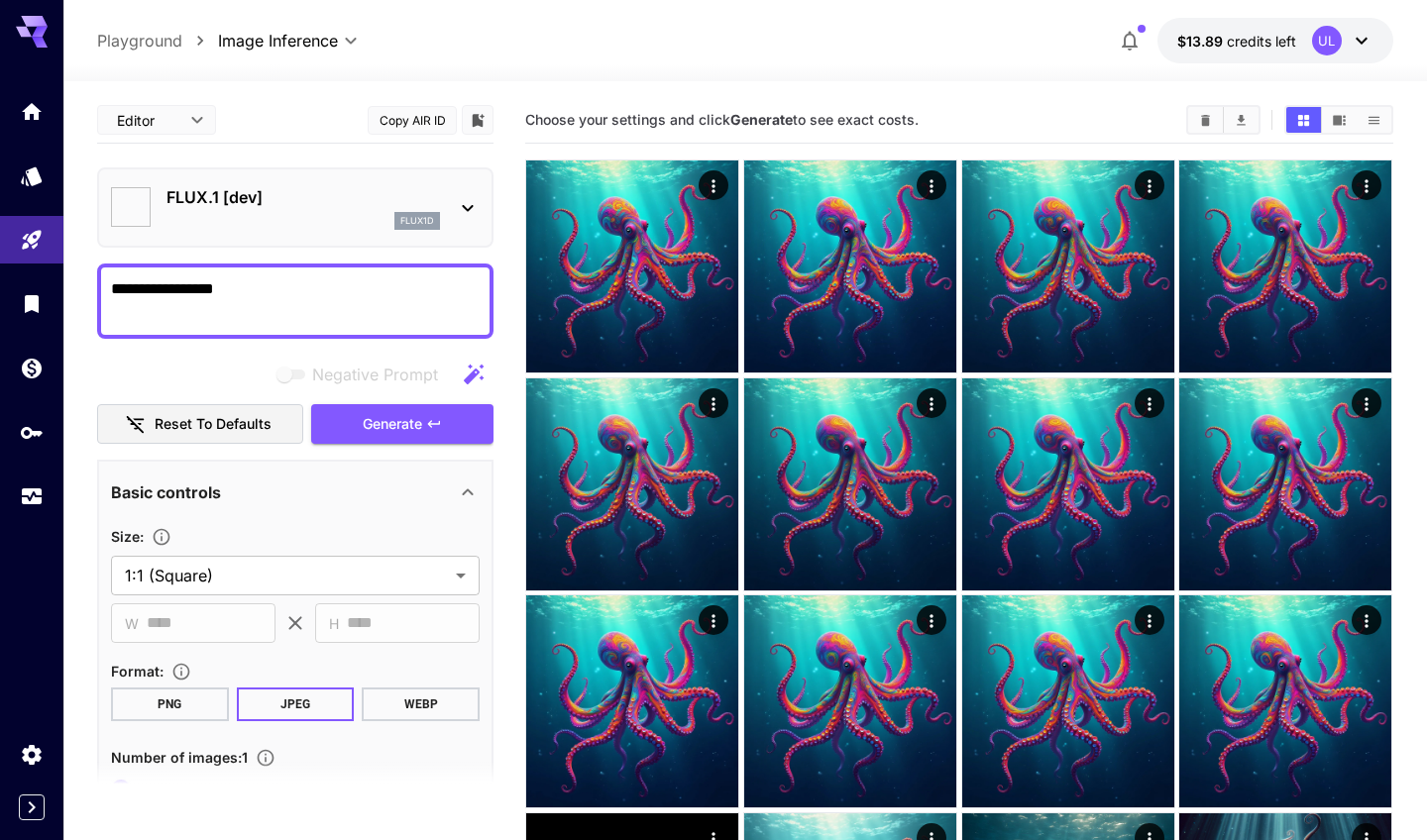 type on "***" 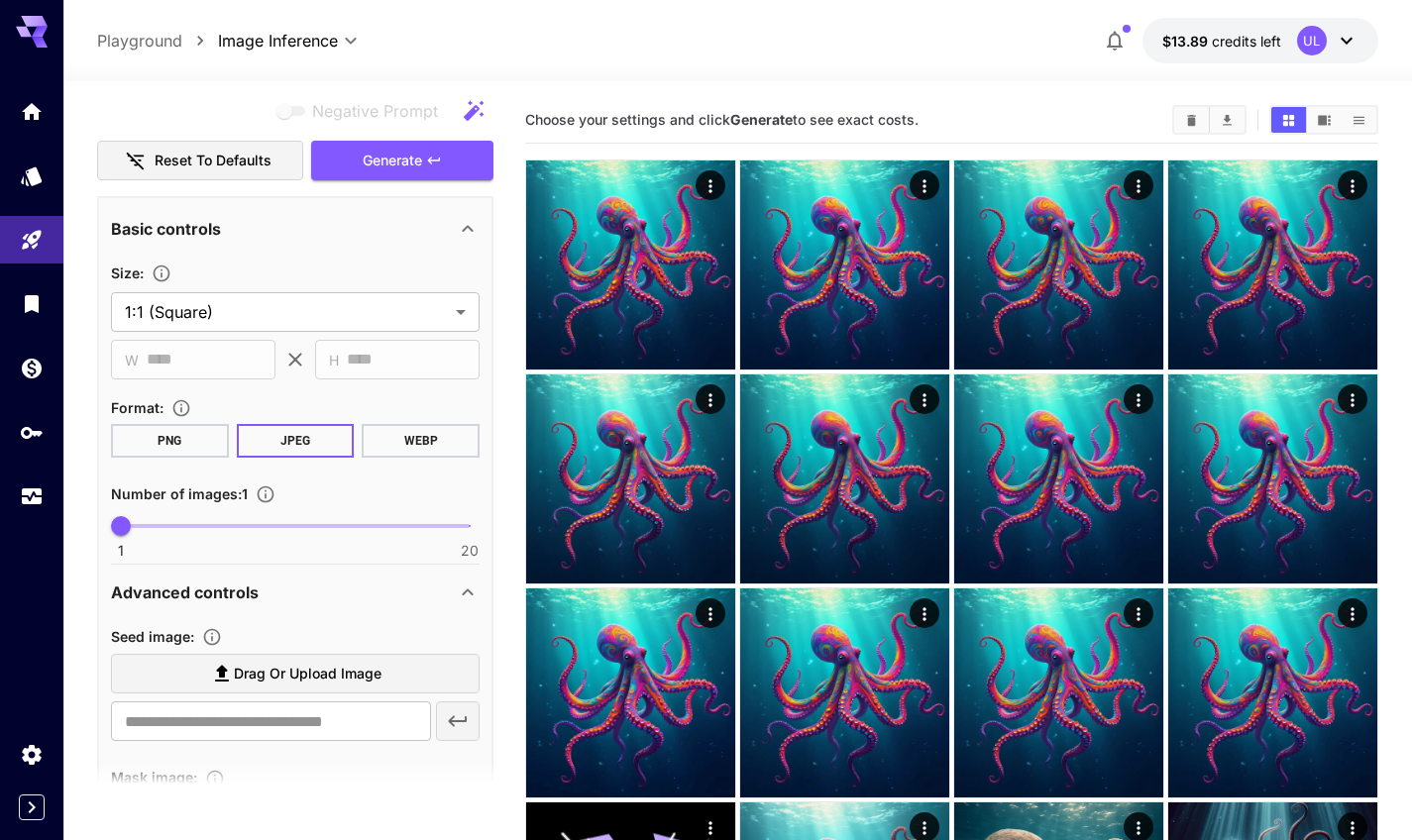 scroll, scrollTop: 326, scrollLeft: 0, axis: vertical 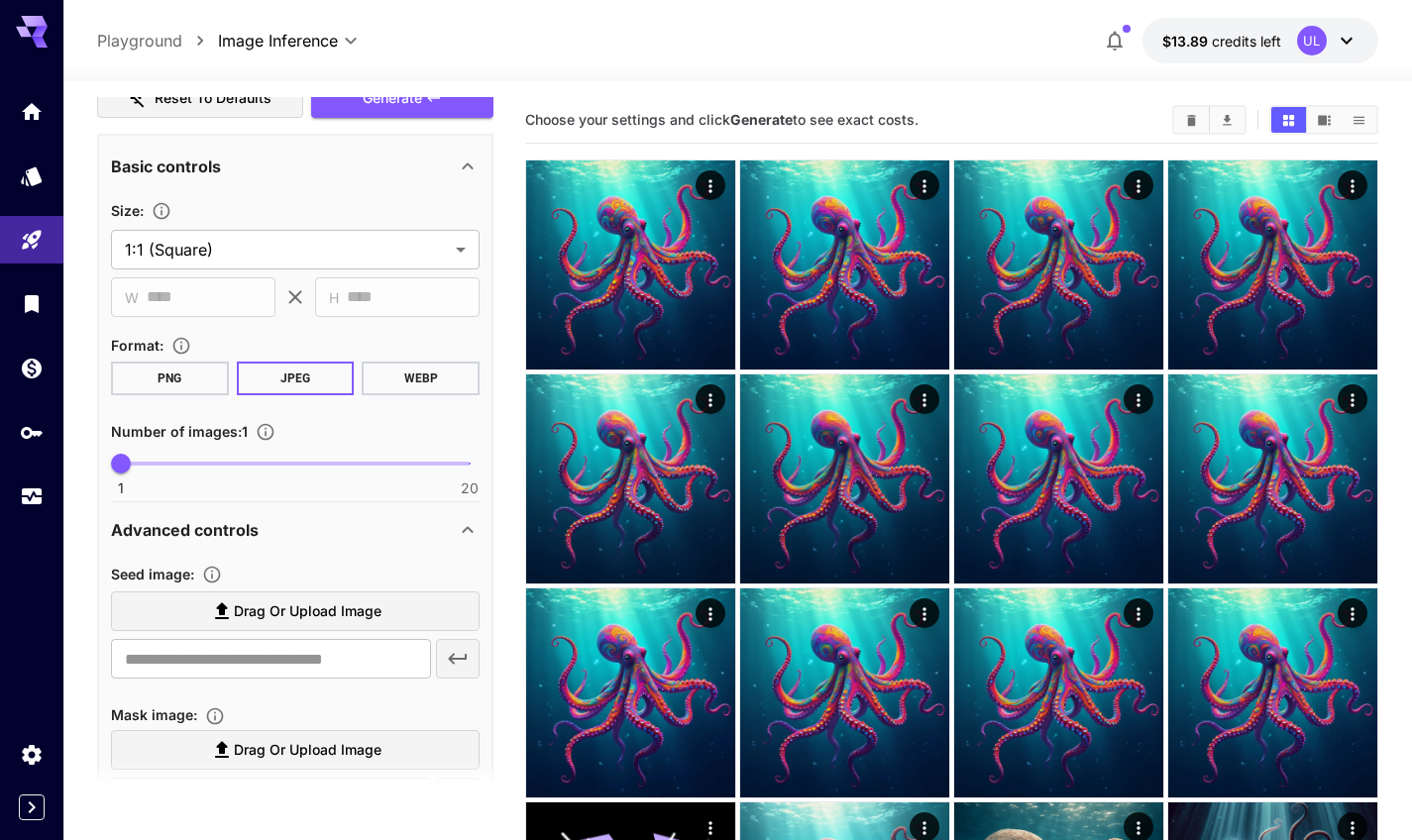 click on "Advanced controls" at bounding box center [283, 530] 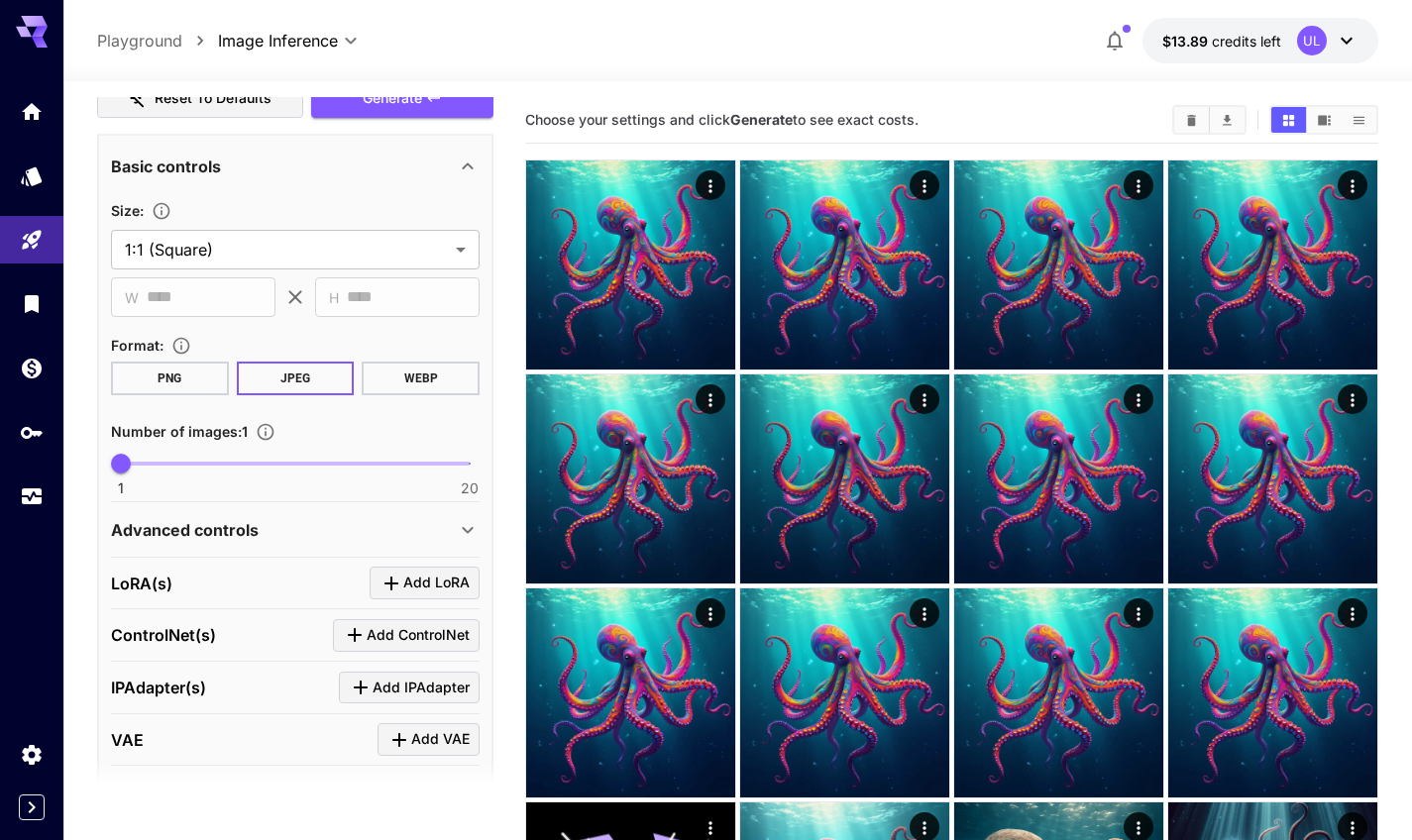 scroll, scrollTop: 339, scrollLeft: 0, axis: vertical 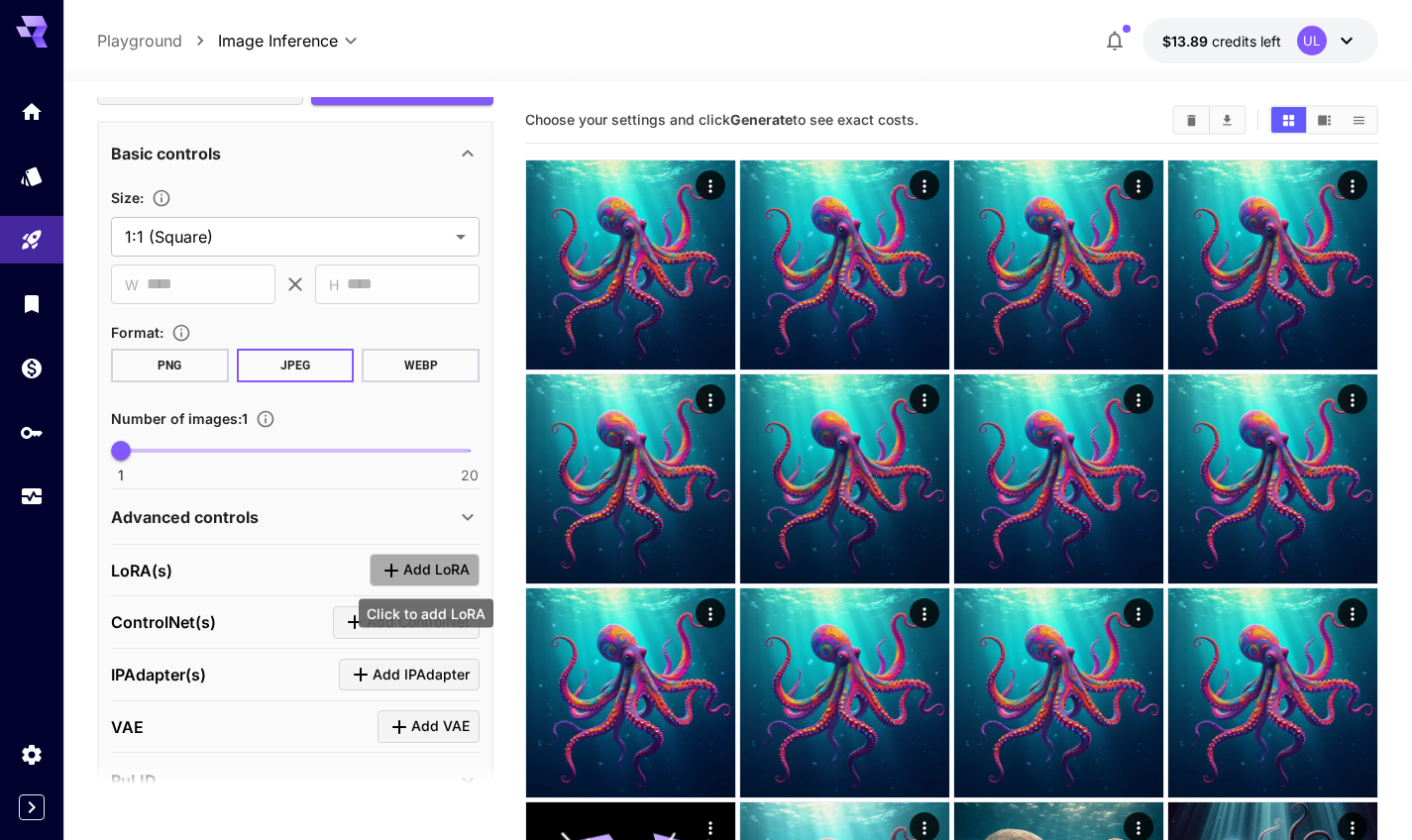 click on "Add LoRA" at bounding box center (436, 570) 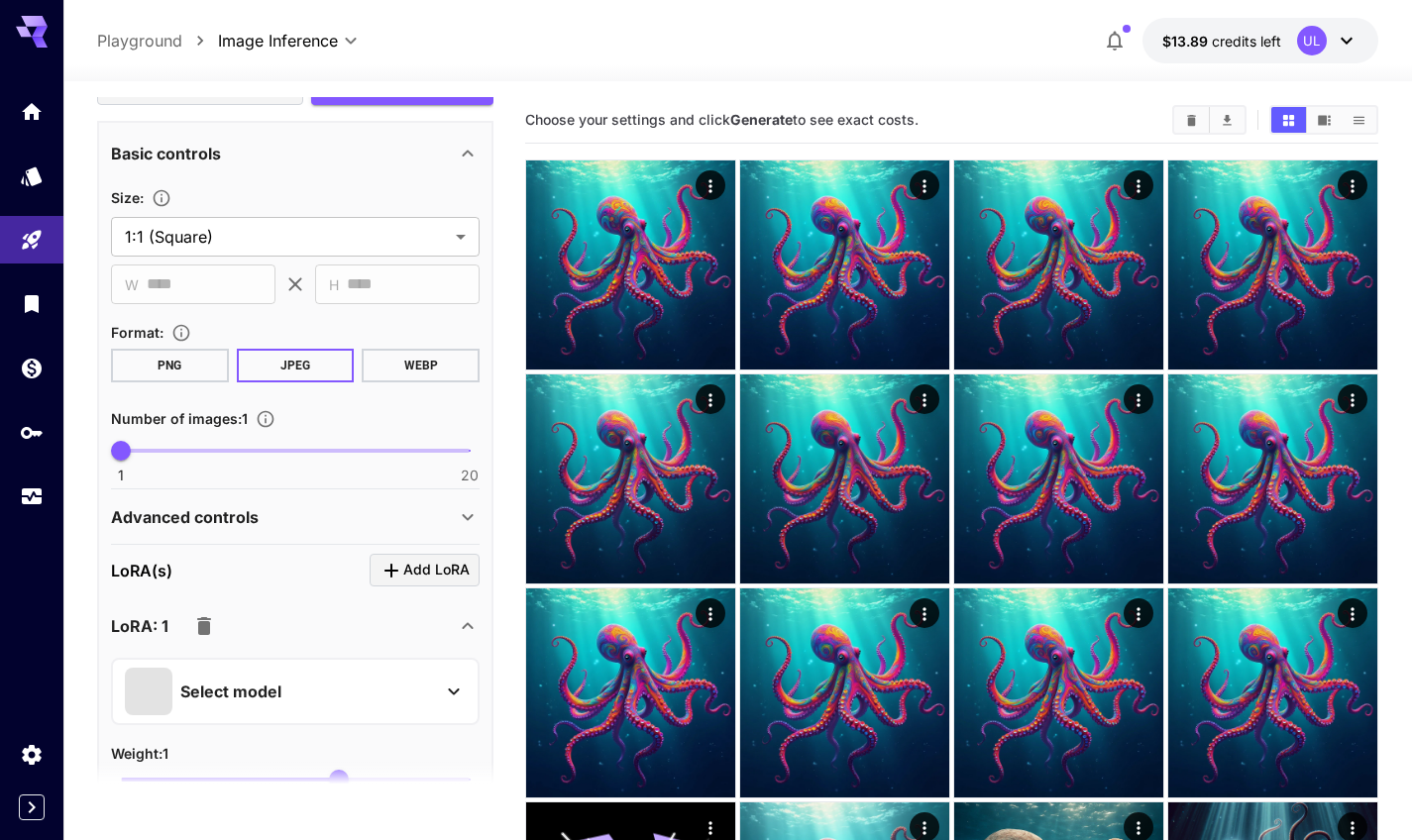 click on "Select model" at bounding box center (279, 691) 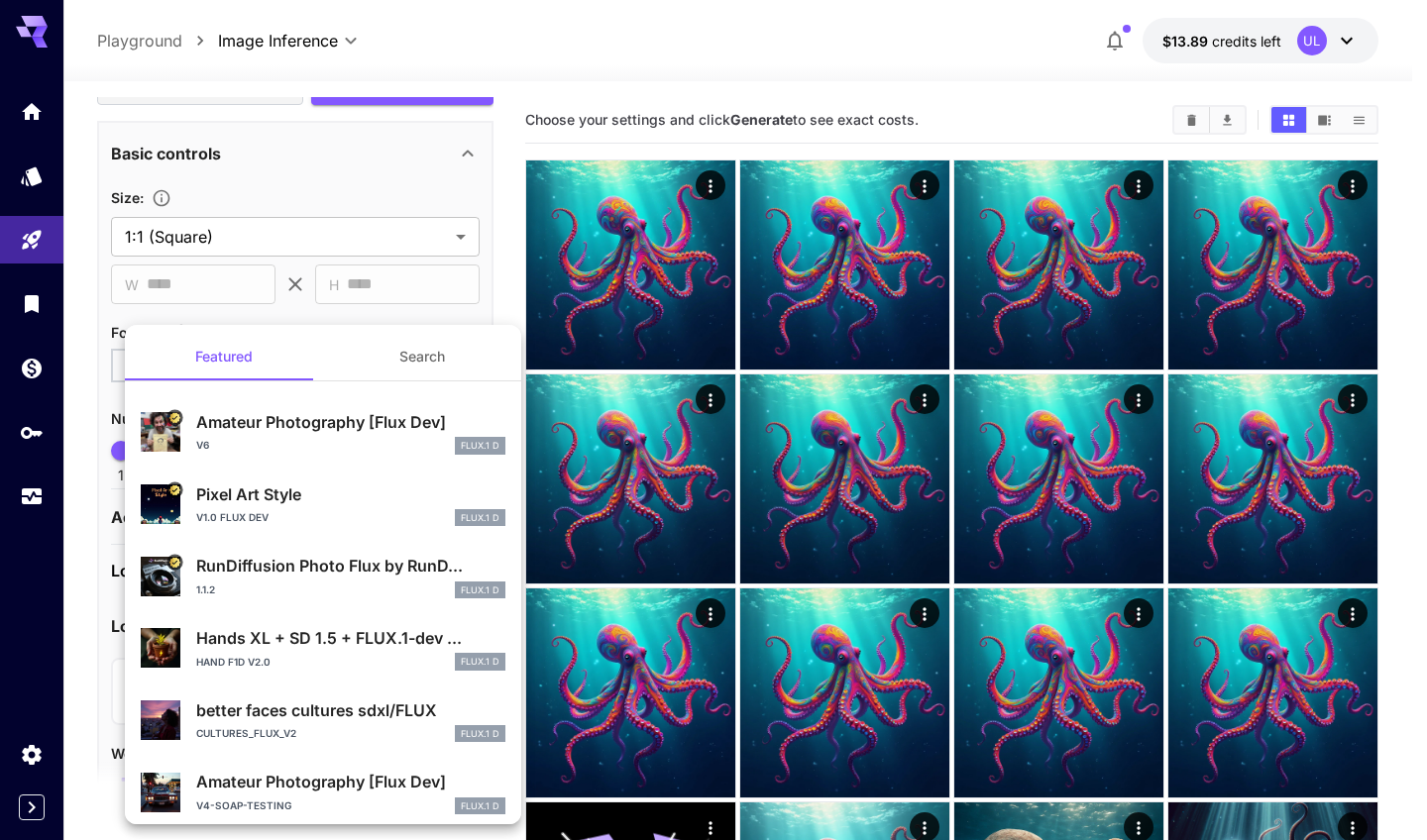 click on "Amateur Photography [Flux Dev] v6 FLUX.1 D" at bounding box center (323, 432) 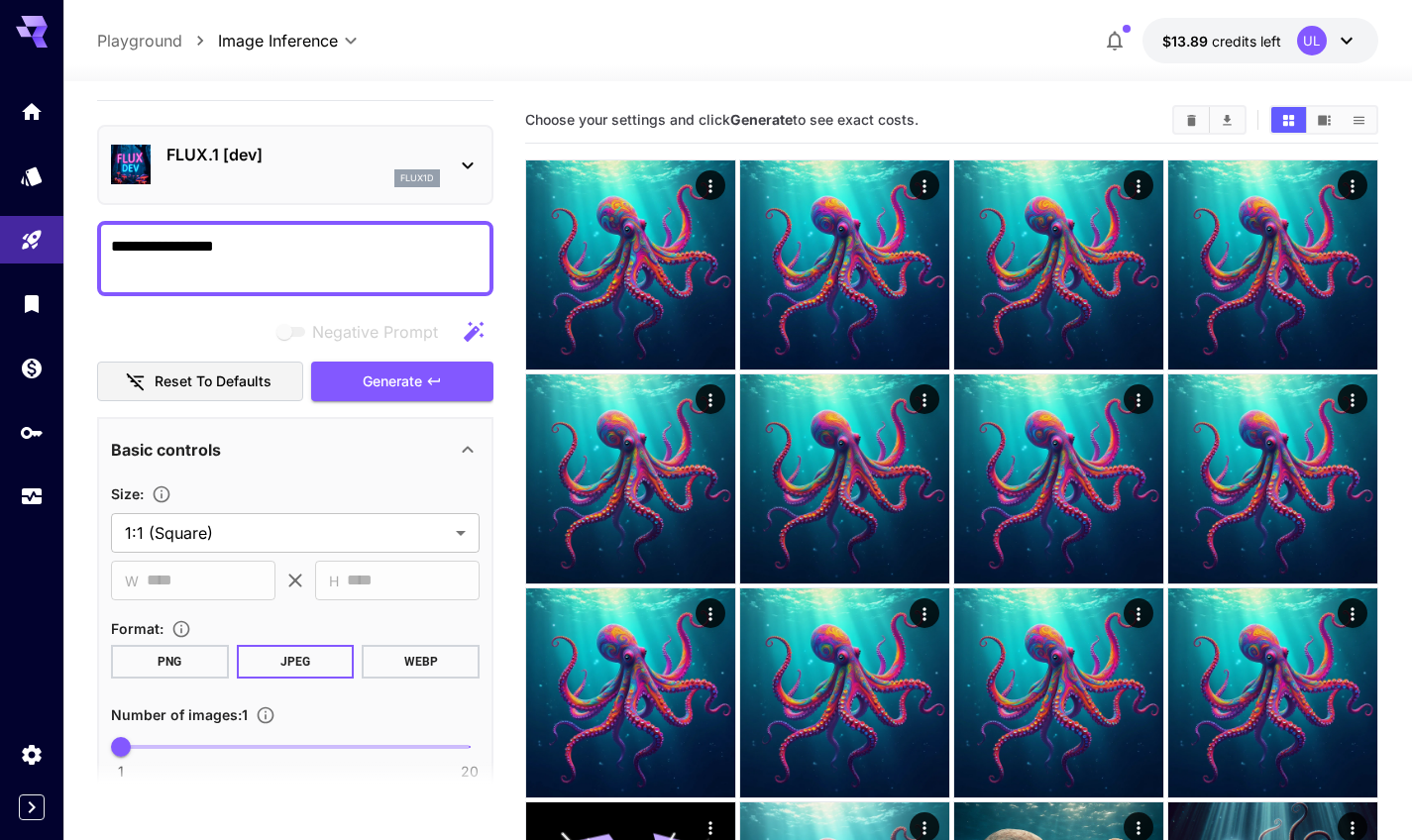 scroll, scrollTop: 39, scrollLeft: 0, axis: vertical 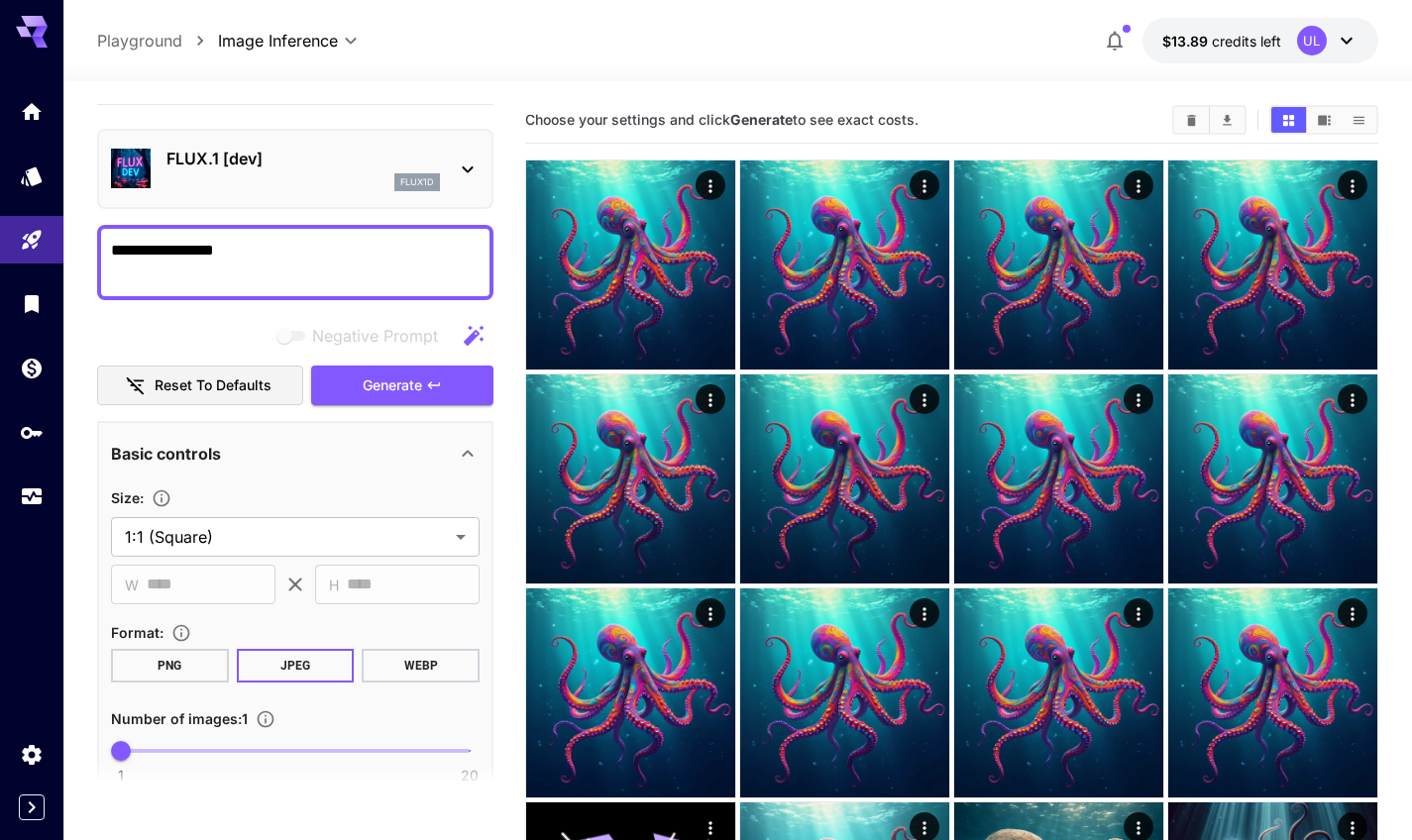 drag, startPoint x: 297, startPoint y: 255, endPoint x: 81, endPoint y: 224, distance: 218.2132 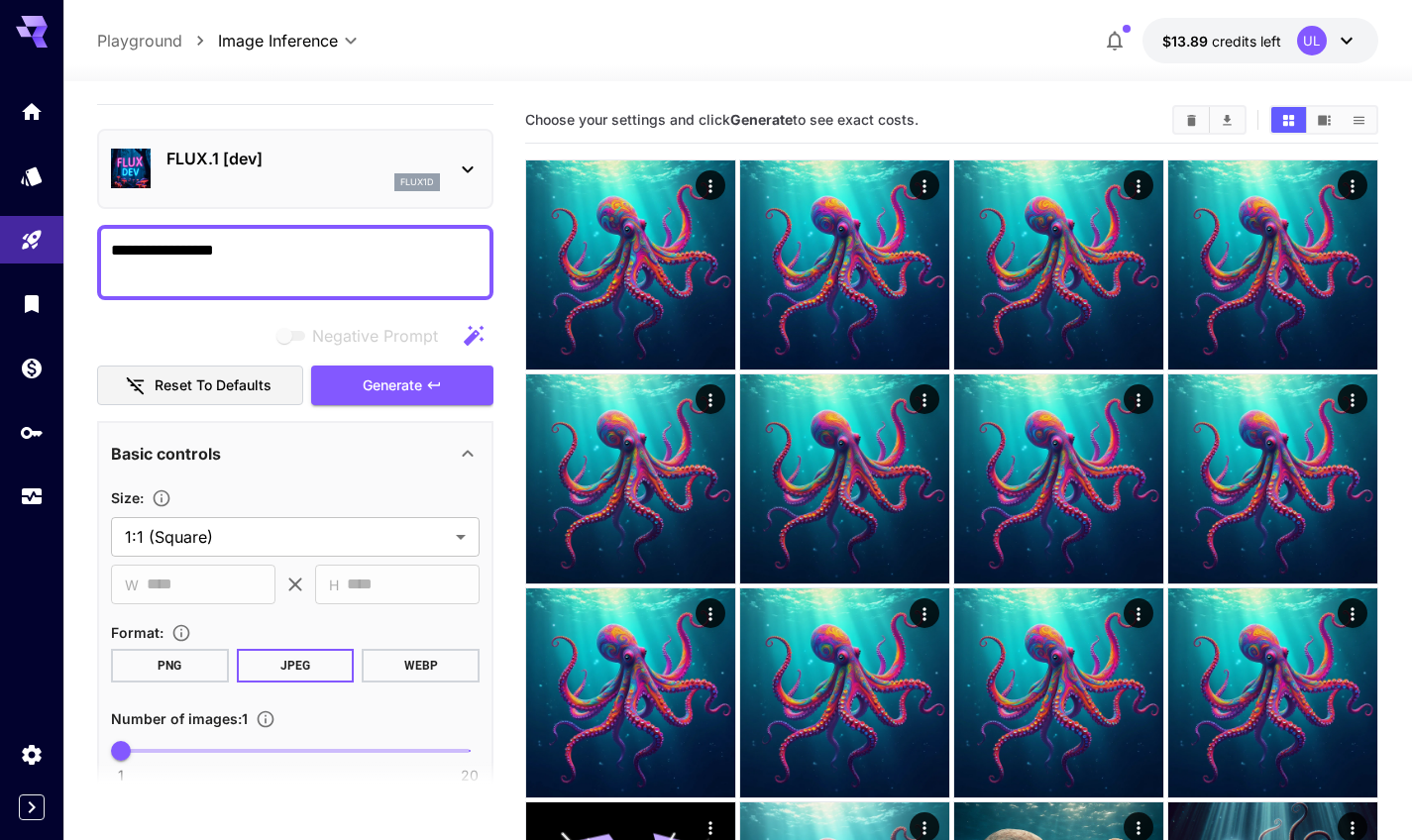 paste on "**********" 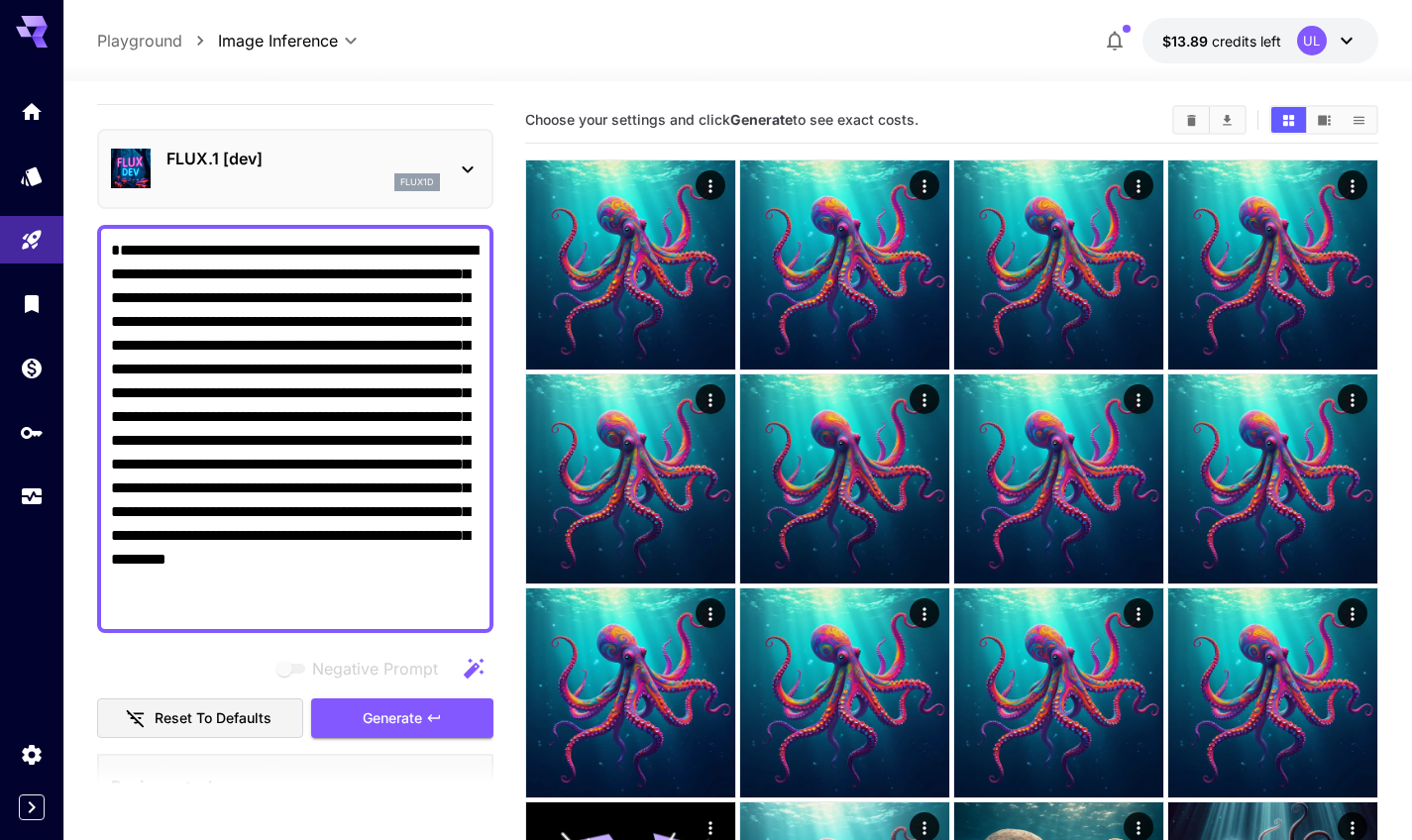click on "**********" at bounding box center [295, 429] 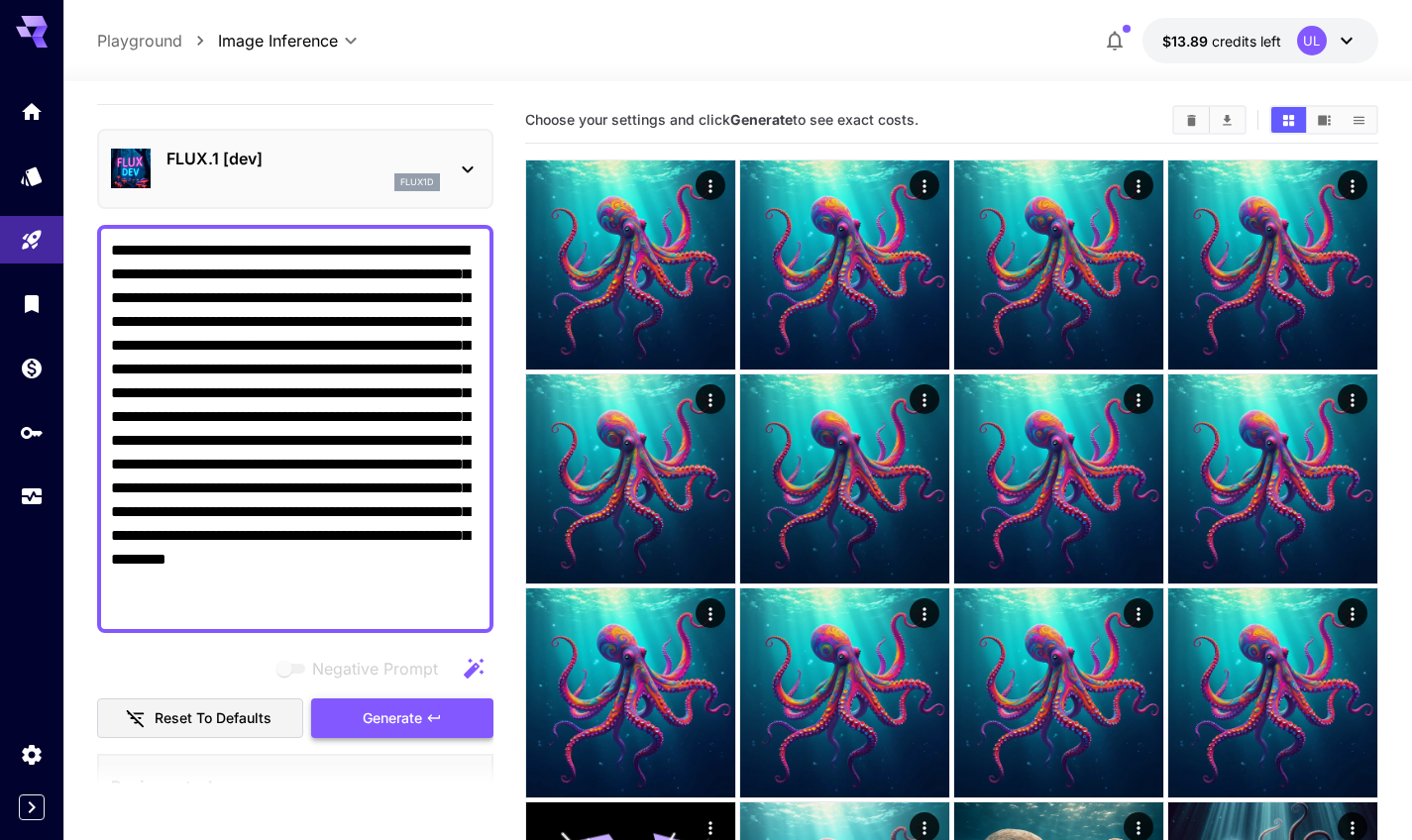 type on "**********" 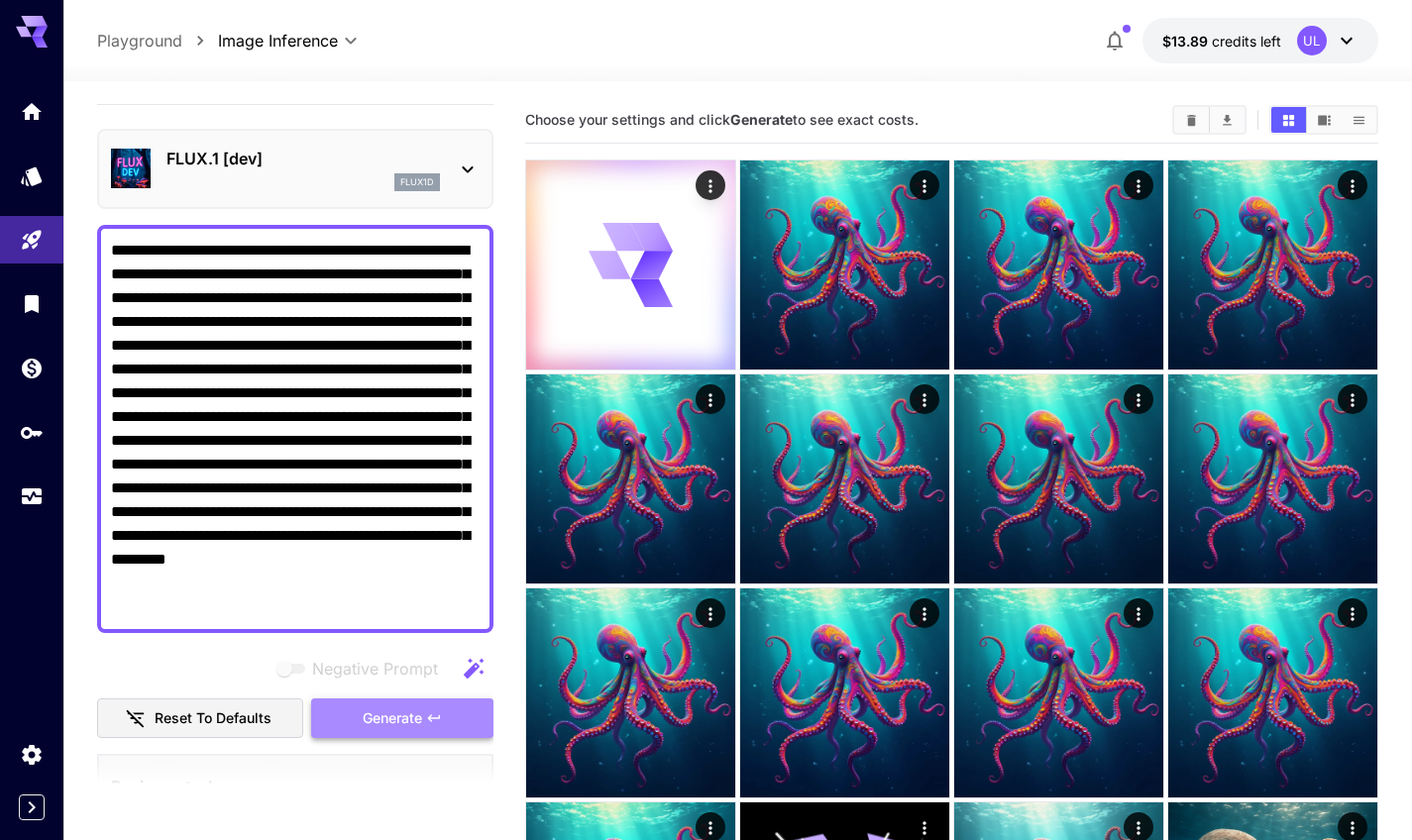 click on "Generate" at bounding box center [392, 718] 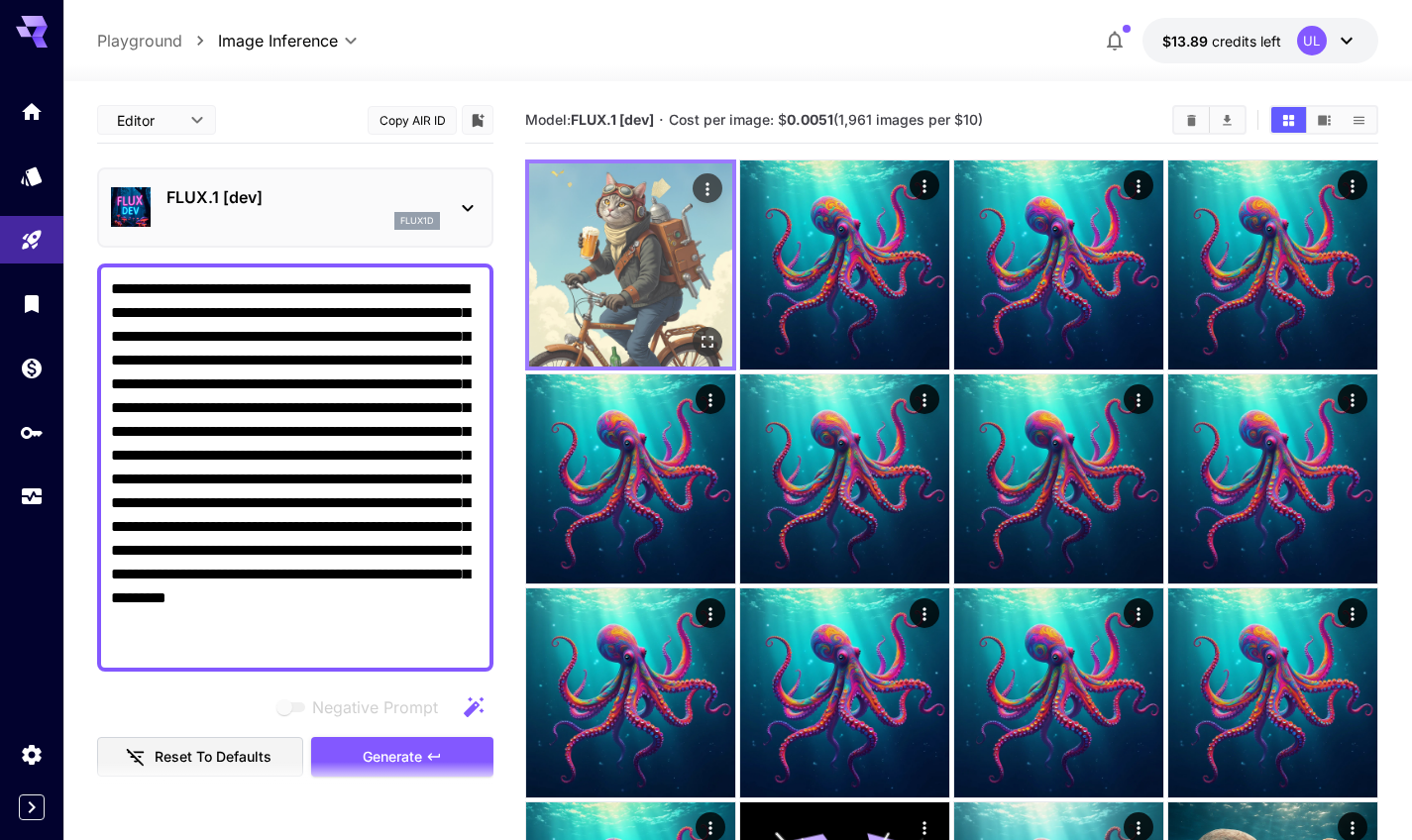 scroll, scrollTop: 0, scrollLeft: 0, axis: both 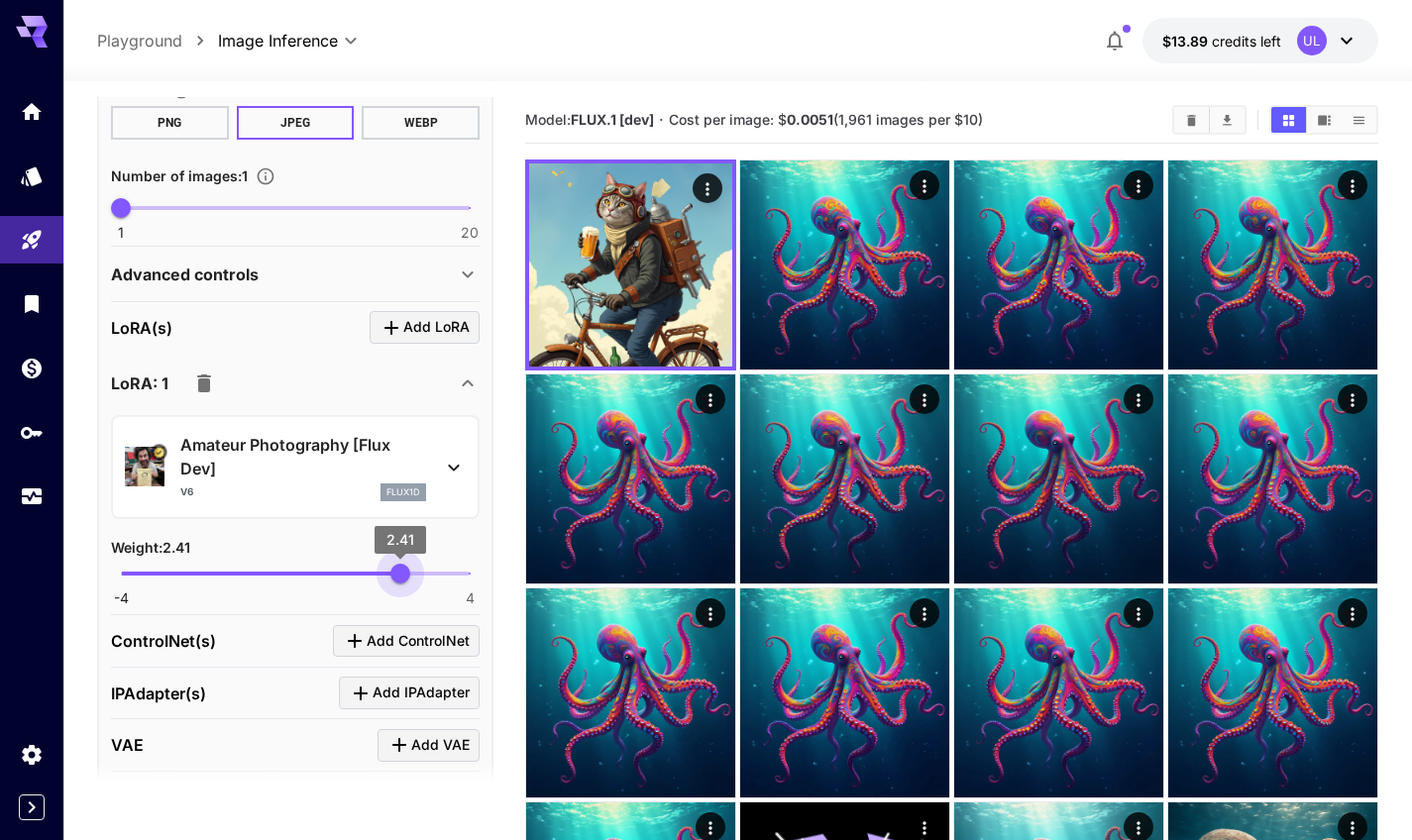 drag, startPoint x: 342, startPoint y: 588, endPoint x: 400, endPoint y: 590, distance: 58.03447 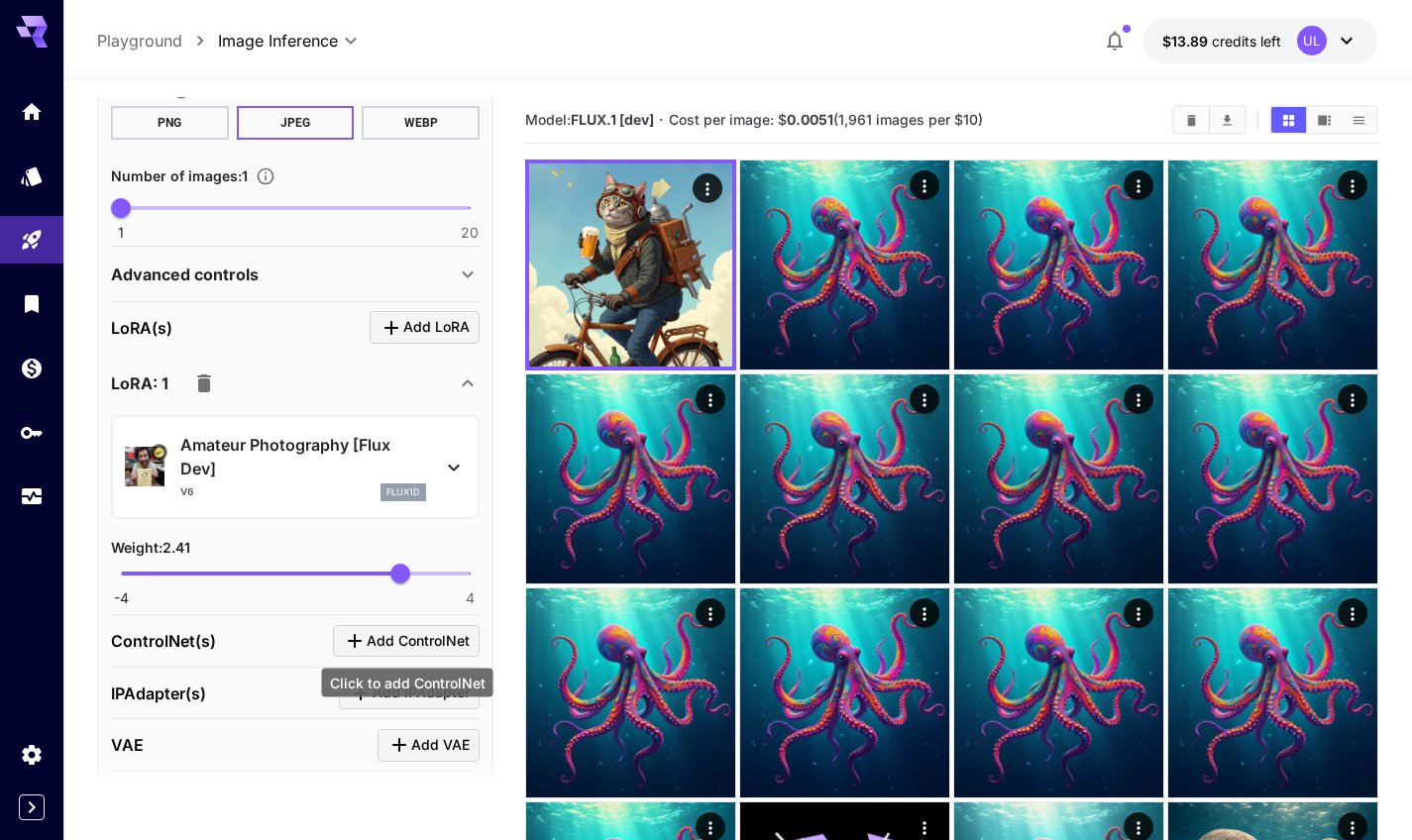 click on "Add ControlNet" at bounding box center [418, 641] 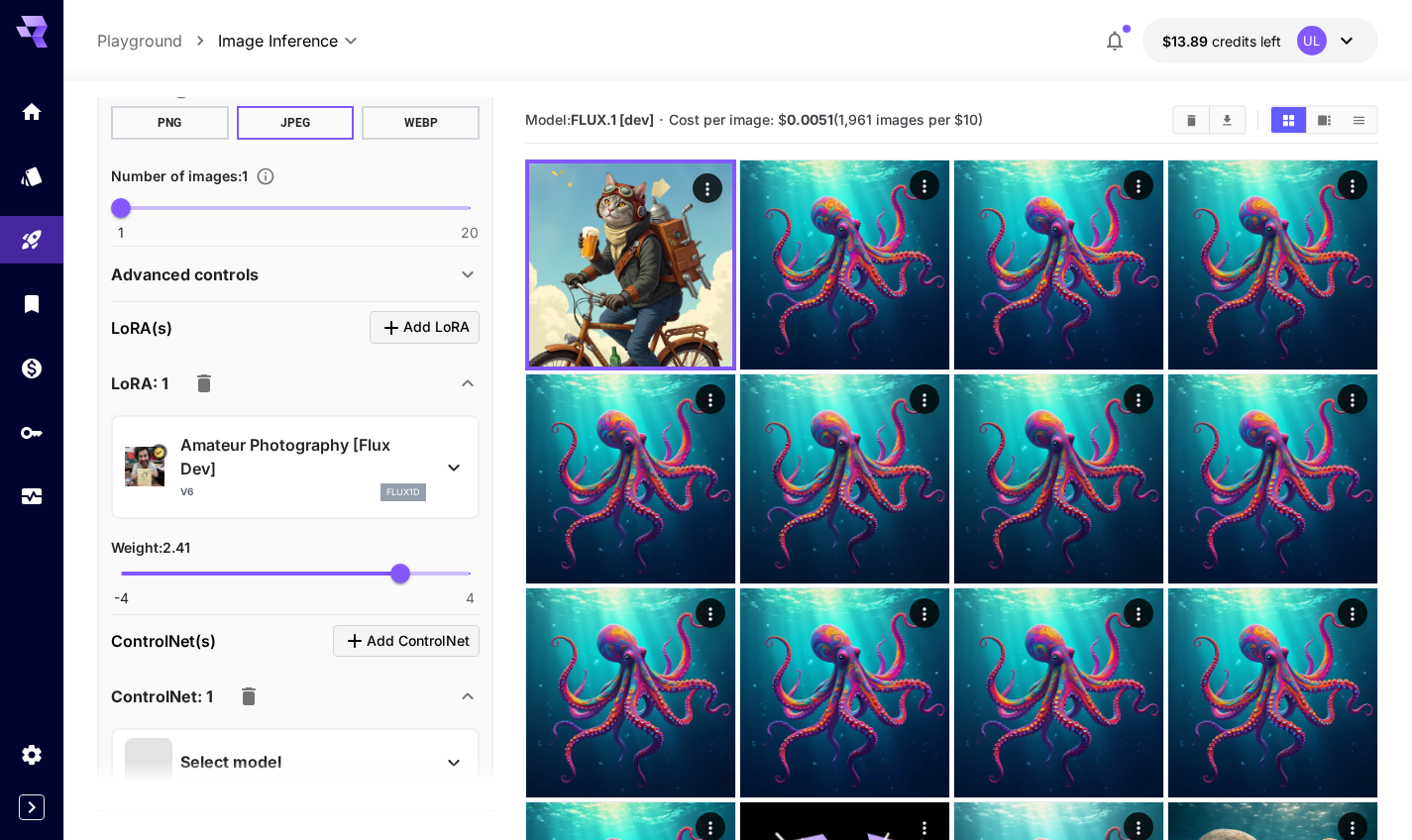 scroll, scrollTop: 1036, scrollLeft: 0, axis: vertical 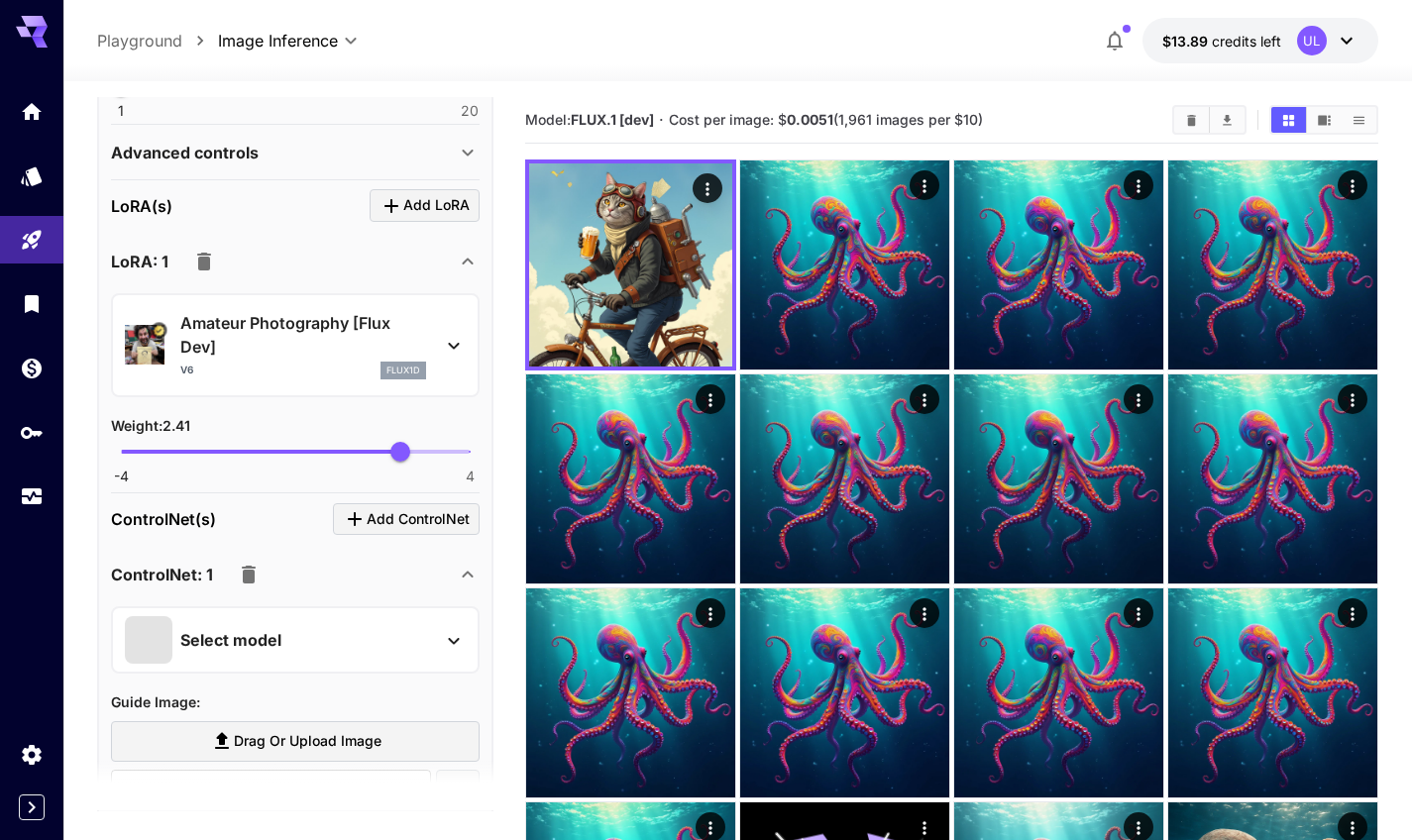 click on "Select model" at bounding box center (279, 640) 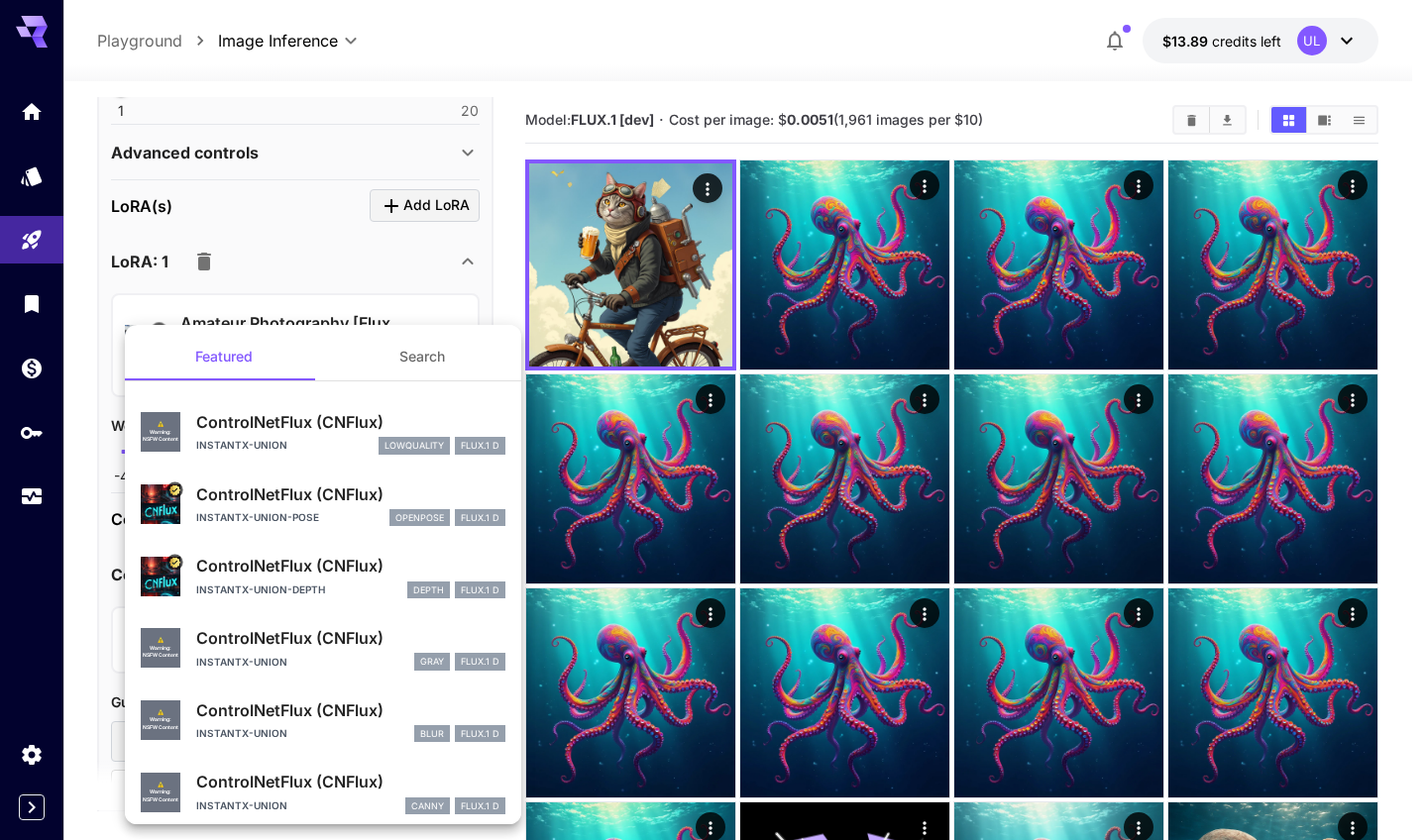 click at bounding box center (714, 420) 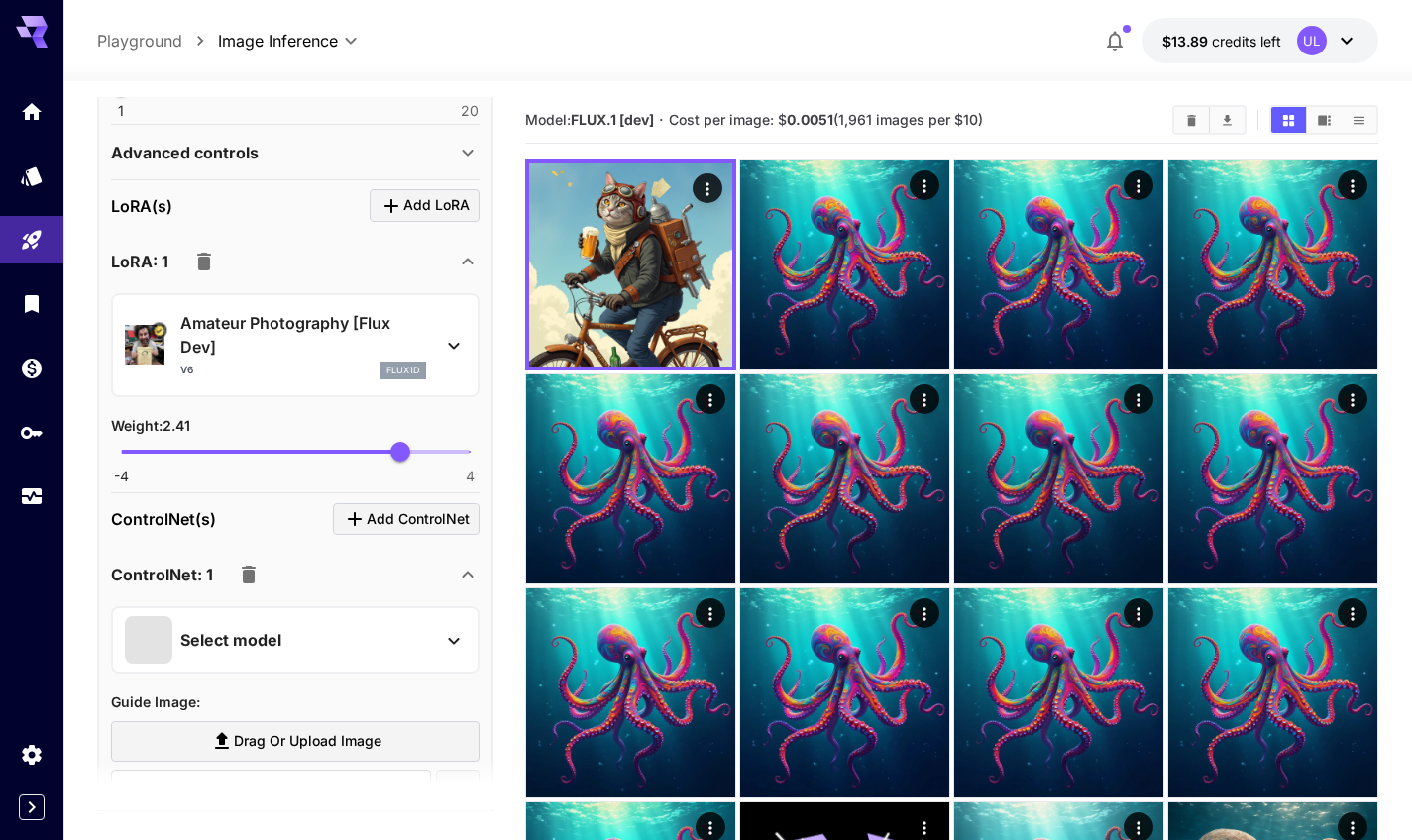 click 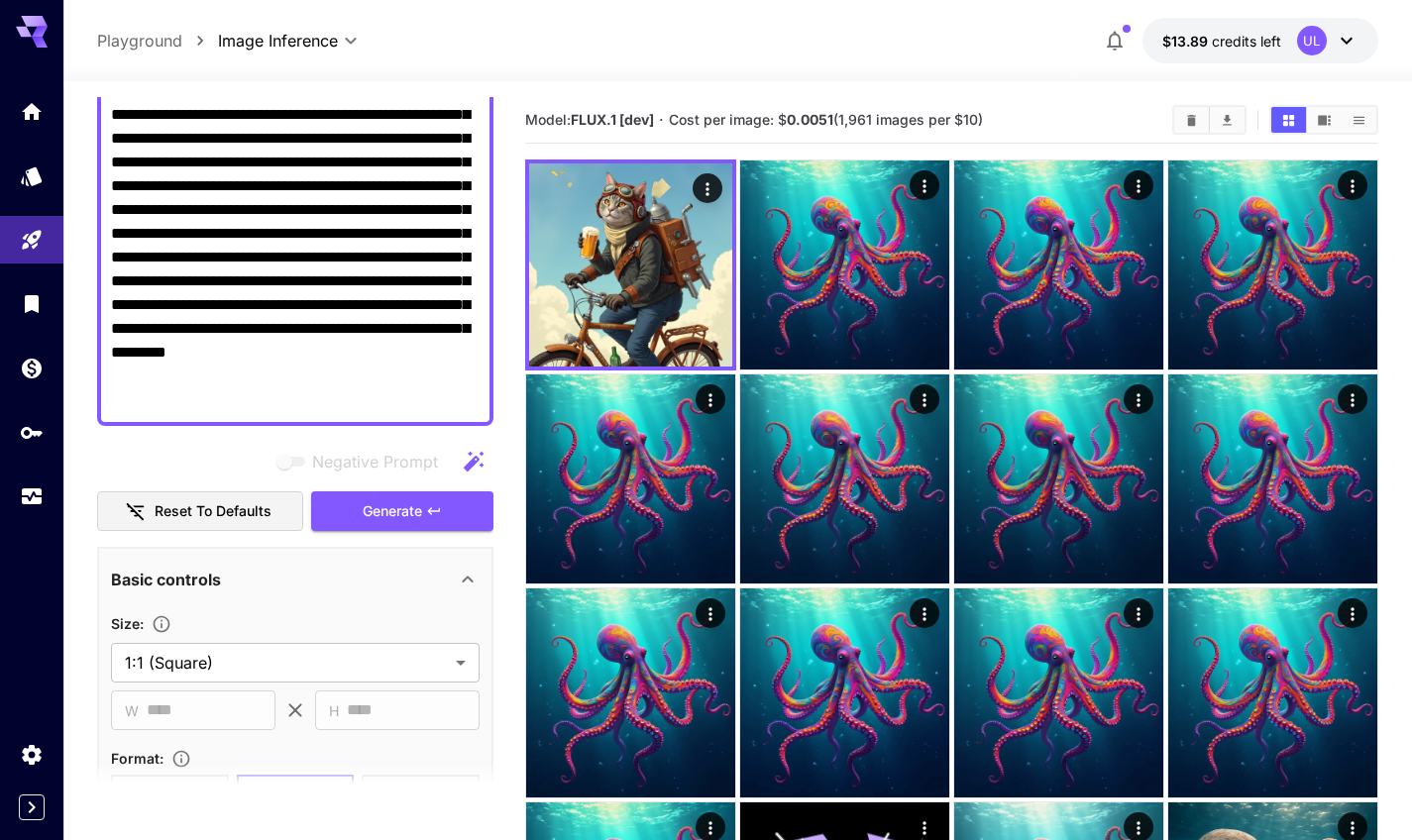 scroll, scrollTop: 111, scrollLeft: 0, axis: vertical 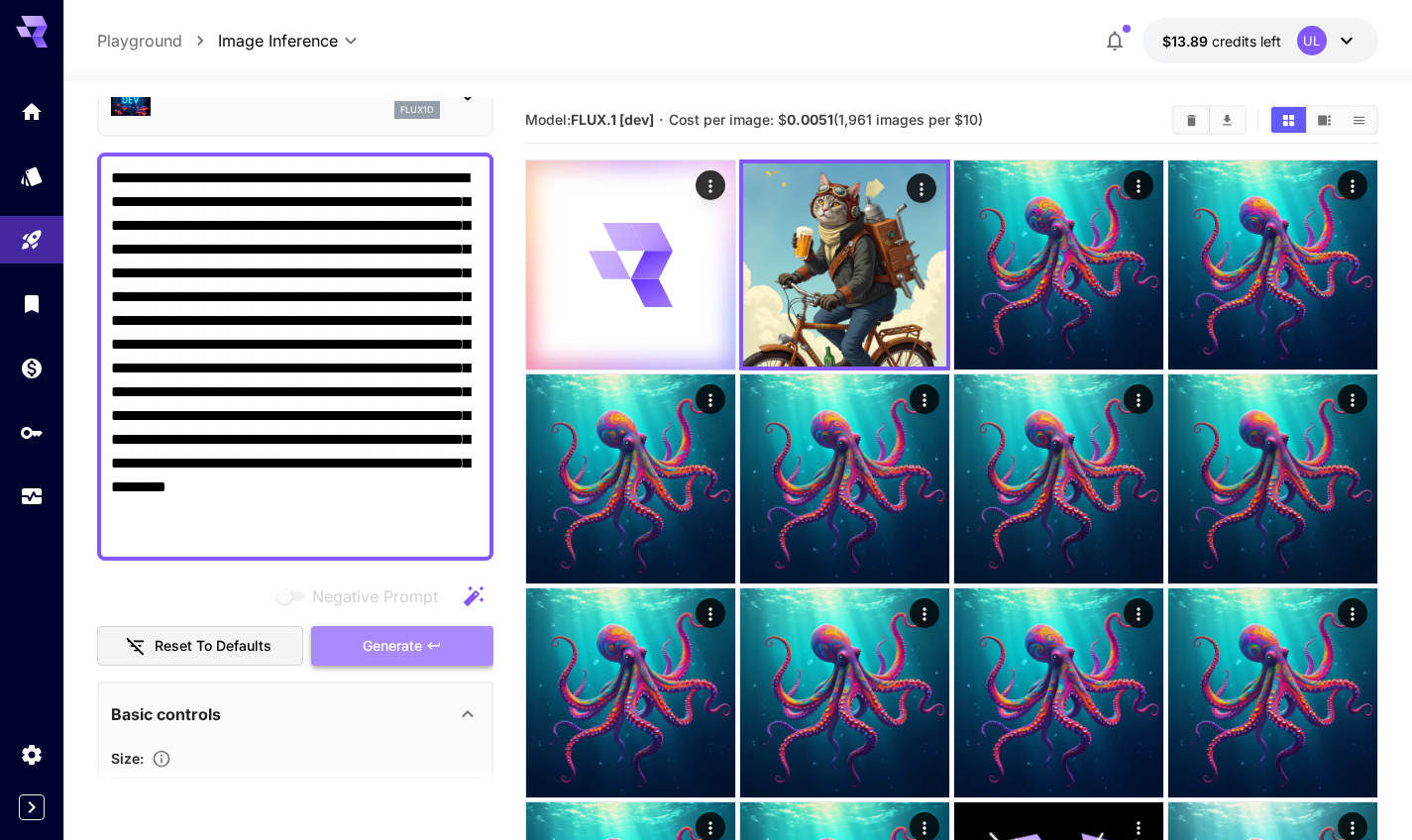 click on "Generate" at bounding box center [402, 646] 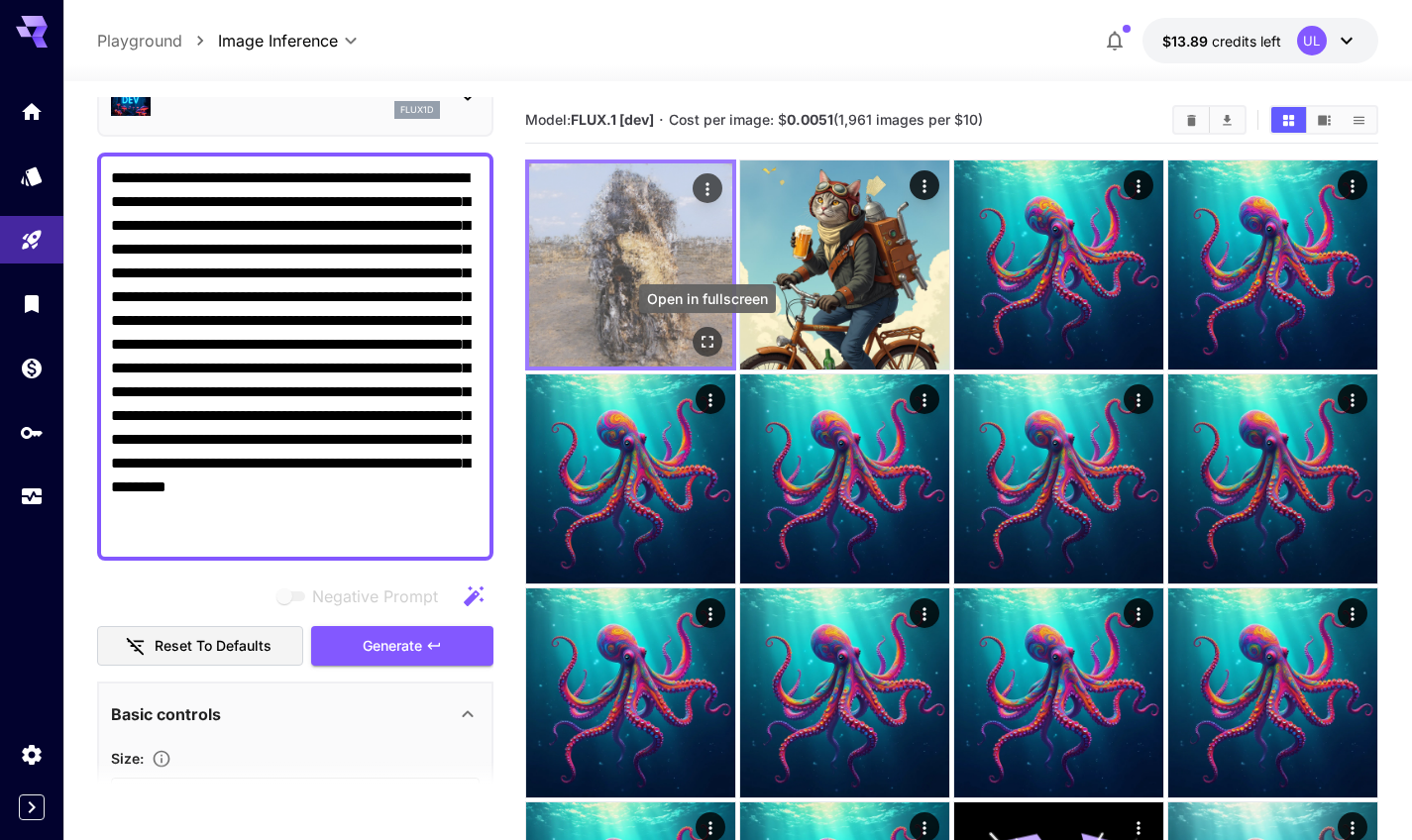 click 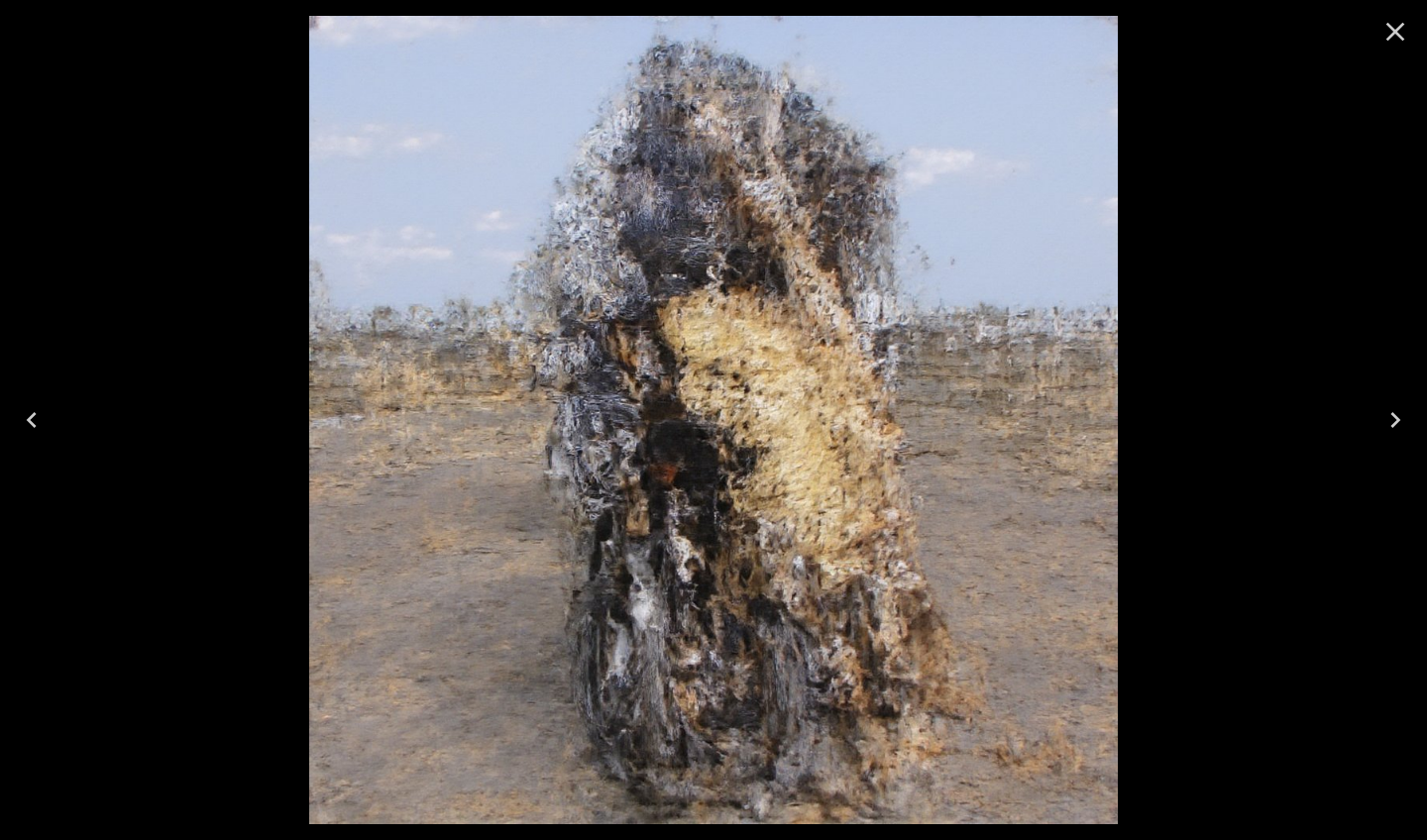 click 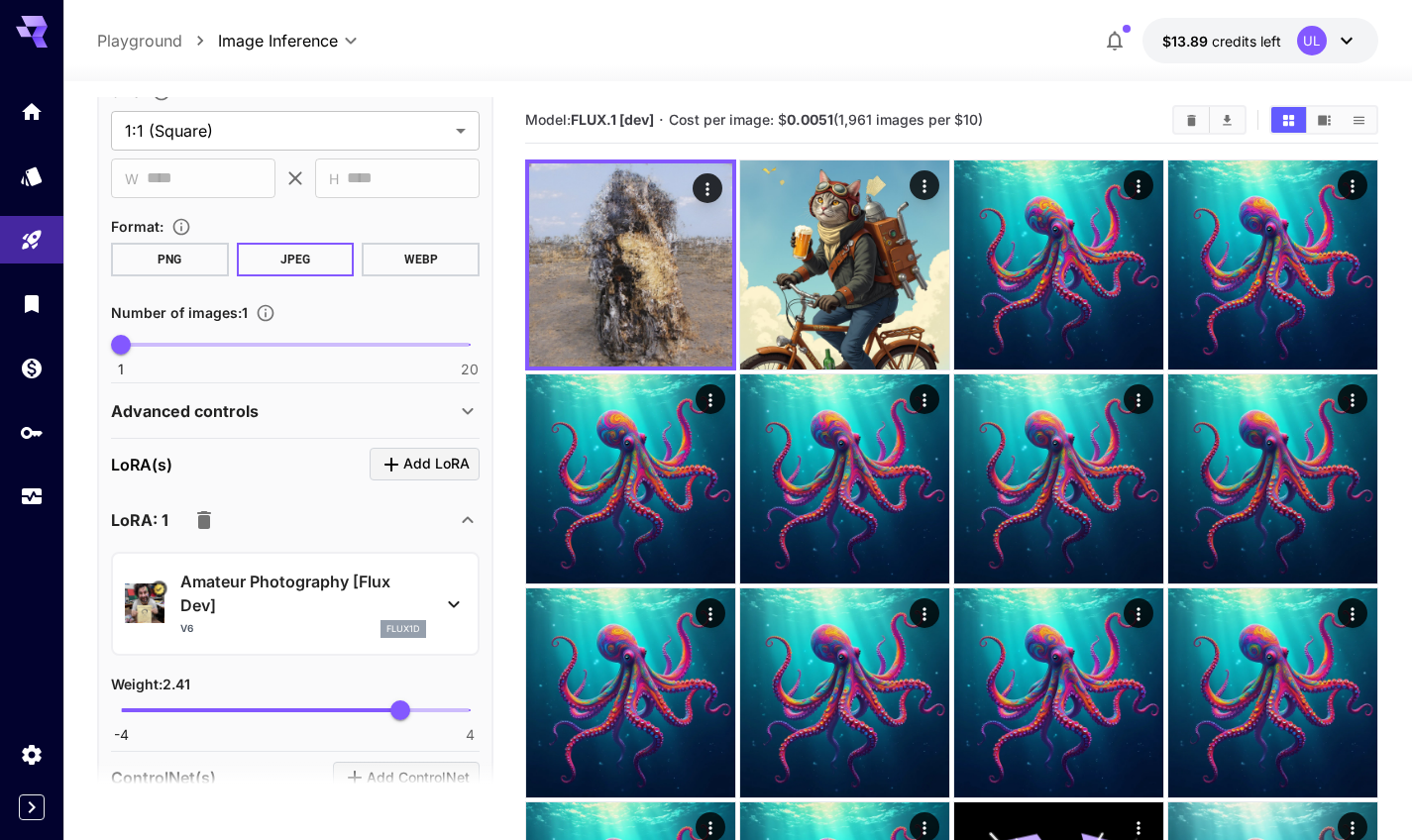 scroll, scrollTop: 926, scrollLeft: 0, axis: vertical 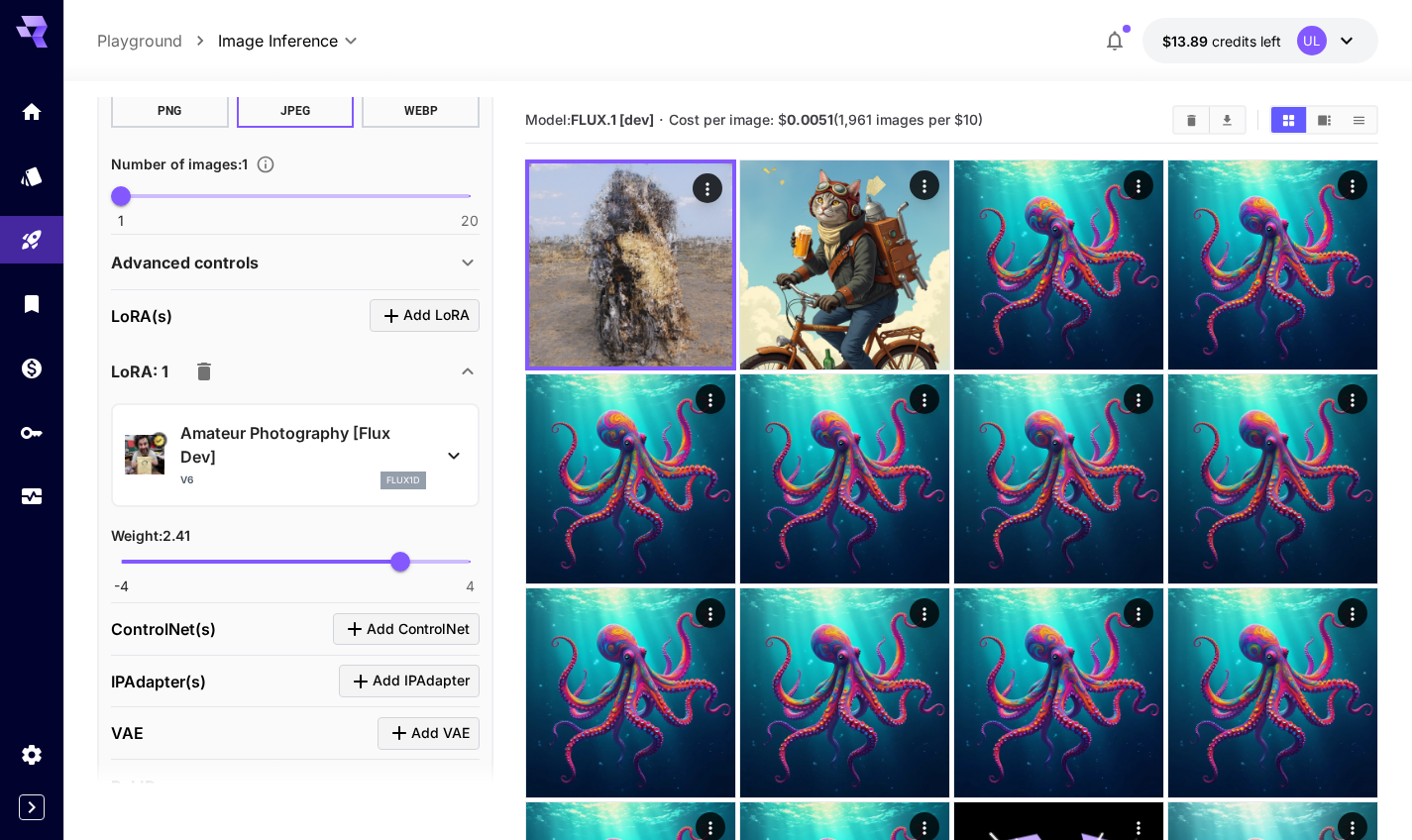 click on "Weight :  2.41" at bounding box center [295, 535] 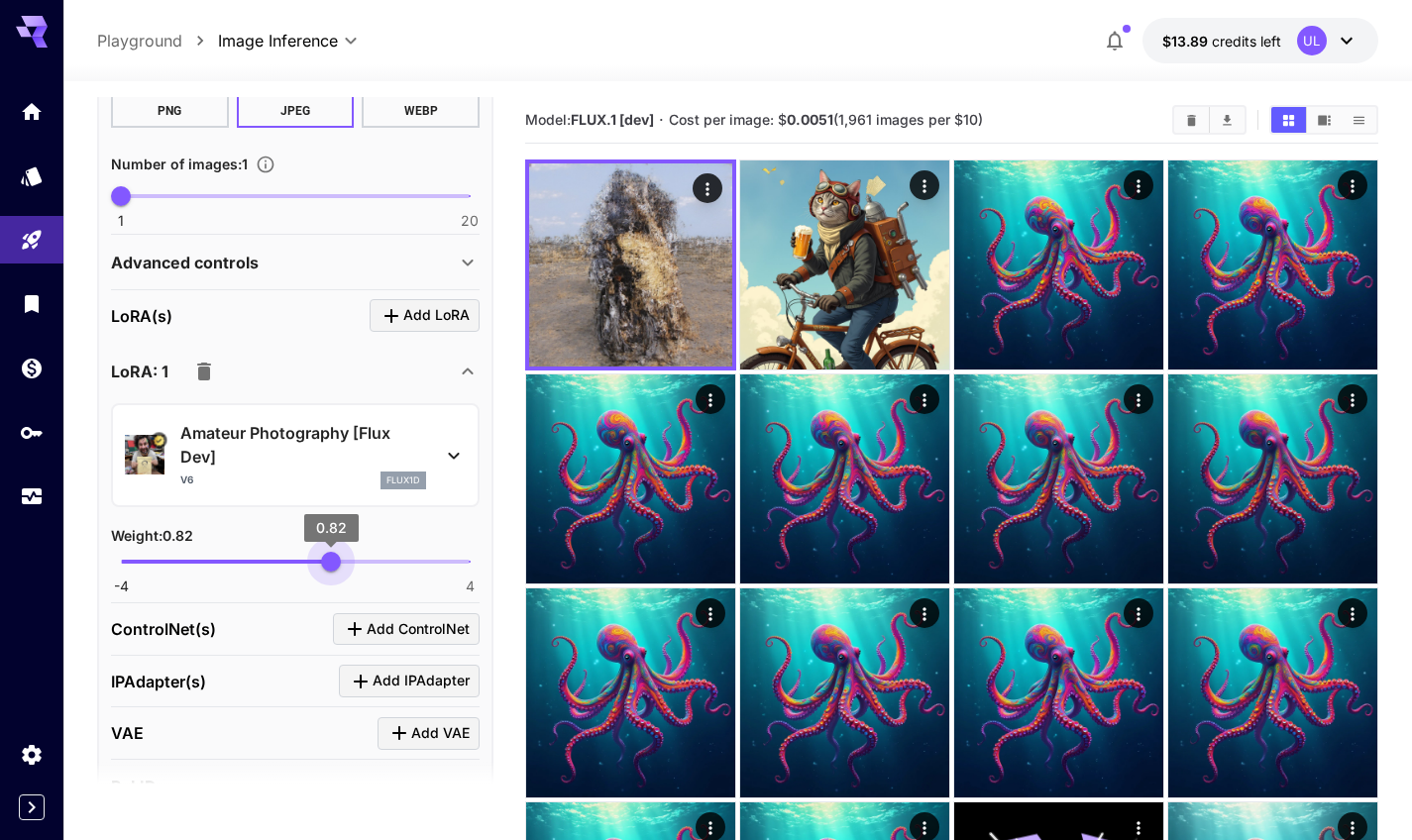 type on "****" 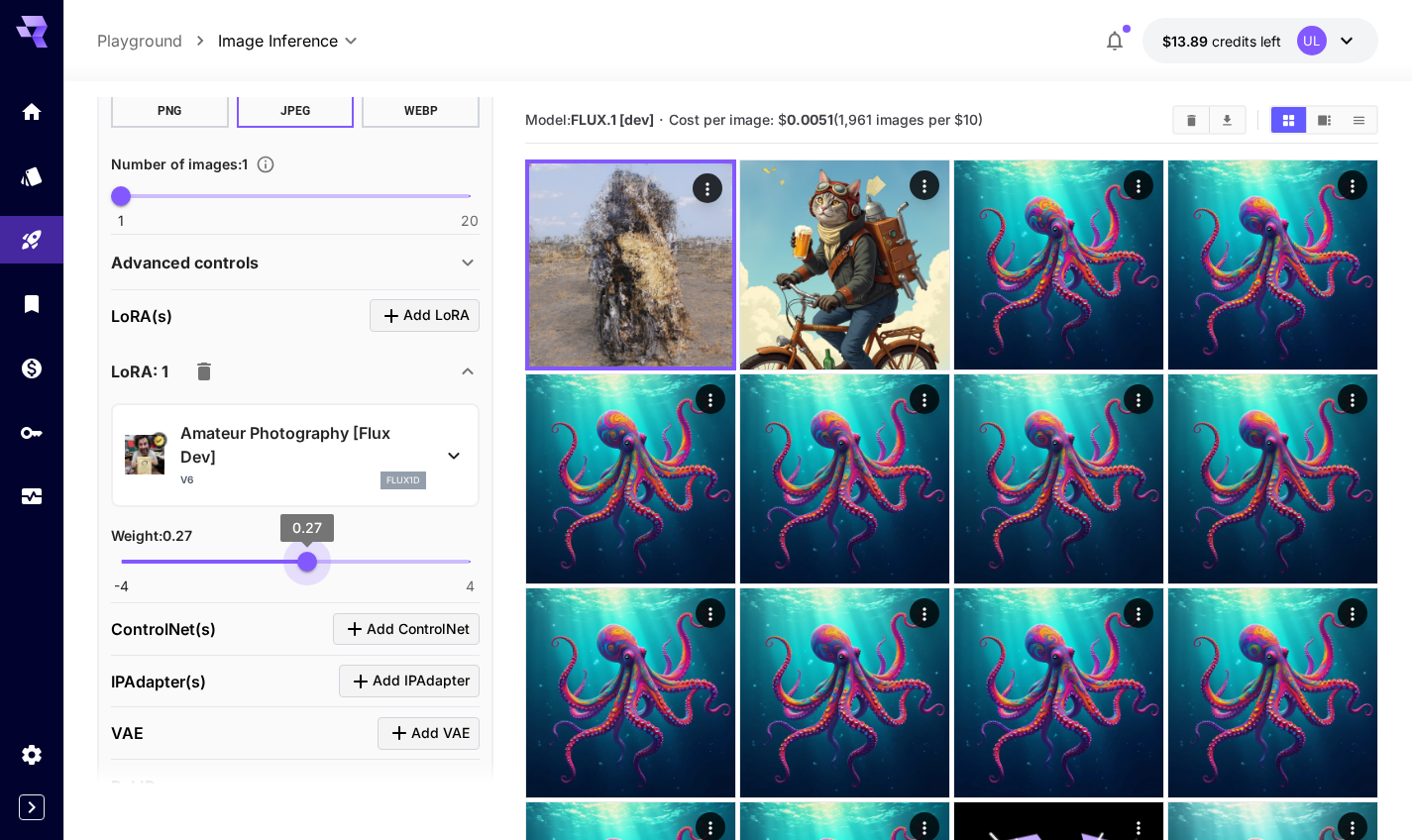 drag, startPoint x: 331, startPoint y: 556, endPoint x: 307, endPoint y: 555, distance: 24.020824 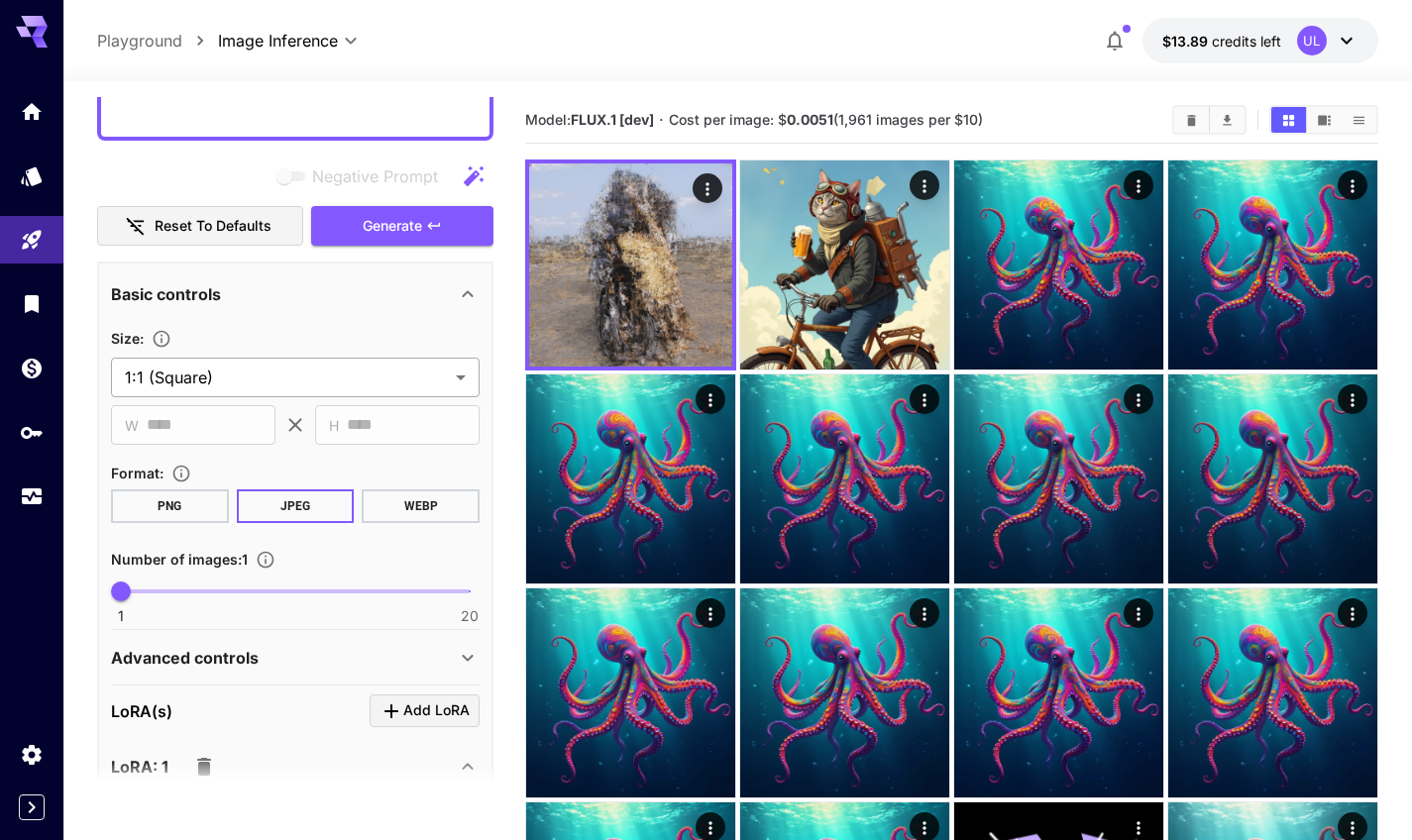 scroll, scrollTop: 134, scrollLeft: 0, axis: vertical 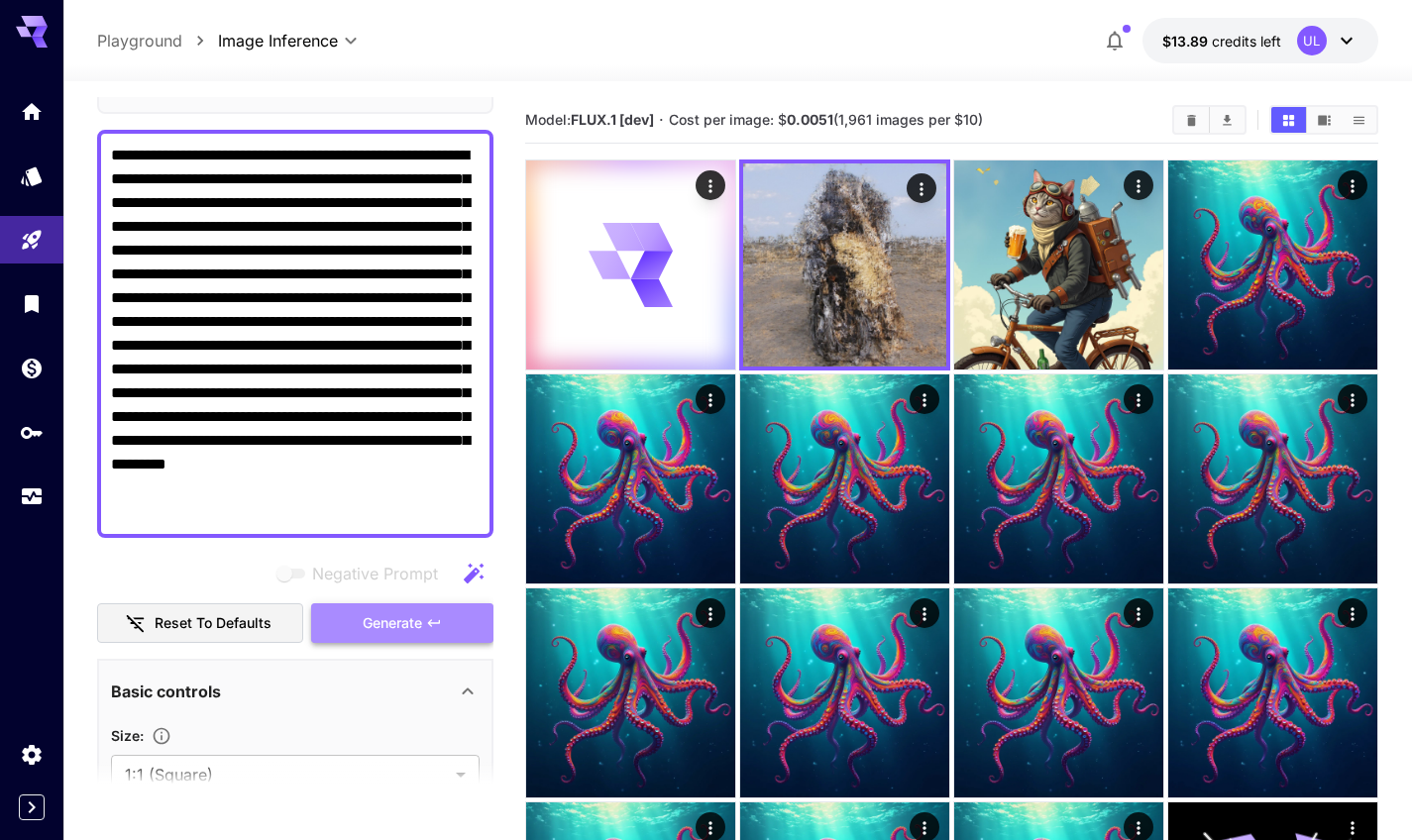 click on "Generate" at bounding box center [402, 623] 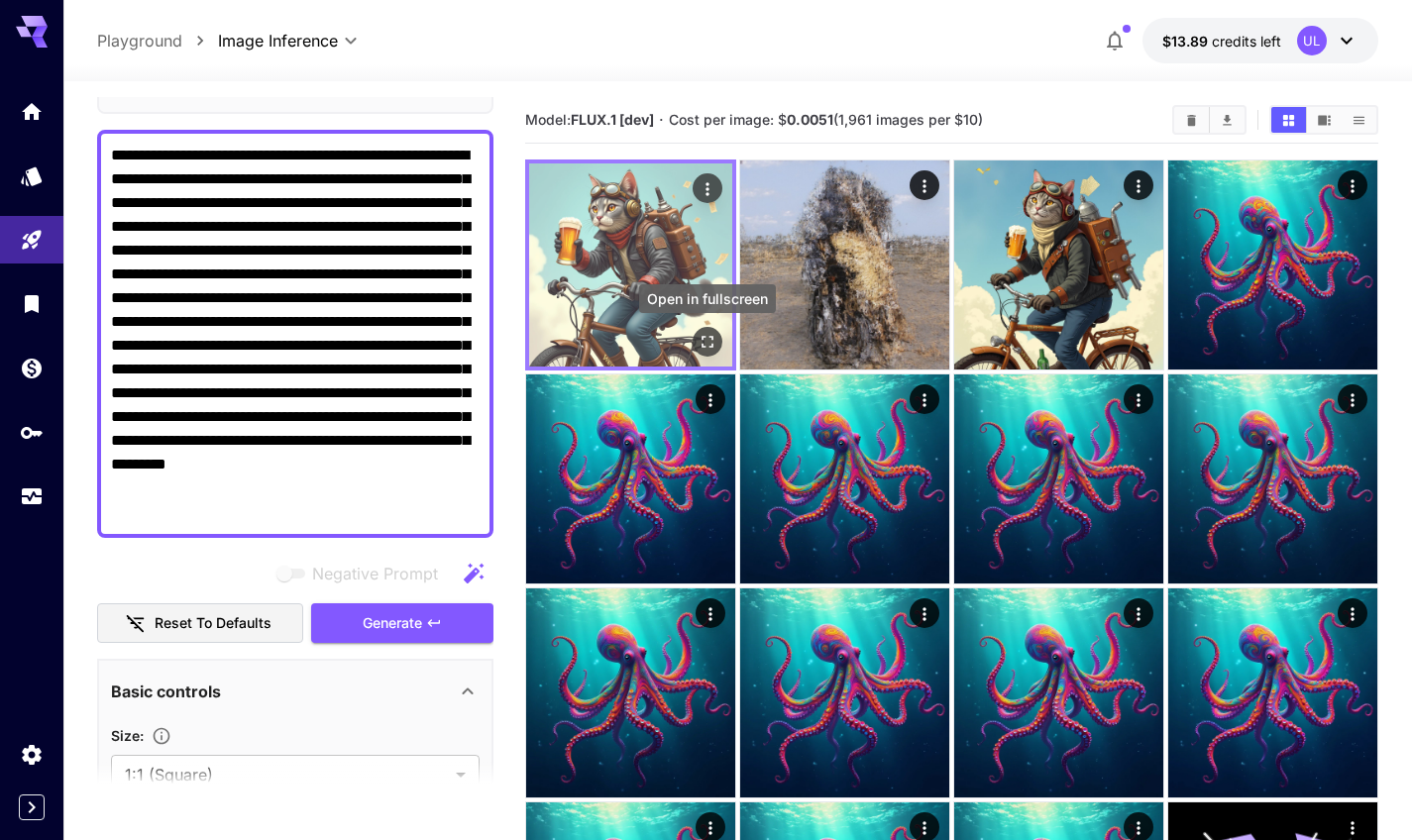 click 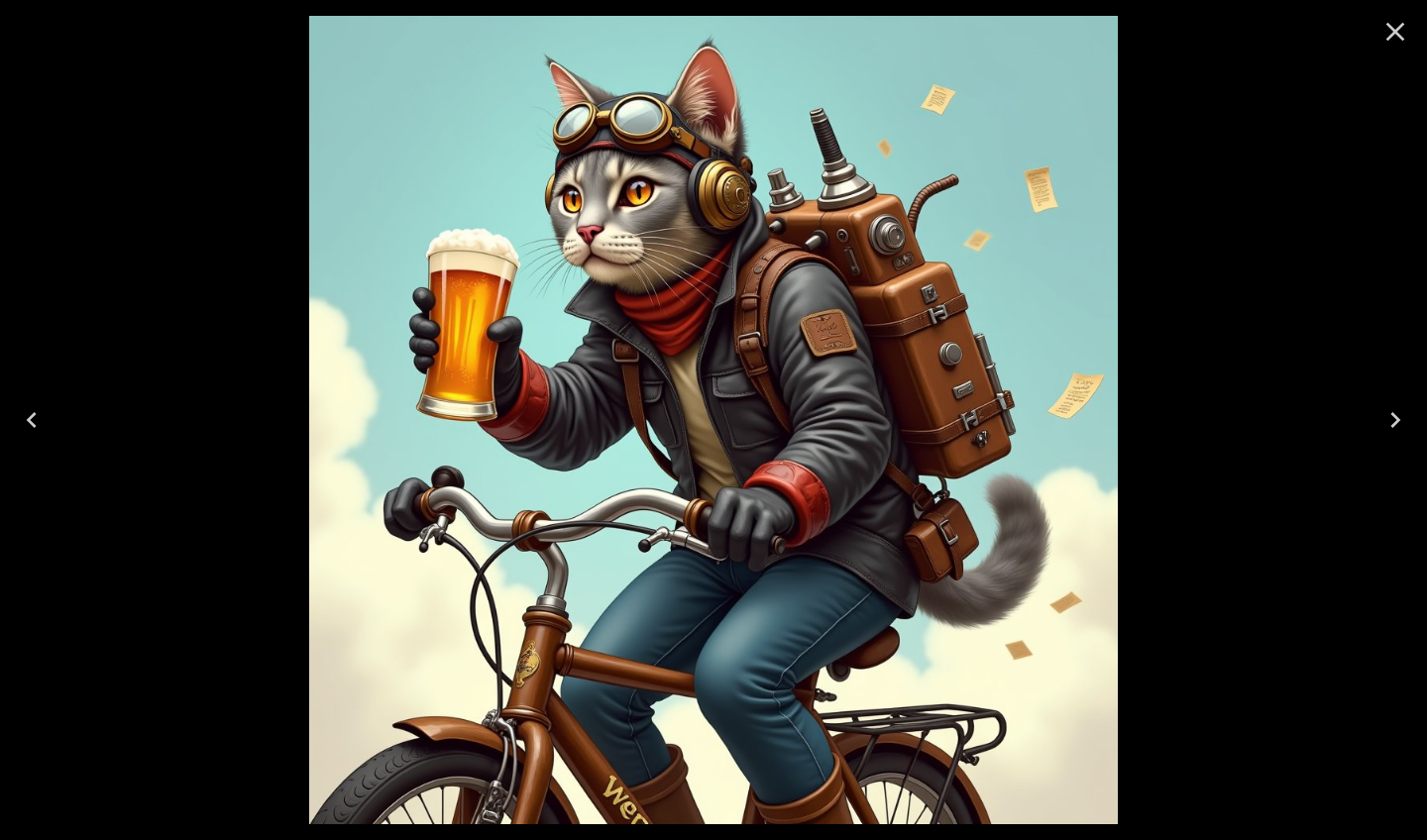 click 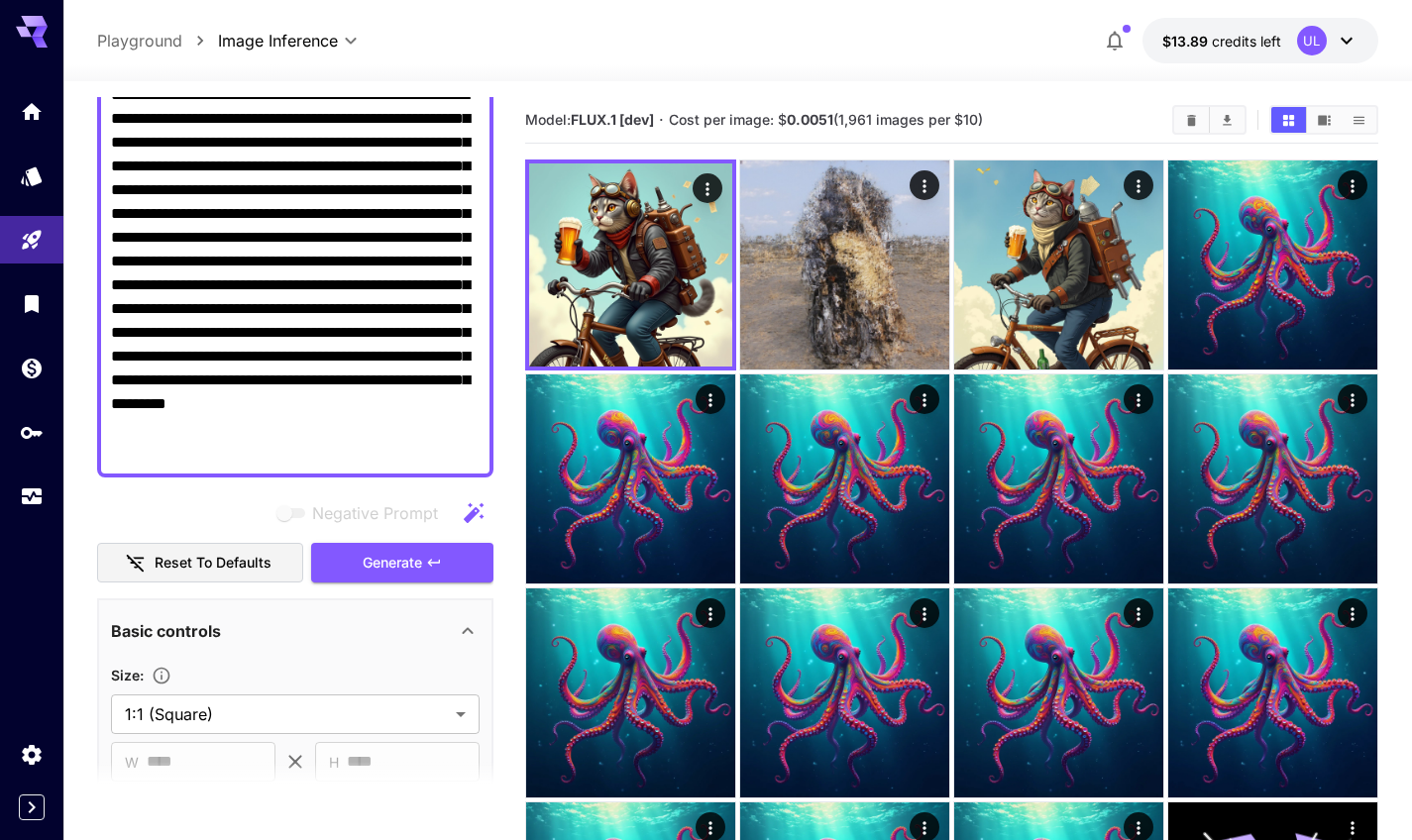 scroll, scrollTop: 41, scrollLeft: 0, axis: vertical 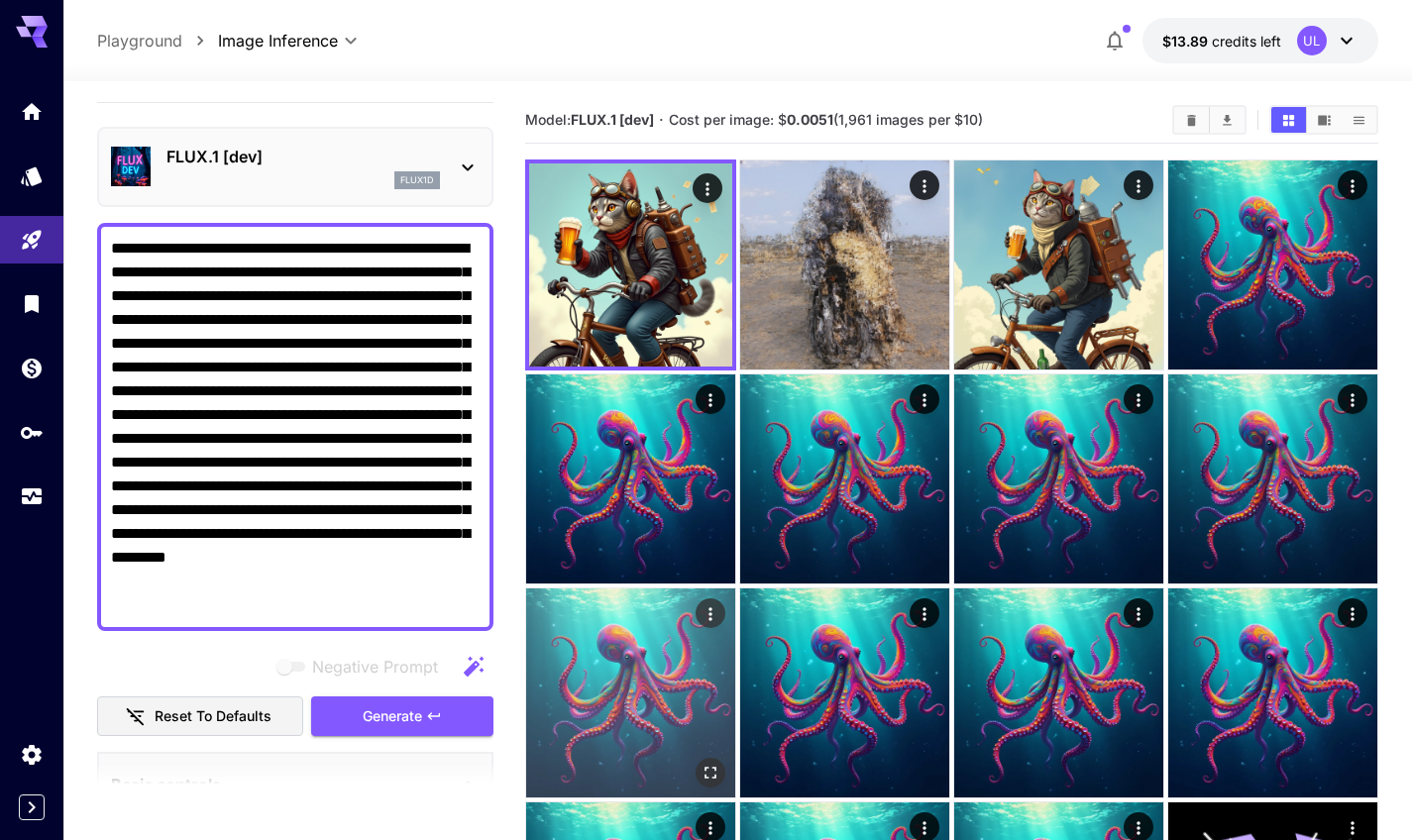 drag, startPoint x: 416, startPoint y: 390, endPoint x: 526, endPoint y: 702, distance: 330.82322 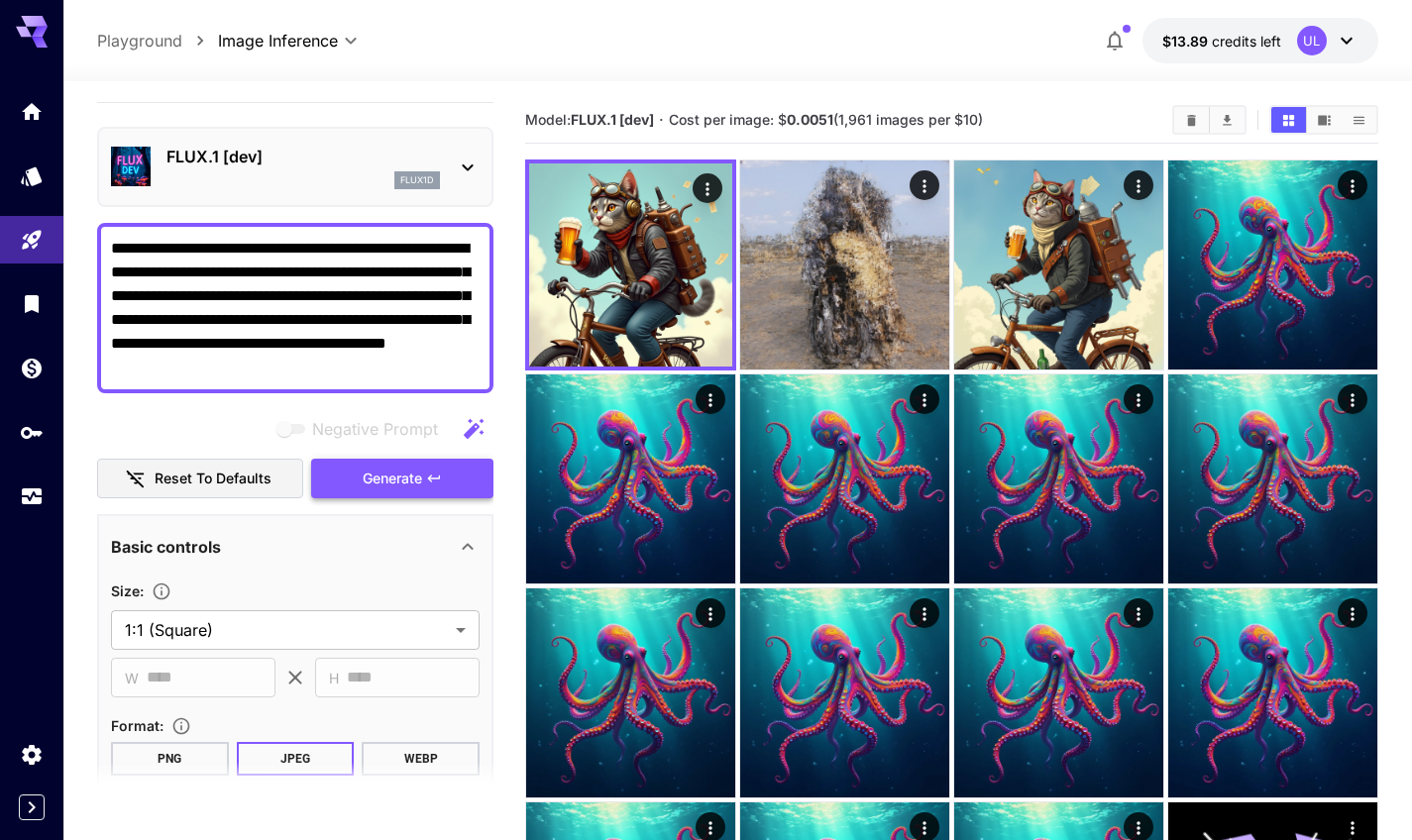 type on "**********" 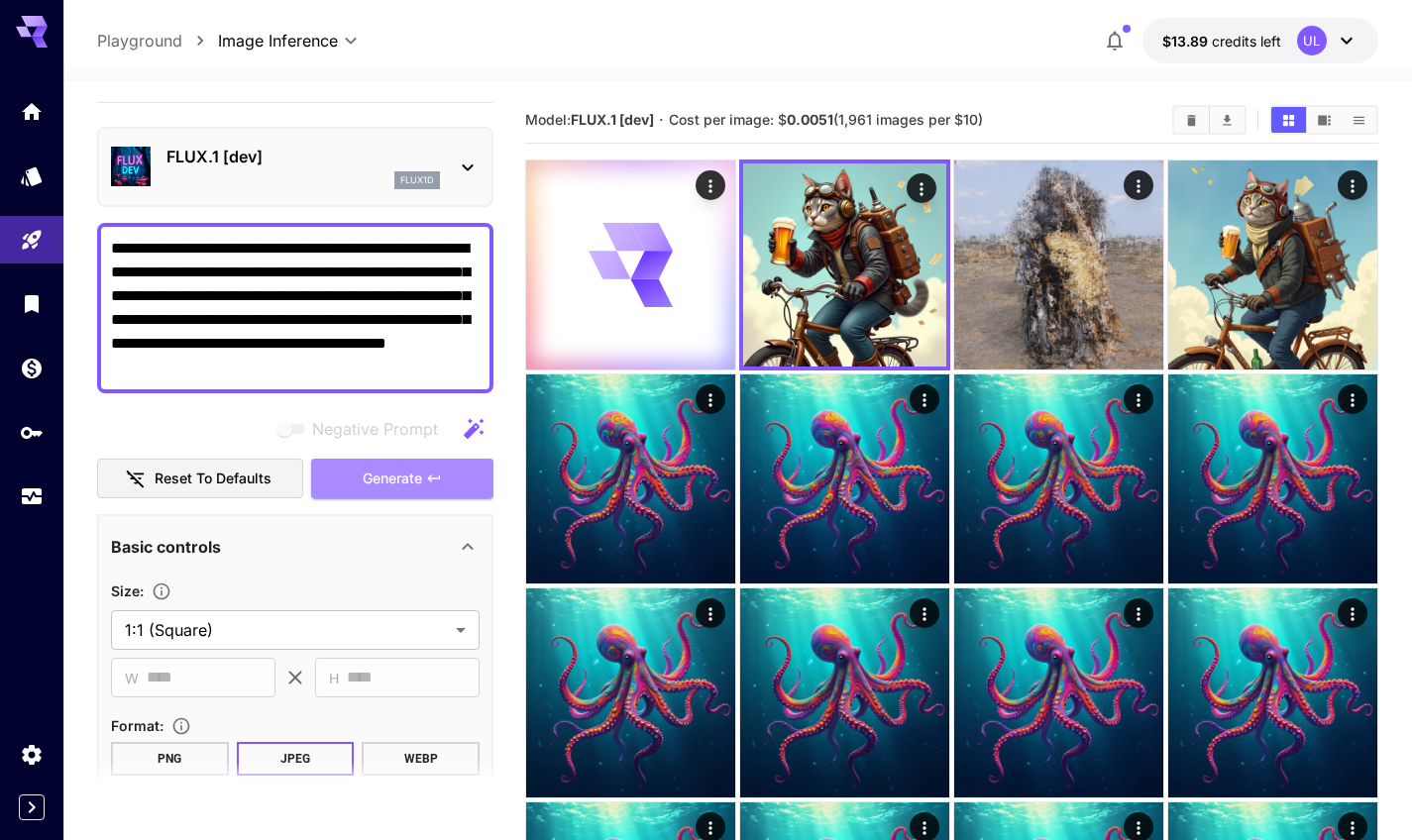 drag, startPoint x: 452, startPoint y: 476, endPoint x: 522, endPoint y: 514, distance: 79.649231 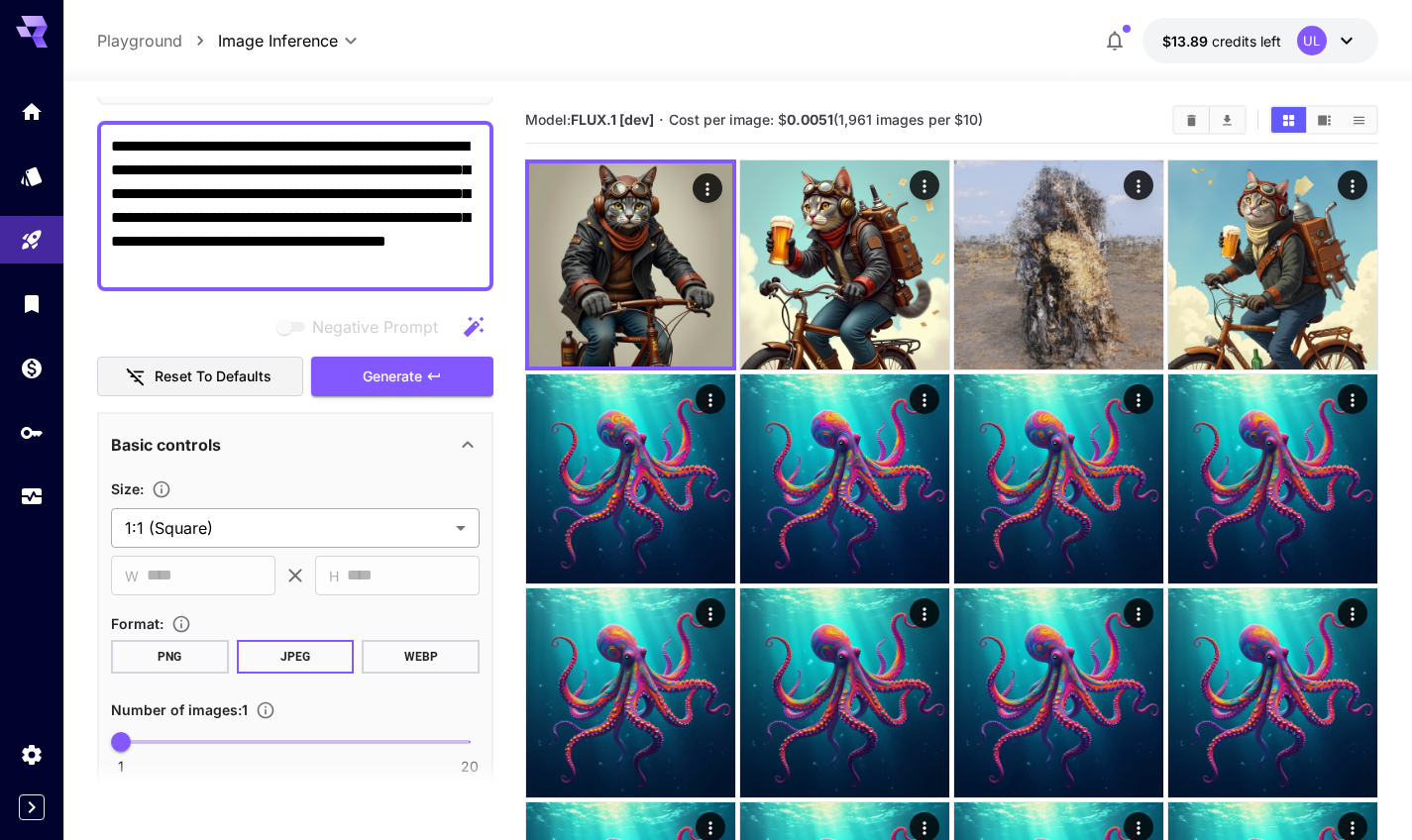 scroll, scrollTop: 147, scrollLeft: 0, axis: vertical 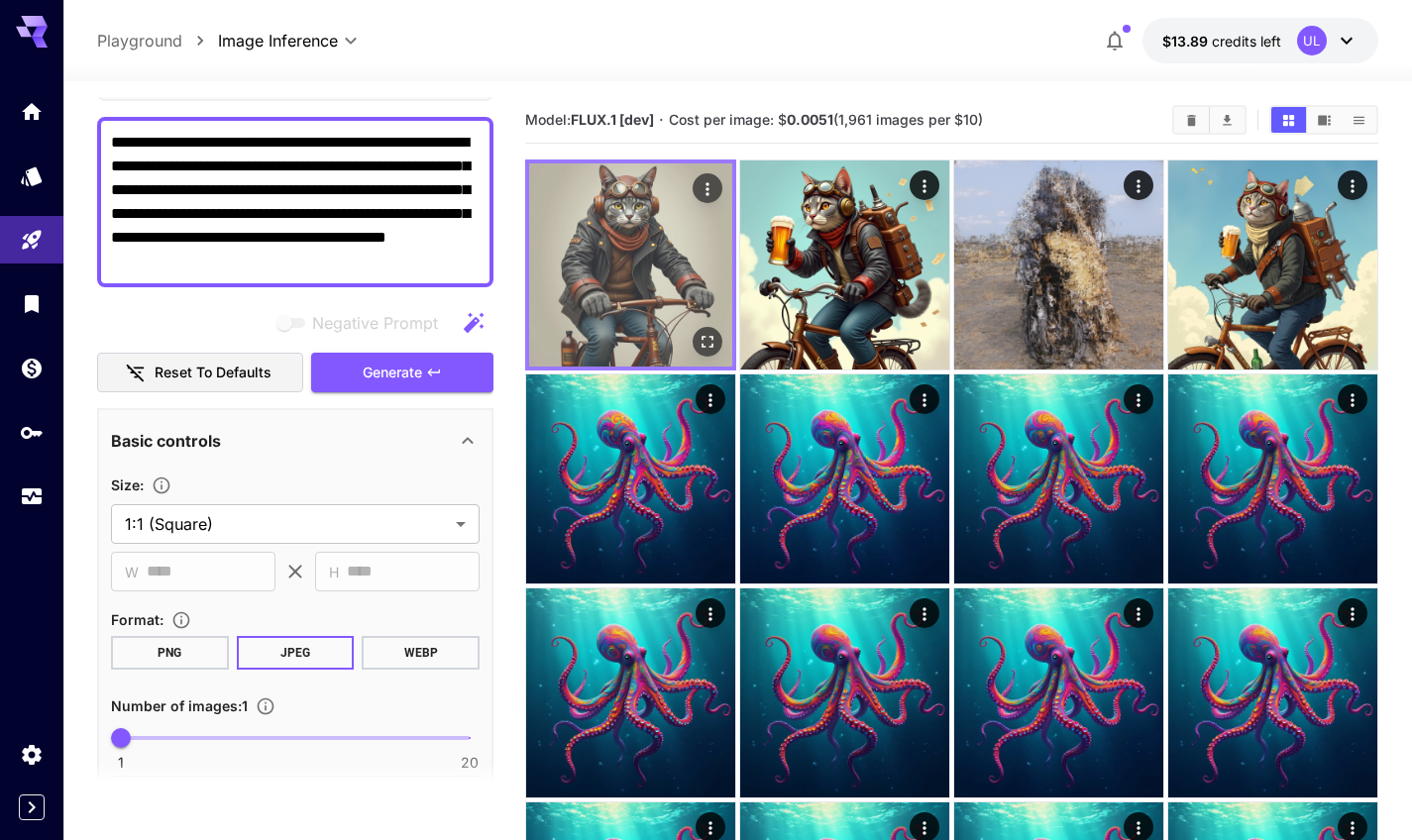 click at bounding box center (630, 264) 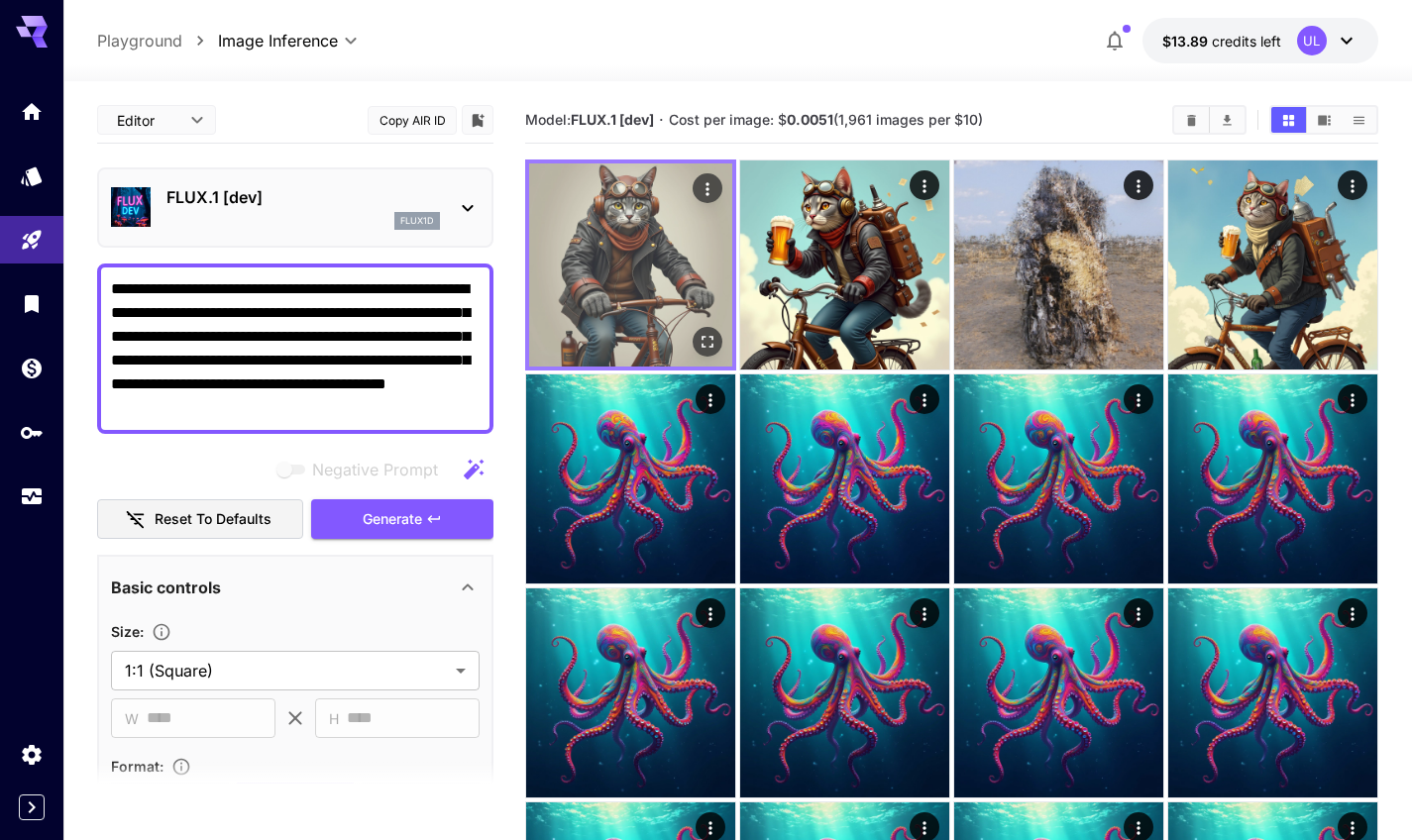 scroll, scrollTop: 0, scrollLeft: 0, axis: both 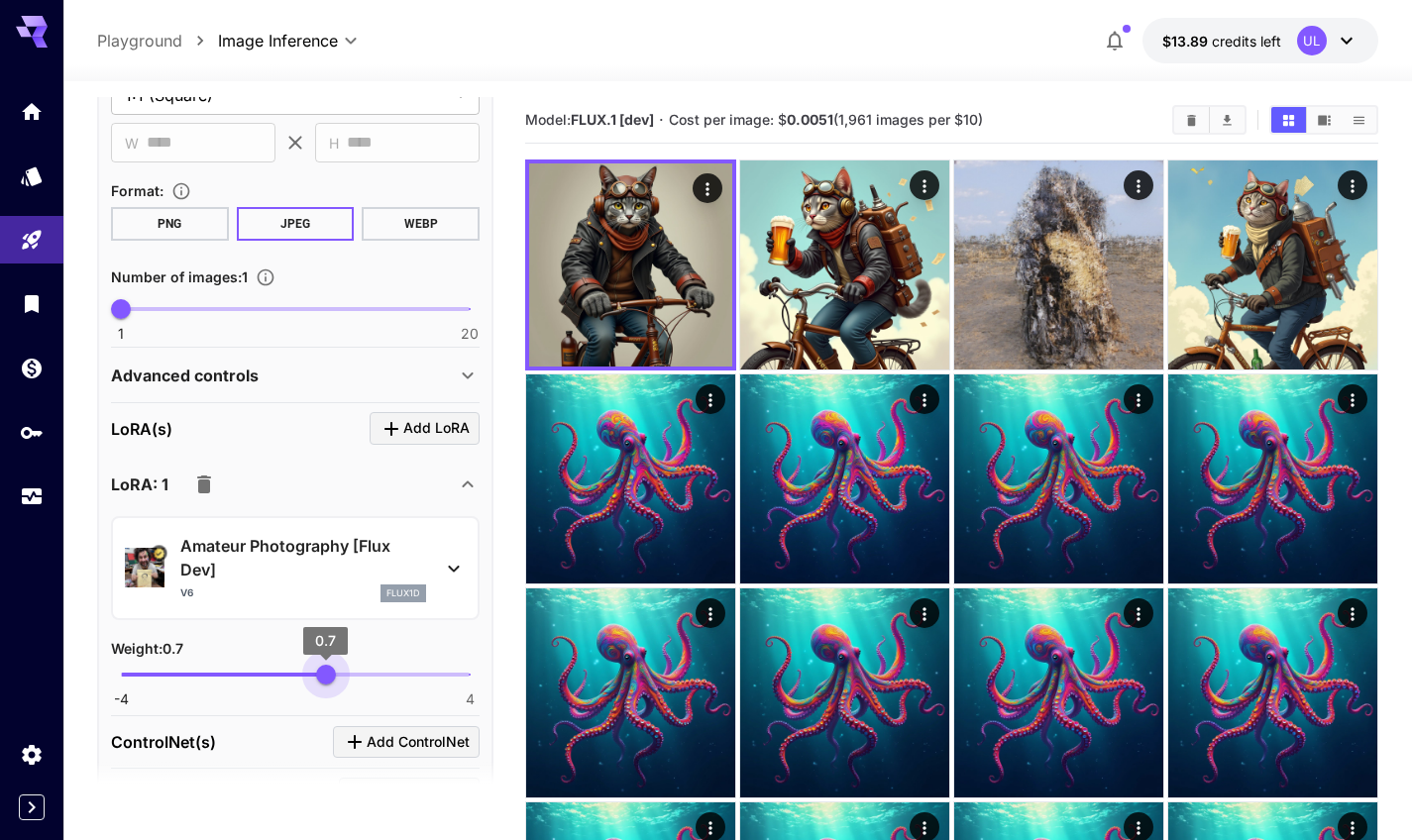 drag, startPoint x: 314, startPoint y: 676, endPoint x: 326, endPoint y: 675, distance: 12.0415946 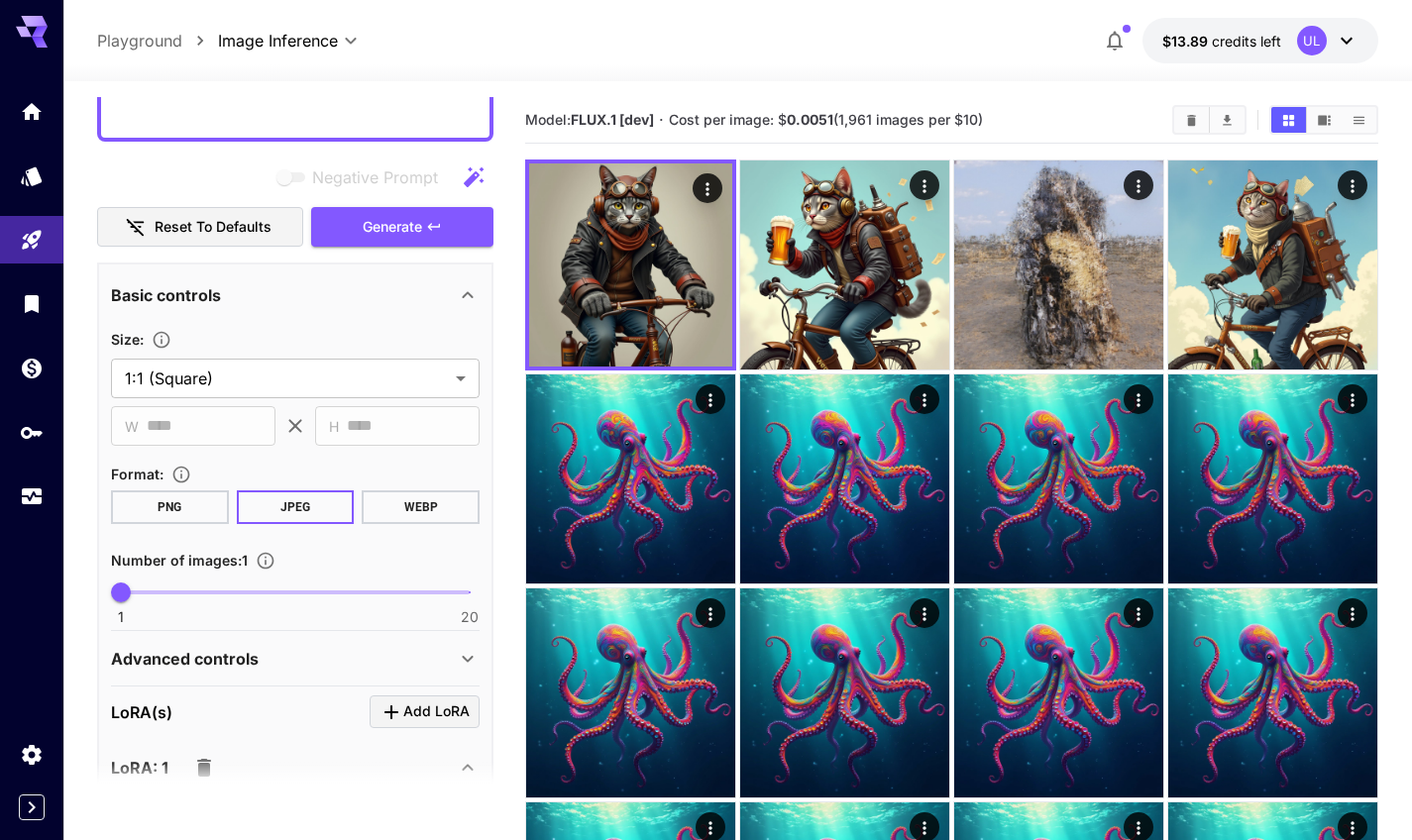 scroll, scrollTop: 288, scrollLeft: 0, axis: vertical 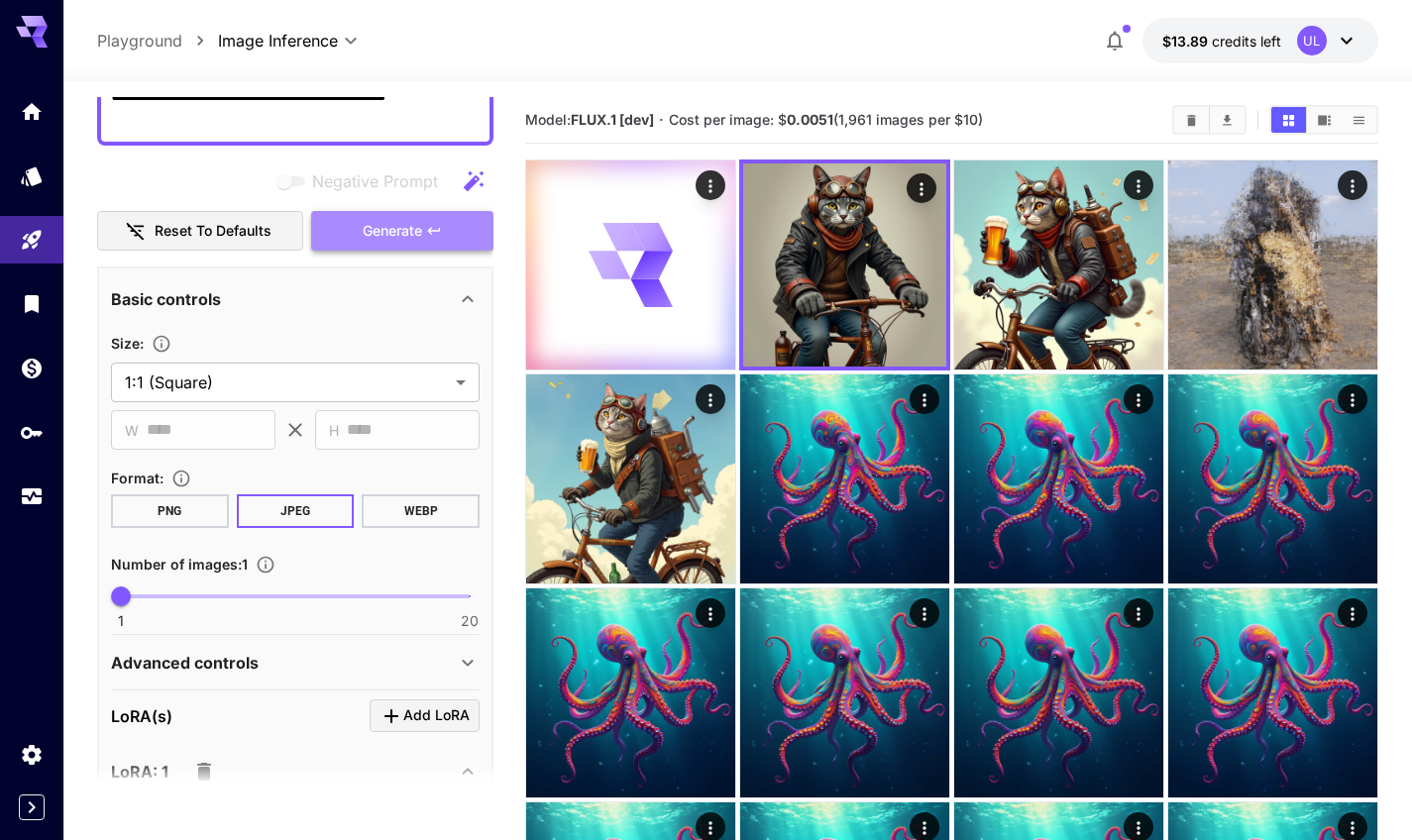click on "Generate" at bounding box center [402, 231] 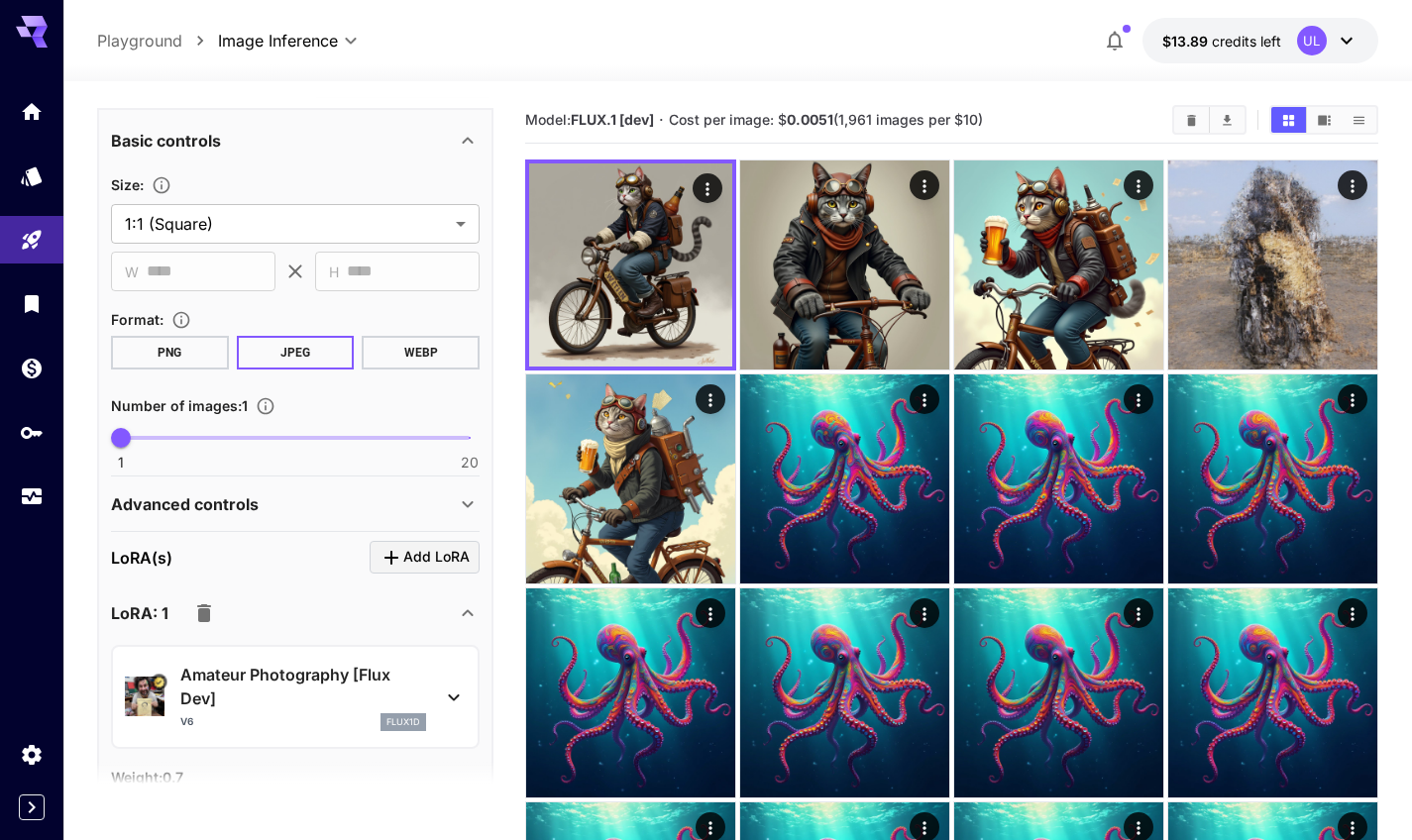 scroll, scrollTop: 959, scrollLeft: 0, axis: vertical 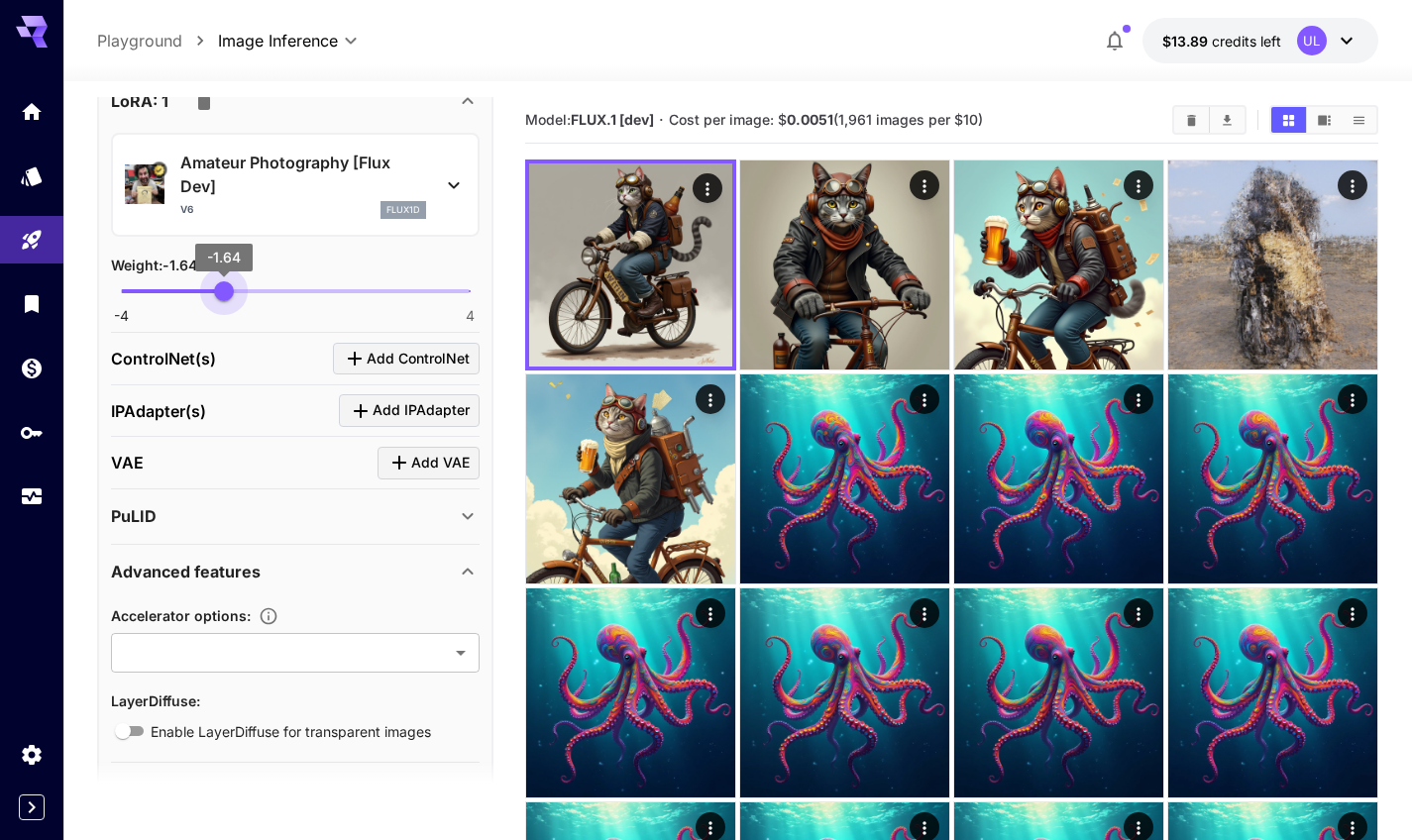 drag, startPoint x: 239, startPoint y: 286, endPoint x: 224, endPoint y: 288, distance: 15.132746 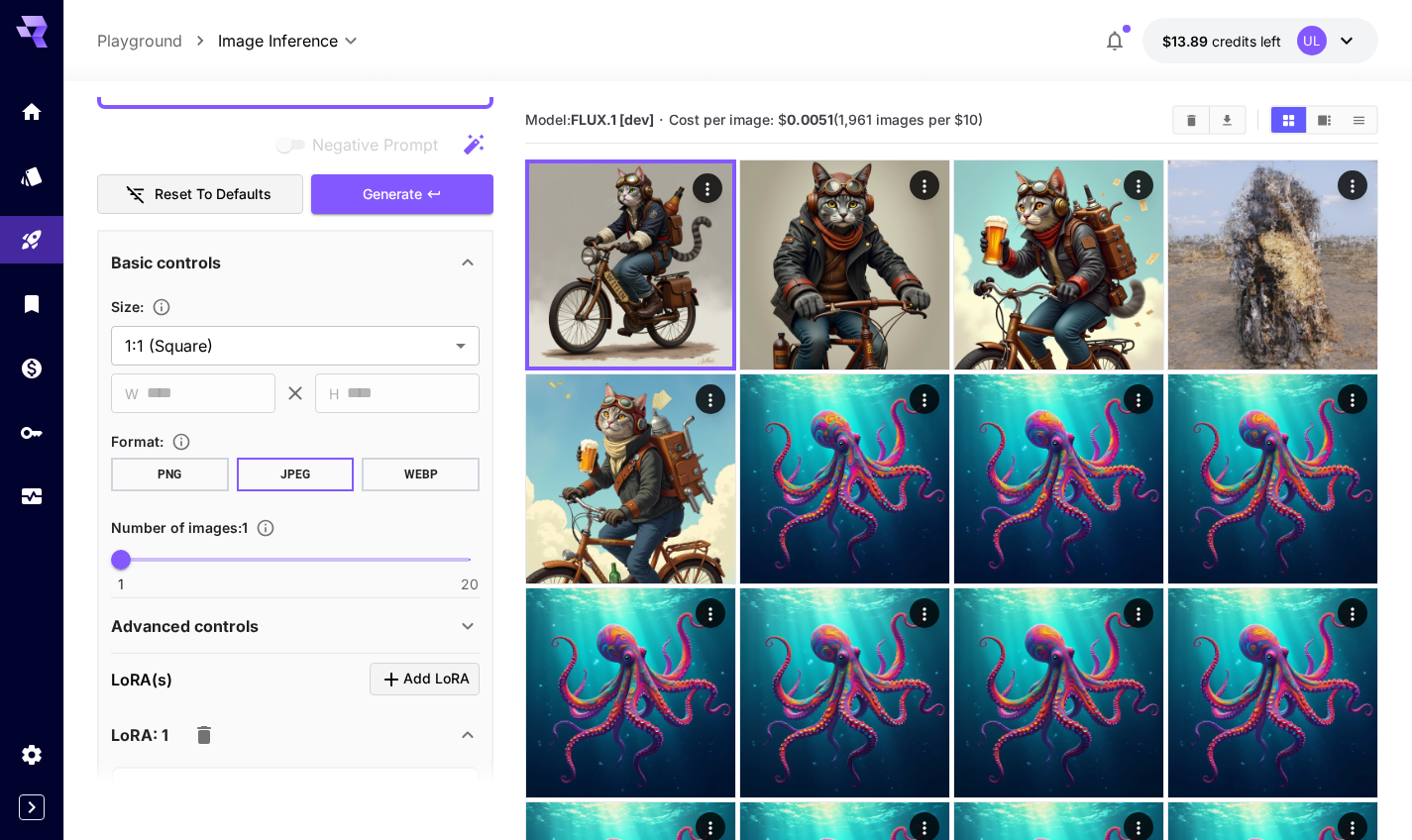 scroll, scrollTop: 0, scrollLeft: 0, axis: both 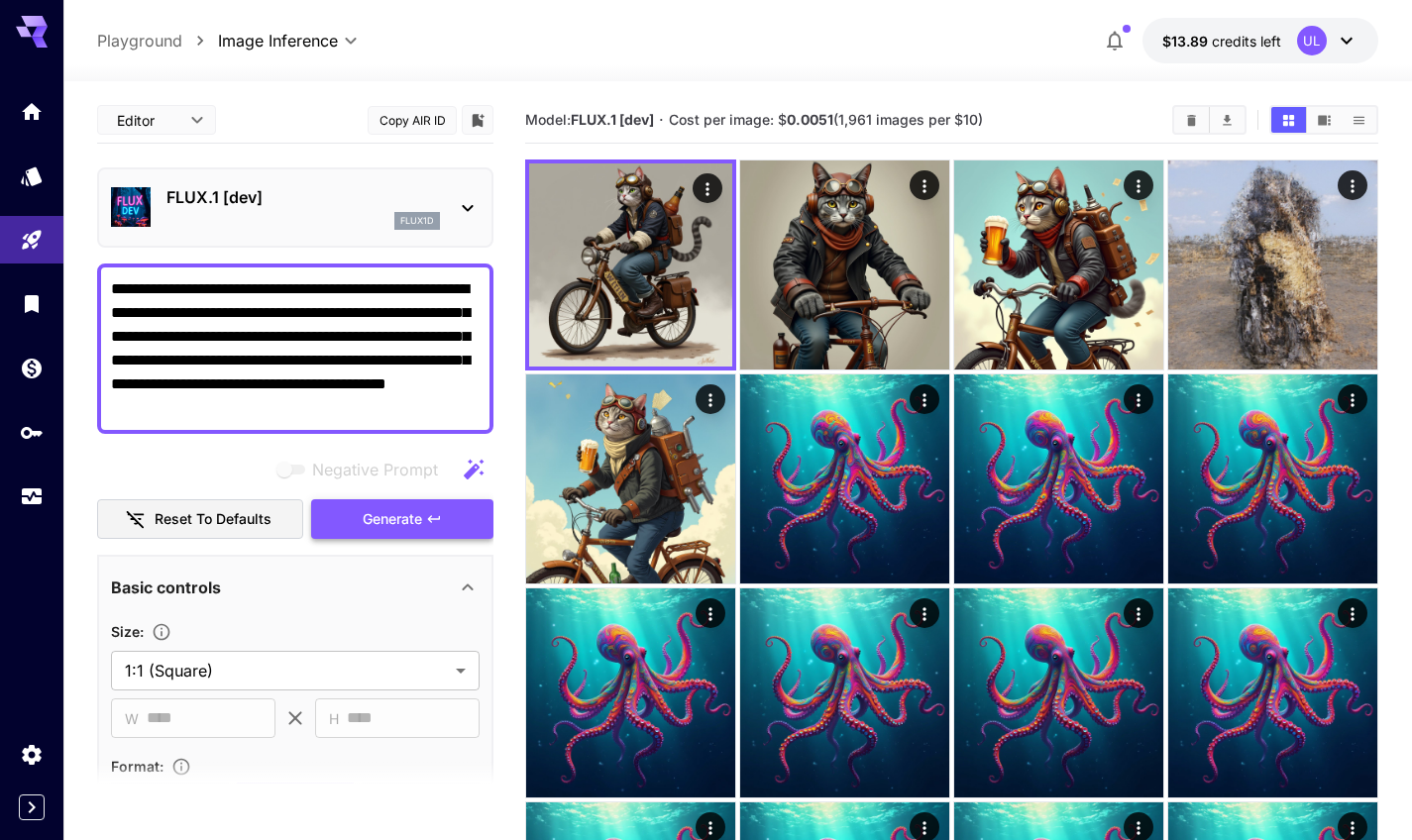 click on "Generate" at bounding box center (392, 519) 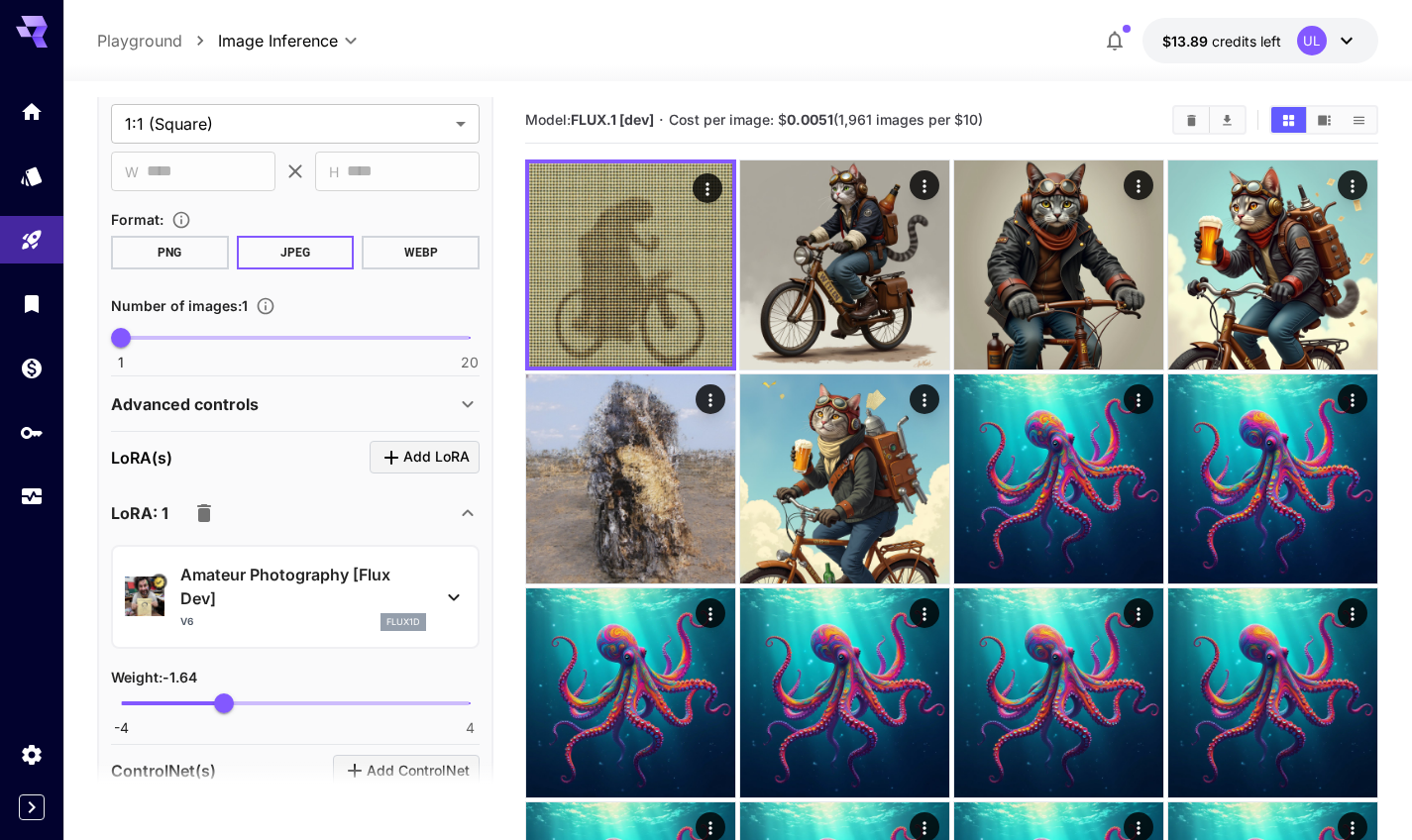 scroll, scrollTop: 609, scrollLeft: 0, axis: vertical 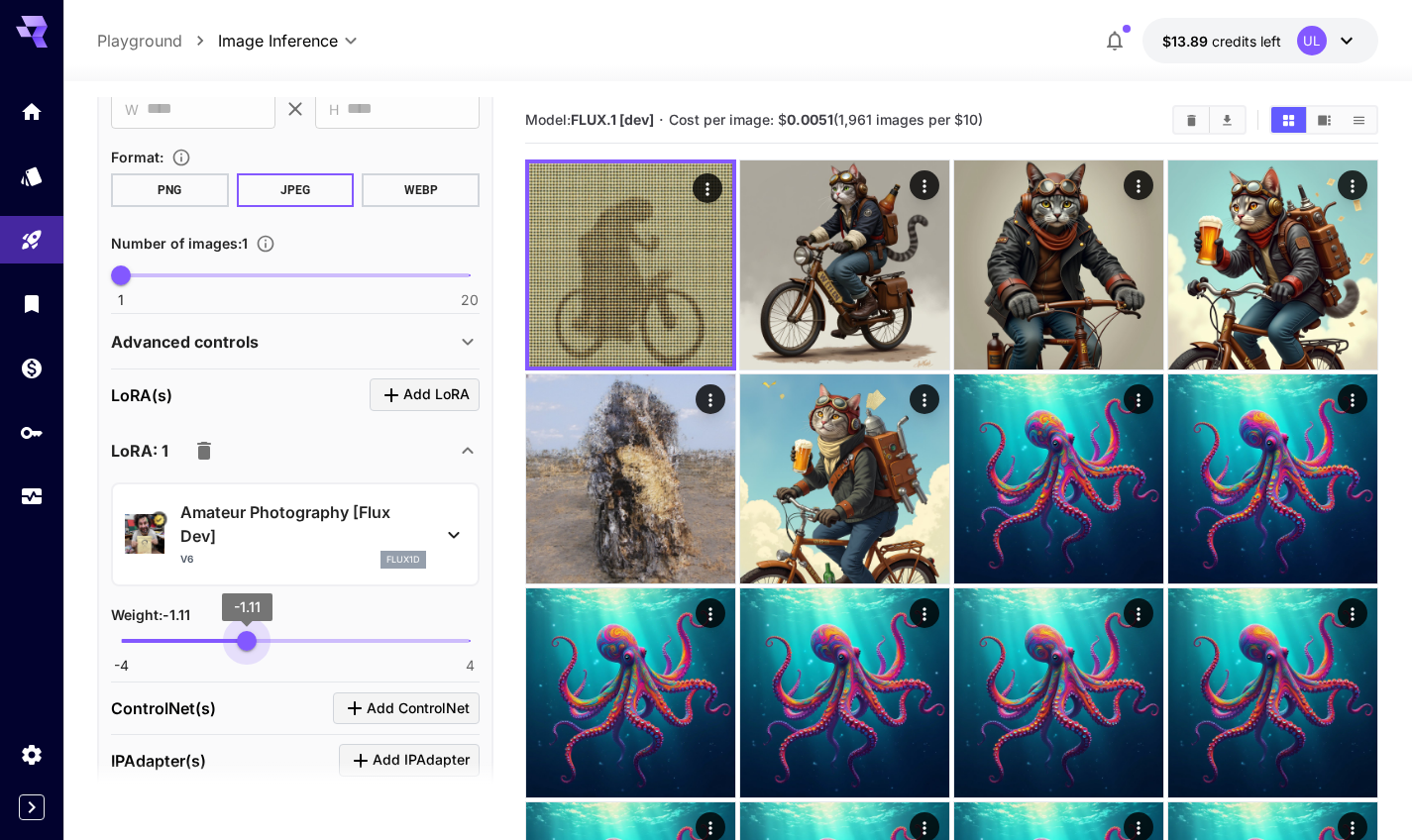 drag, startPoint x: 220, startPoint y: 631, endPoint x: 248, endPoint y: 632, distance: 28.01785 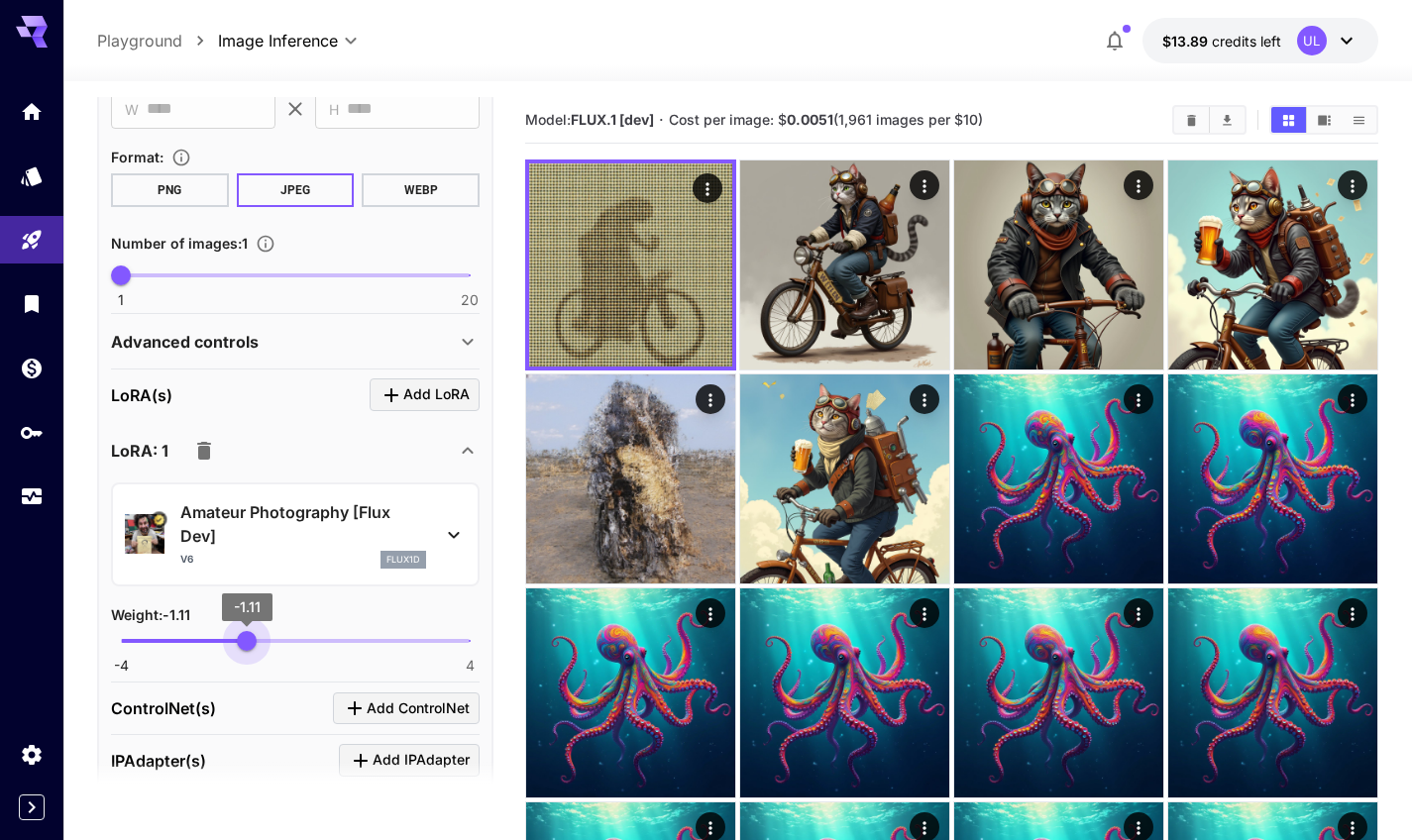 click on "-1.11" at bounding box center (247, 641) 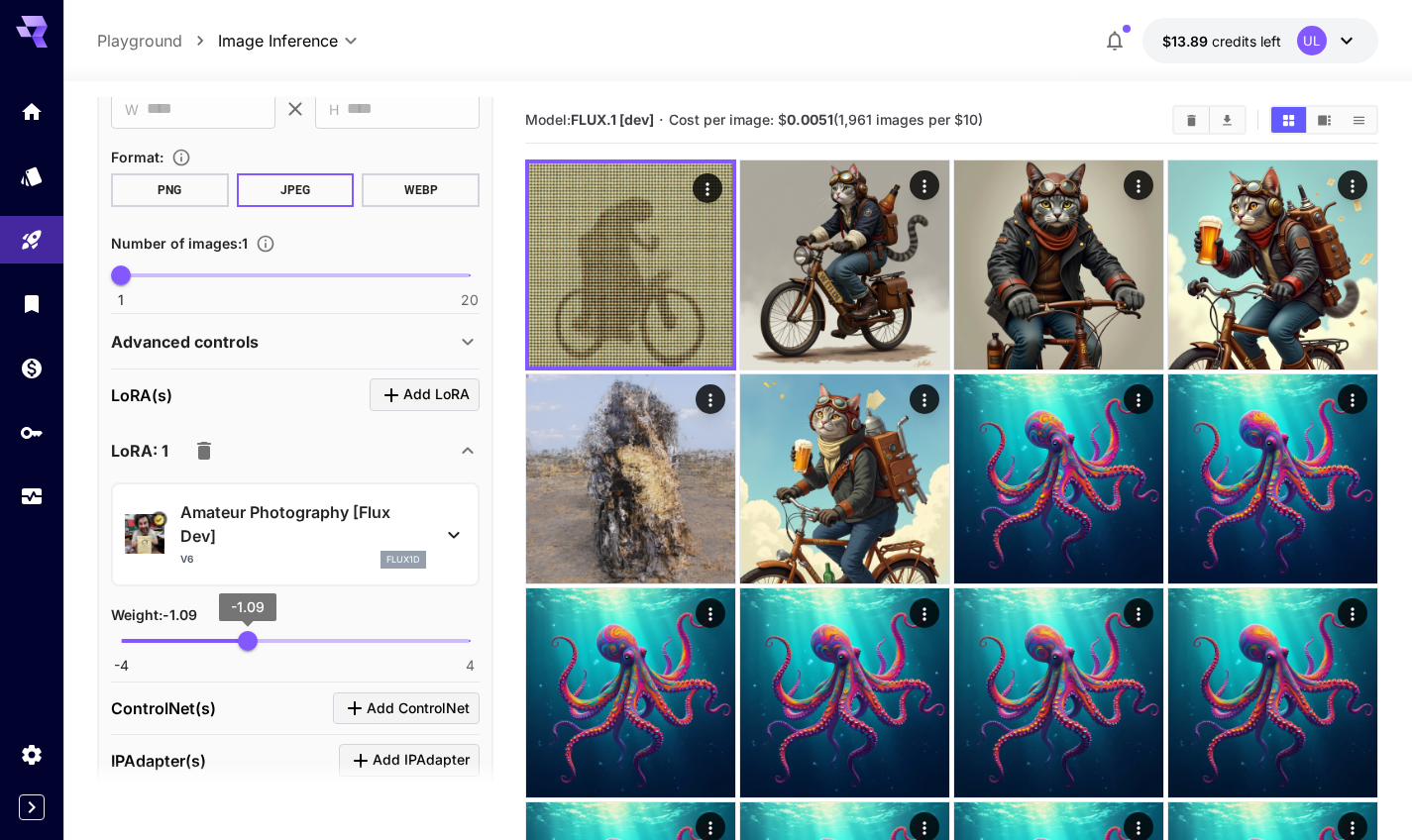 scroll, scrollTop: 739, scrollLeft: 0, axis: vertical 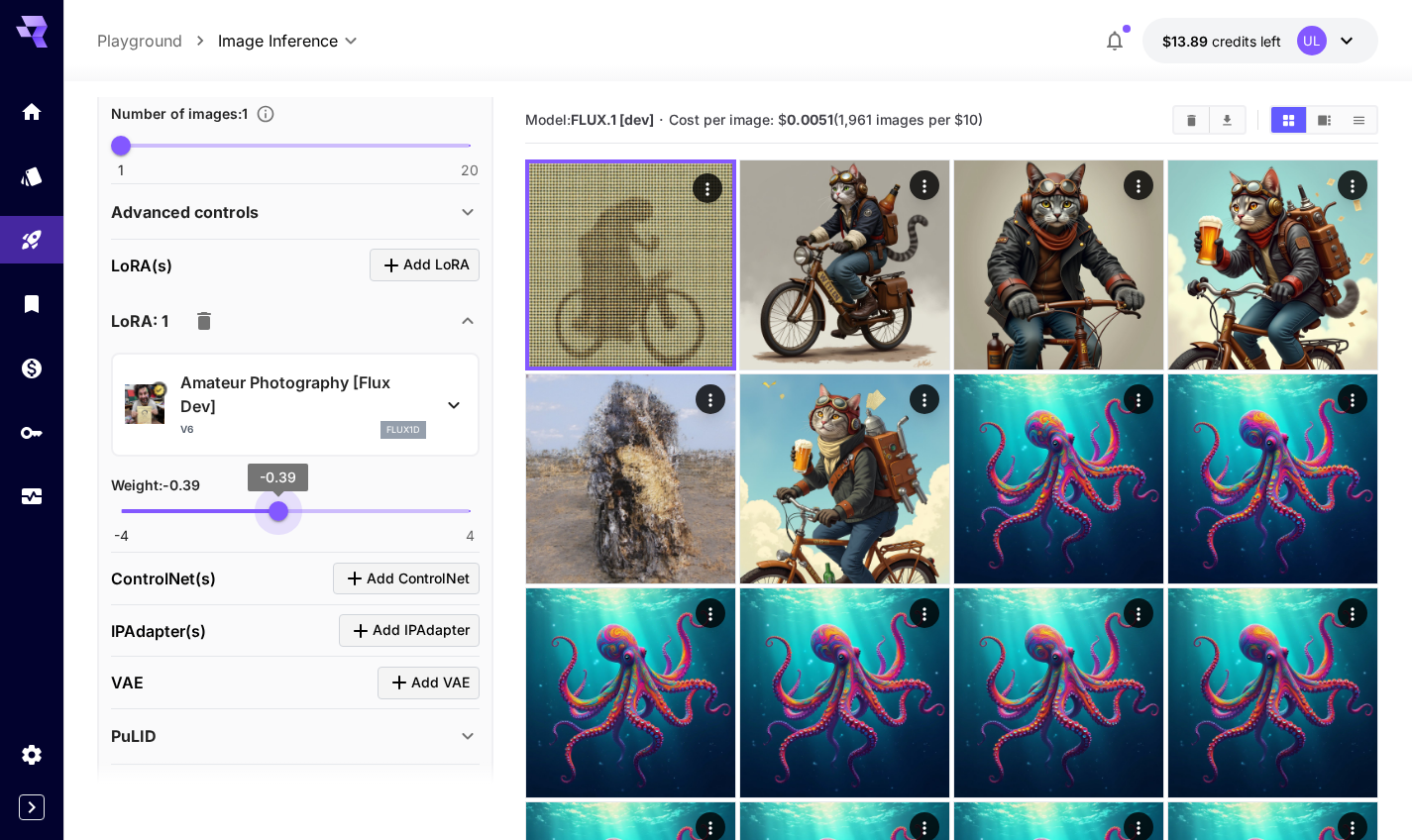 type on "*****" 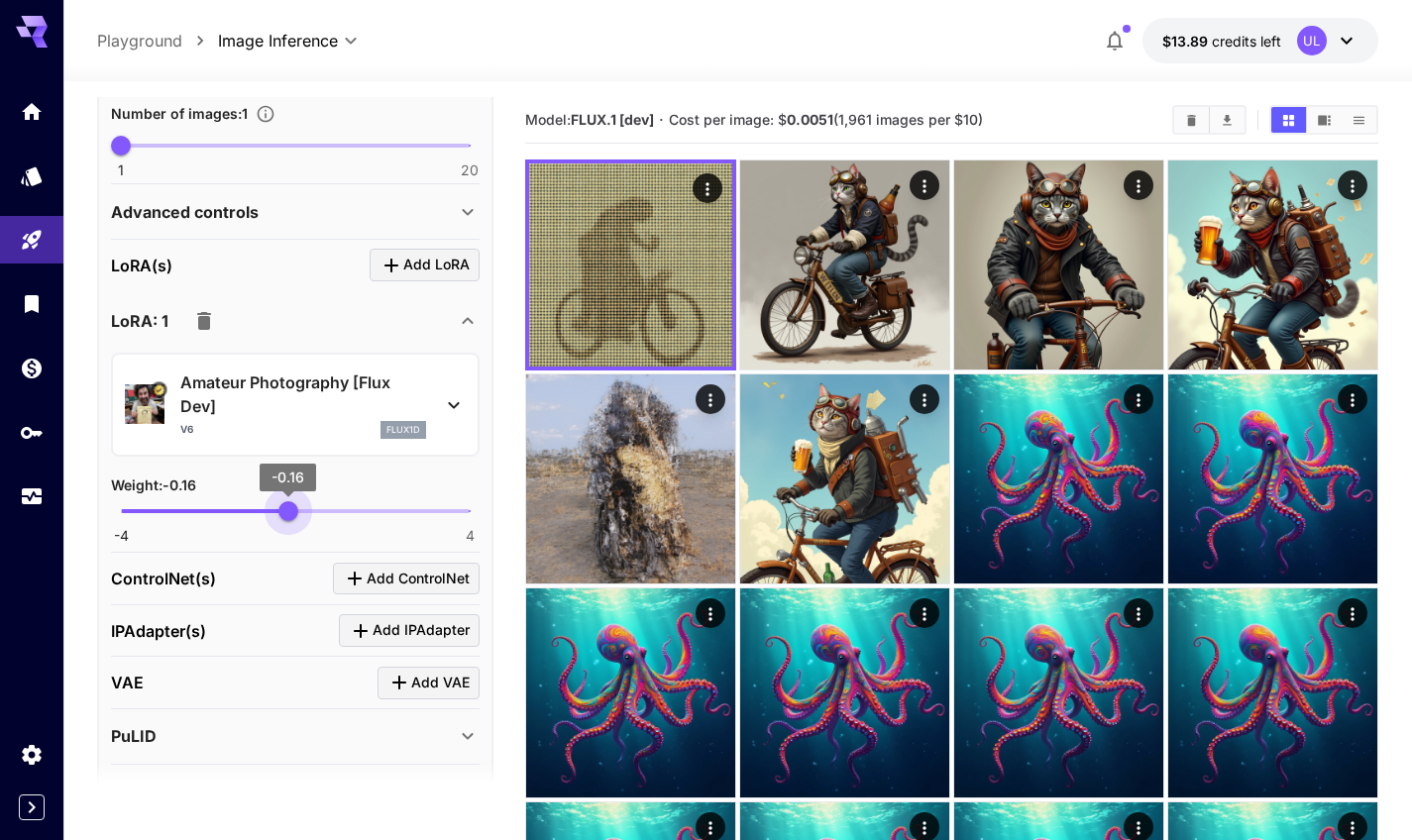 drag, startPoint x: 260, startPoint y: 502, endPoint x: 288, endPoint y: 504, distance: 28.071338 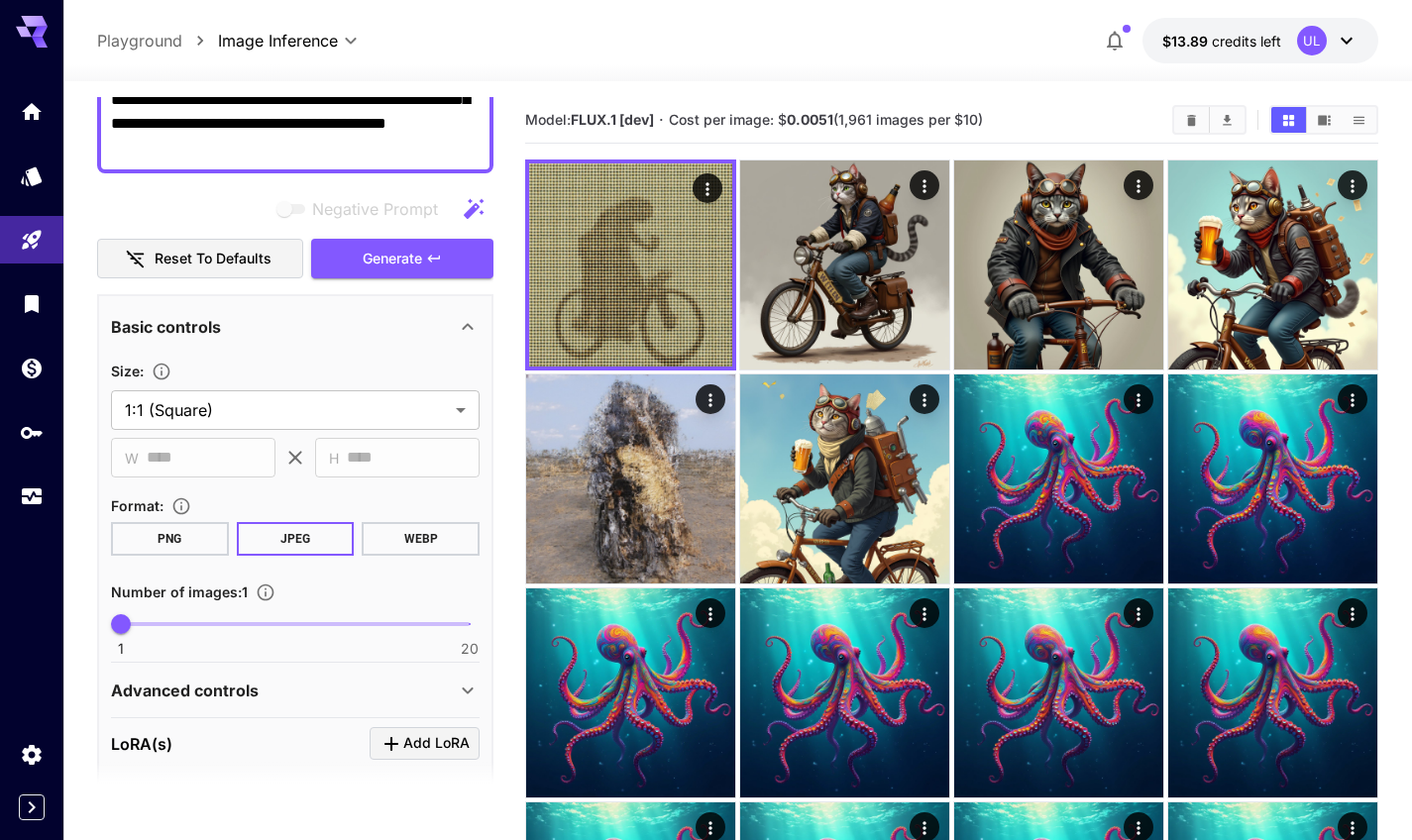 scroll, scrollTop: 0, scrollLeft: 0, axis: both 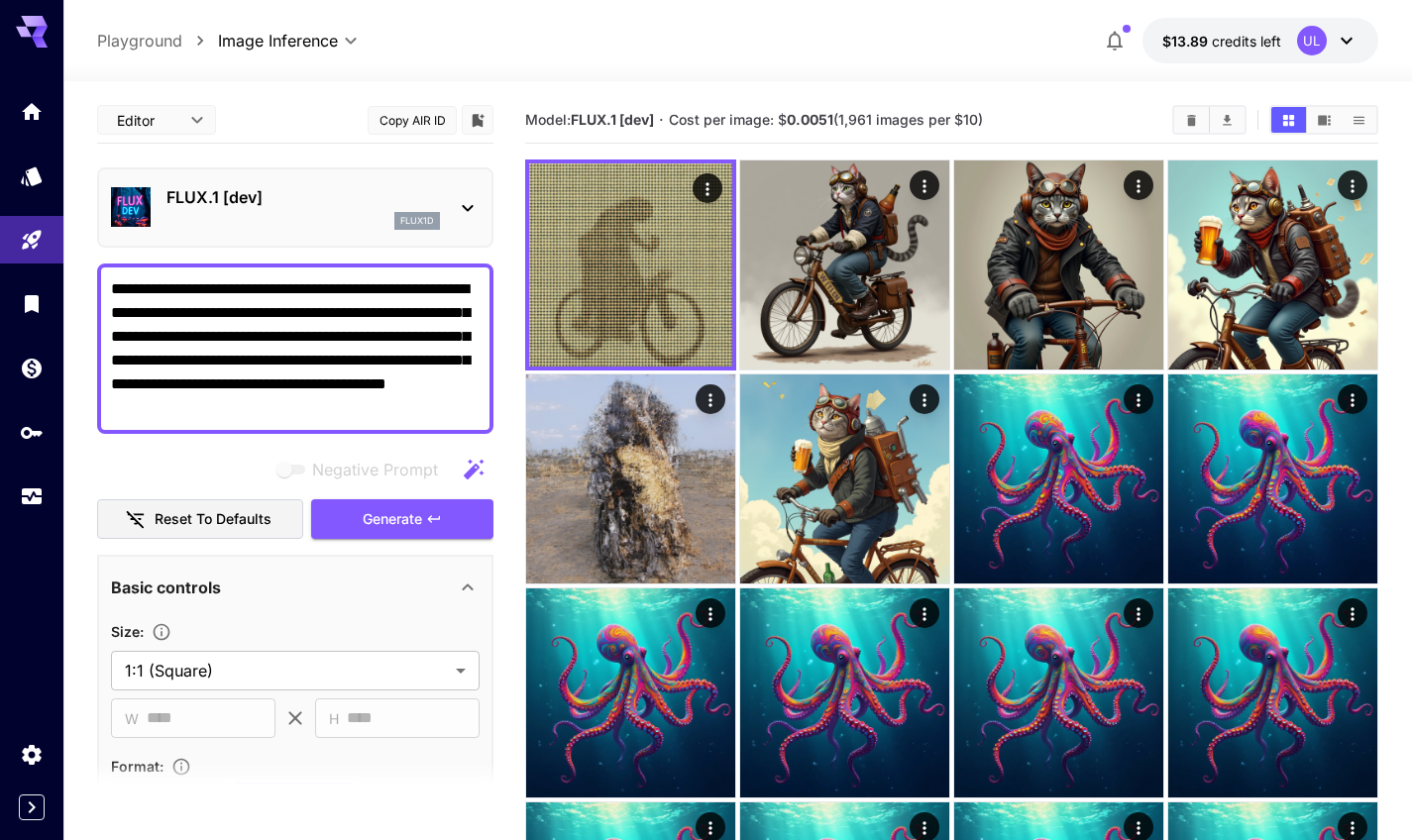 click on "FLUX.1 [dev]" at bounding box center (303, 197) 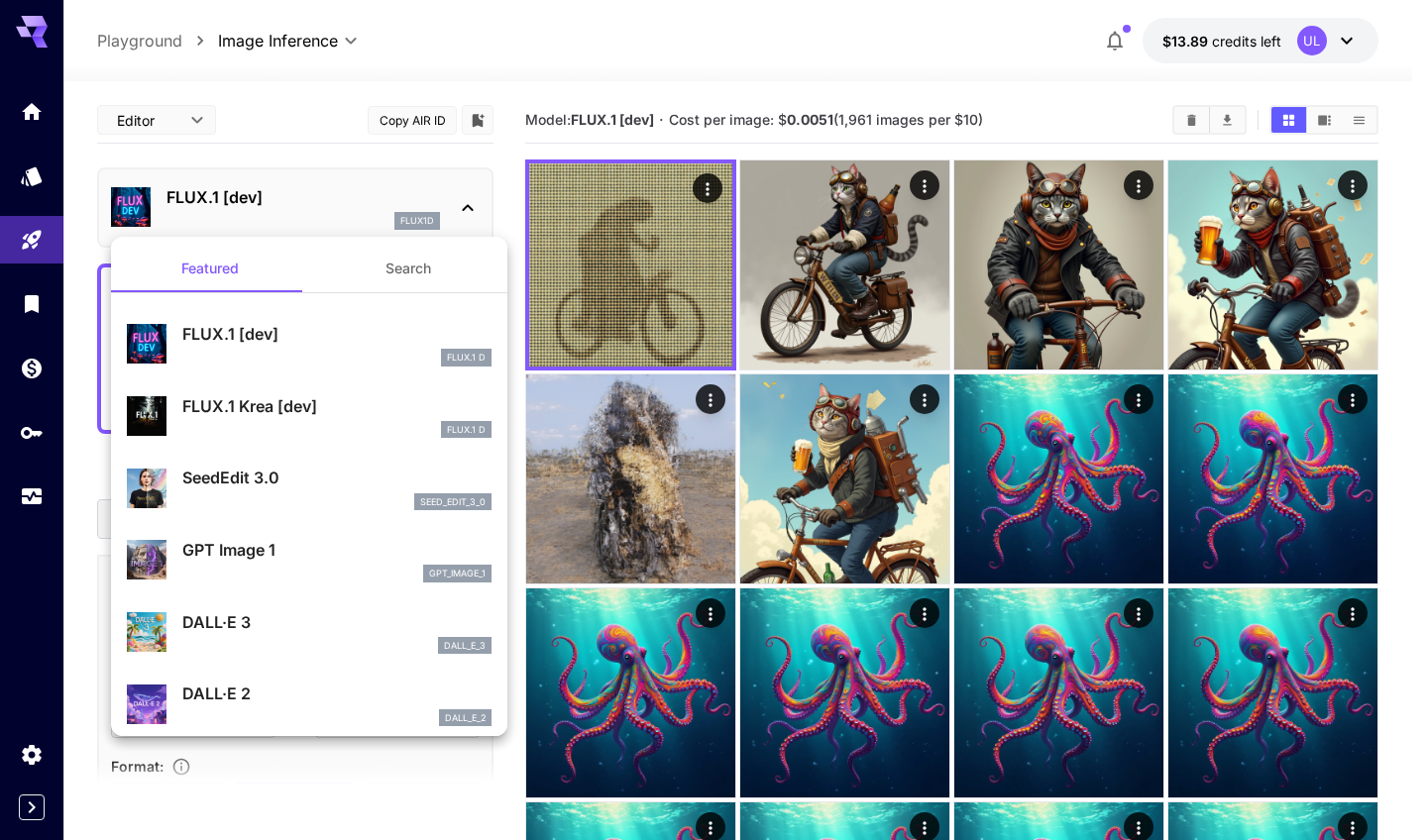 click on "DALL·E 2" at bounding box center (337, 693) 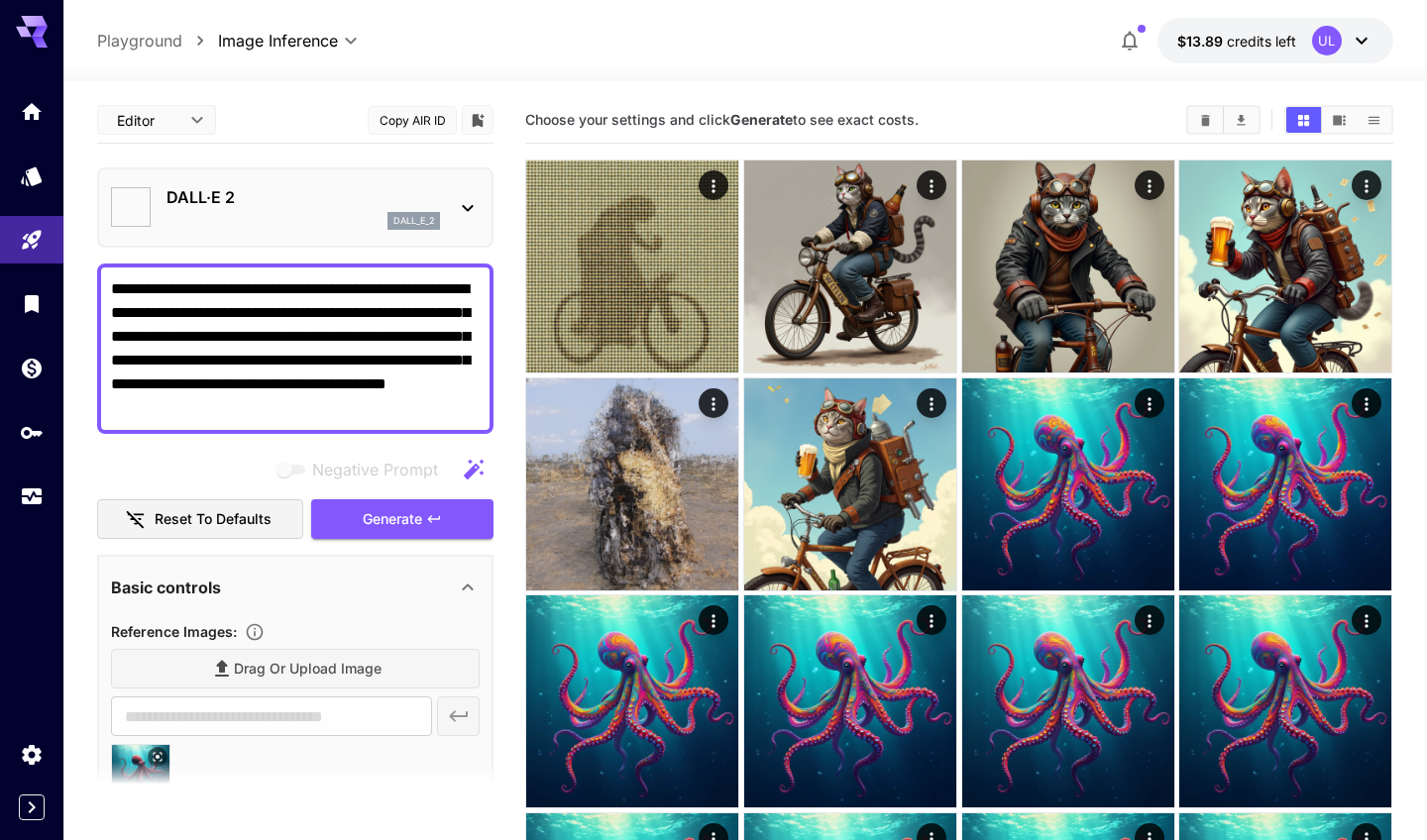 type on "**********" 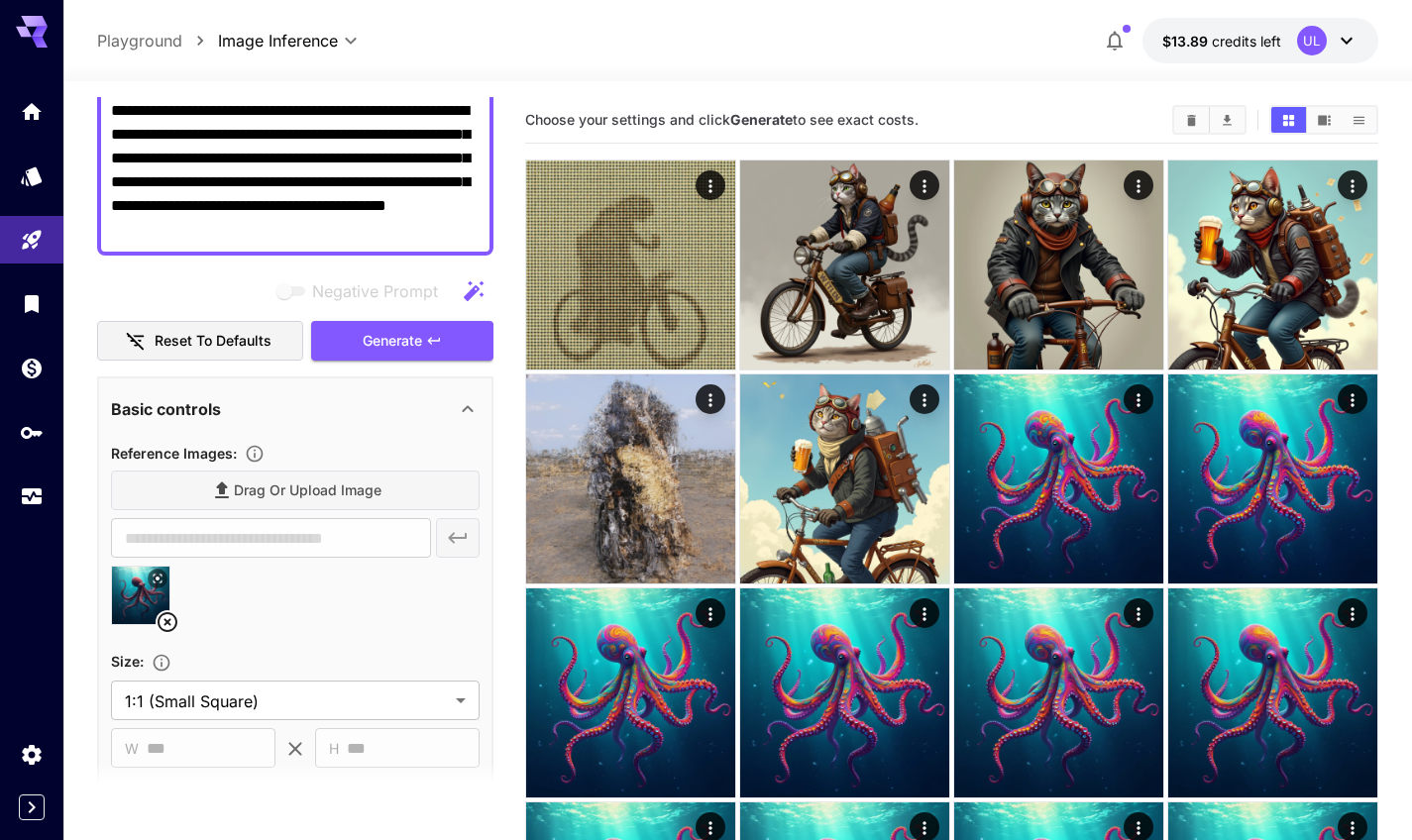 scroll, scrollTop: 30, scrollLeft: 0, axis: vertical 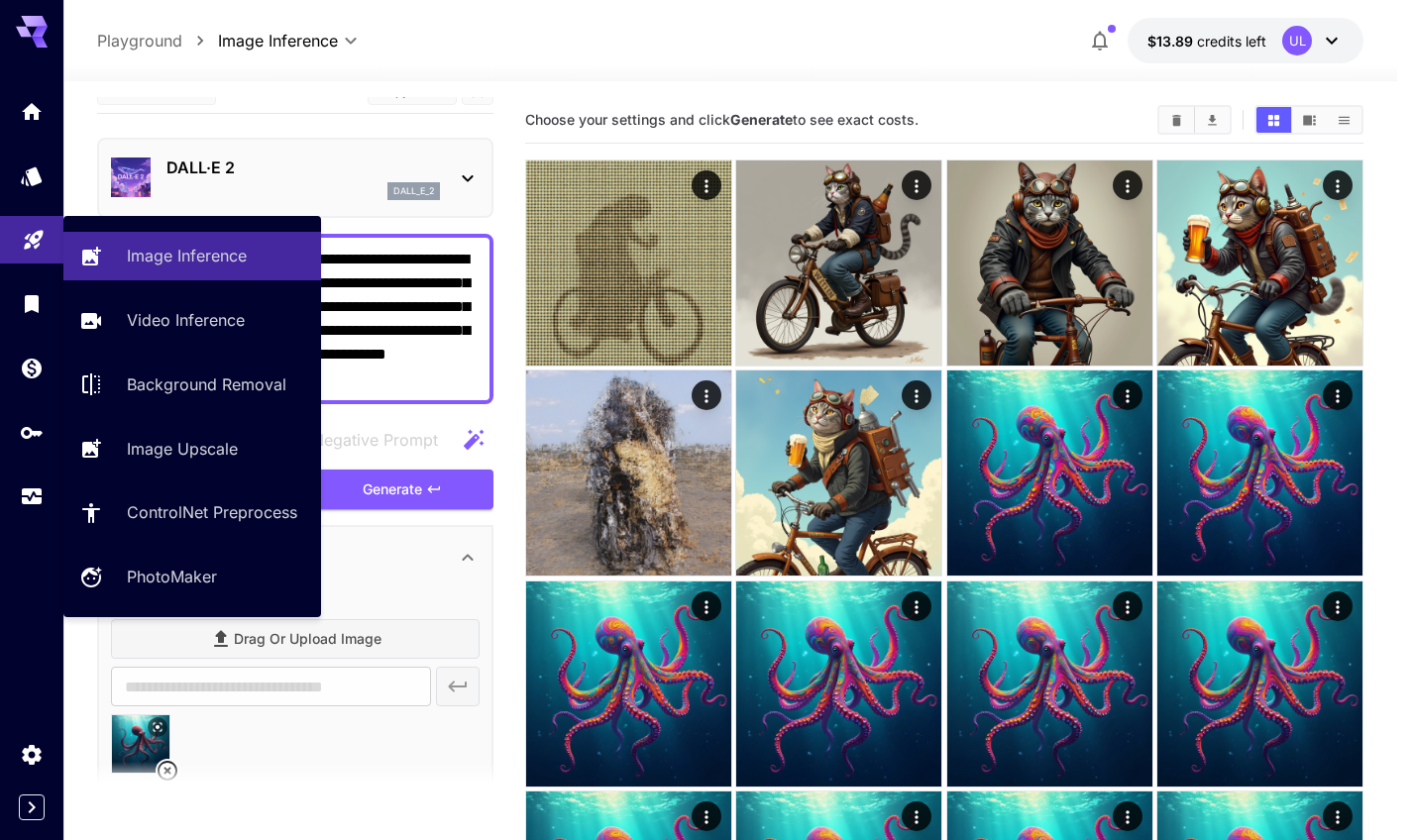 drag, startPoint x: 439, startPoint y: 388, endPoint x: 11, endPoint y: 218, distance: 460.52579 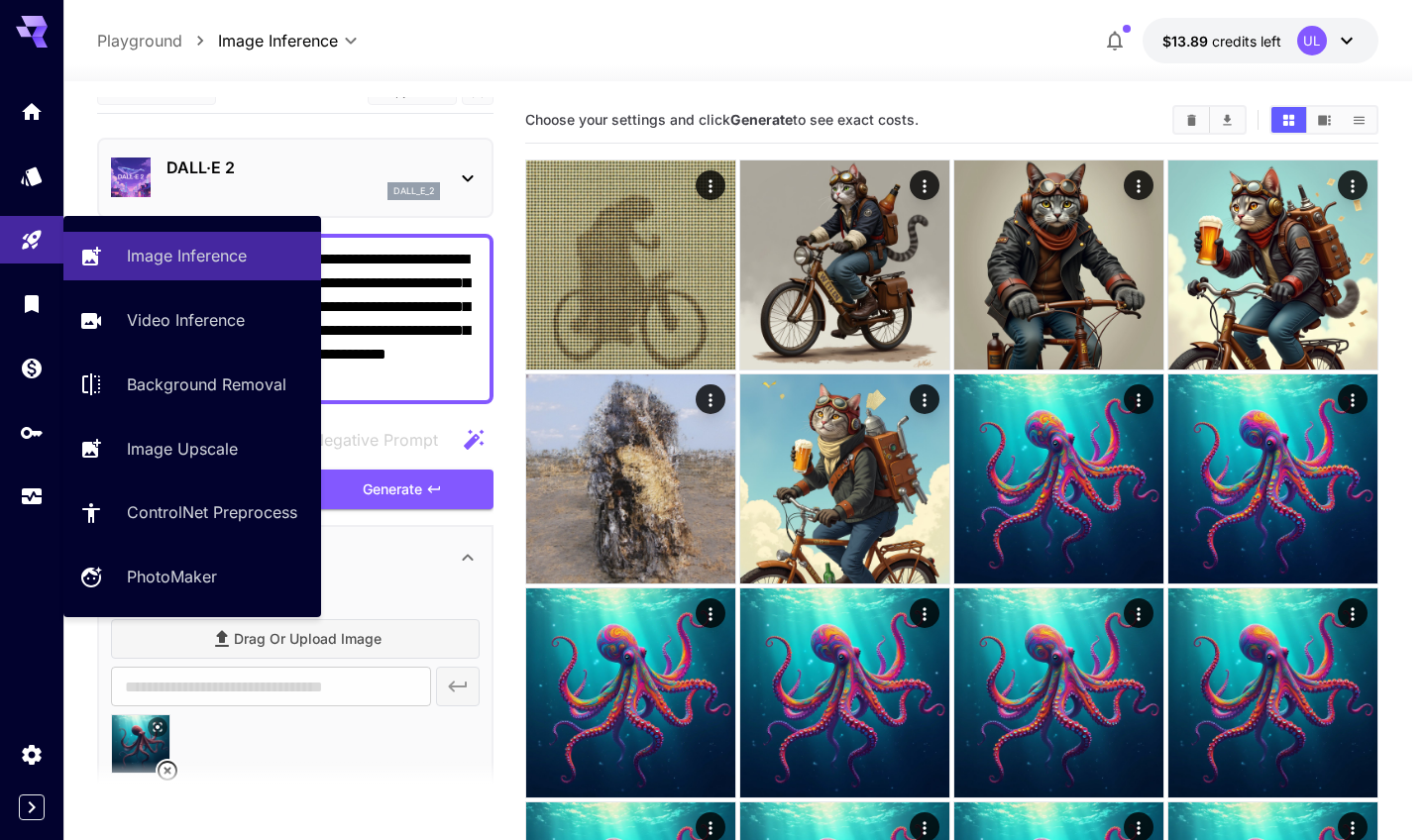 type 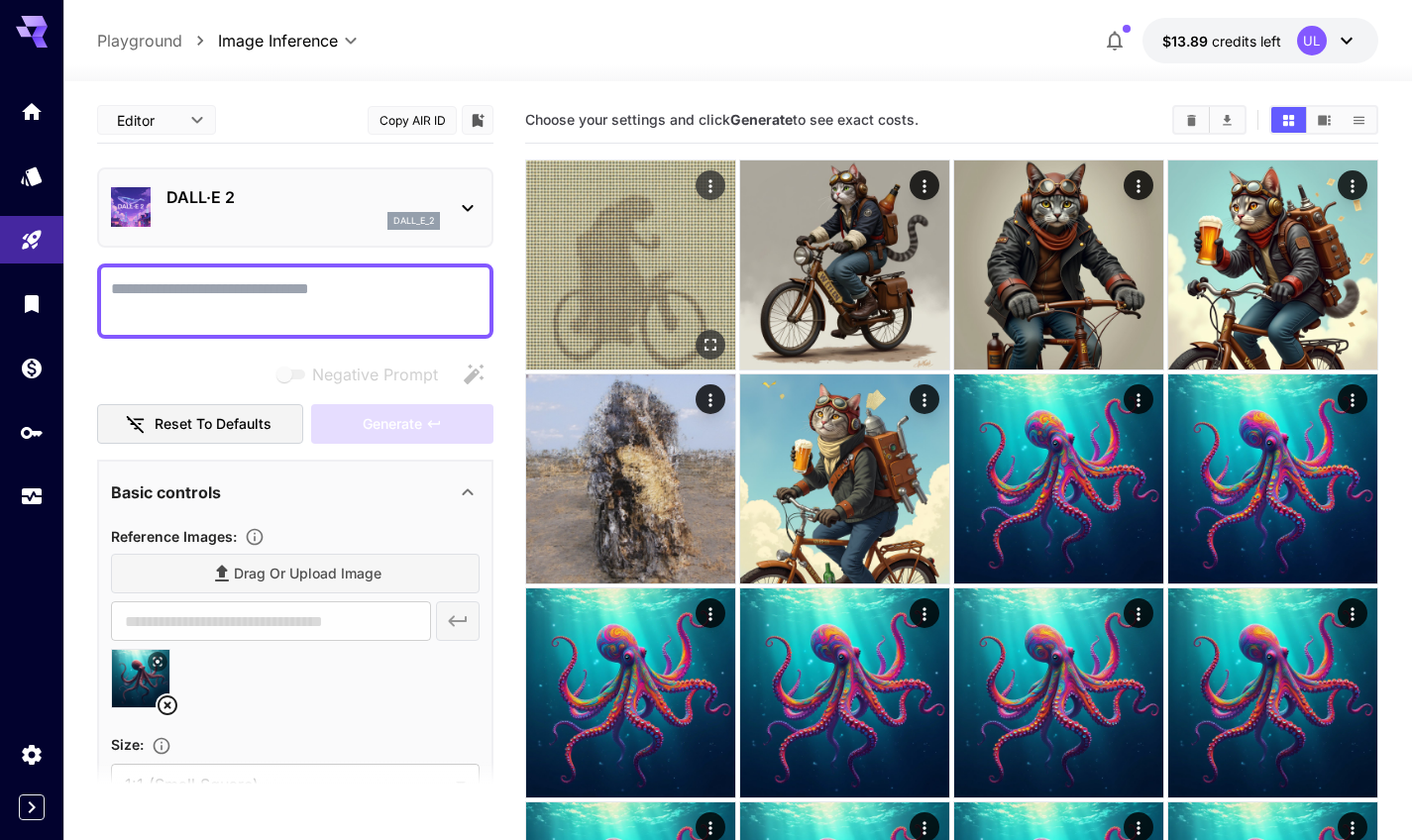 scroll, scrollTop: 0, scrollLeft: 0, axis: both 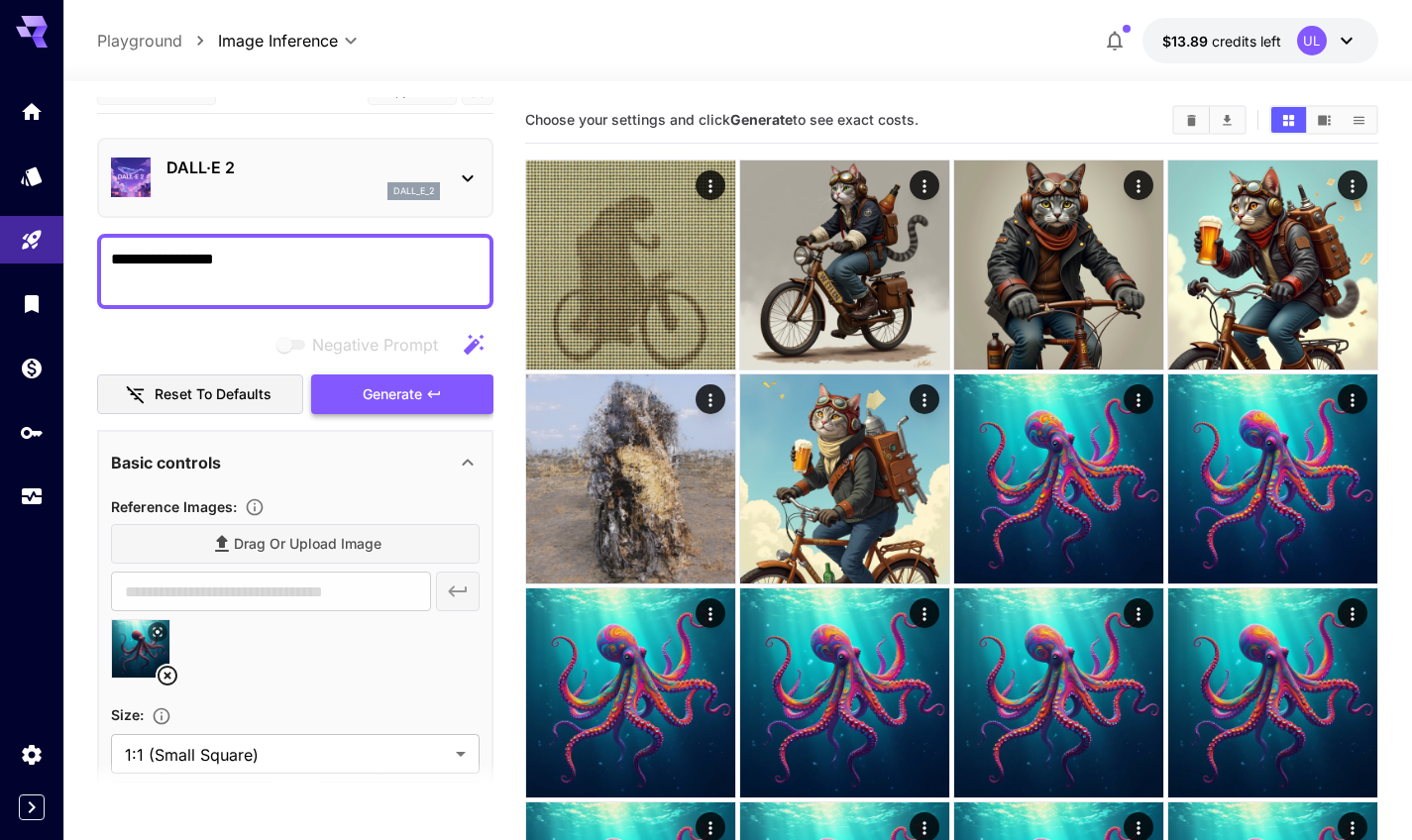 click on "Generate" at bounding box center (392, 394) 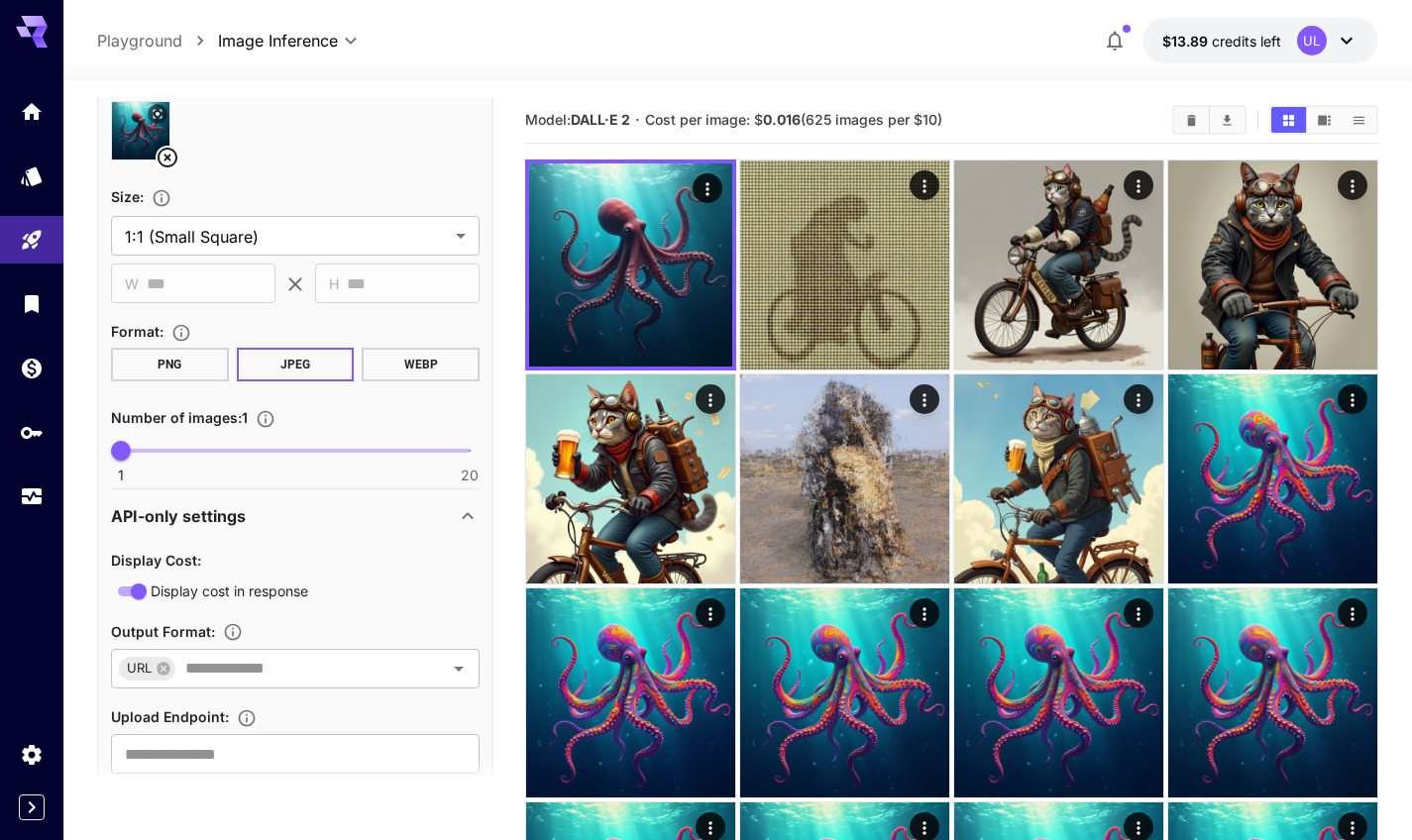 scroll, scrollTop: 595, scrollLeft: 0, axis: vertical 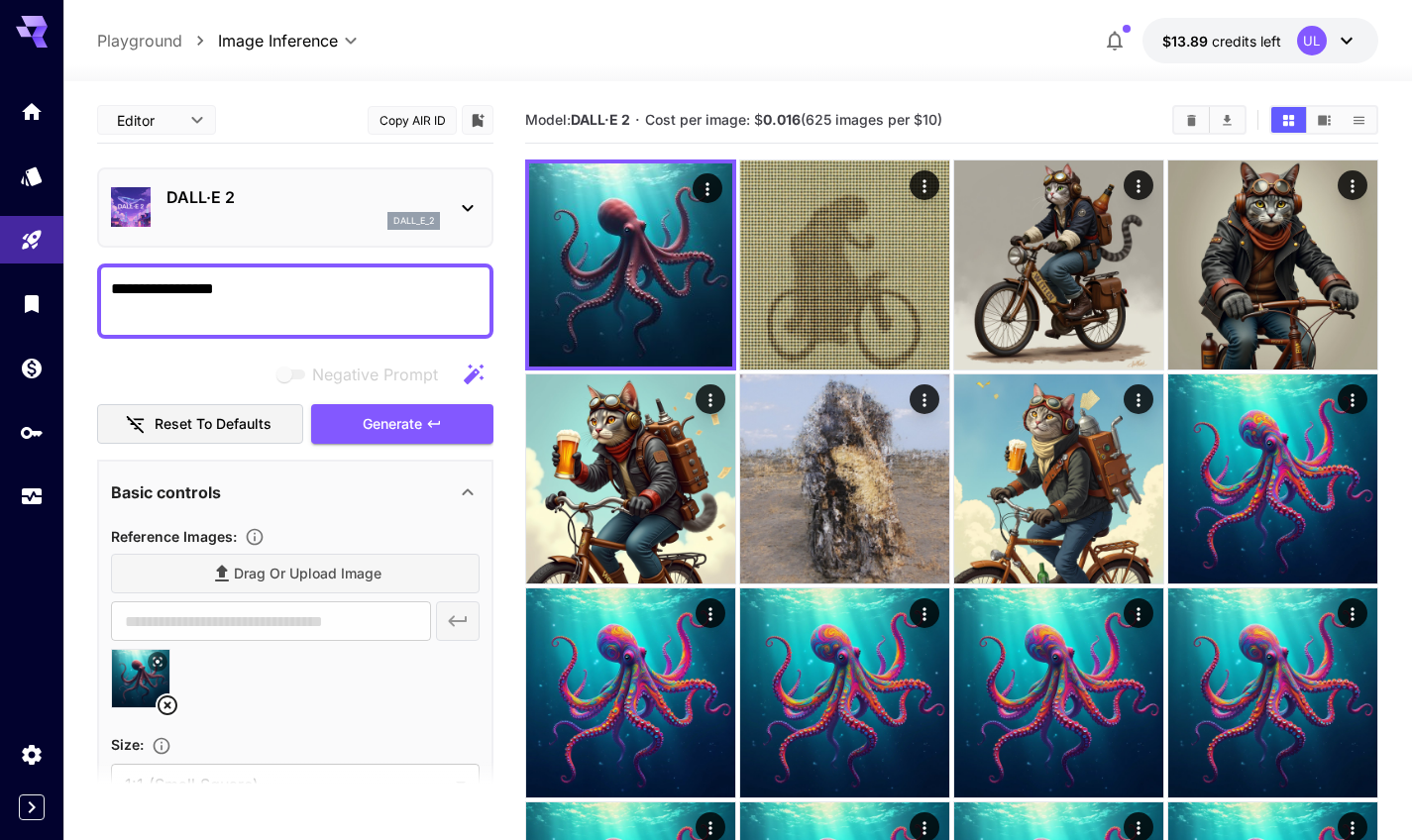 click on "**********" at bounding box center (295, 301) 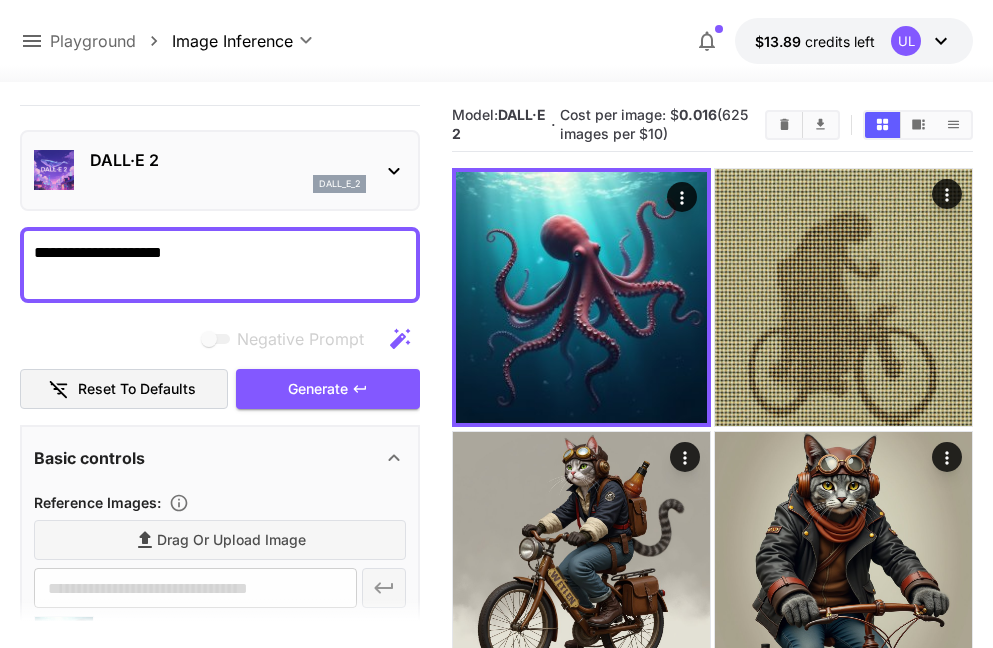 scroll, scrollTop: 142, scrollLeft: 0, axis: vertical 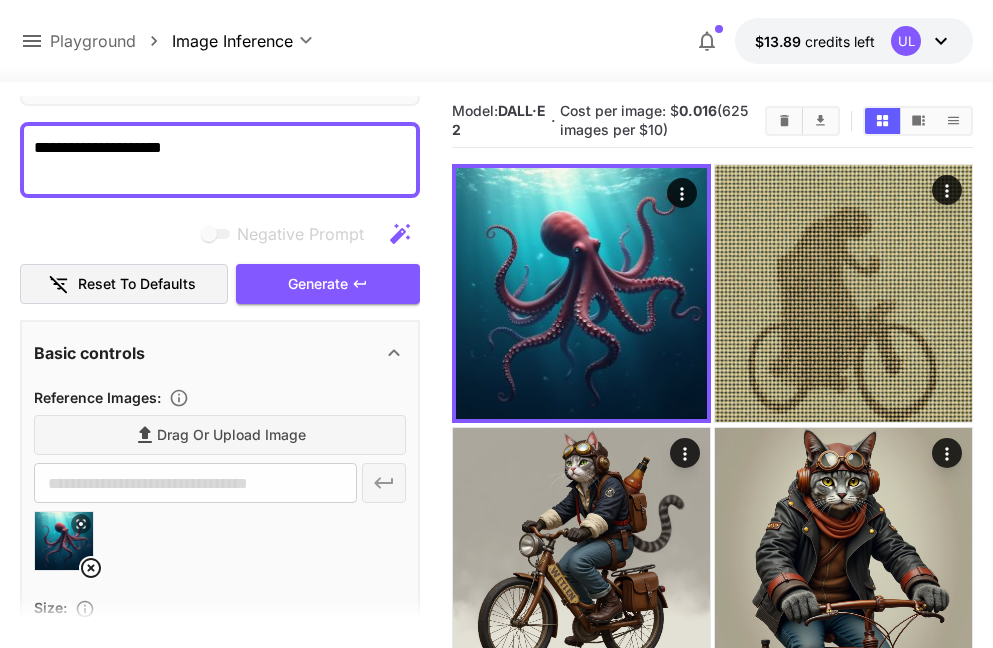 type on "**********" 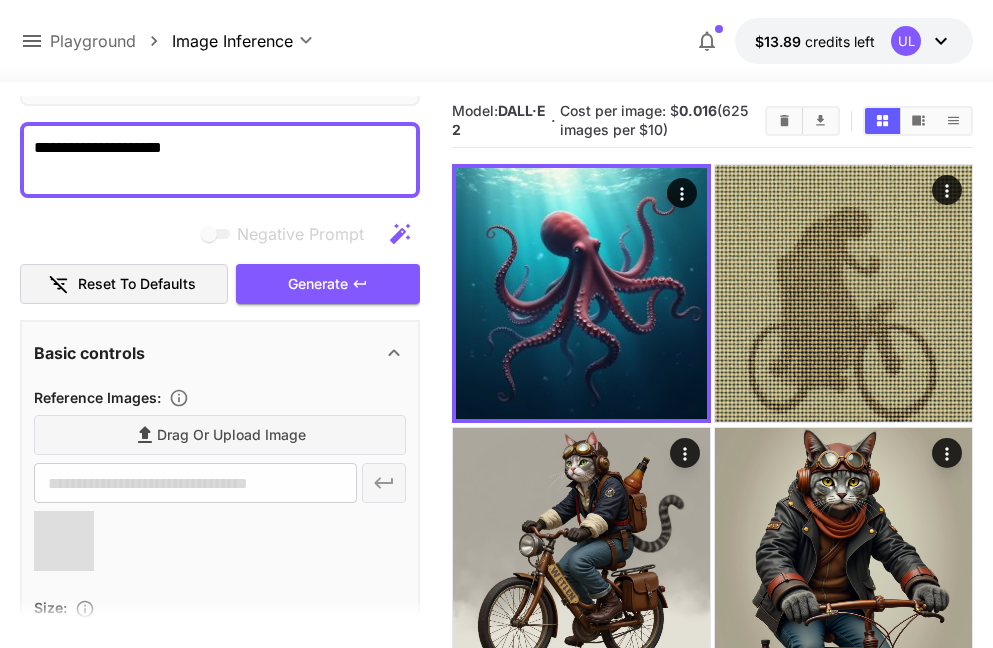 type on "**********" 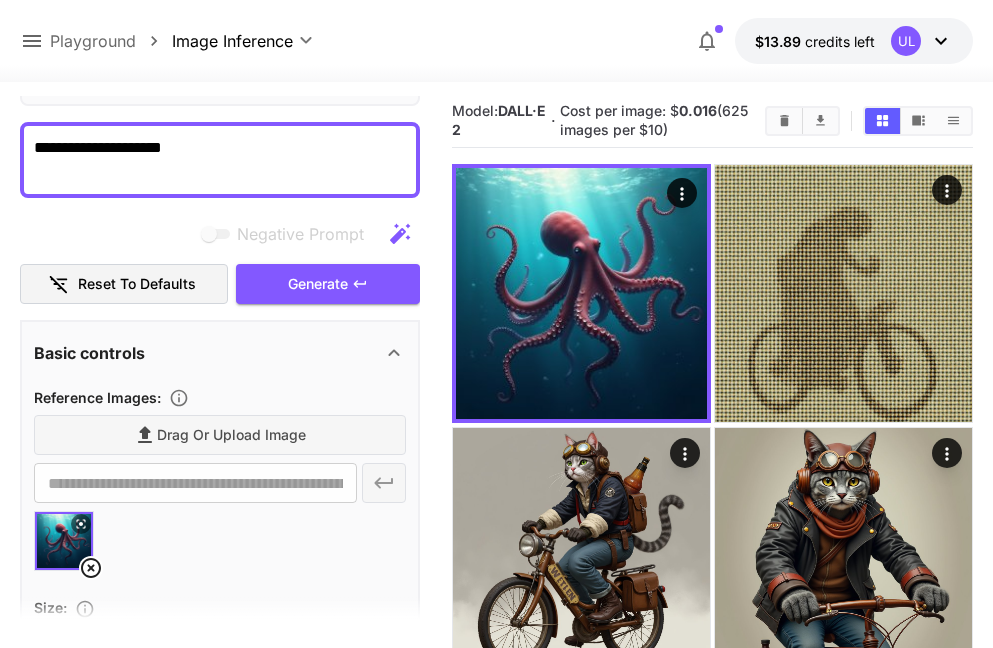 drag, startPoint x: 197, startPoint y: 155, endPoint x: -49, endPoint y: 119, distance: 248.6202 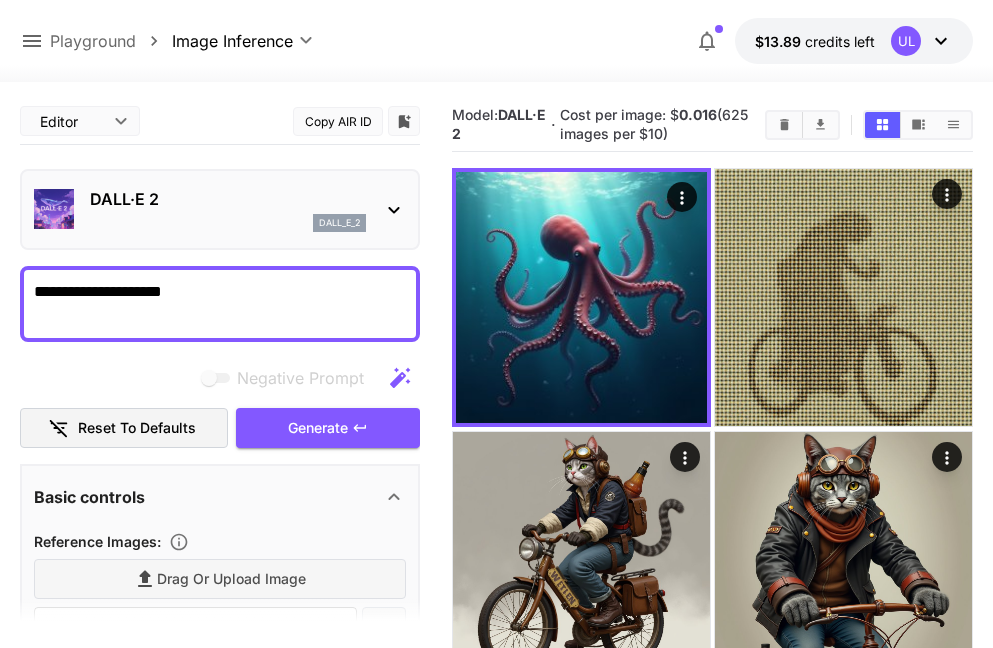 scroll, scrollTop: 4, scrollLeft: 0, axis: vertical 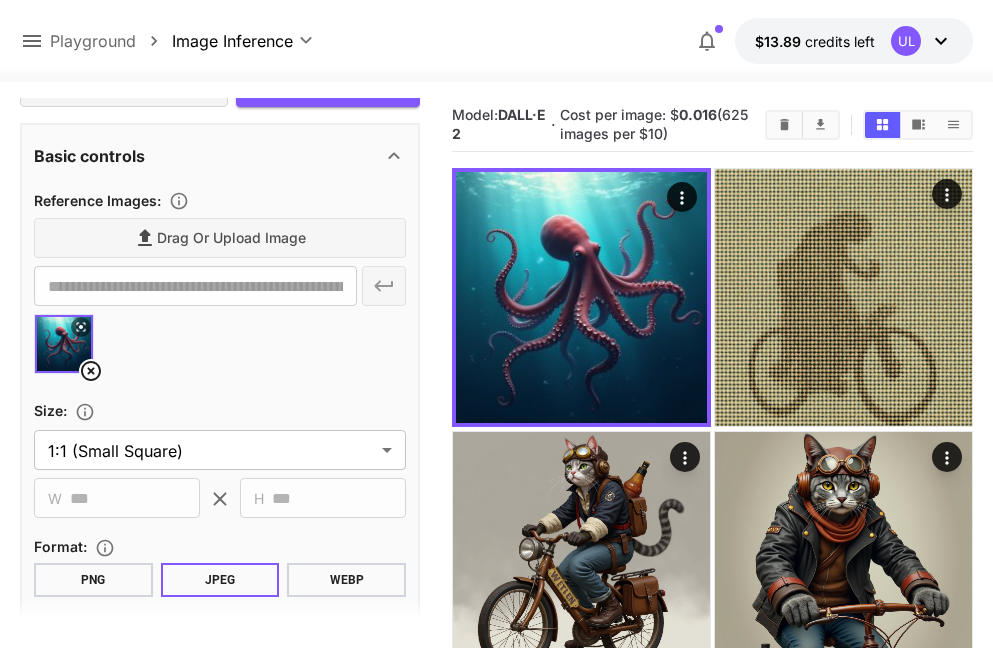 type on "**********" 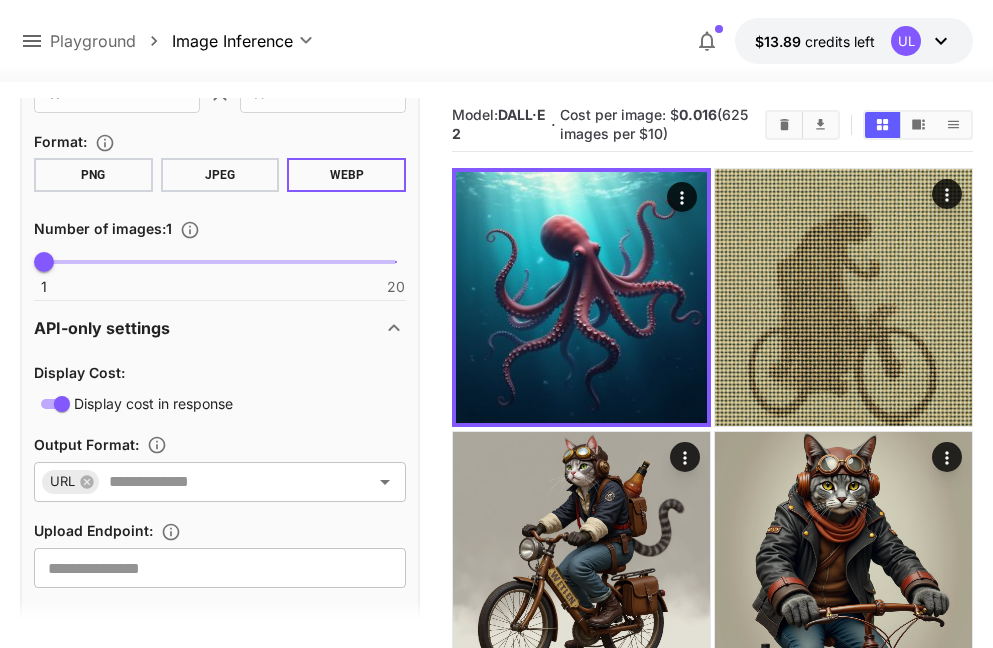 scroll, scrollTop: 771, scrollLeft: 0, axis: vertical 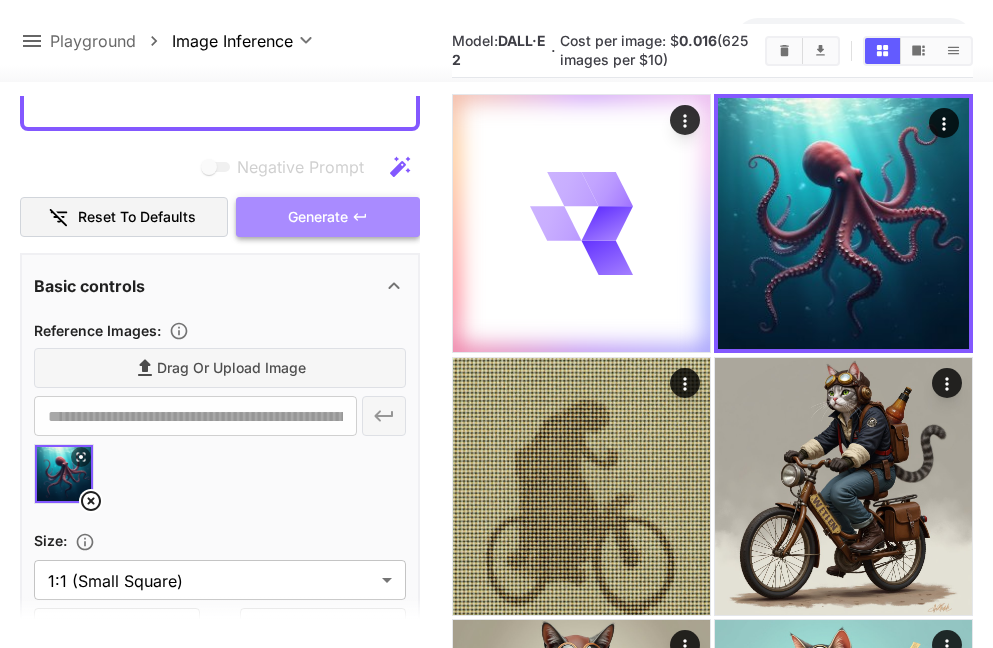 click on "Generate" at bounding box center (318, 217) 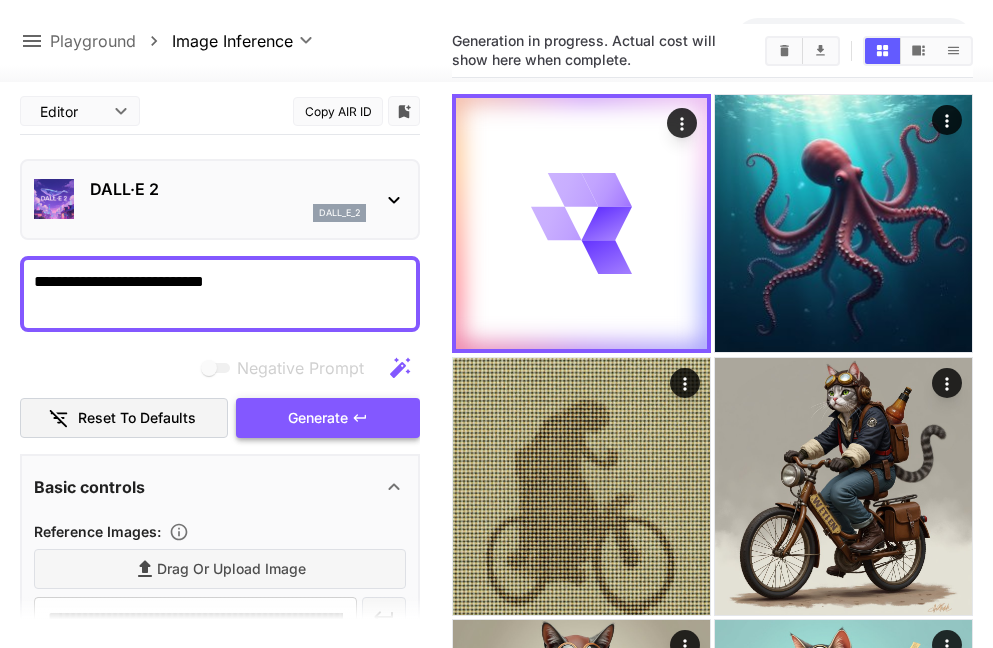 scroll, scrollTop: 0, scrollLeft: 0, axis: both 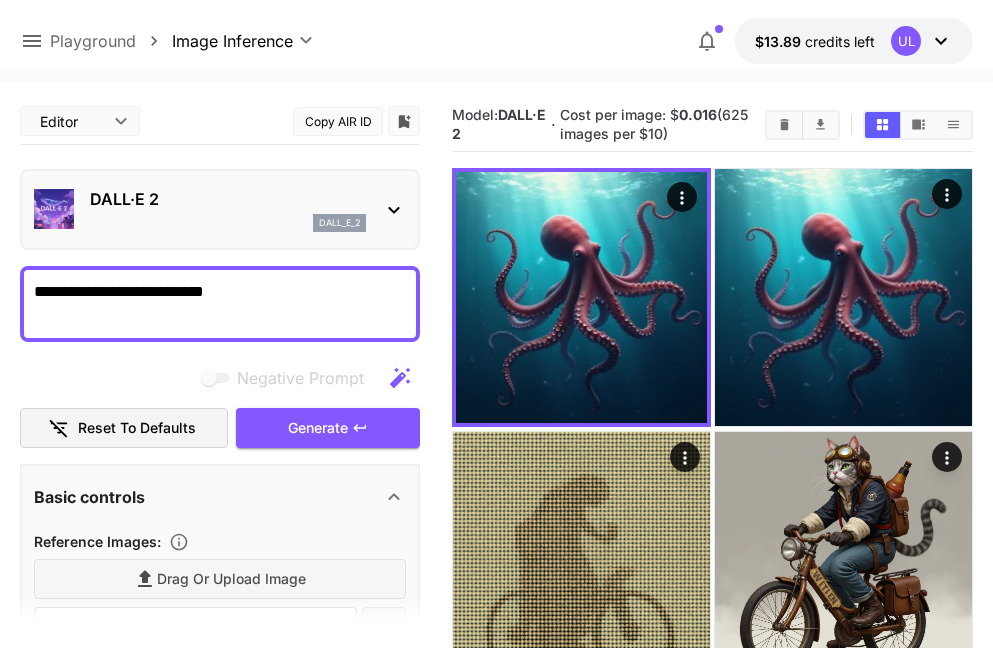 click on "dall_e_2" at bounding box center [228, 223] 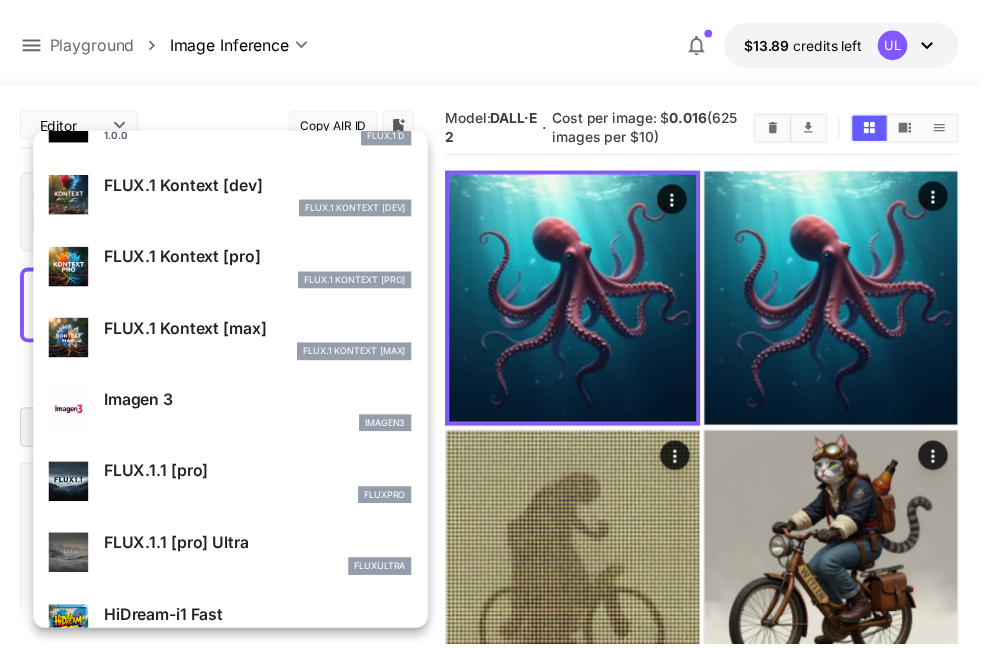 scroll, scrollTop: 768, scrollLeft: 0, axis: vertical 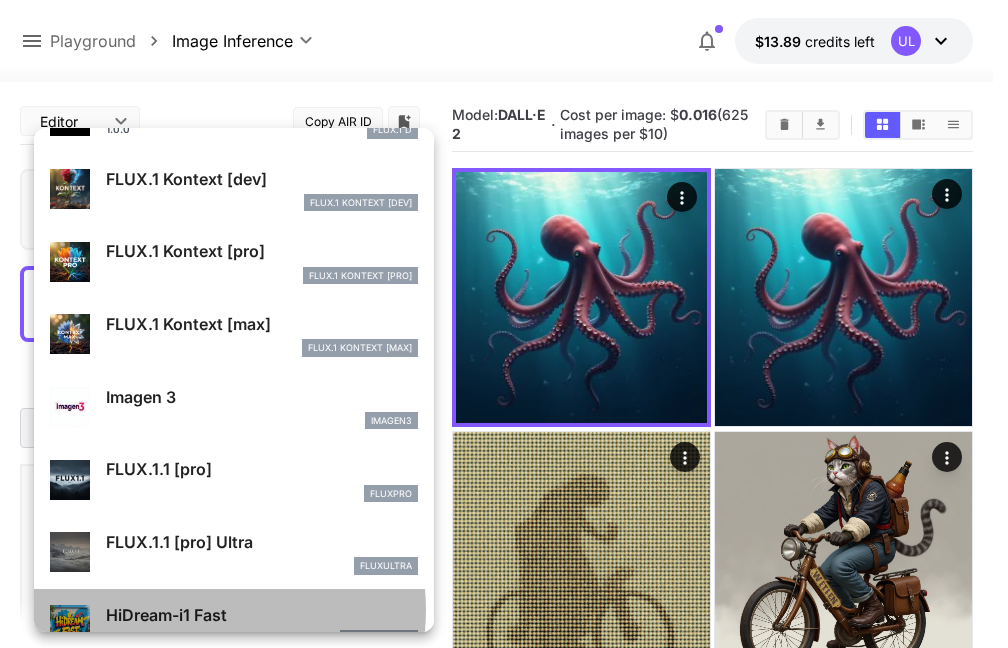 click on "HiDream-i1 Fast" at bounding box center [262, 615] 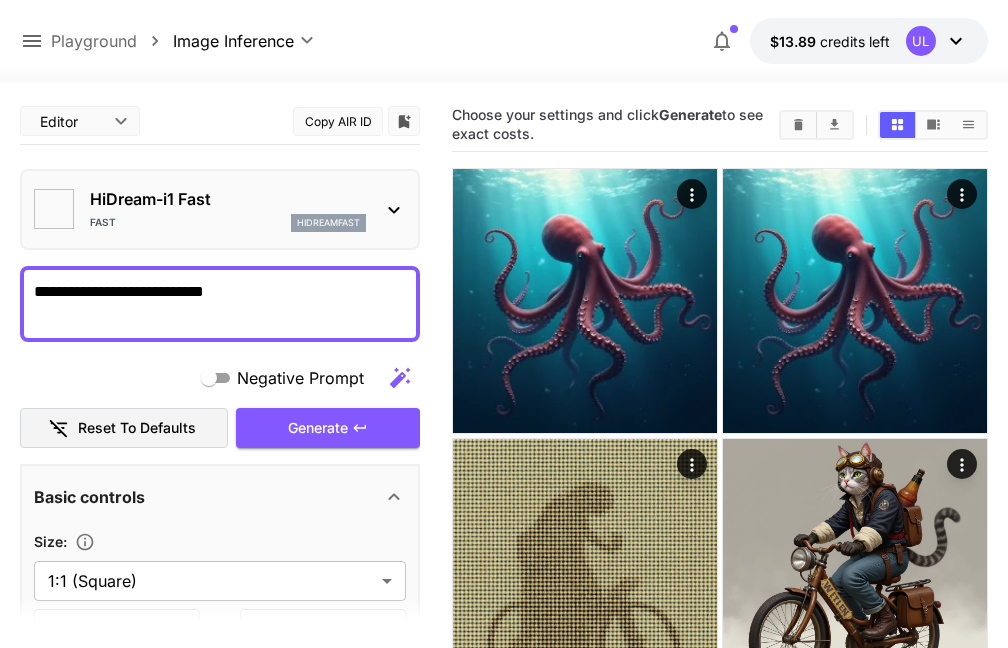 type on "**********" 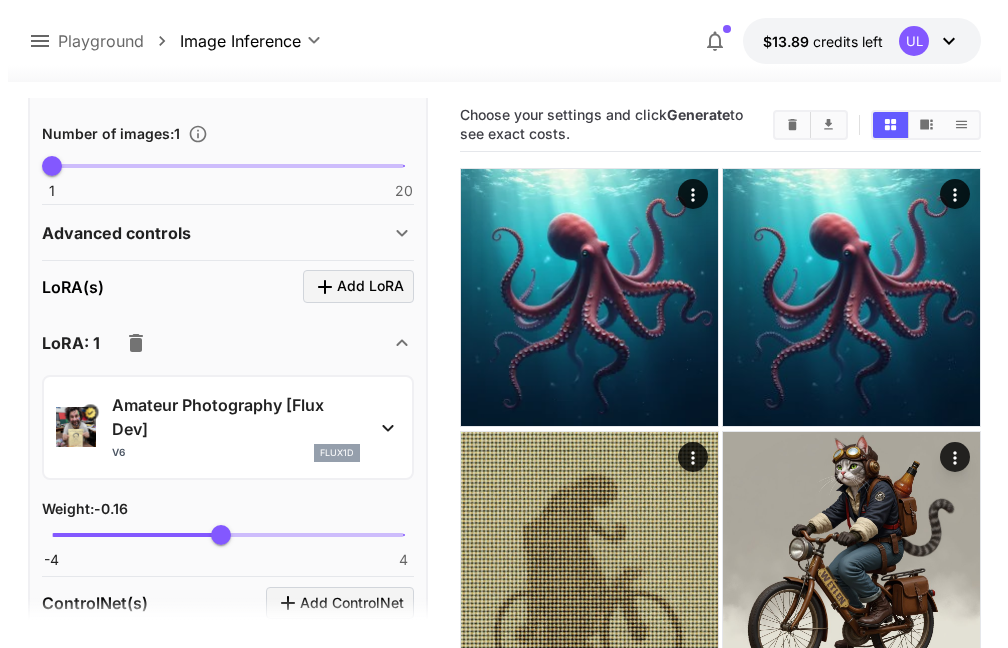 scroll, scrollTop: 0, scrollLeft: 0, axis: both 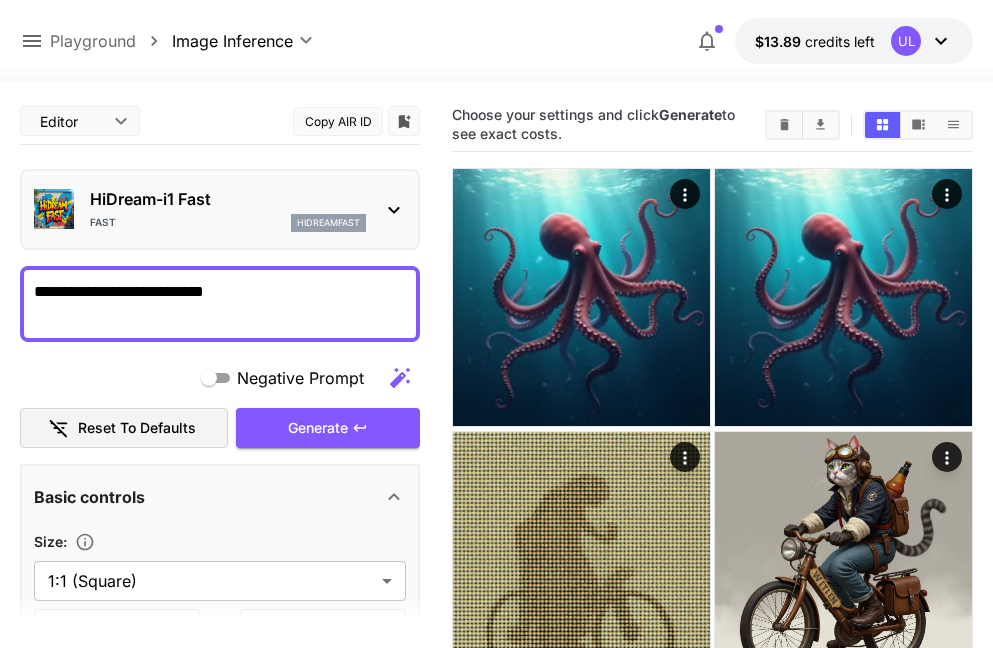 click on "HiDream-i1 Fast" at bounding box center (228, 199) 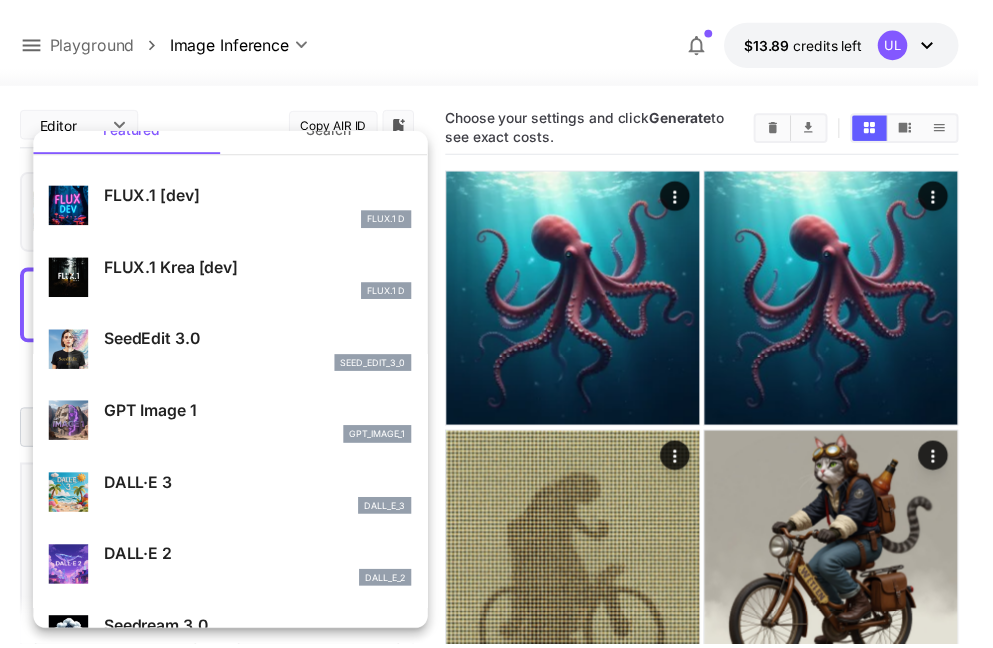 scroll, scrollTop: 37, scrollLeft: 0, axis: vertical 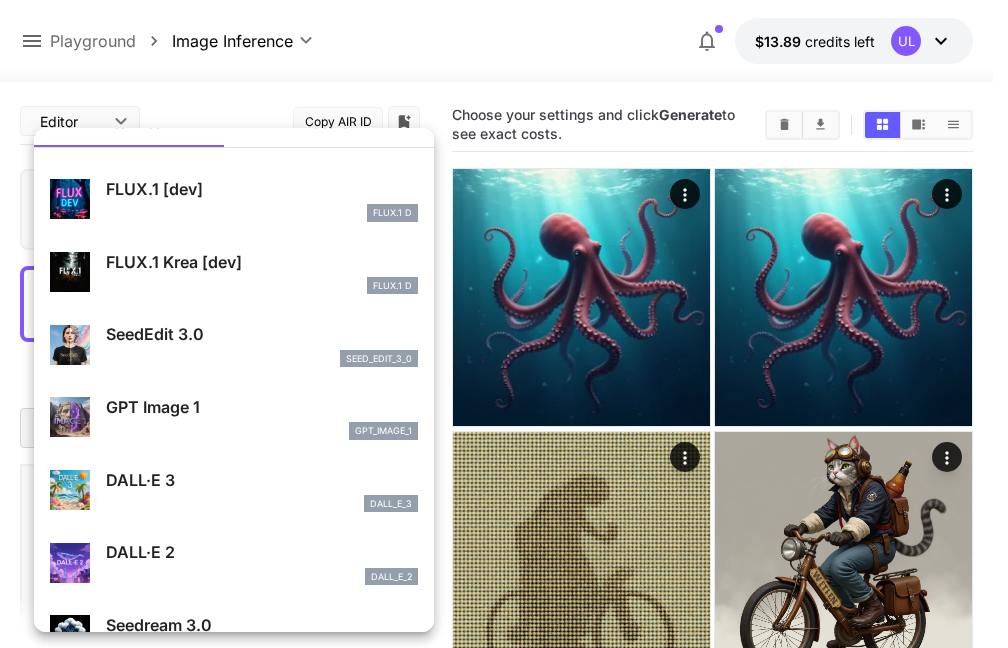 click on "GPT Image 1" at bounding box center [262, 407] 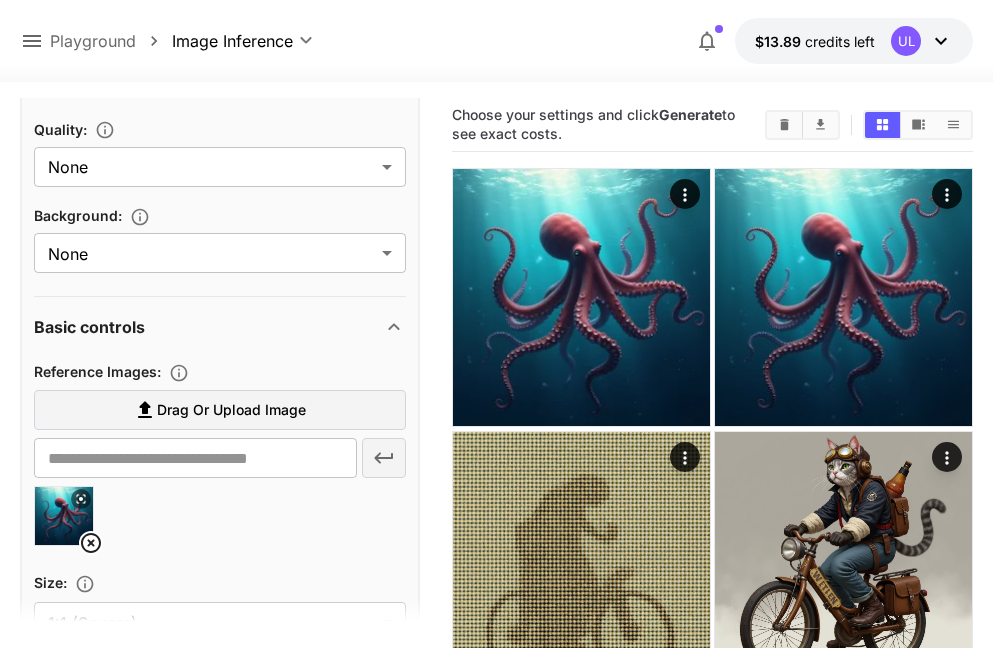scroll, scrollTop: 539, scrollLeft: 0, axis: vertical 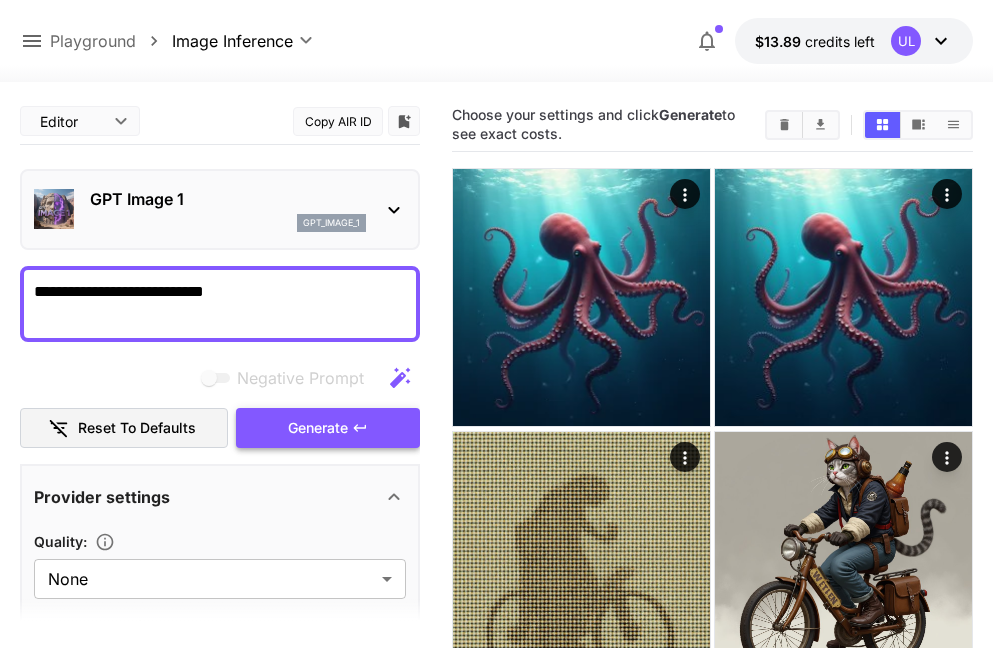 click on "Generate" at bounding box center [318, 428] 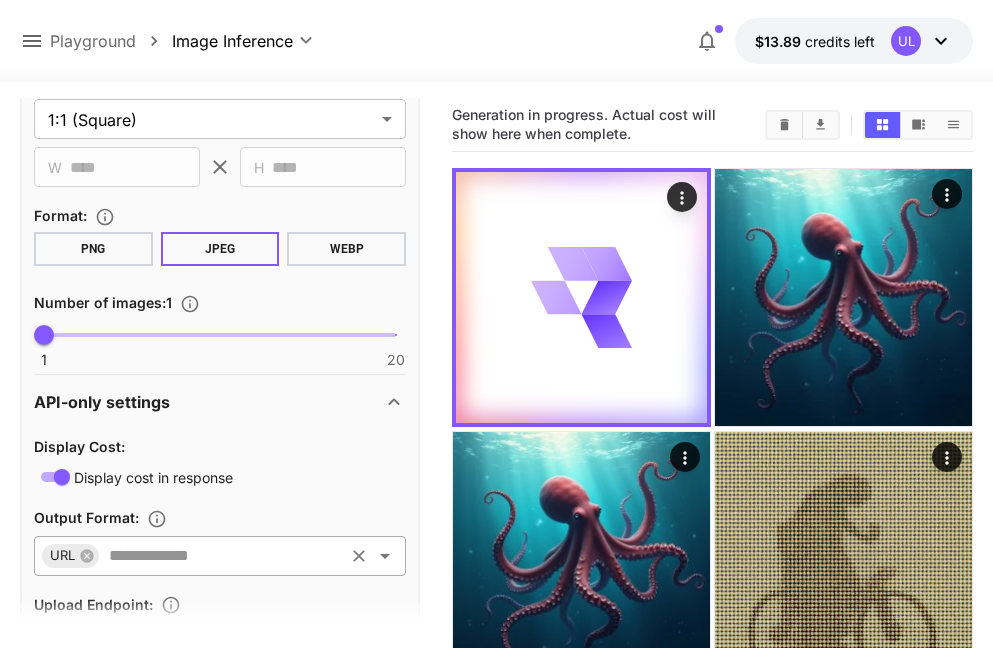 scroll, scrollTop: 1014, scrollLeft: 0, axis: vertical 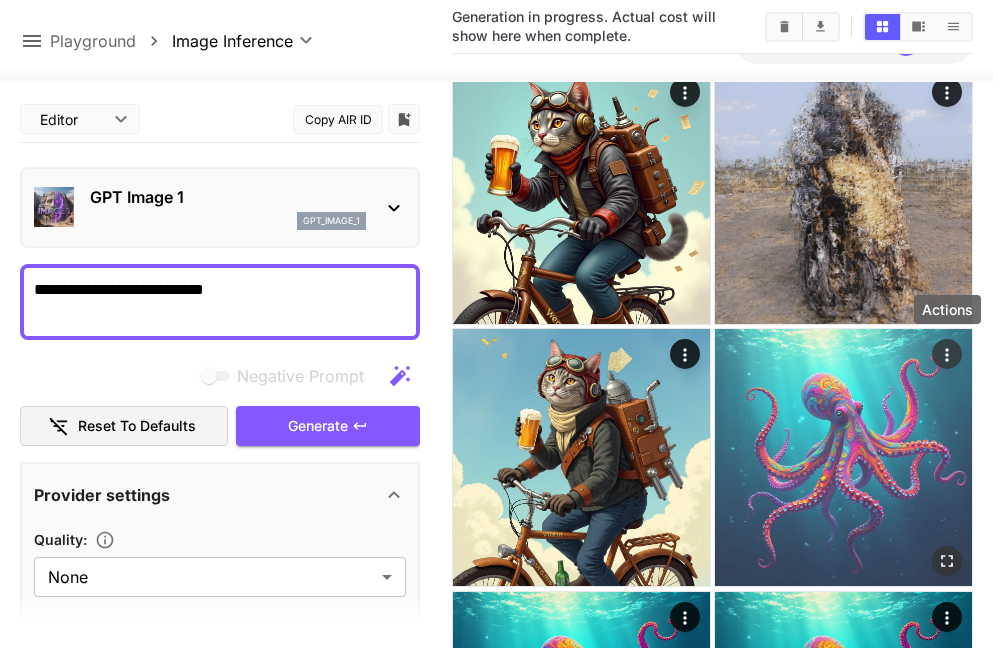 click 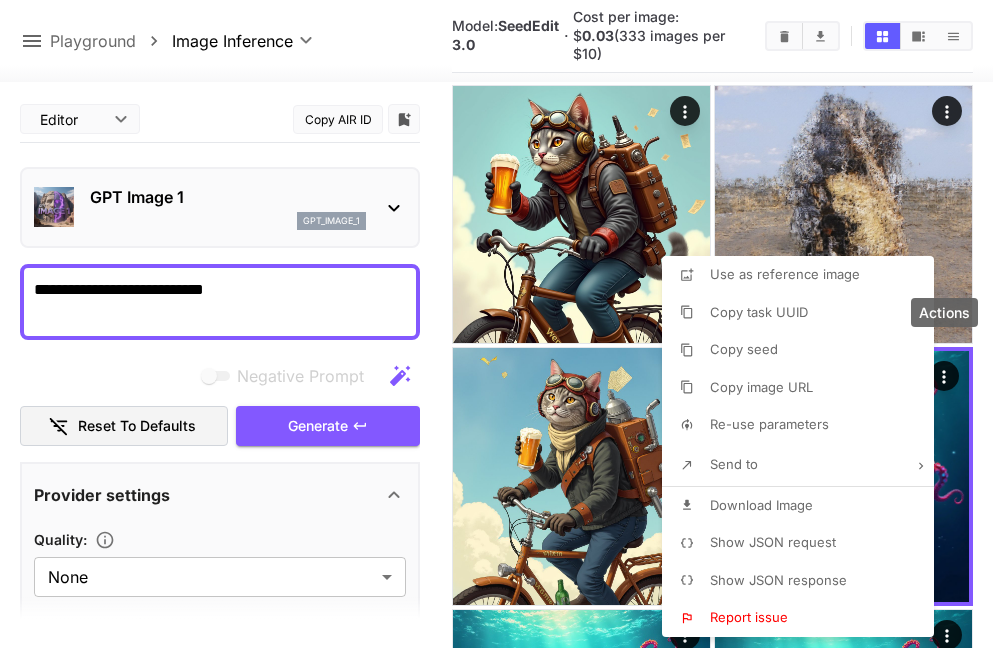 click on "Copy image URL" at bounding box center [804, 388] 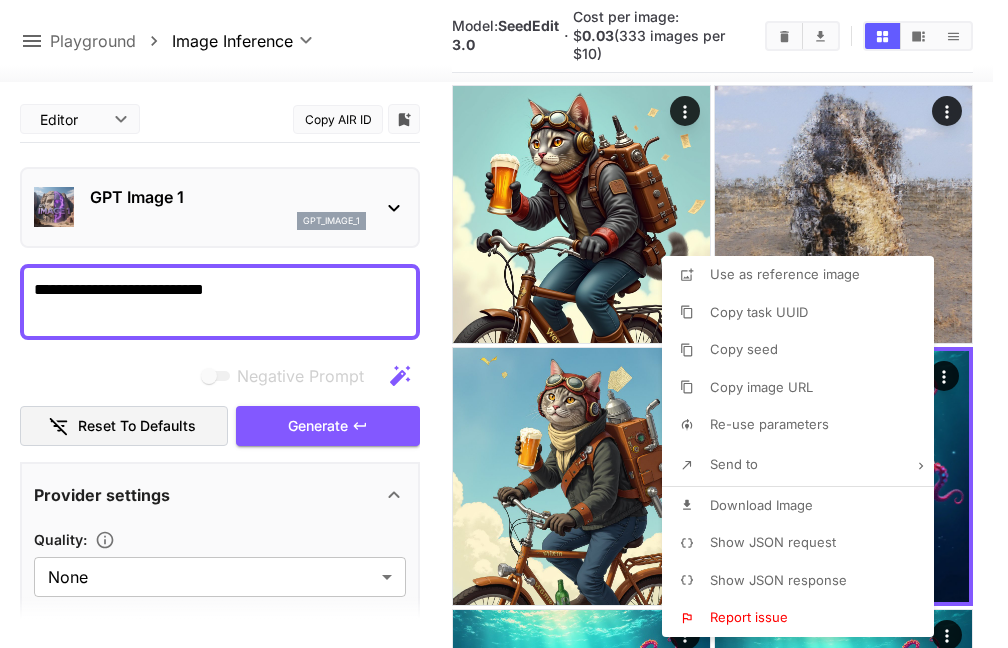 click at bounding box center [504, 324] 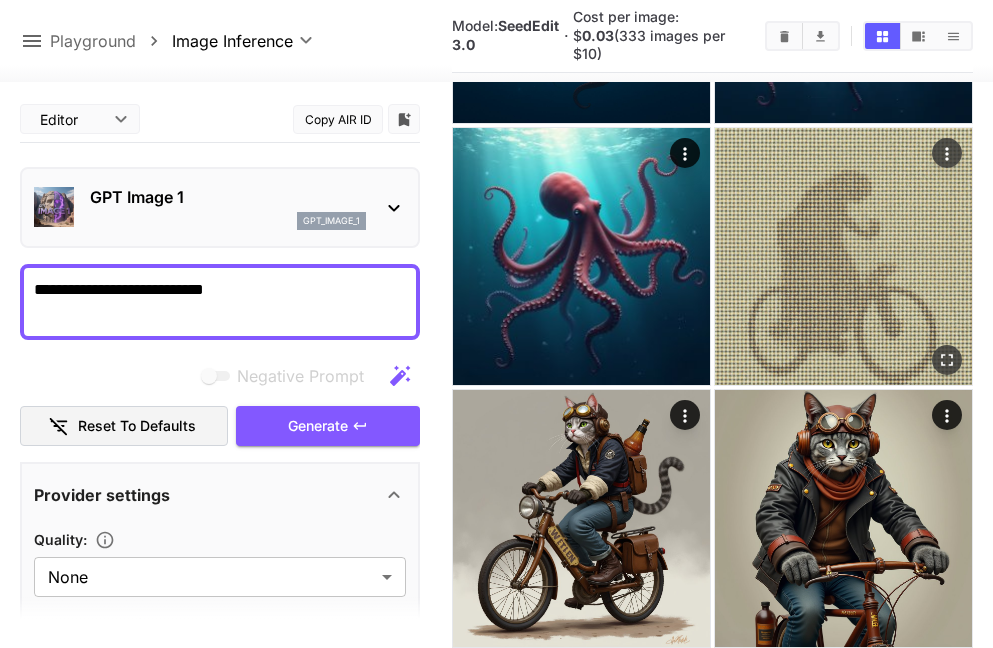 scroll, scrollTop: 0, scrollLeft: 0, axis: both 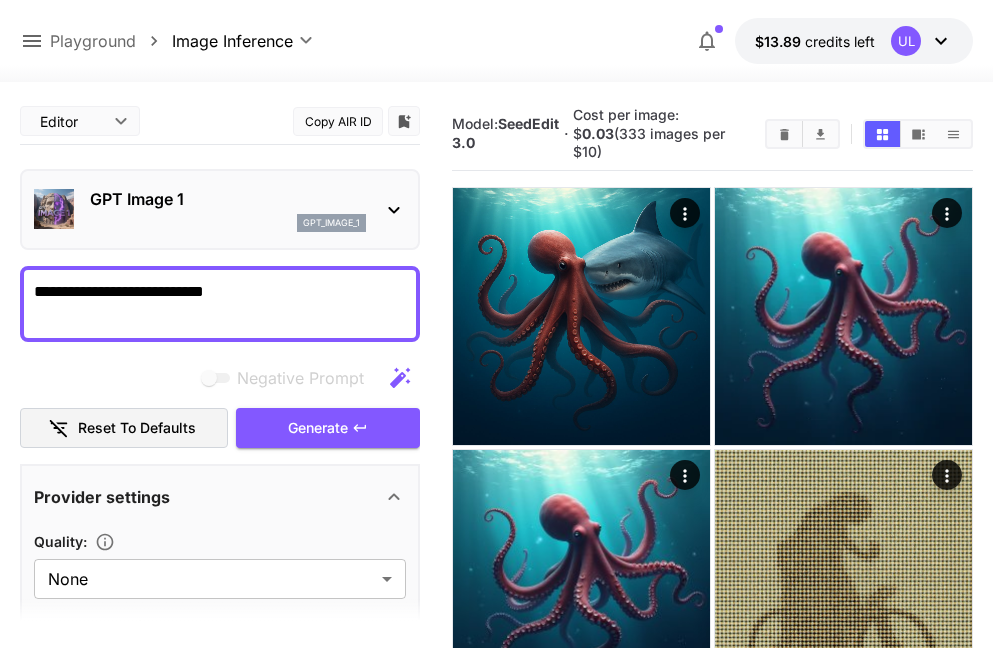 click on "**********" at bounding box center (496, 3137) 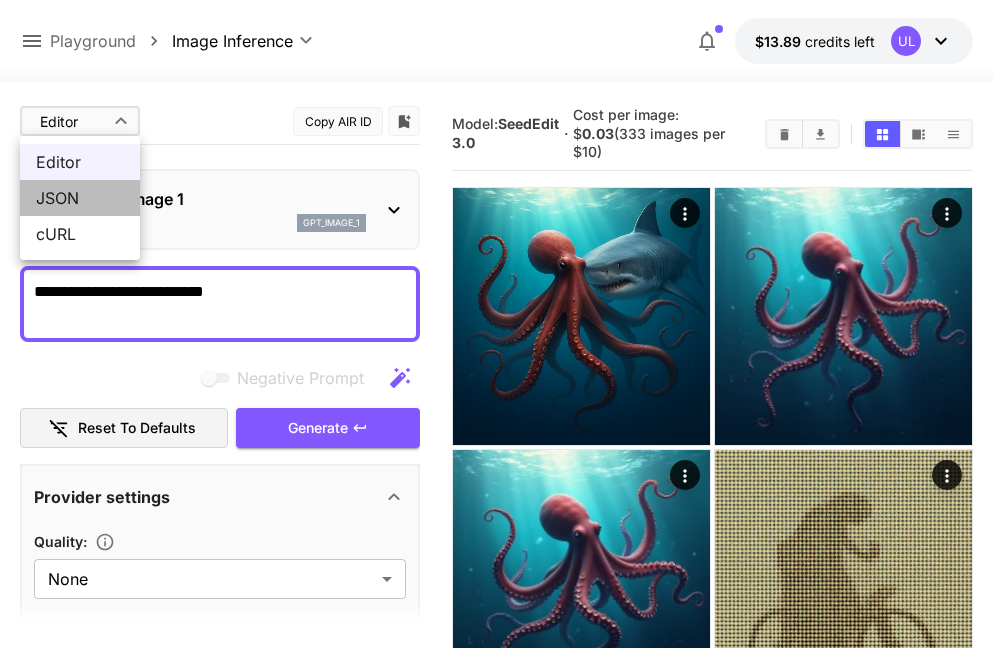 click on "JSON" at bounding box center (80, 198) 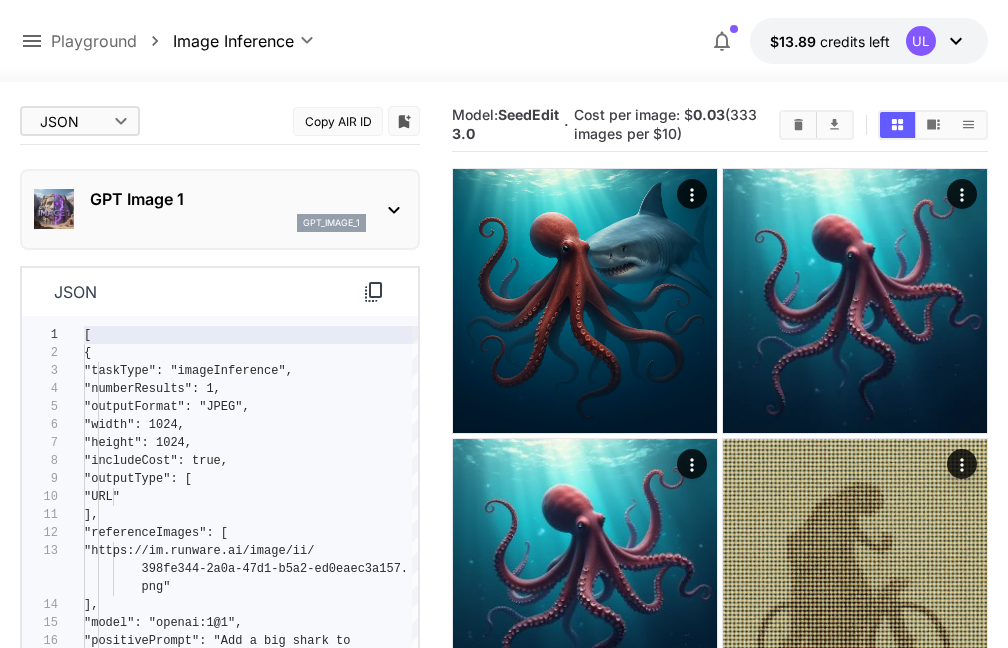 type on "****" 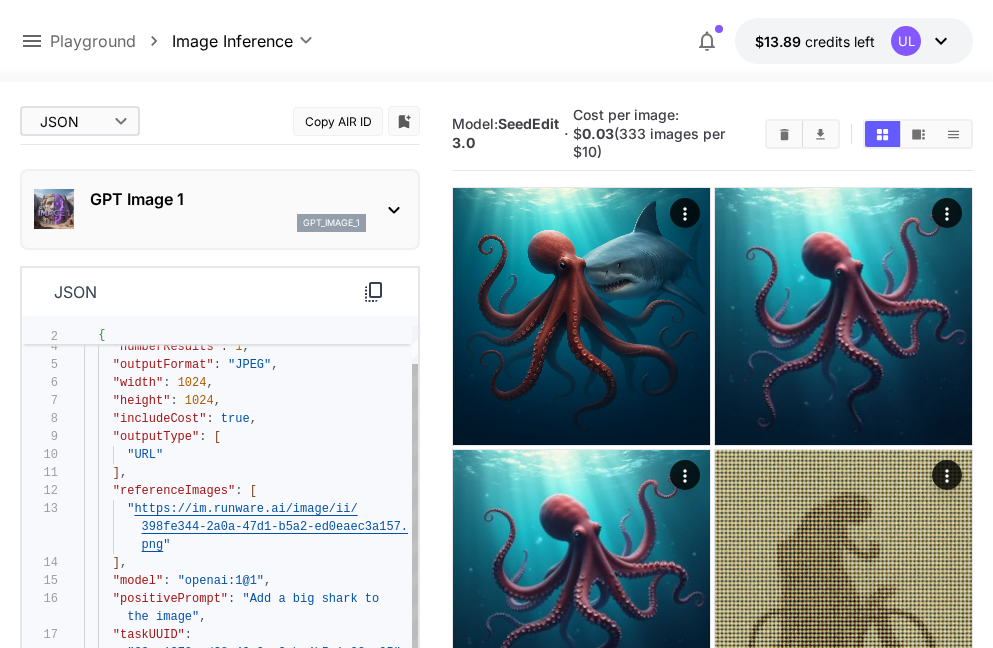 scroll, scrollTop: 0, scrollLeft: 0, axis: both 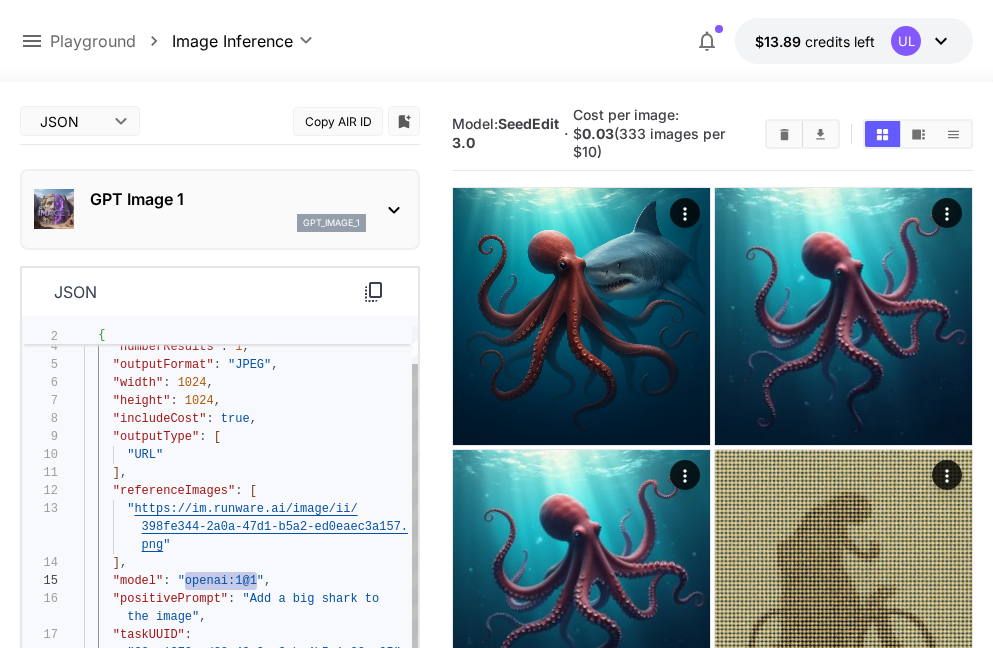 drag, startPoint x: 183, startPoint y: 580, endPoint x: 257, endPoint y: 580, distance: 74 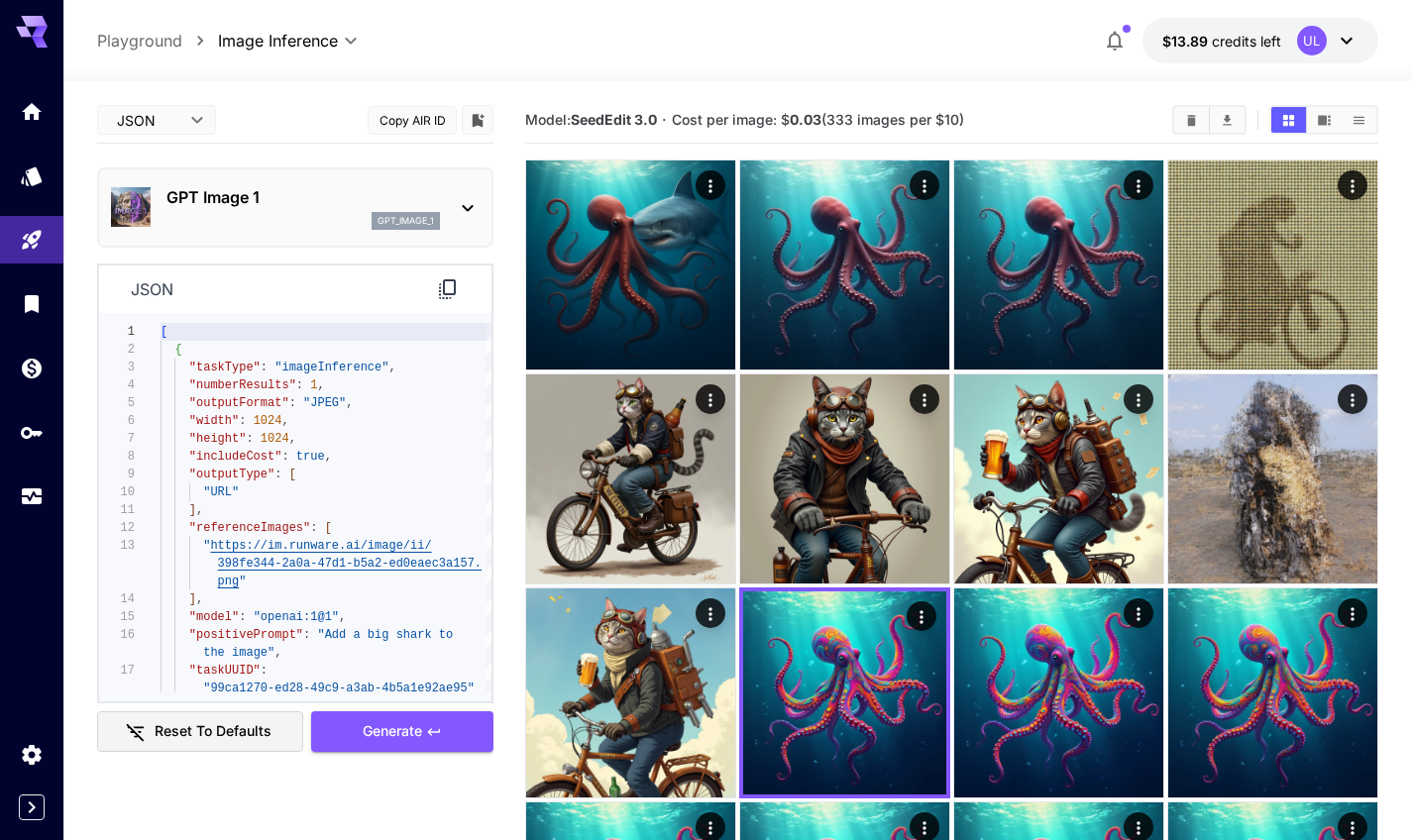 click on "**********" at bounding box center [706, 1392] 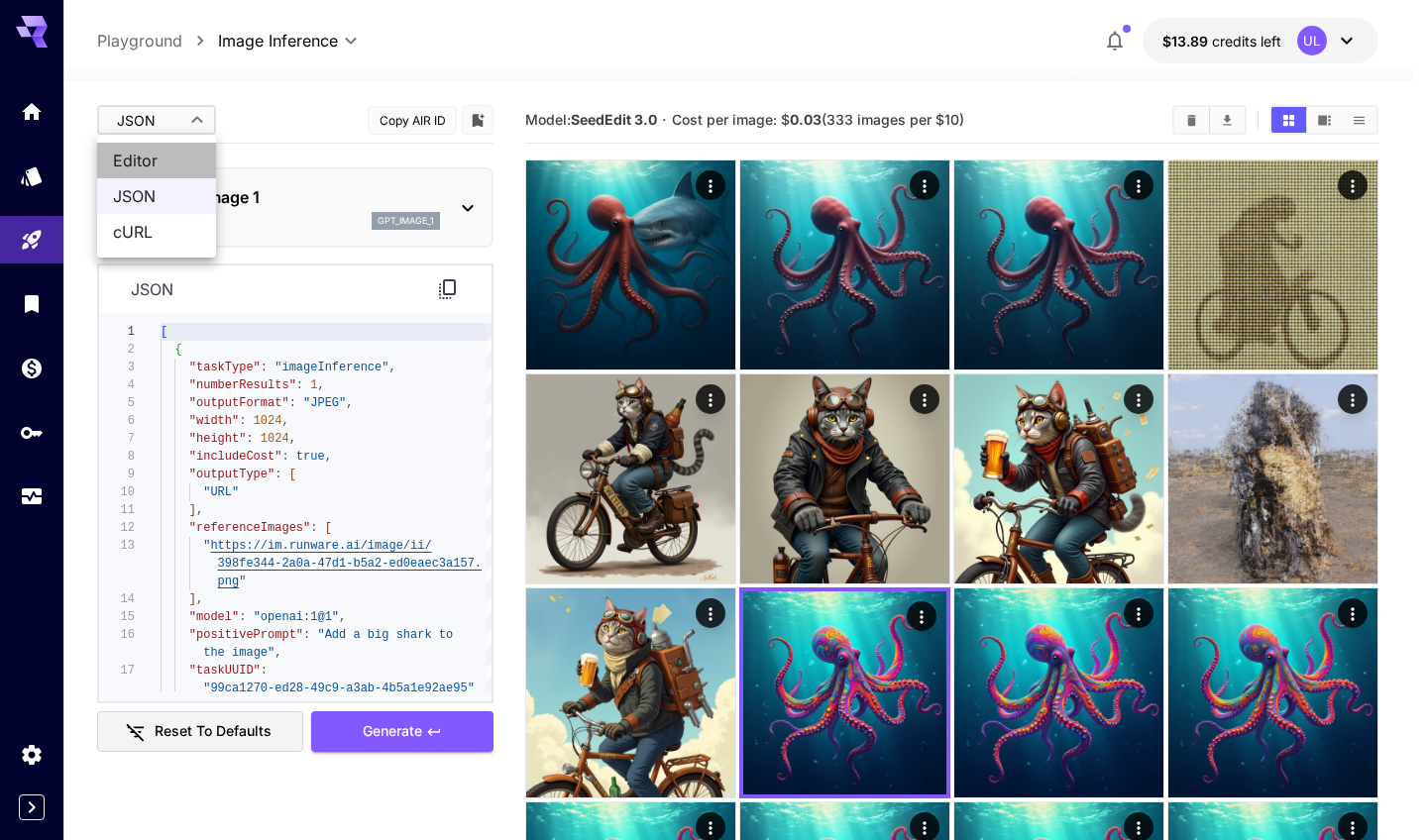 click on "Editor" at bounding box center [157, 160] 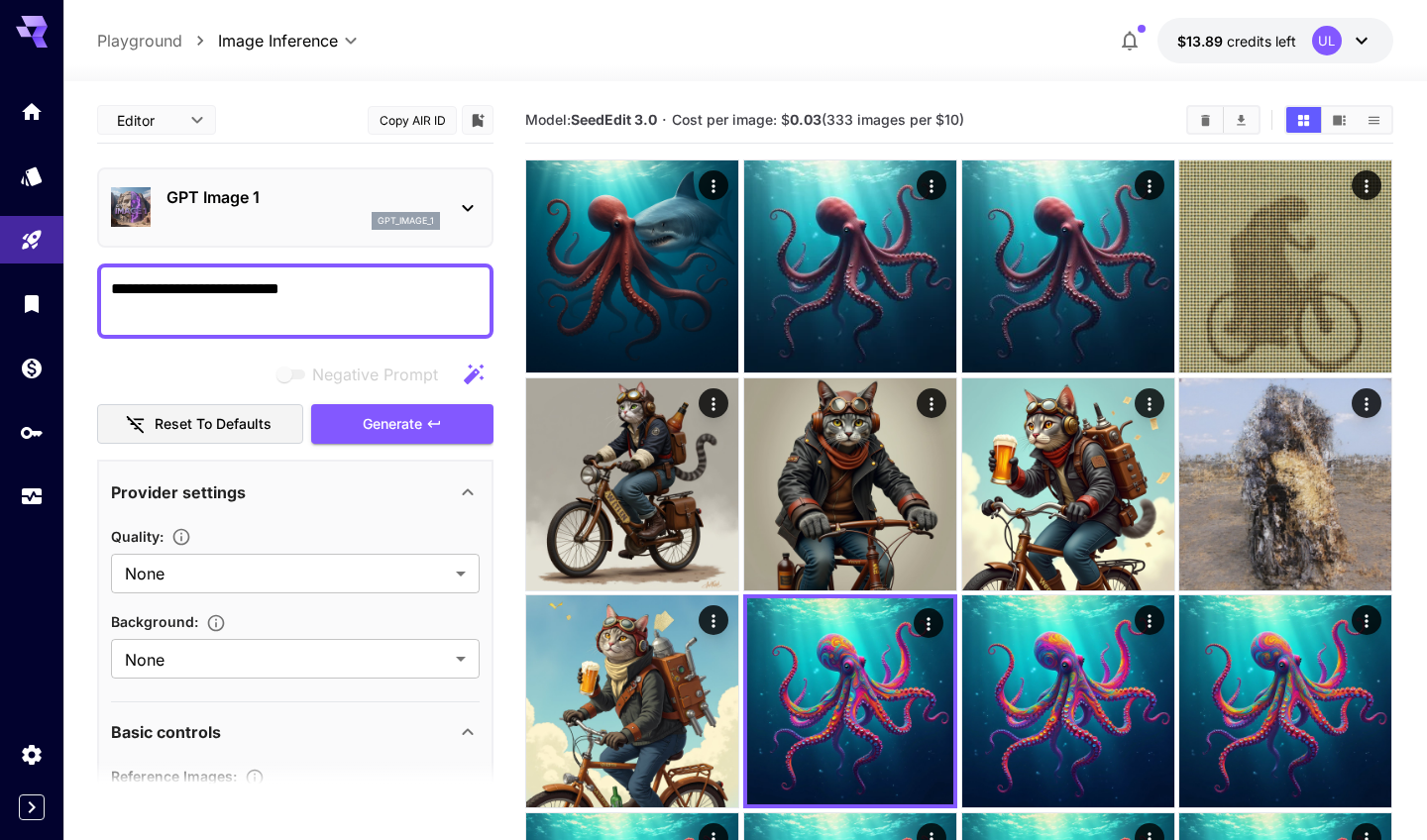 type on "****" 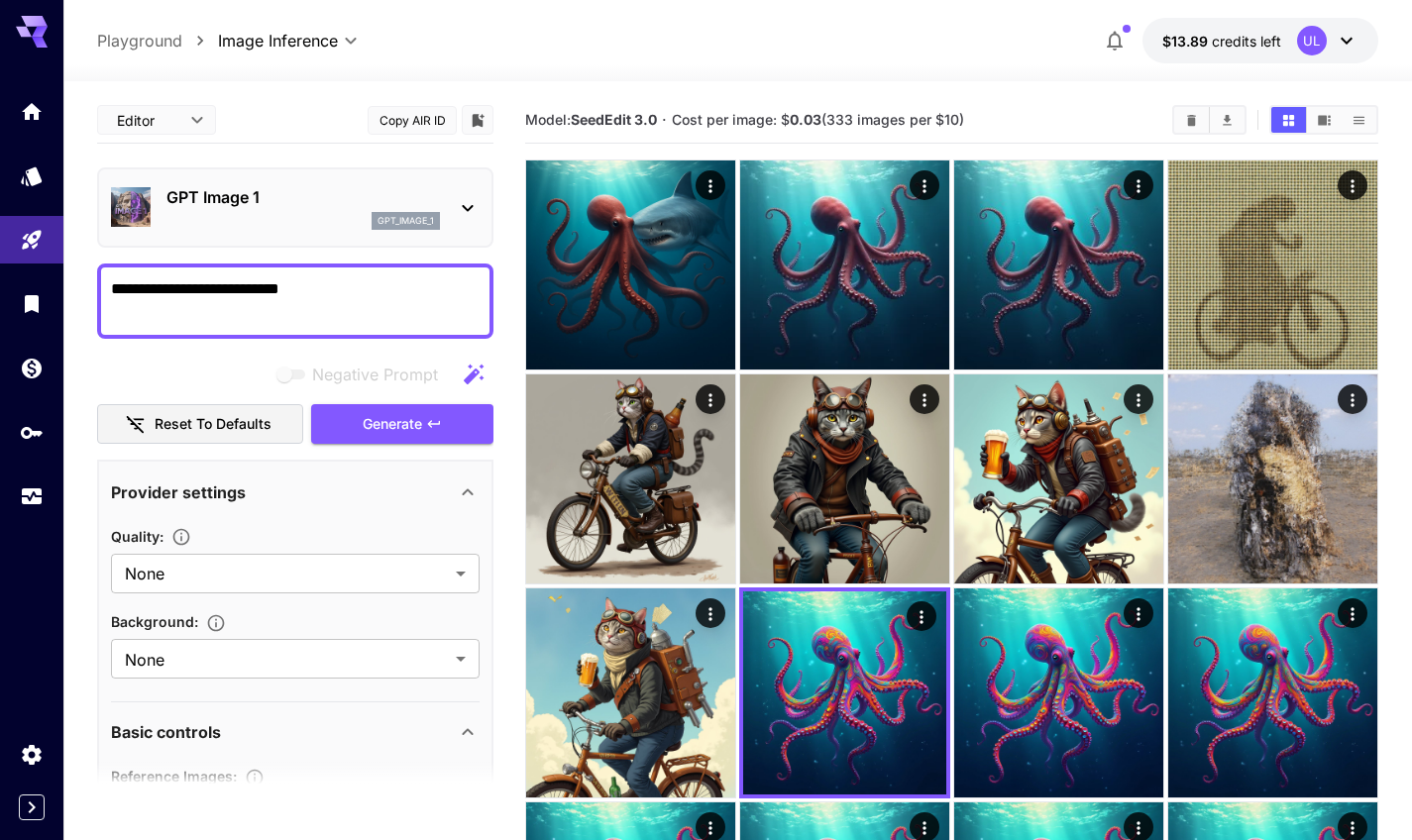scroll, scrollTop: 0, scrollLeft: 0, axis: both 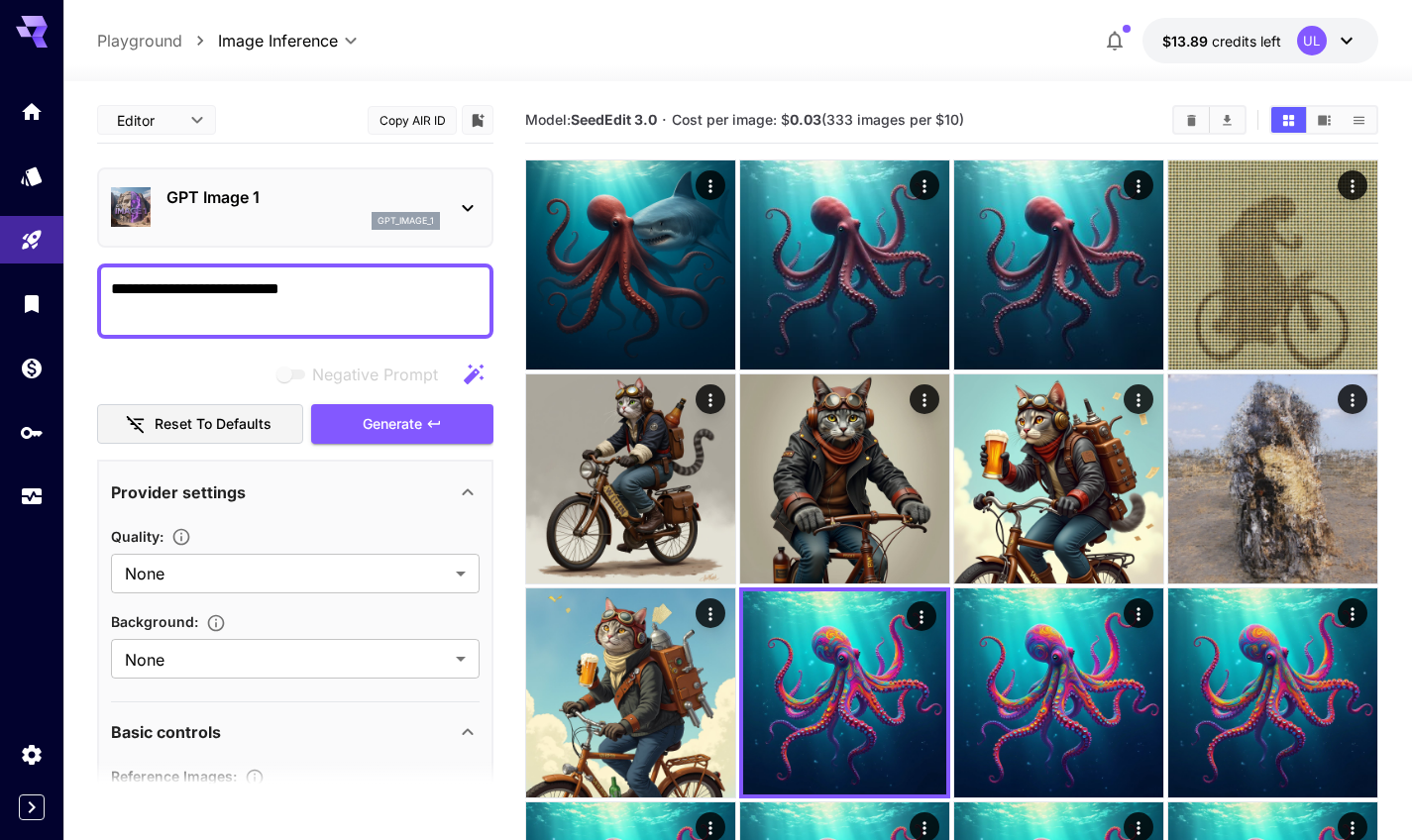 drag, startPoint x: 368, startPoint y: 318, endPoint x: 53, endPoint y: 266, distance: 319.2632 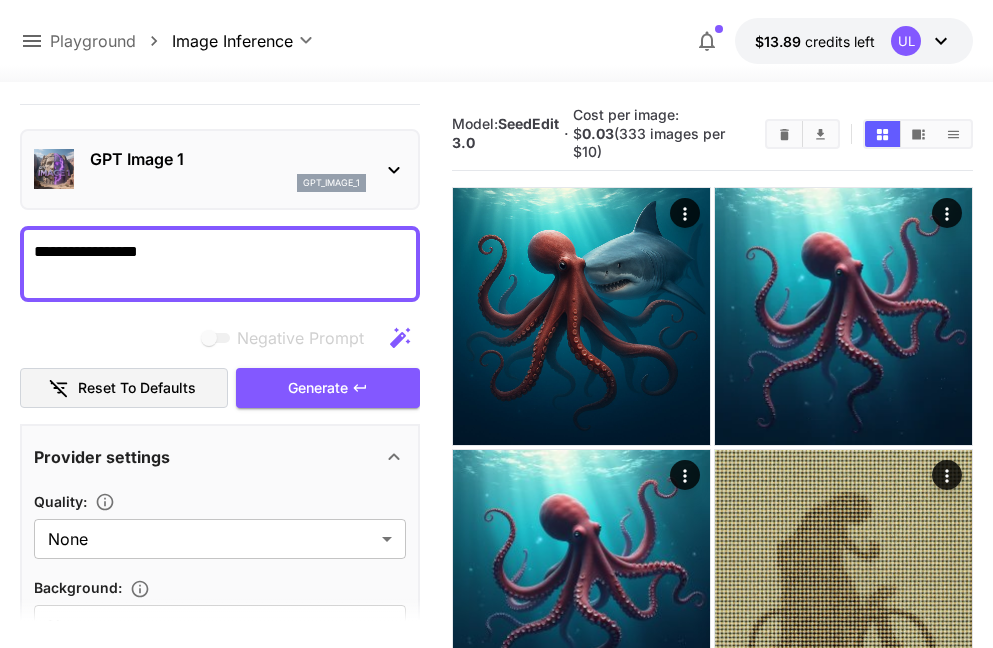 scroll, scrollTop: 0, scrollLeft: 0, axis: both 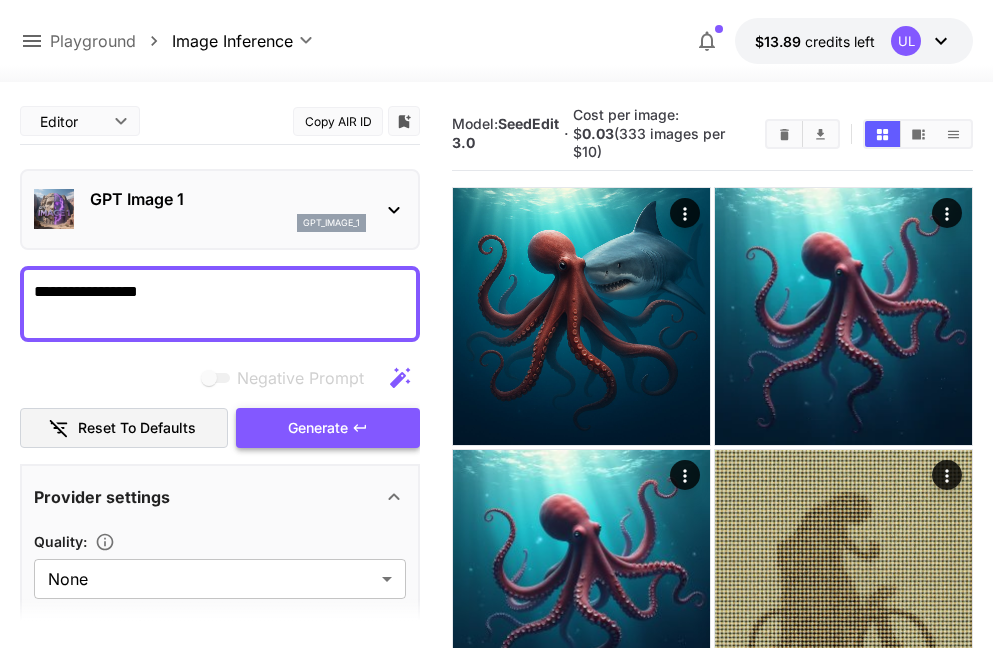 type on "**********" 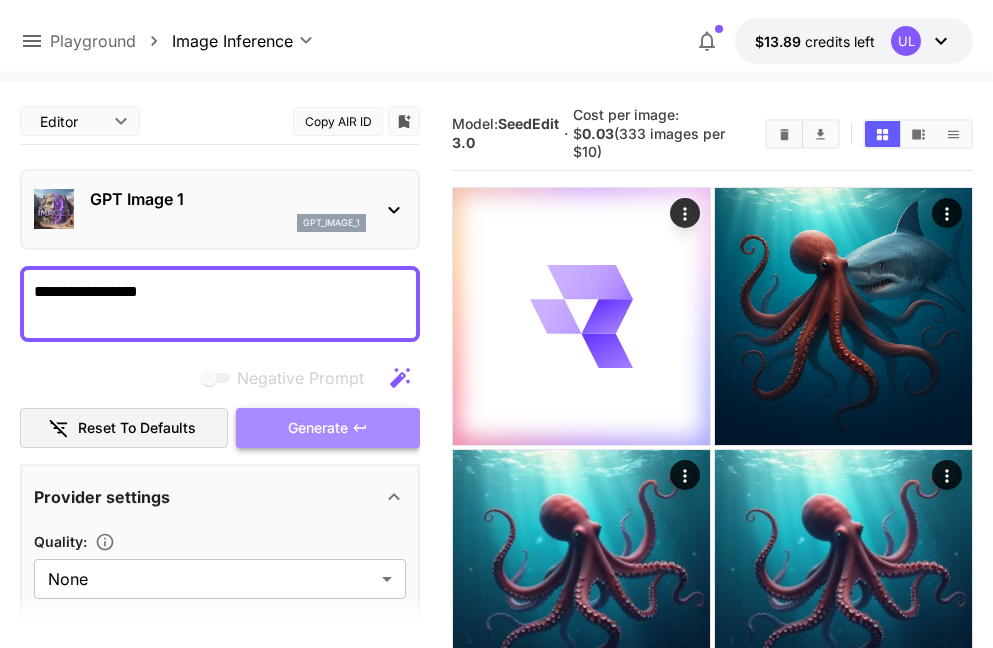 click on "Generate" at bounding box center (328, 428) 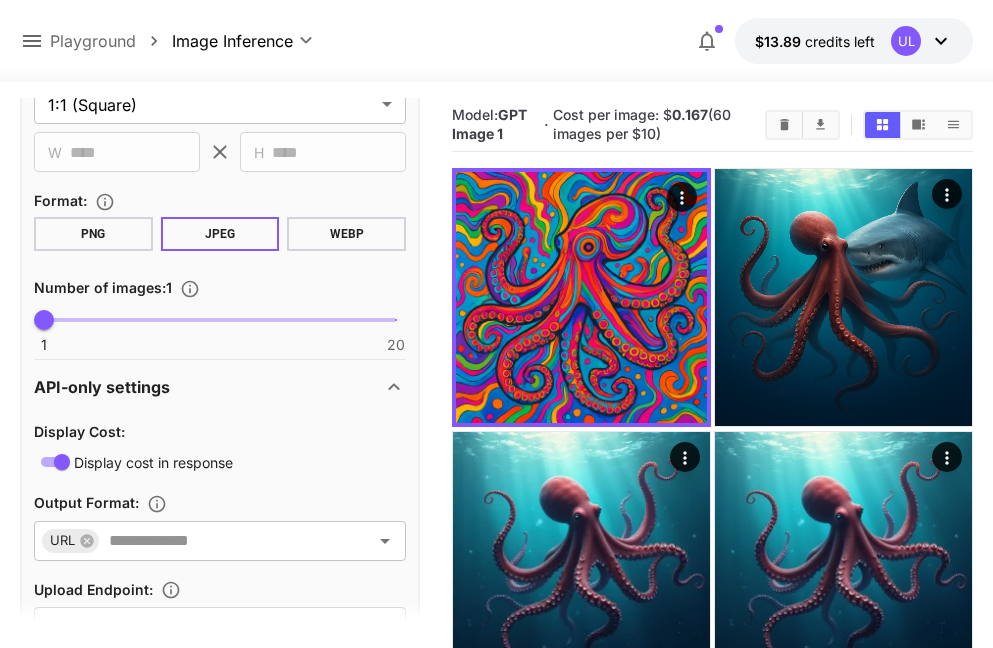 scroll, scrollTop: 993, scrollLeft: 0, axis: vertical 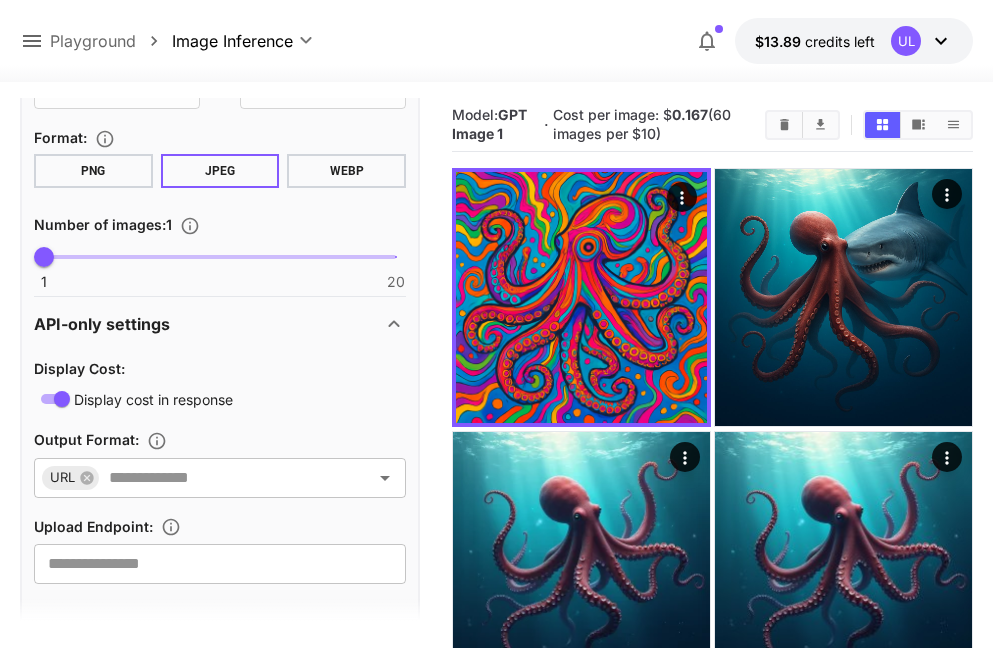 click on "1 20 1" at bounding box center (220, 257) 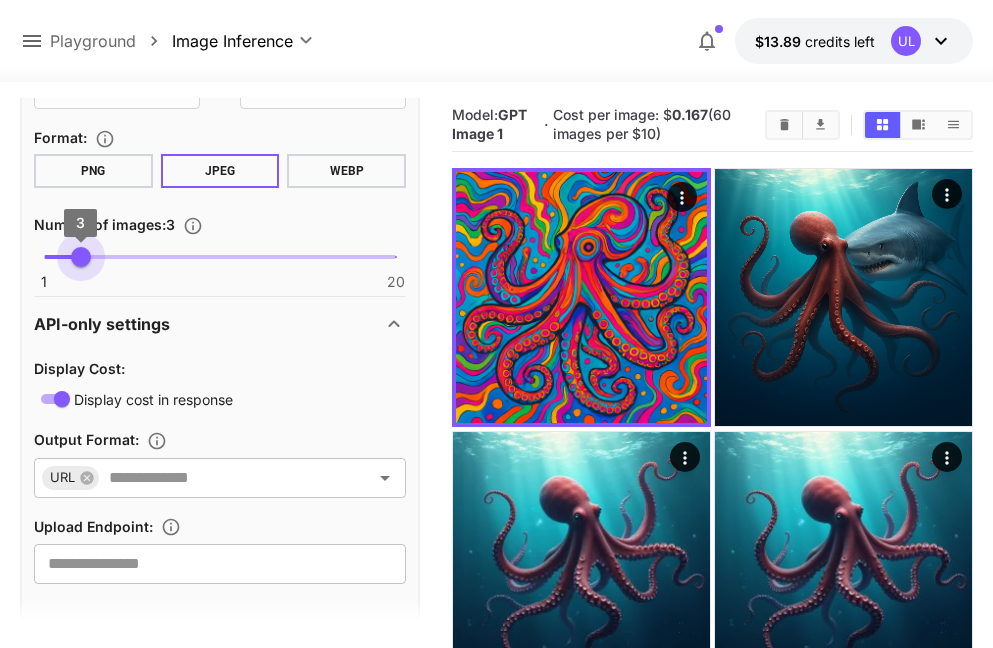 type on "*" 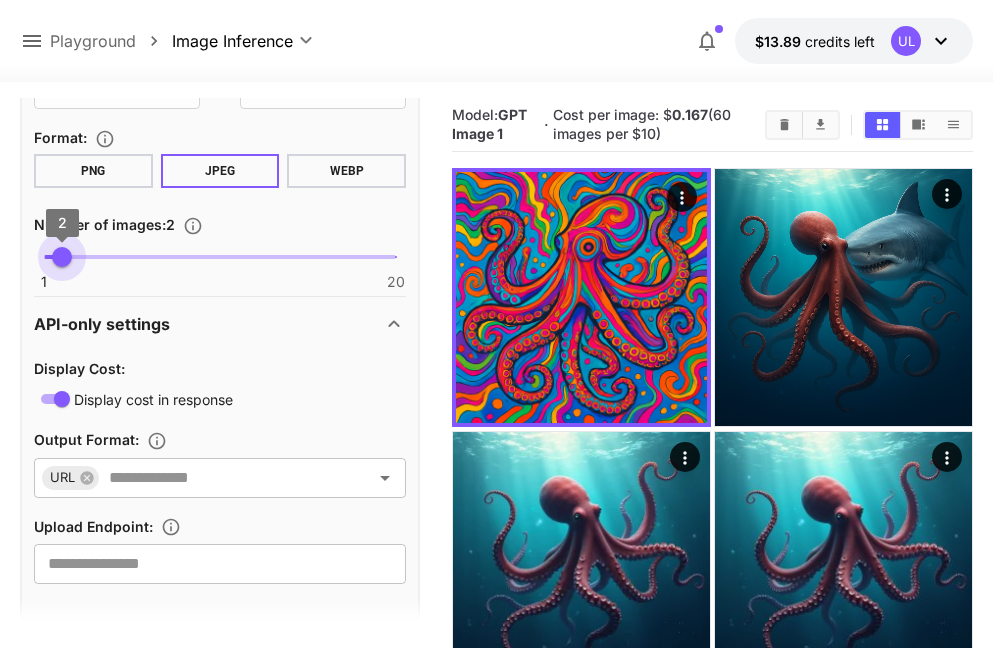drag, startPoint x: 74, startPoint y: 251, endPoint x: 59, endPoint y: 253, distance: 15.132746 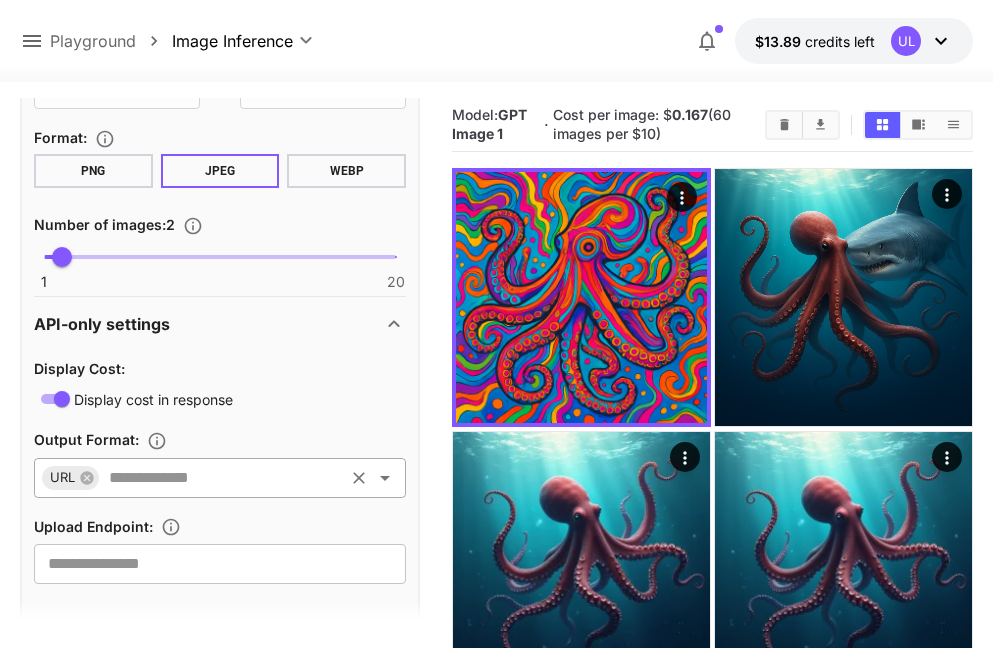 scroll, scrollTop: 1014, scrollLeft: 0, axis: vertical 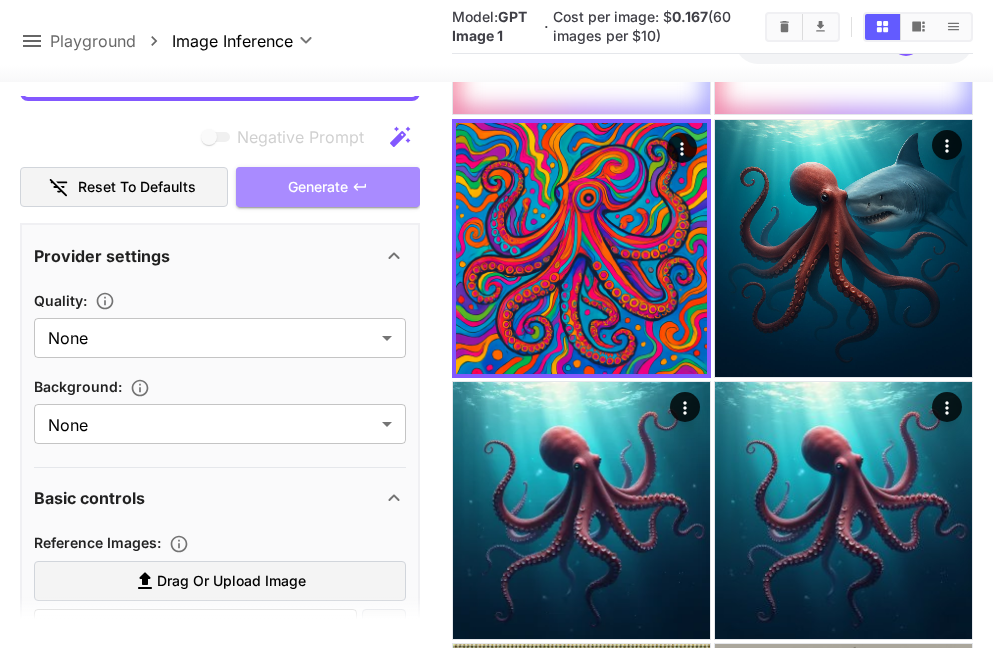 drag, startPoint x: 296, startPoint y: 182, endPoint x: 711, endPoint y: 308, distance: 433.70612 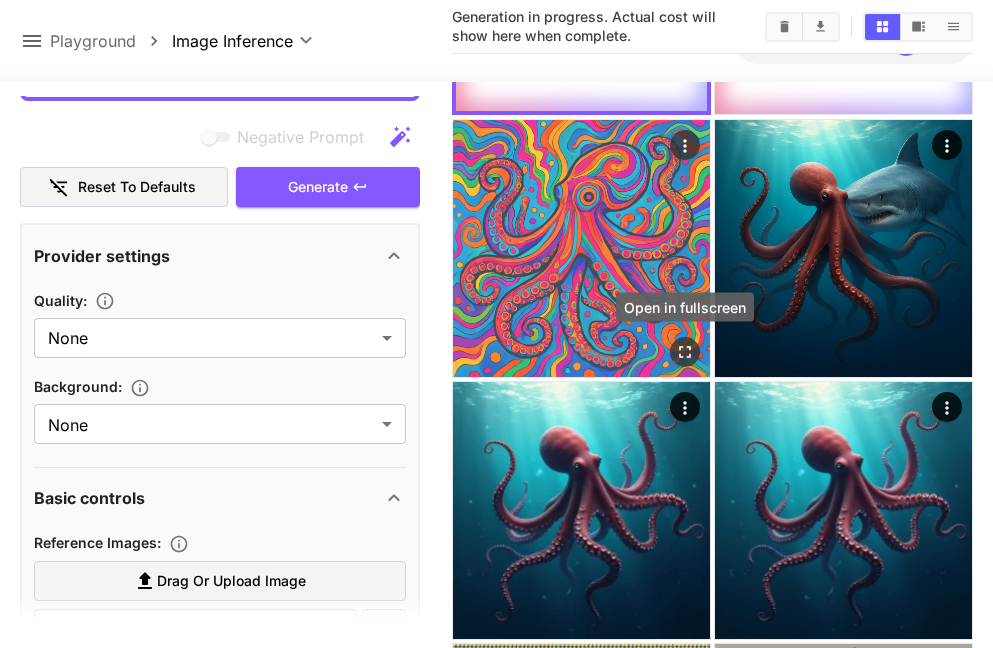 scroll, scrollTop: 285, scrollLeft: 0, axis: vertical 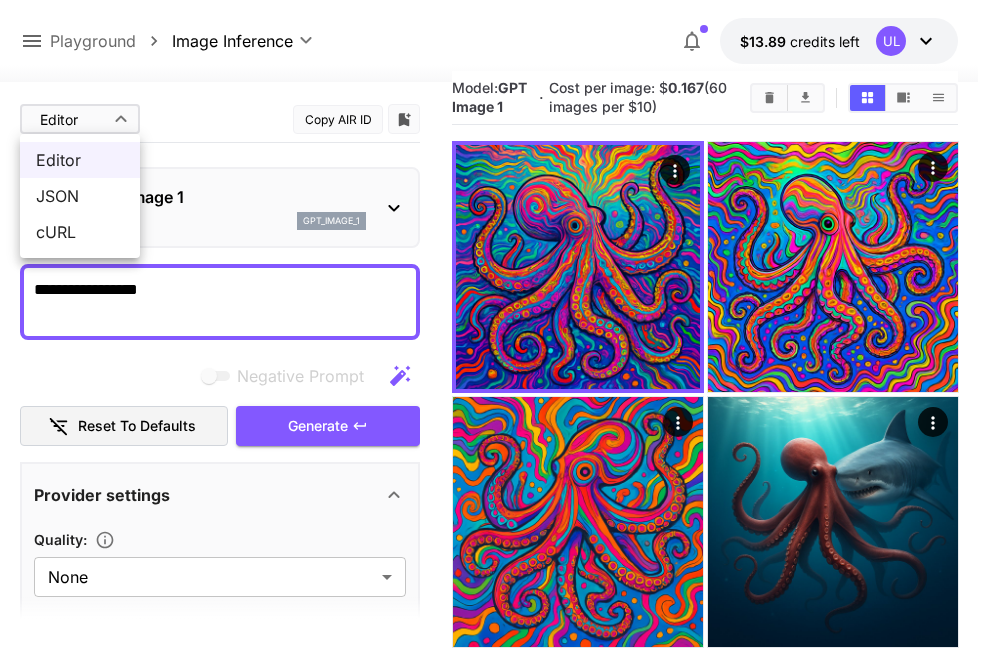 drag, startPoint x: 77, startPoint y: 118, endPoint x: 93, endPoint y: 171, distance: 55.362442 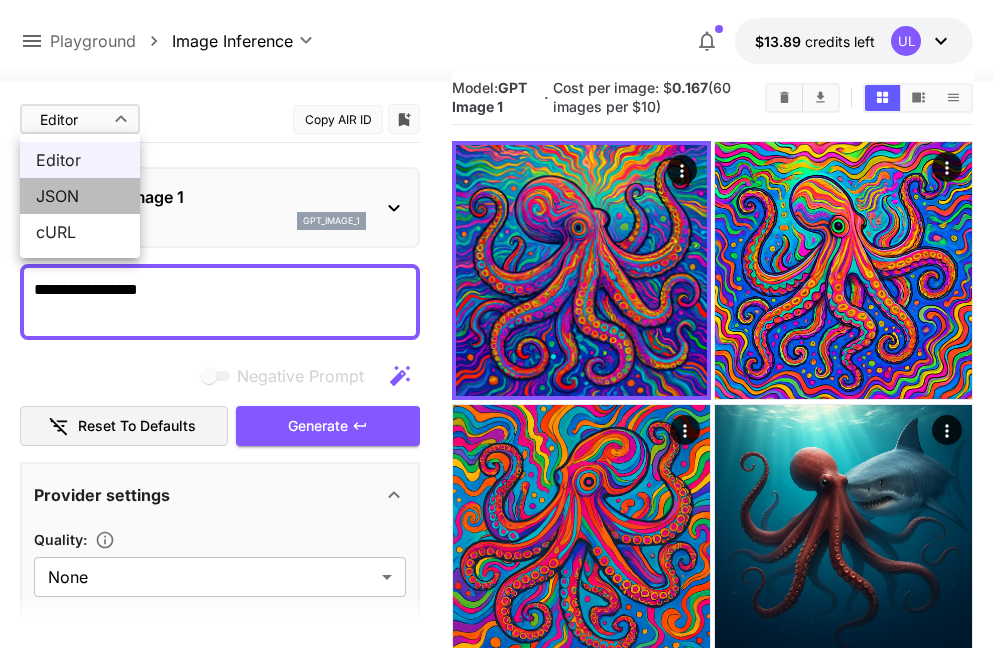 drag, startPoint x: 94, startPoint y: 191, endPoint x: 187, endPoint y: 335, distance: 171.42053 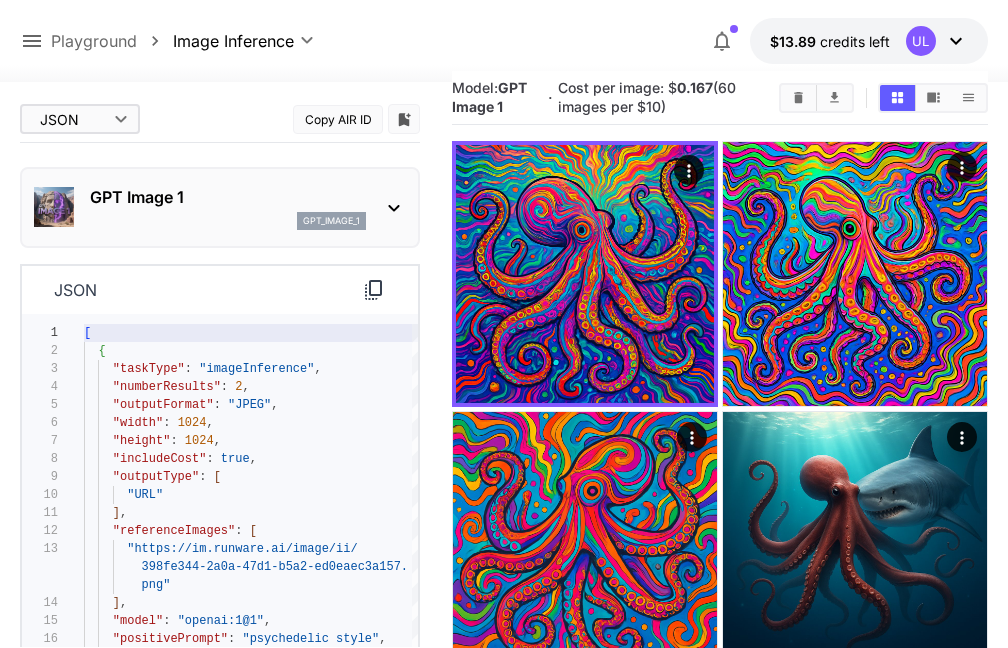 type on "****" 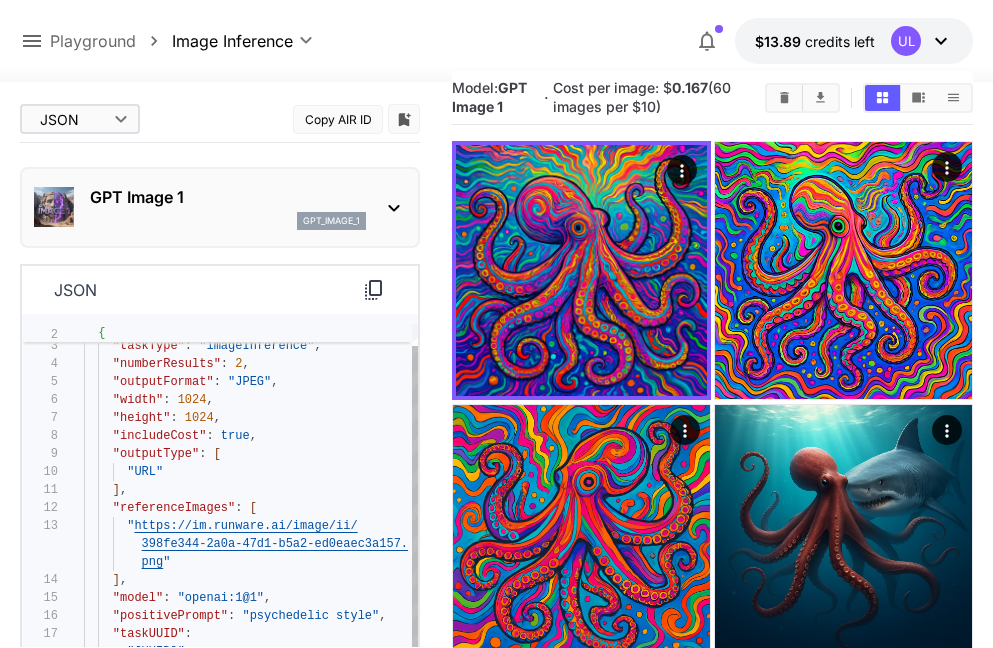 type on "**********" 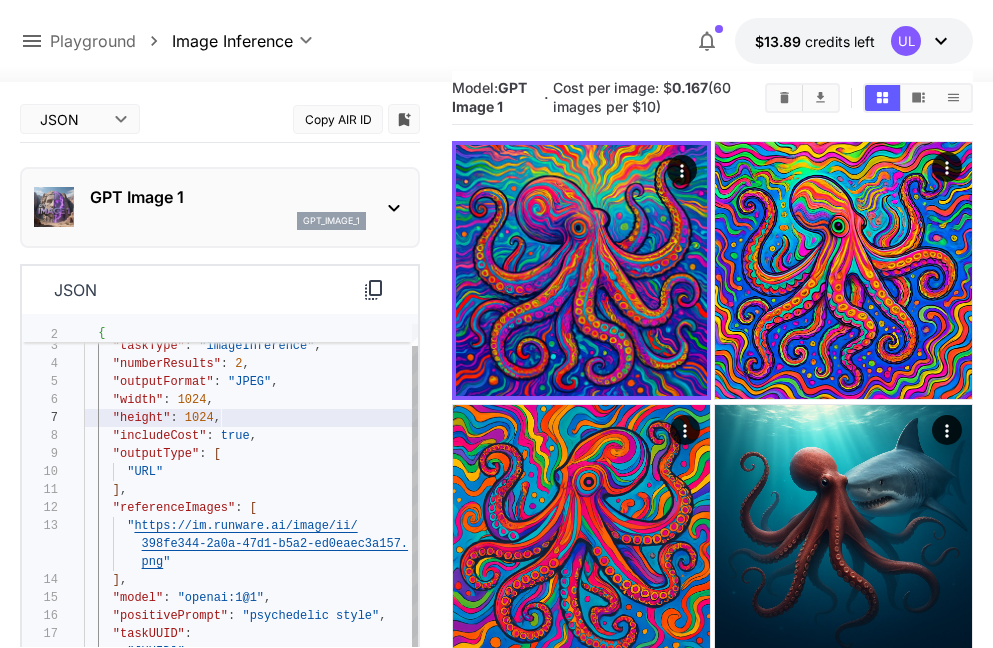 scroll, scrollTop: 90, scrollLeft: 0, axis: vertical 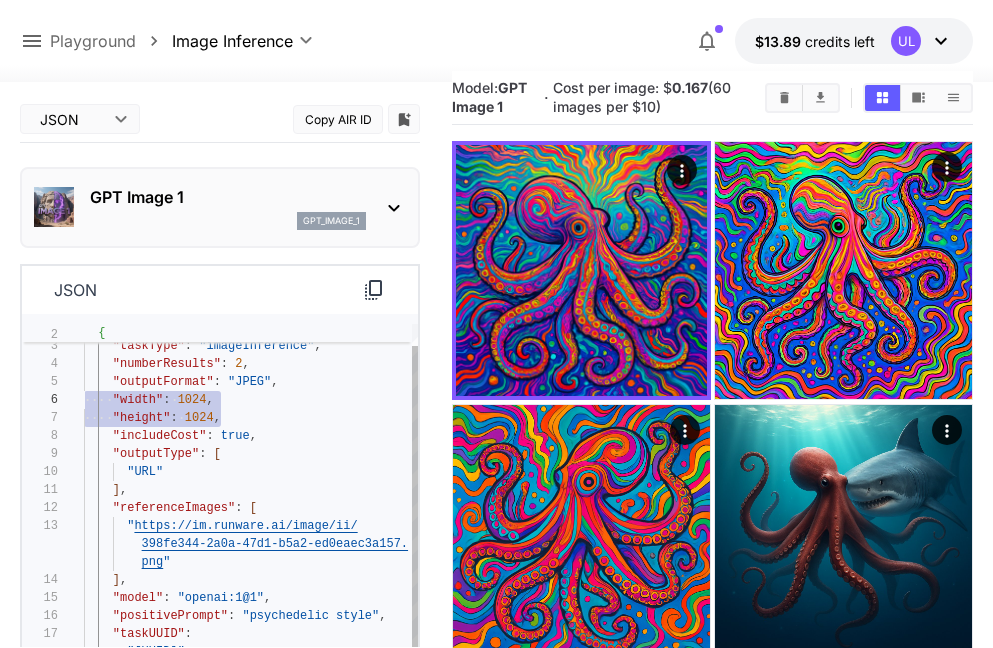 drag, startPoint x: 228, startPoint y: 418, endPoint x: 80, endPoint y: 401, distance: 148.97314 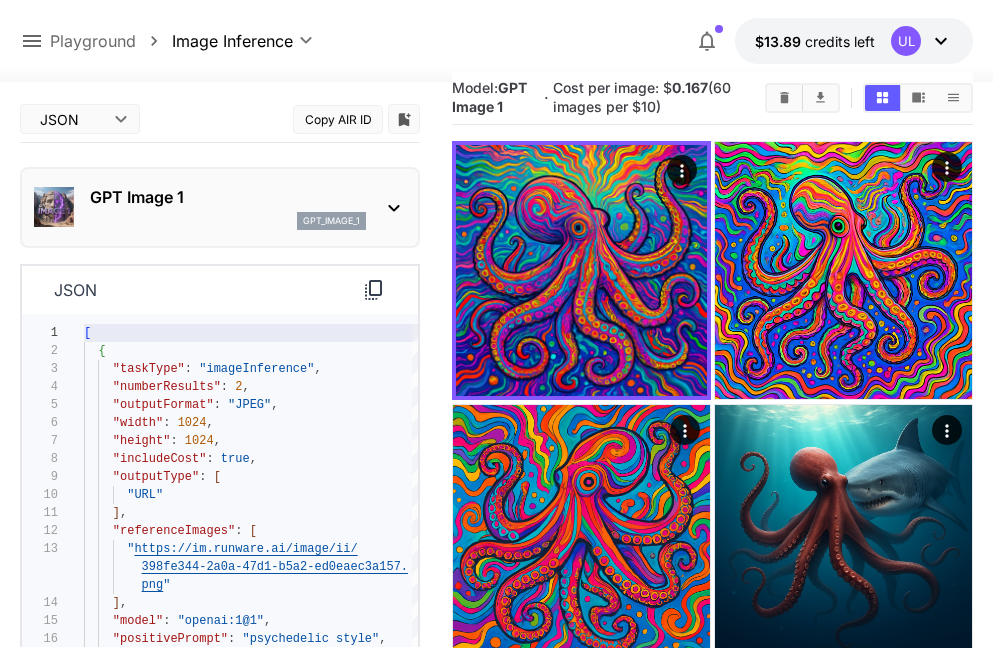 click on "gpt_image_1" at bounding box center (228, 221) 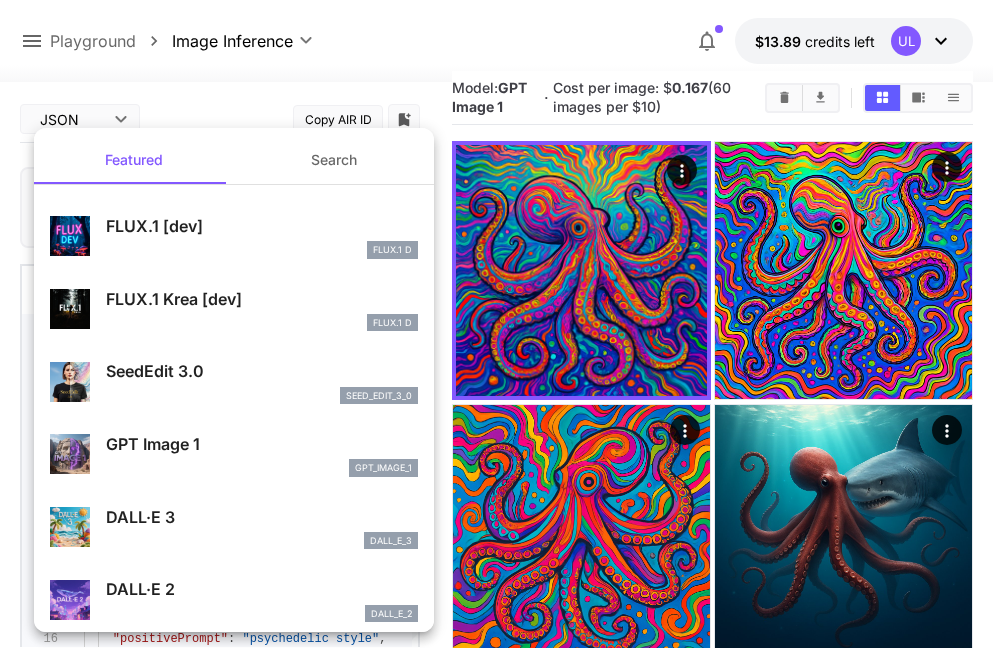 click at bounding box center [504, 324] 